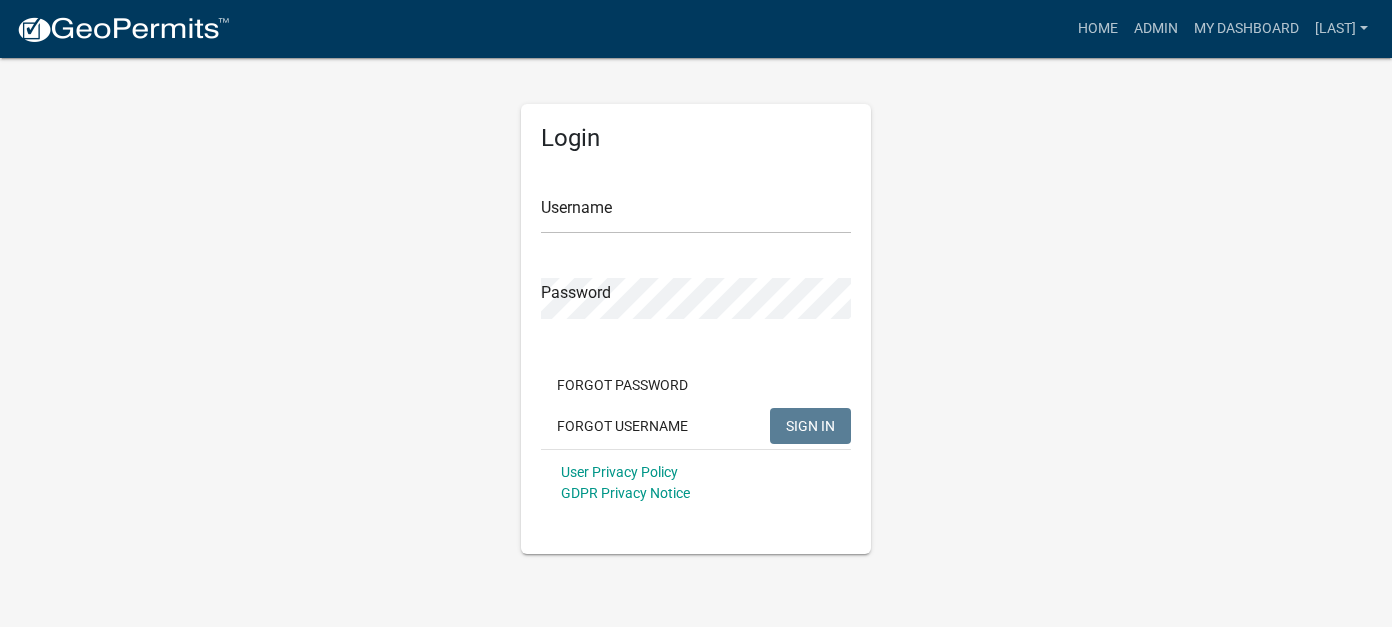 scroll, scrollTop: 0, scrollLeft: 0, axis: both 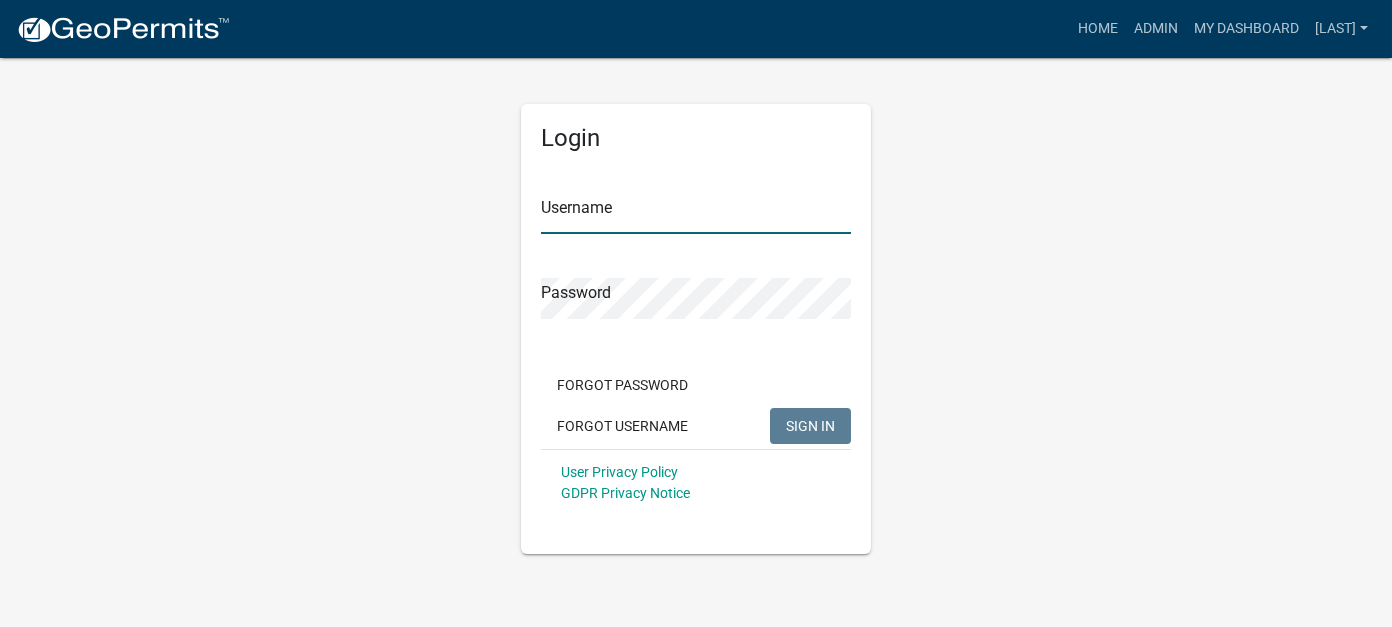 type on "[LAST]" 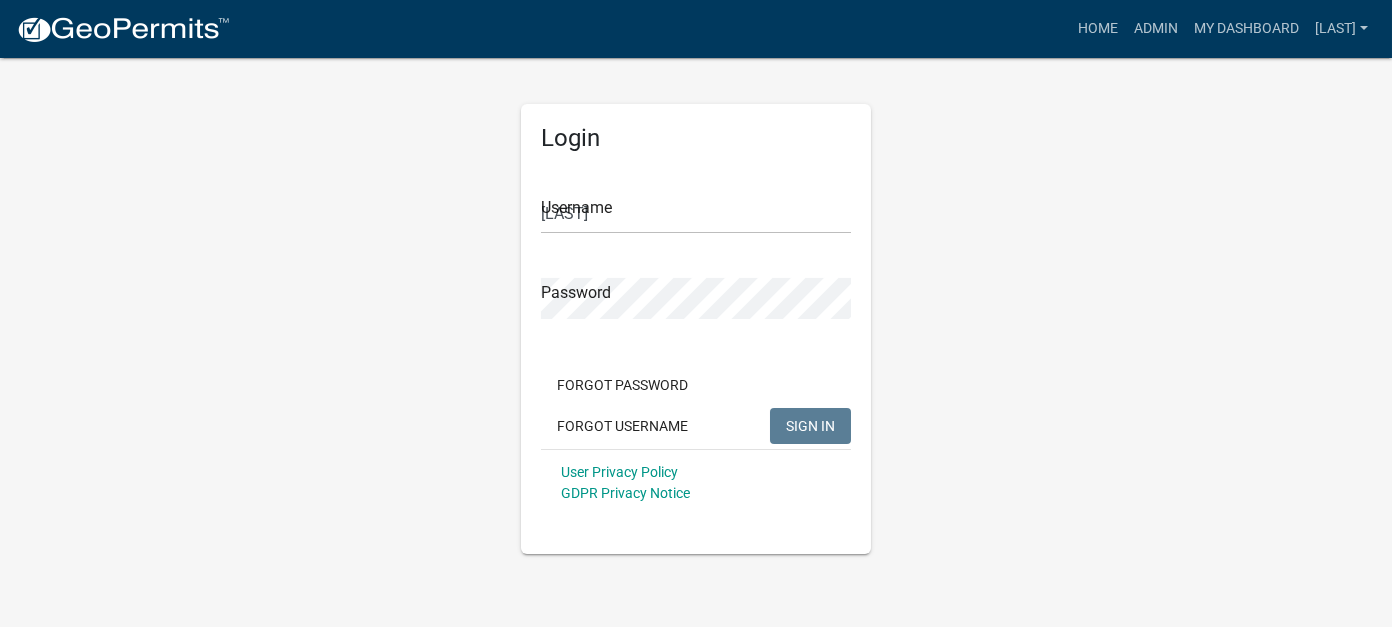 click on "SIGN IN" 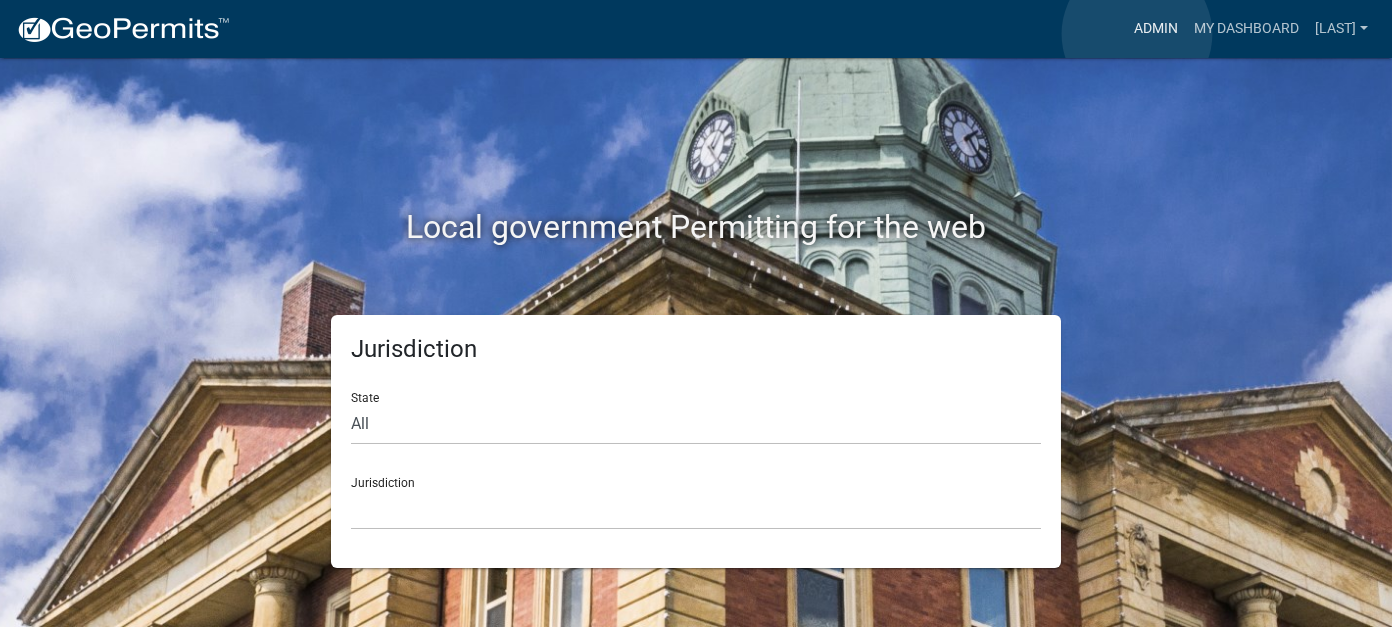 click on "Admin" at bounding box center (1156, 29) 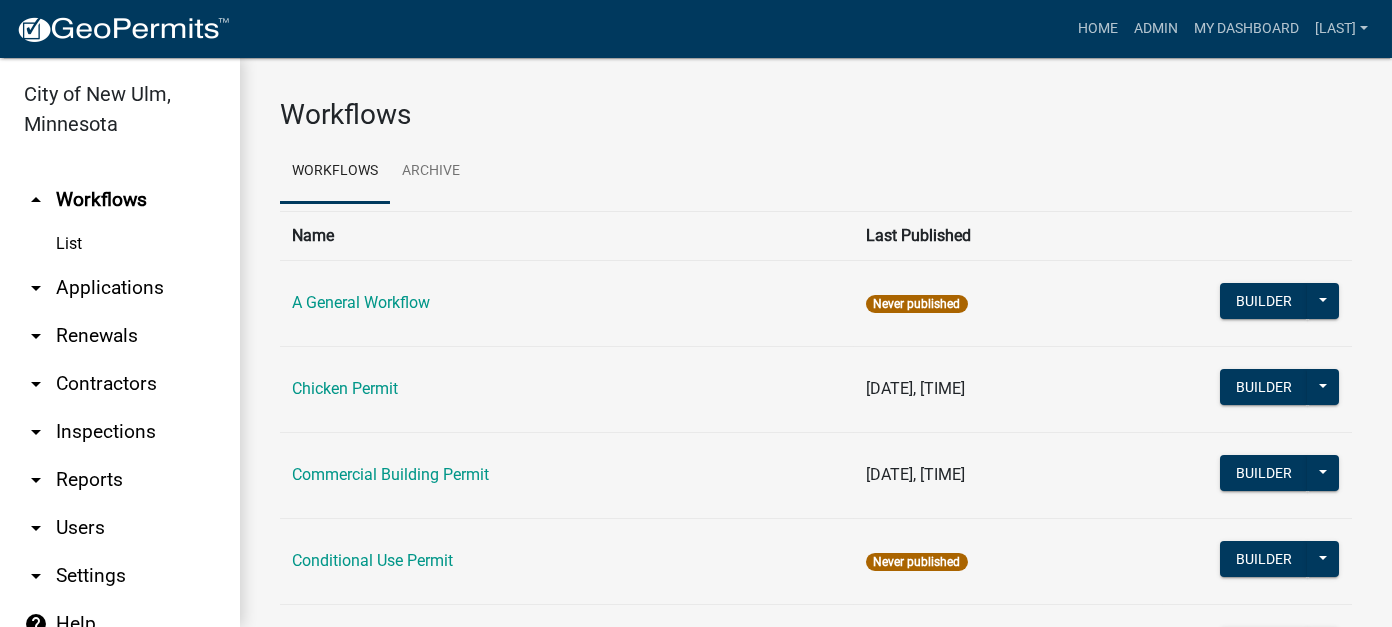 click on "arrow_drop_down   Applications" at bounding box center (120, 288) 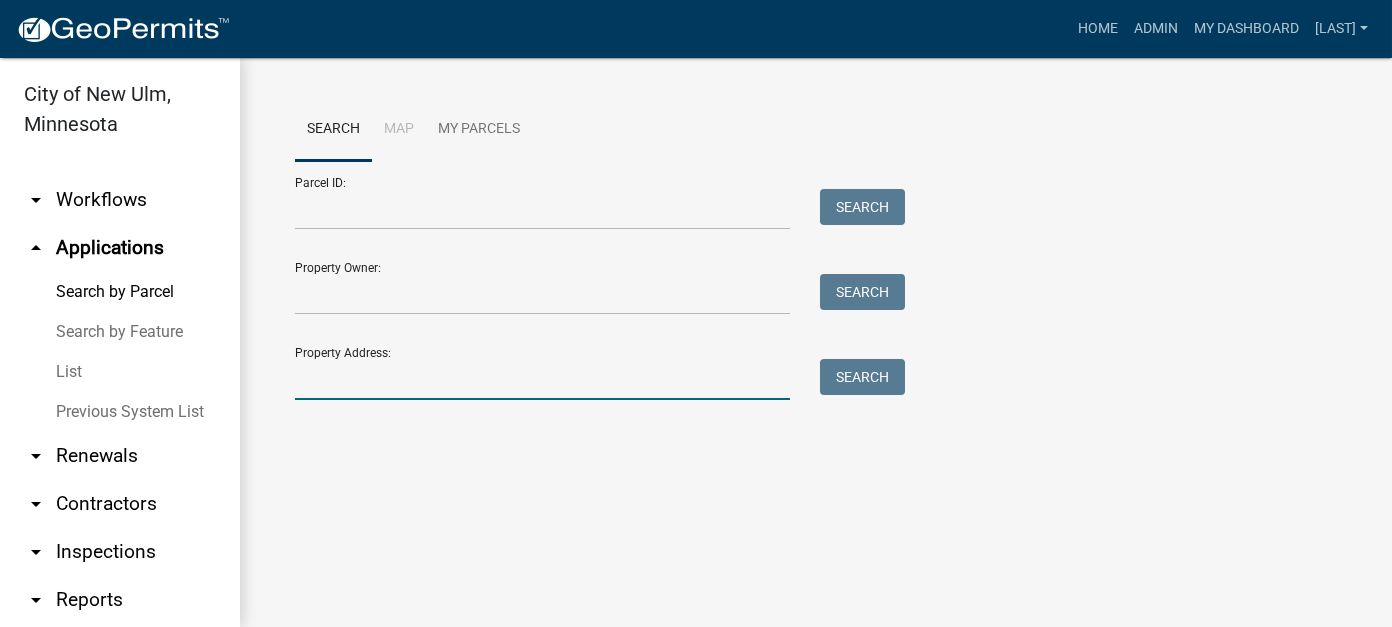 click on "Property Address:" at bounding box center (542, 379) 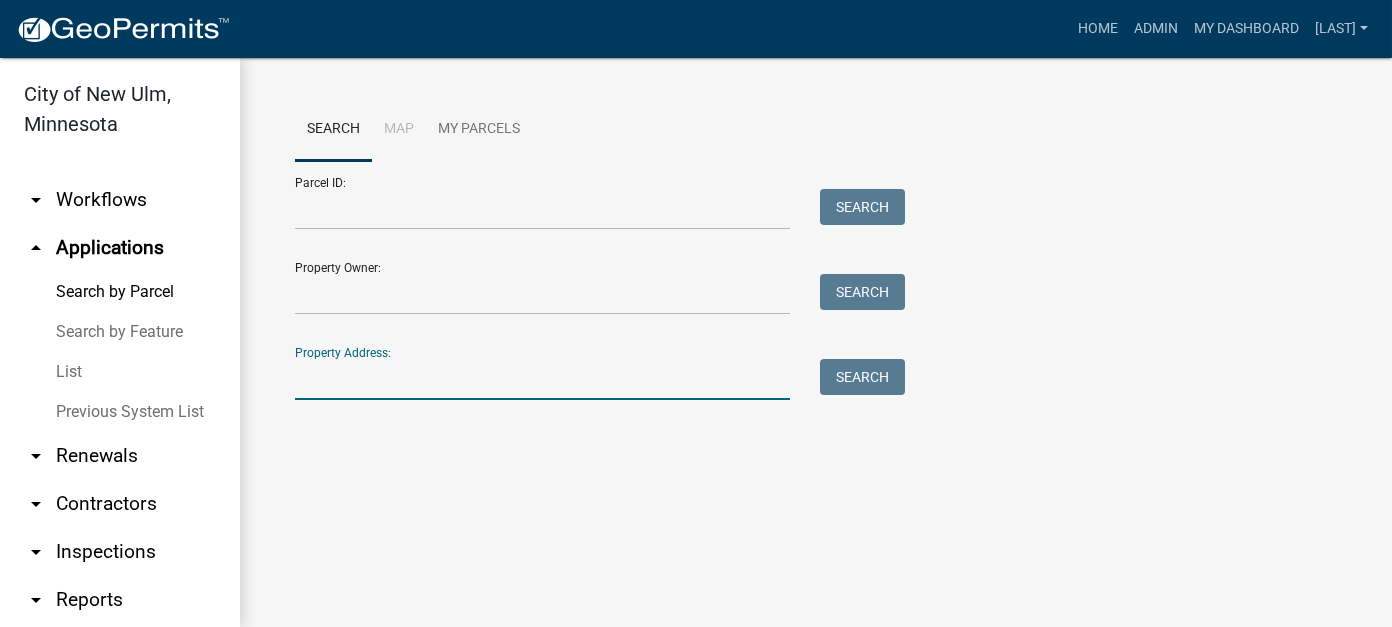 click on "List" at bounding box center (120, 372) 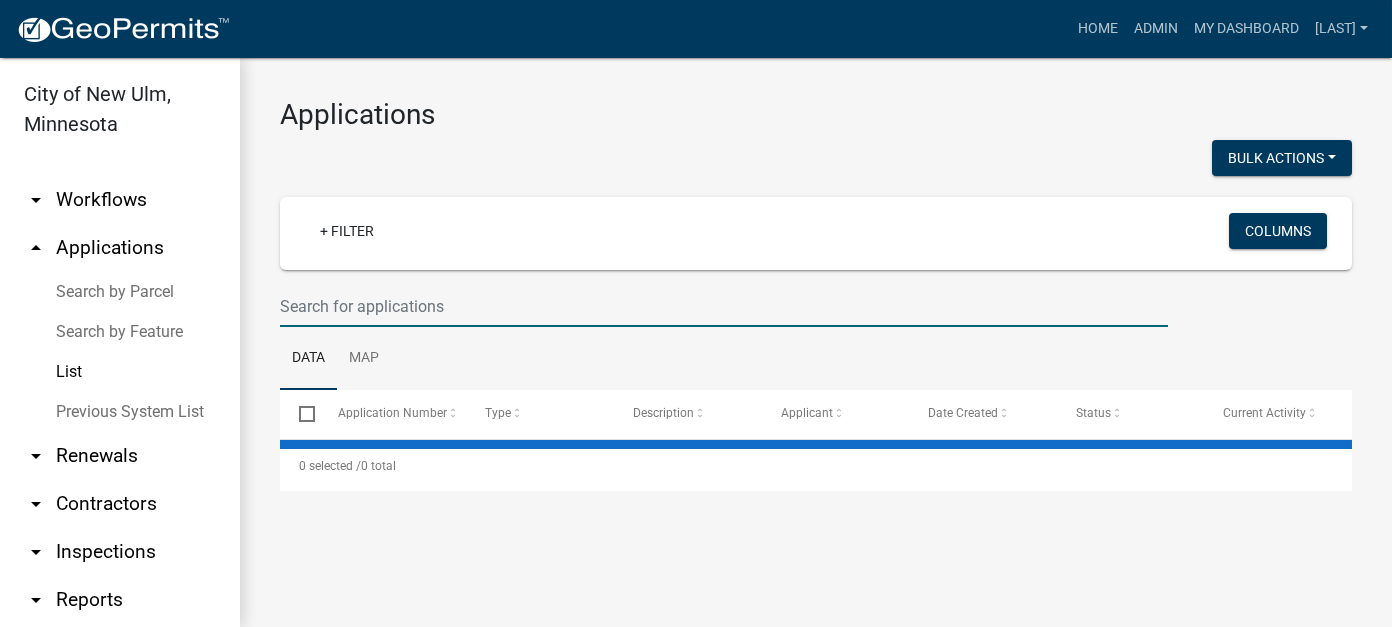 click at bounding box center (724, 306) 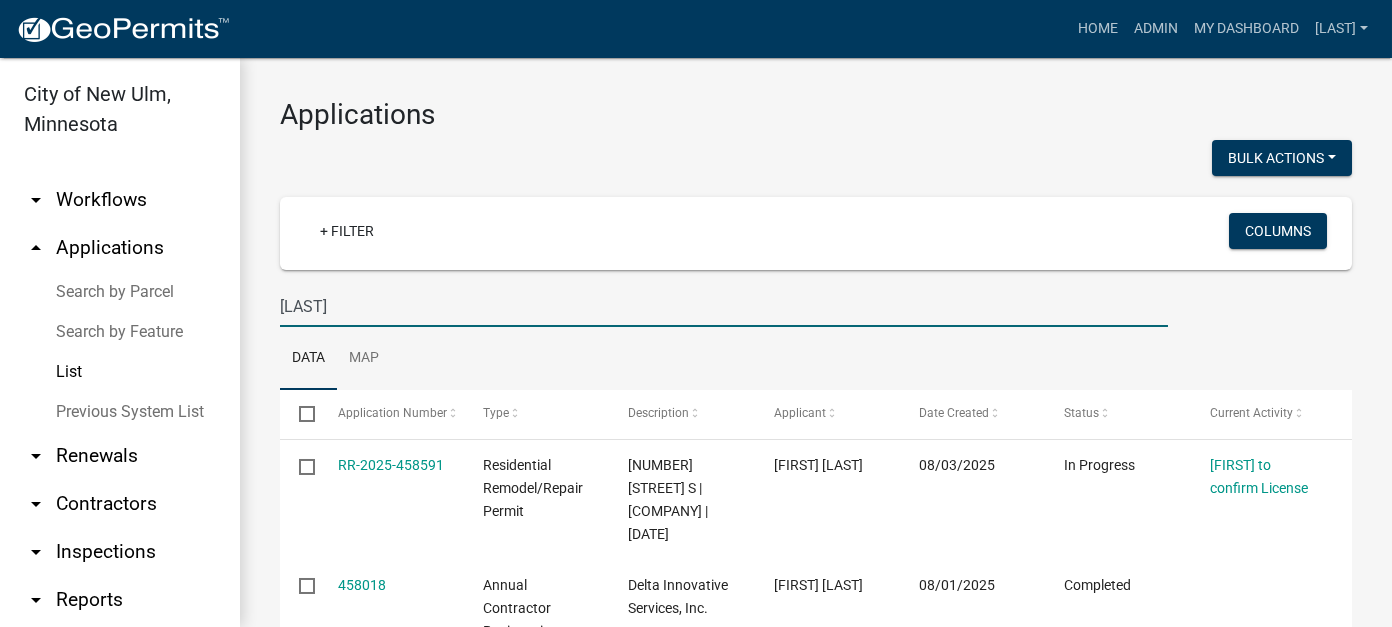 type on "boyle" 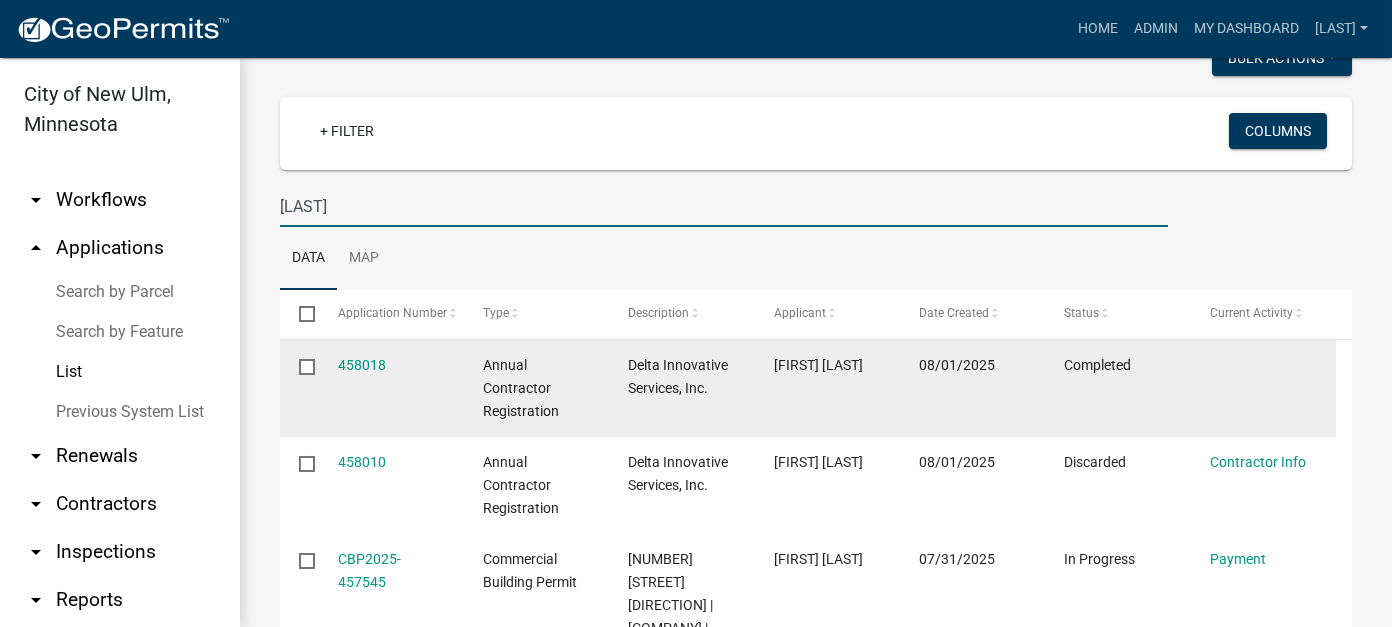 scroll, scrollTop: 200, scrollLeft: 0, axis: vertical 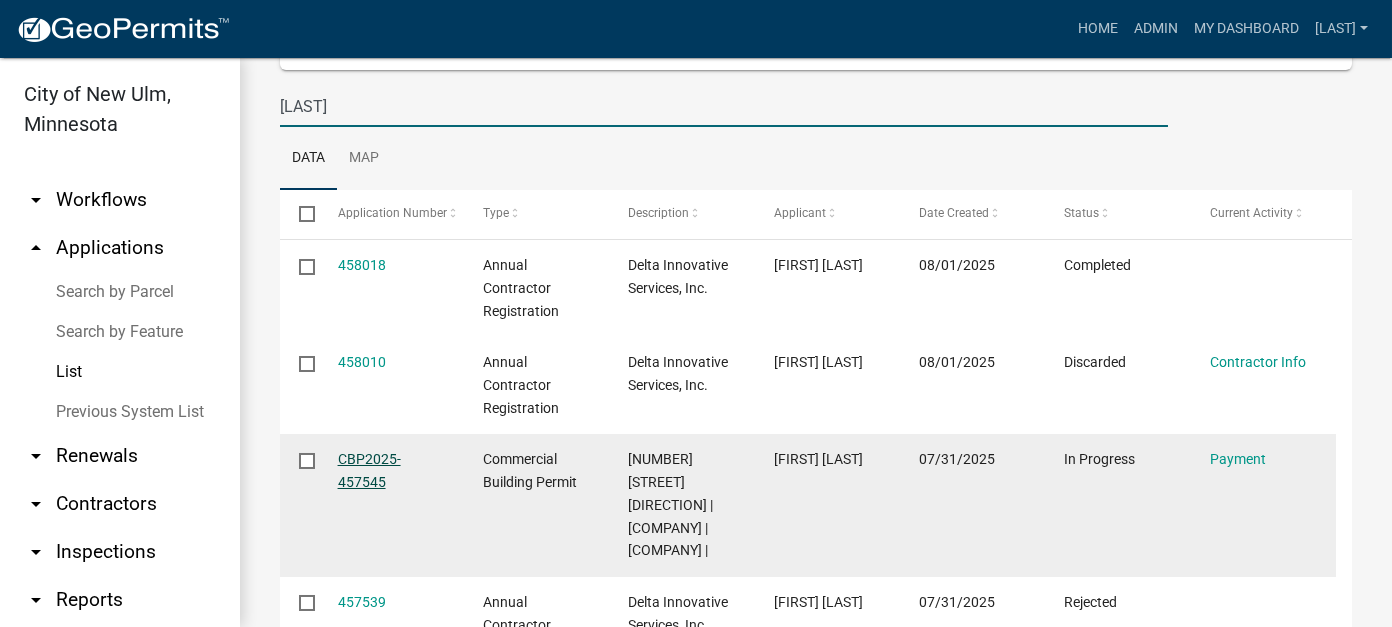 click on "[PERMIT_NUMBER]" 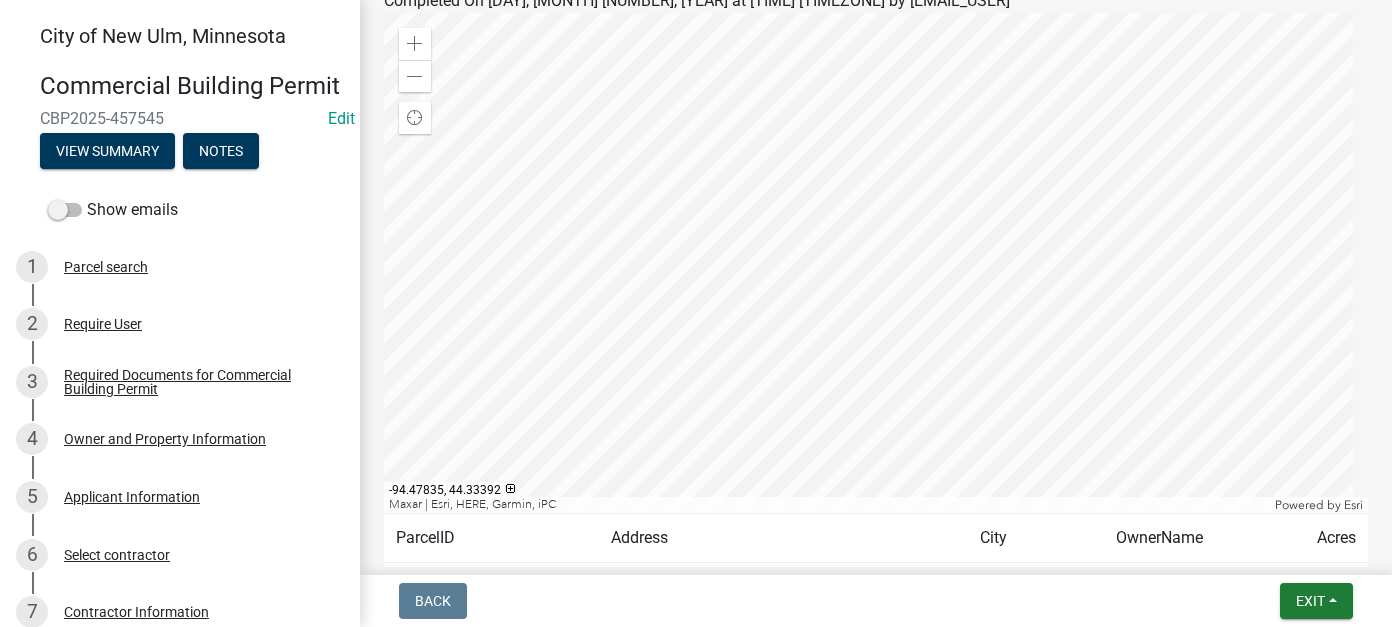 scroll, scrollTop: 500, scrollLeft: 0, axis: vertical 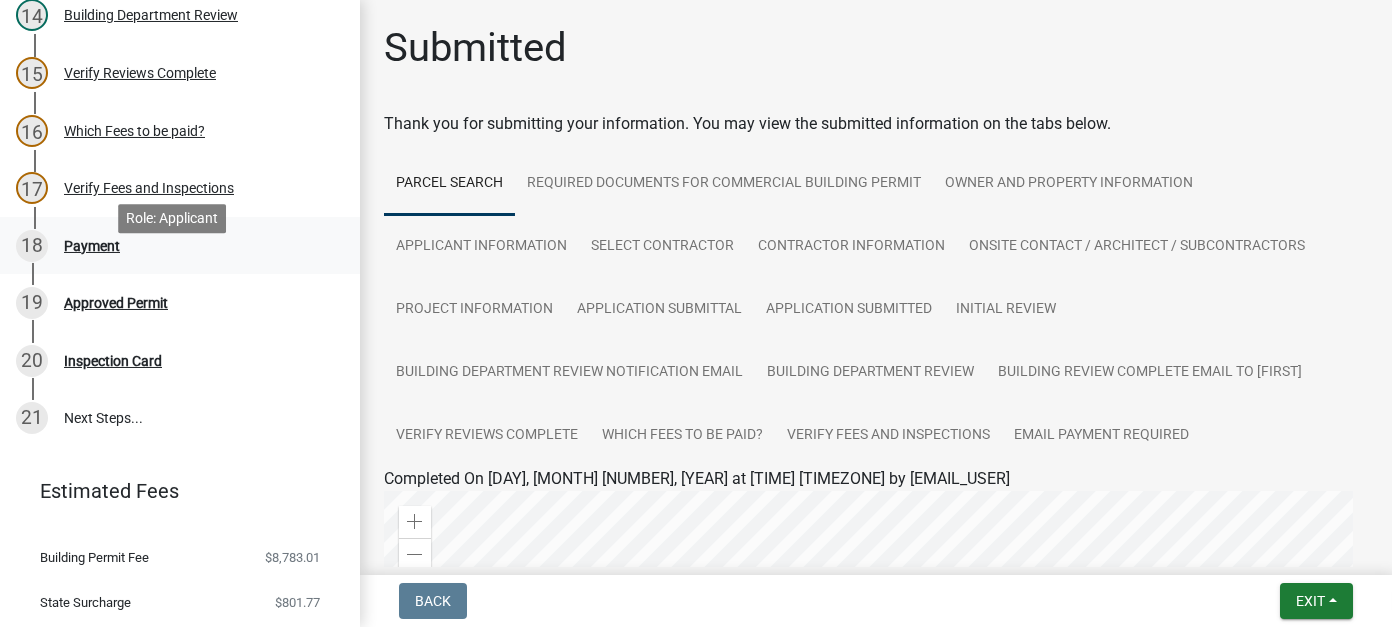 click on "18     Payment" at bounding box center [172, 246] 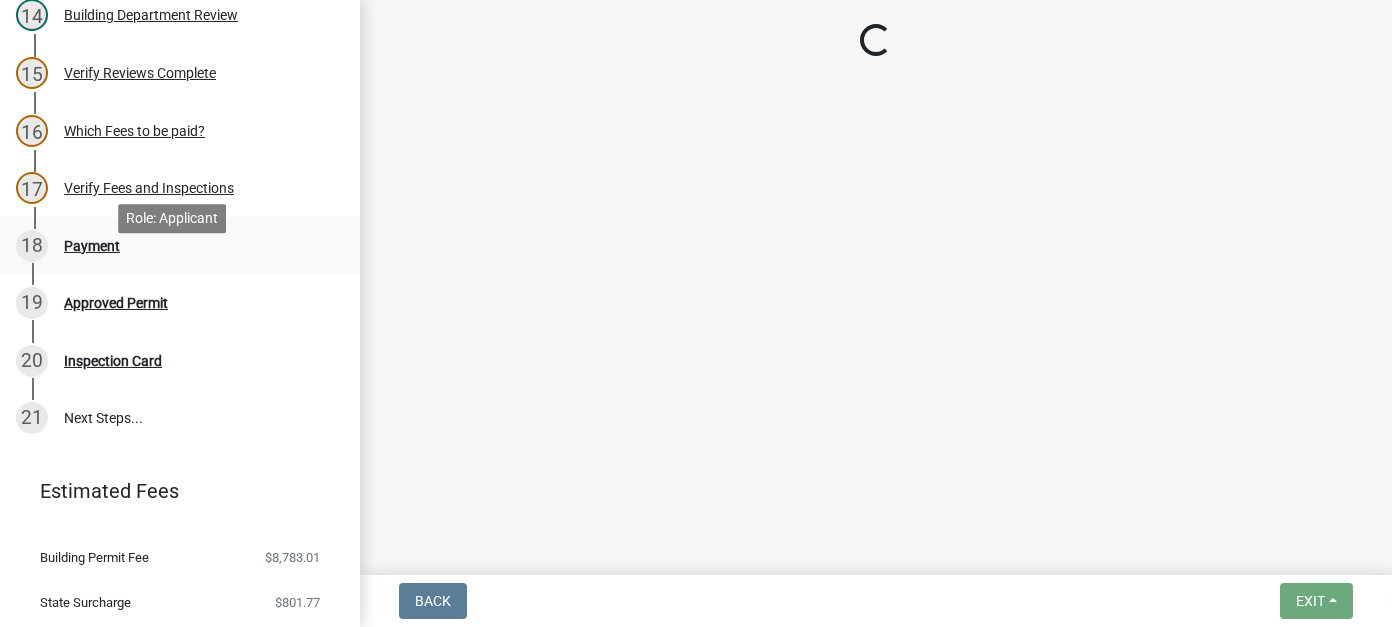 select on "3: 3" 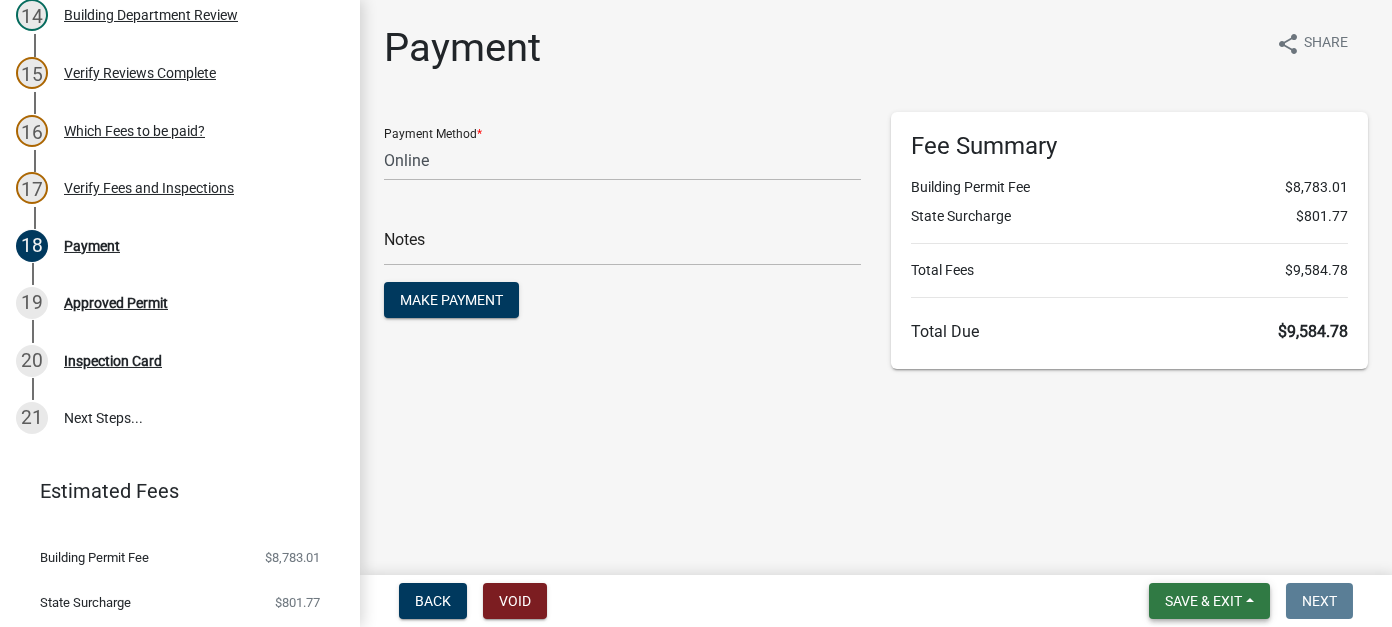 click on "Save & Exit" at bounding box center [1203, 601] 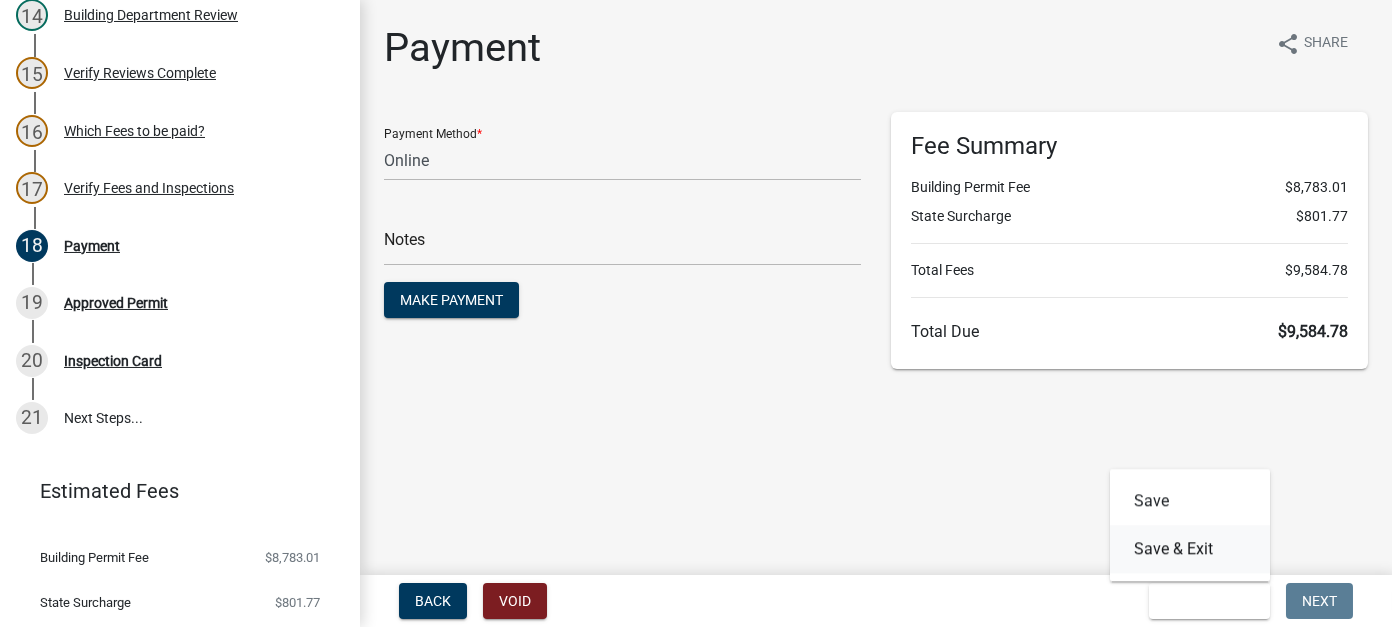 click on "Save & Exit" at bounding box center [1190, 549] 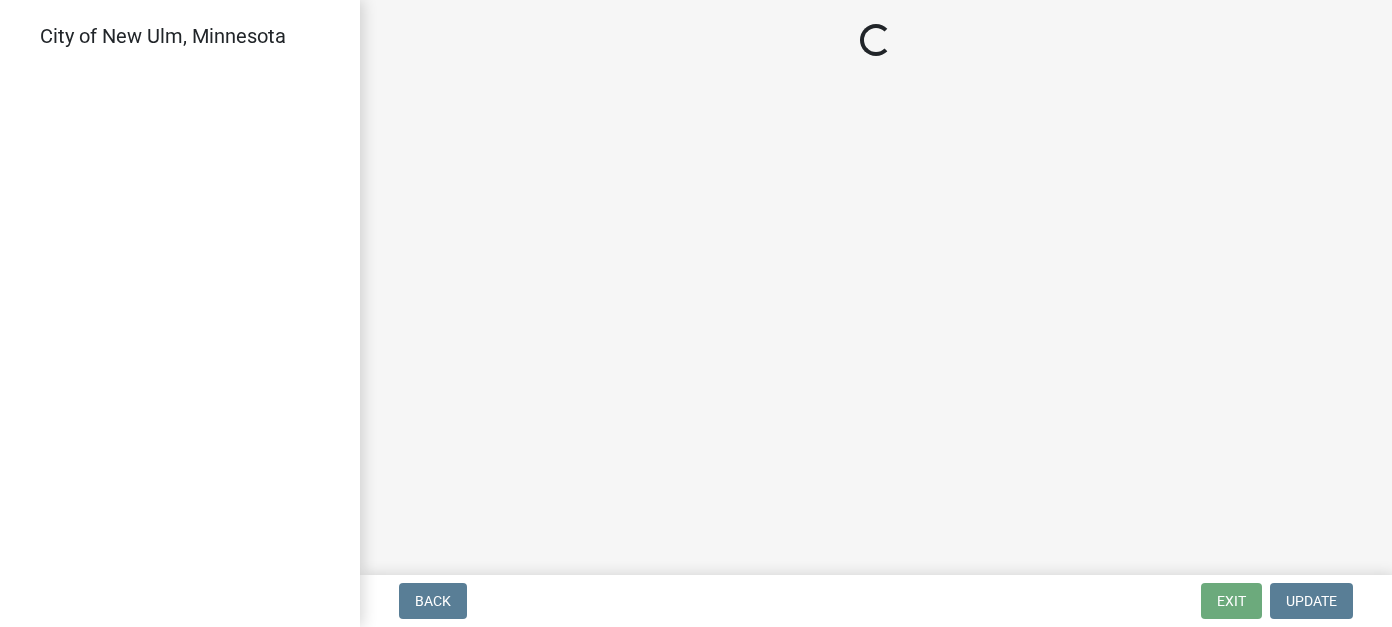 scroll, scrollTop: 0, scrollLeft: 0, axis: both 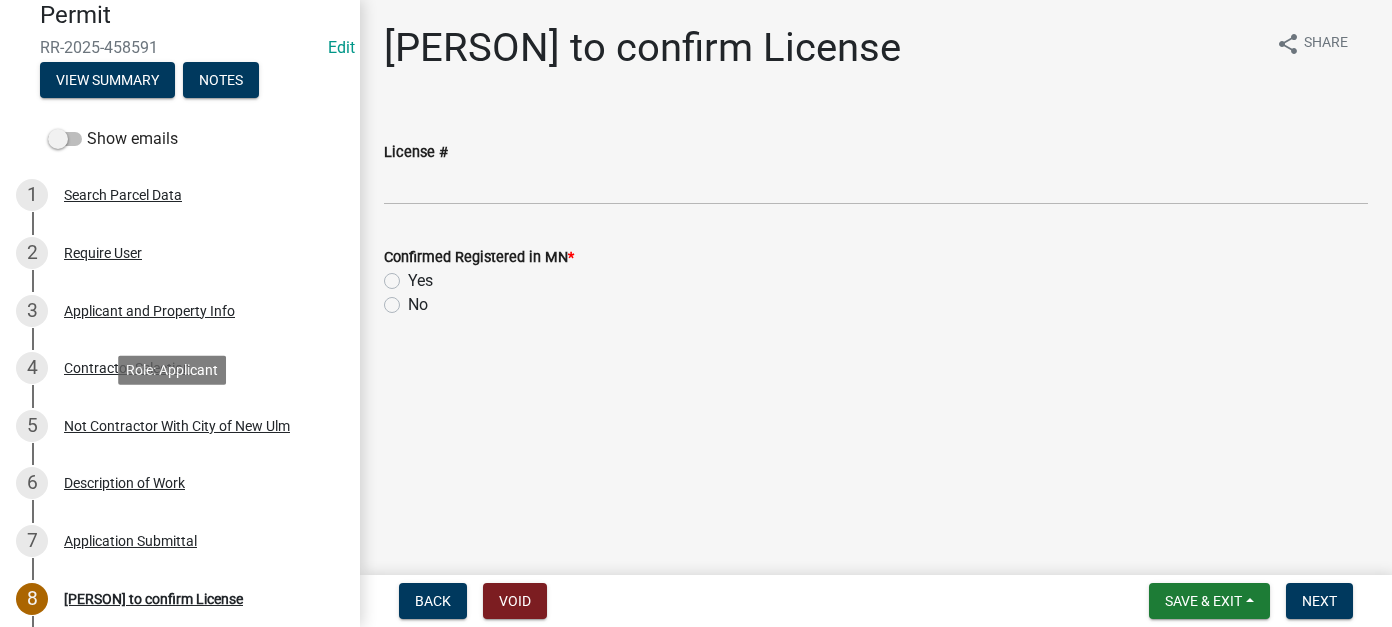 click on "Not Contractor With City of New Ulm" at bounding box center [177, 426] 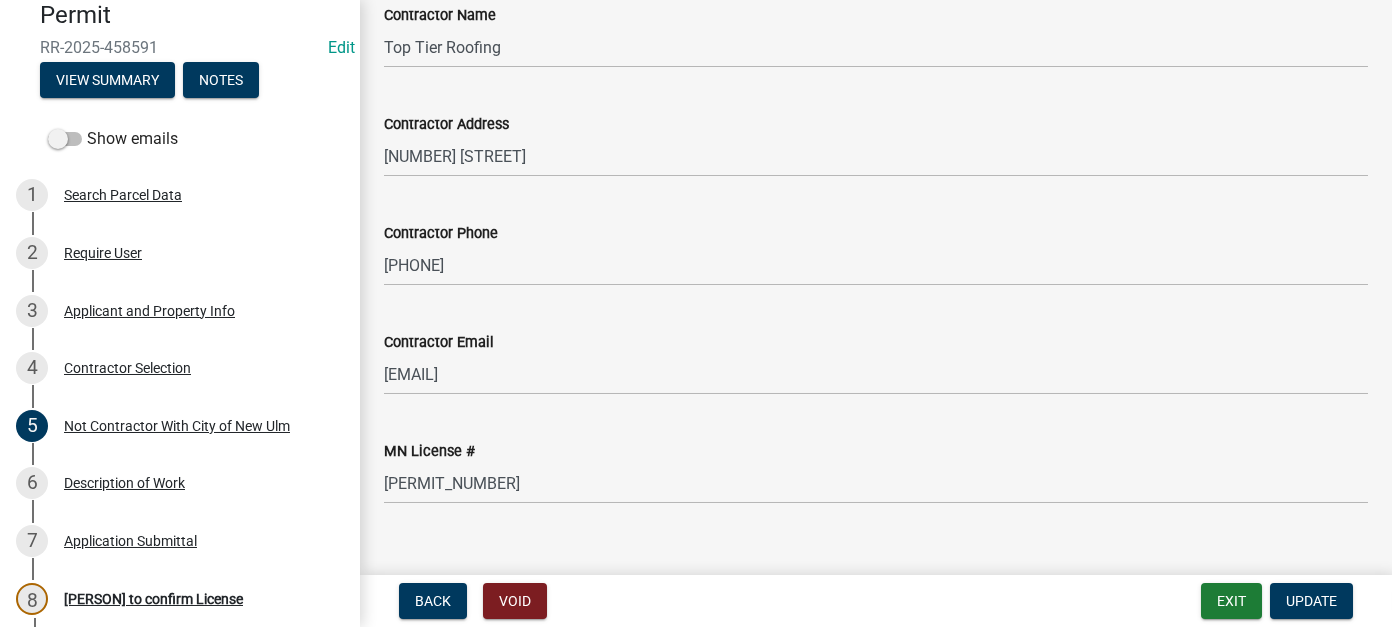 scroll, scrollTop: 400, scrollLeft: 0, axis: vertical 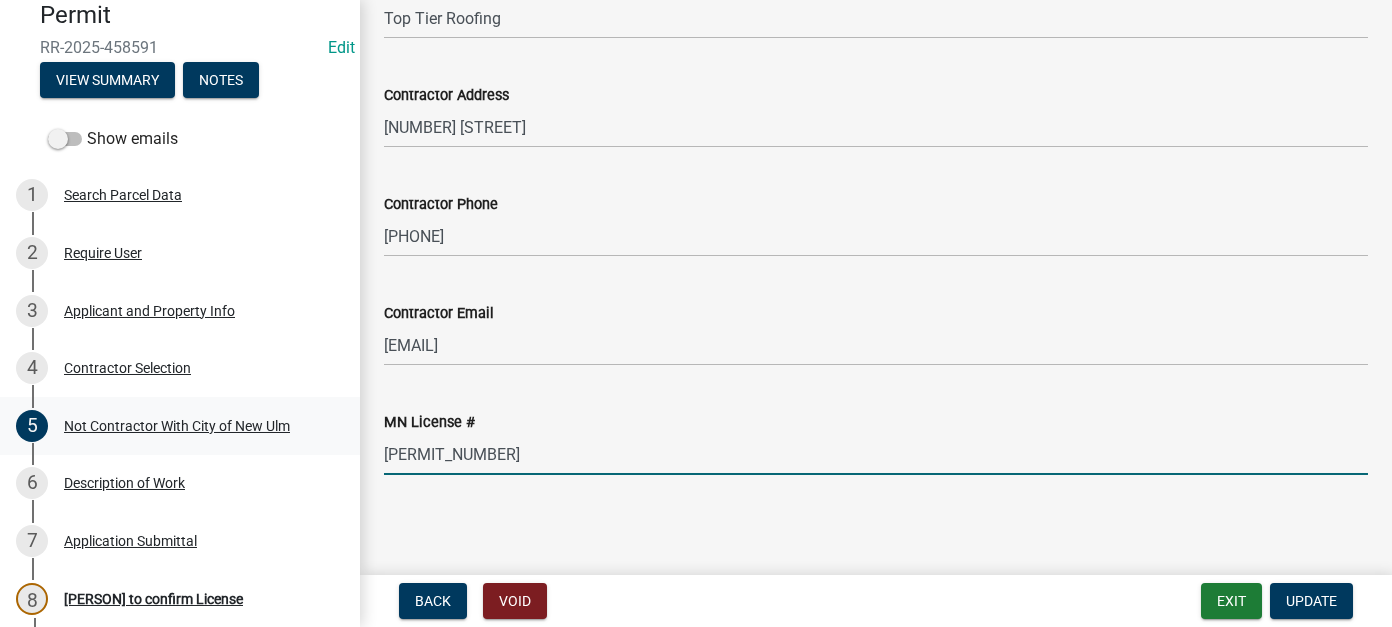 drag, startPoint x: 459, startPoint y: 448, endPoint x: 341, endPoint y: 450, distance: 118.016945 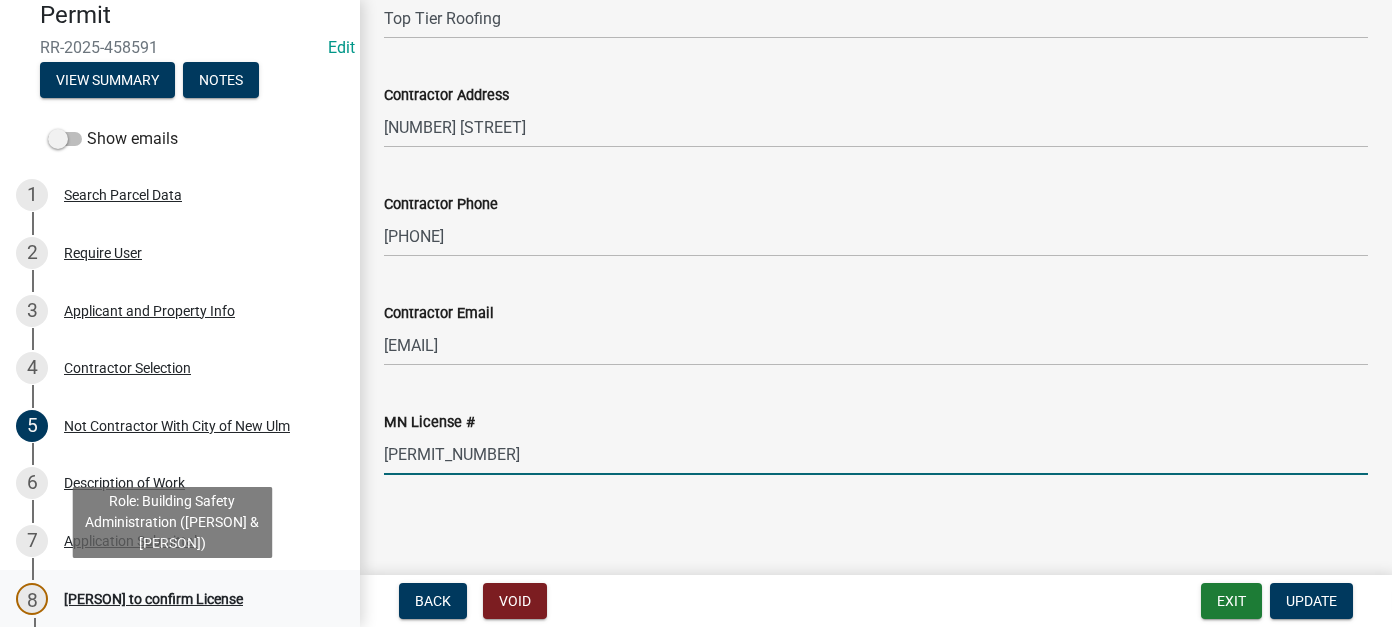 click on "8     Beth to confirm License" at bounding box center [172, 599] 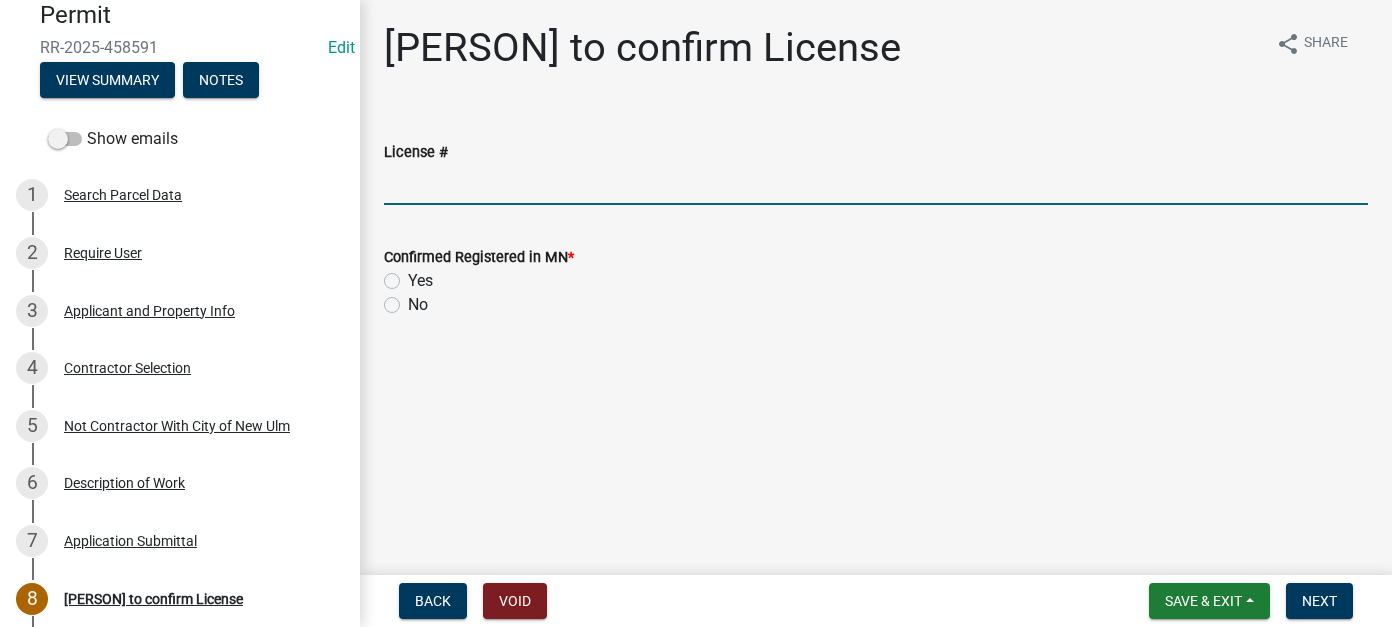 click on "License #" at bounding box center (876, 184) 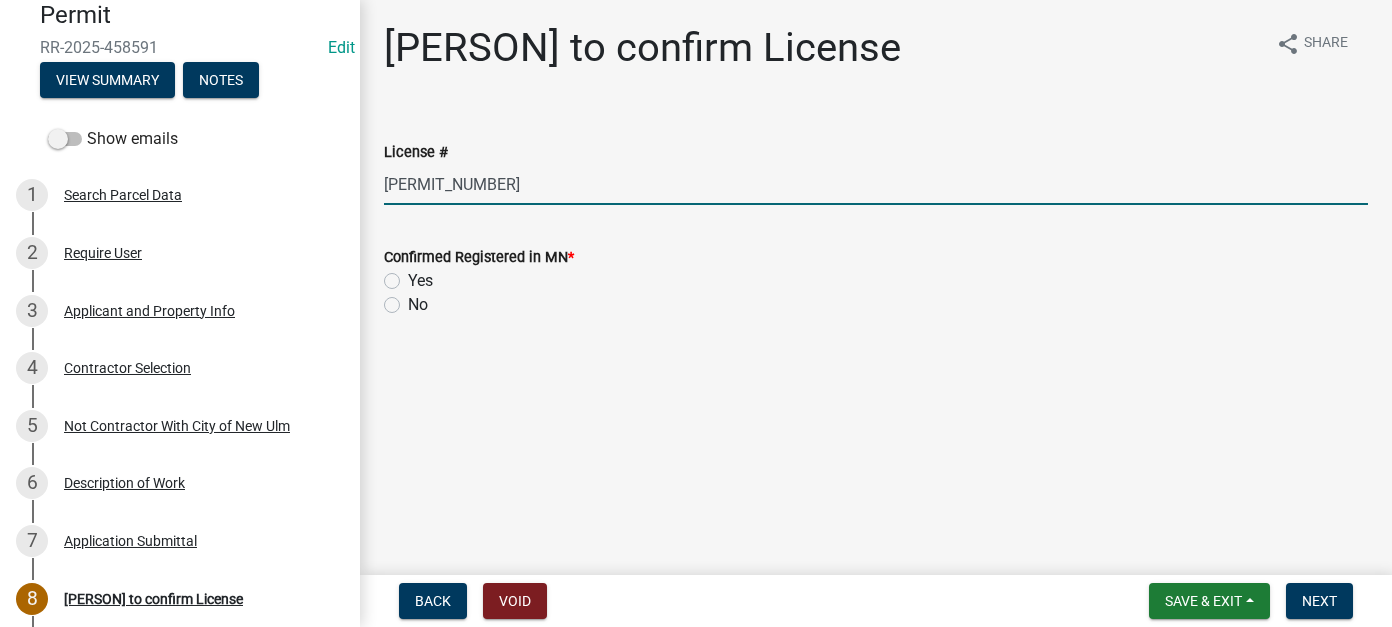 type on "BC808431" 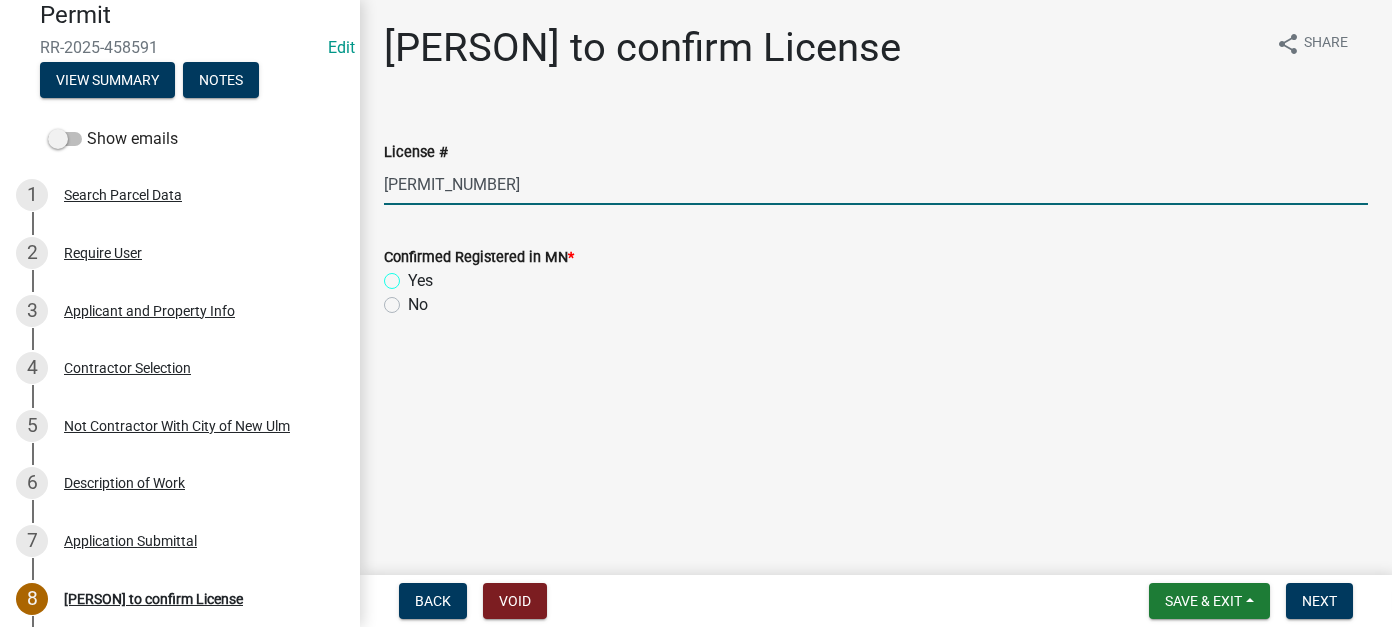 click on "Yes" at bounding box center [414, 275] 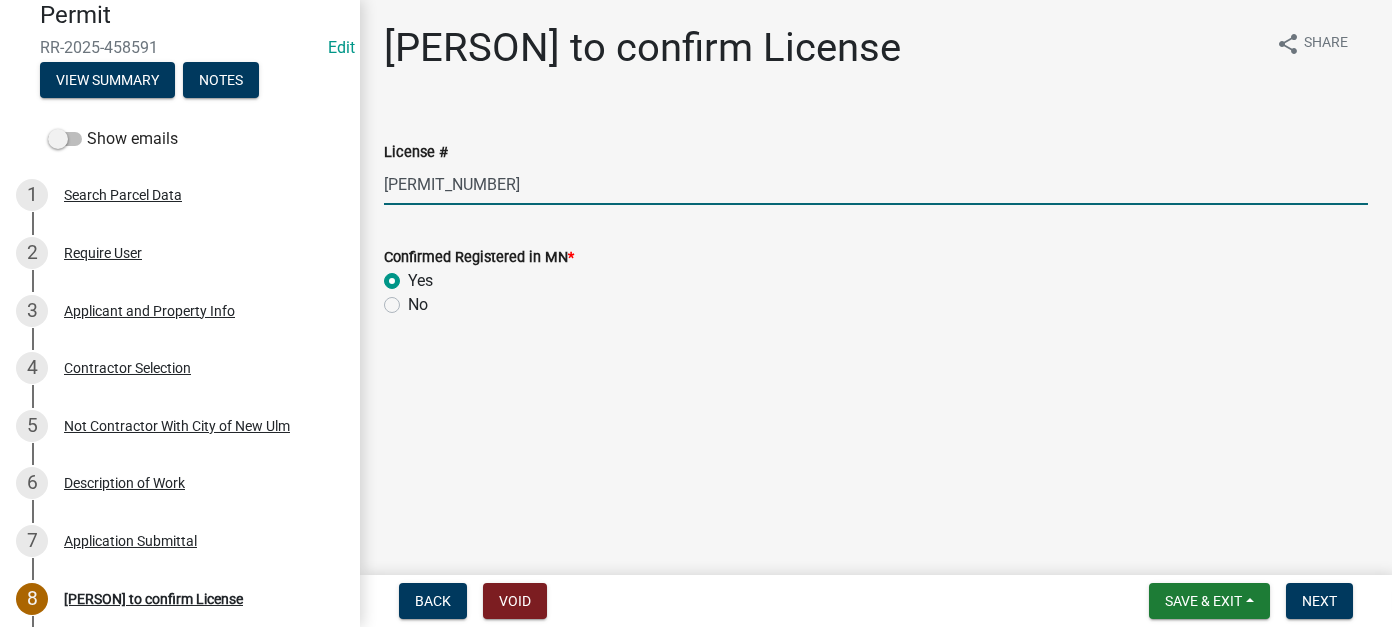 radio on "true" 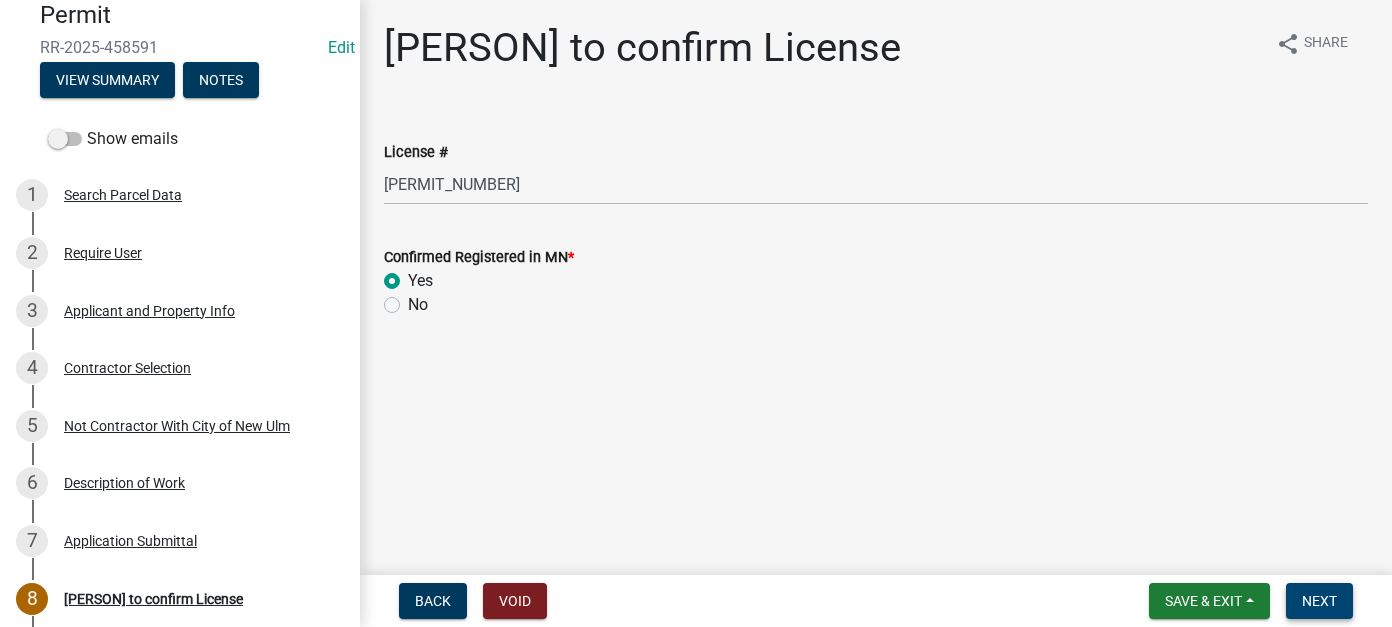 click on "Next" at bounding box center [1319, 601] 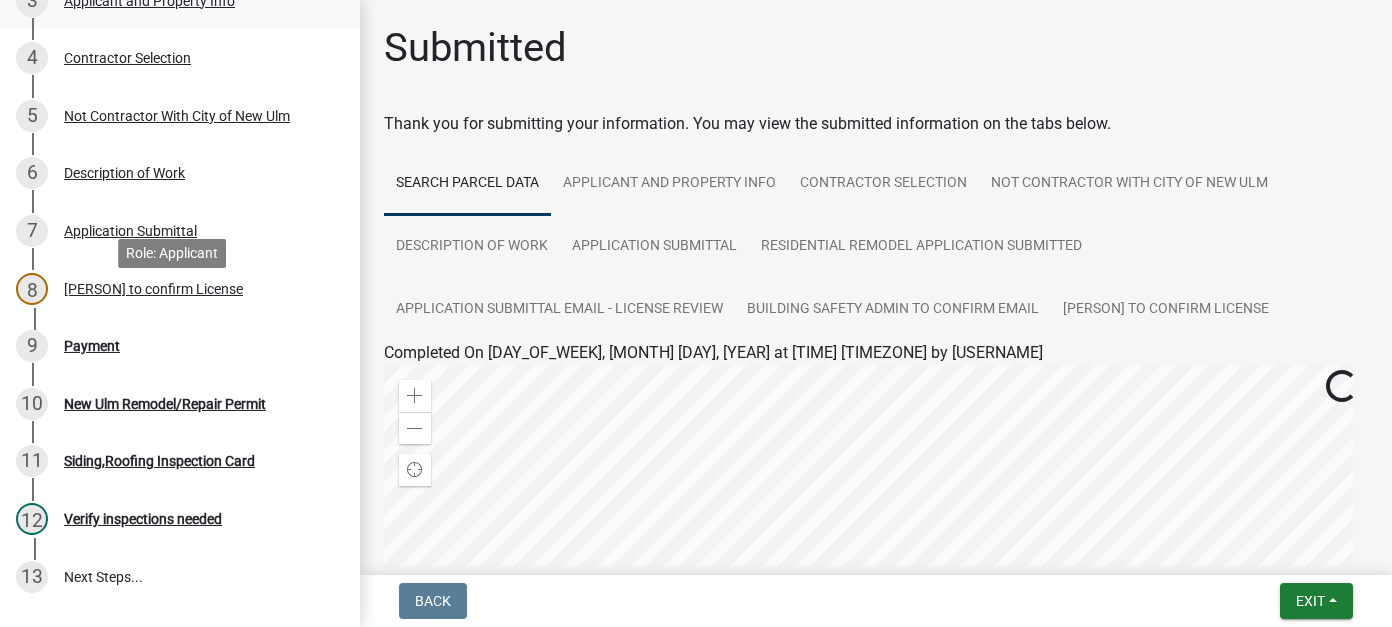 scroll, scrollTop: 600, scrollLeft: 0, axis: vertical 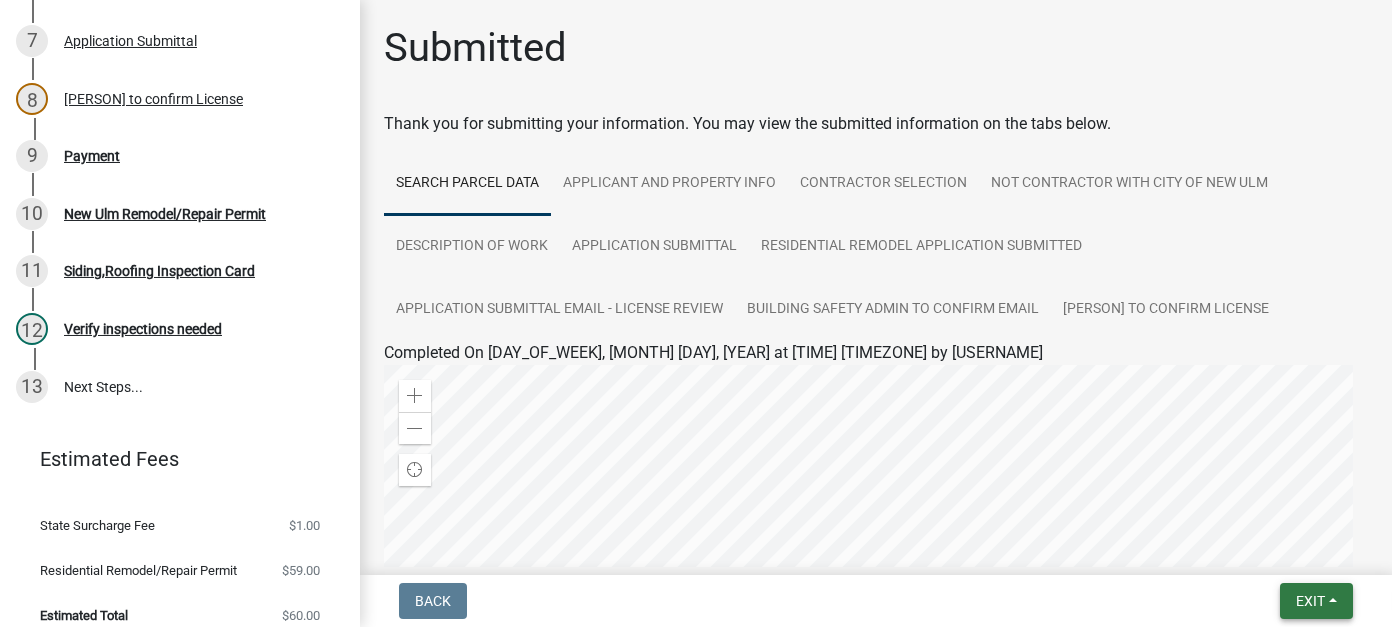 click on "Exit" at bounding box center [1310, 601] 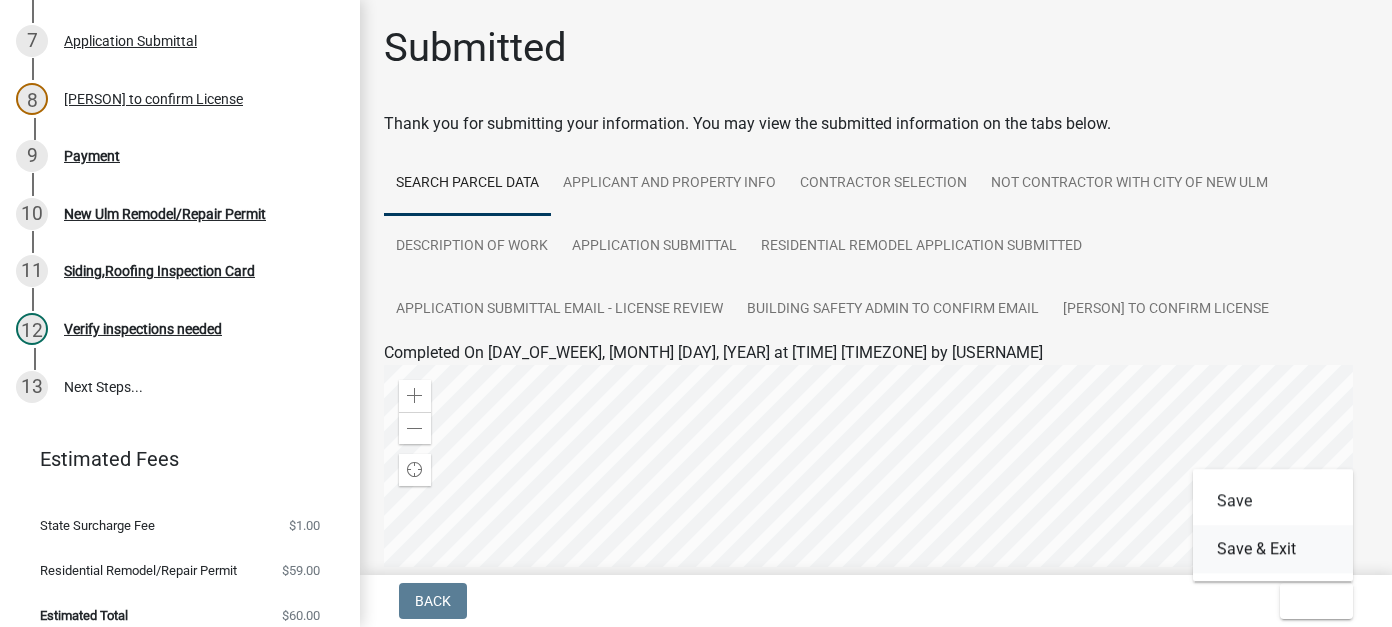 click on "Save & Exit" at bounding box center (1273, 549) 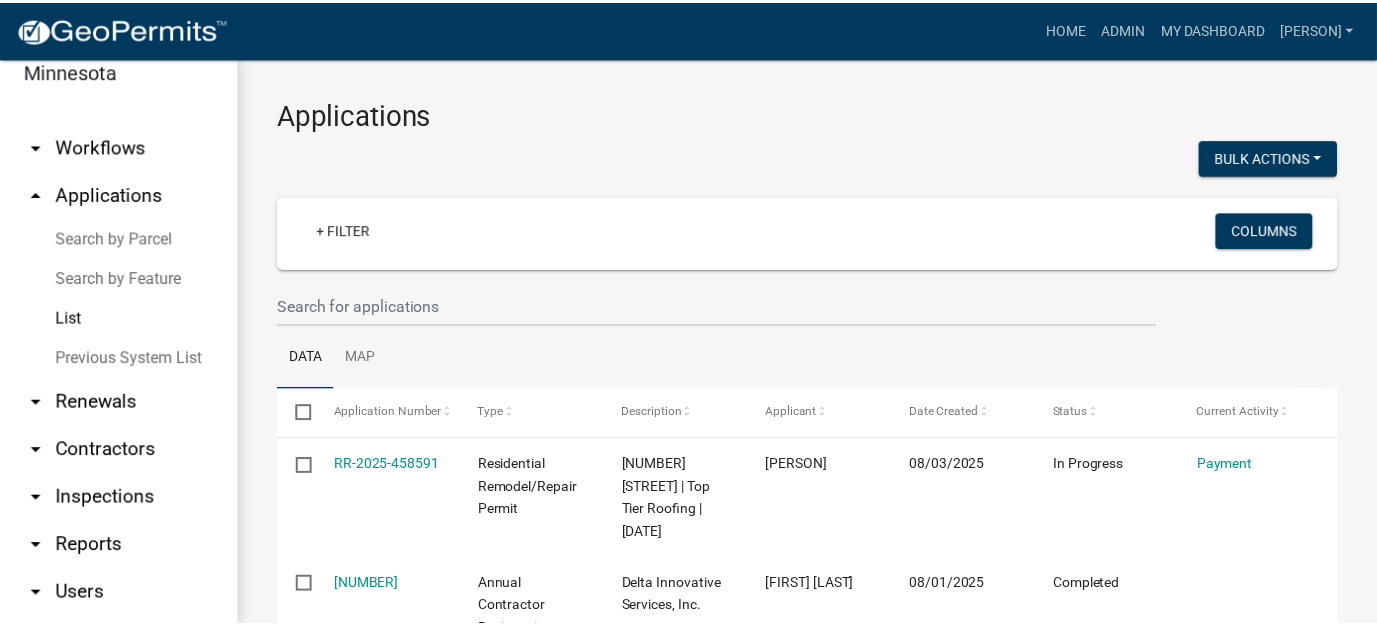 scroll, scrollTop: 100, scrollLeft: 0, axis: vertical 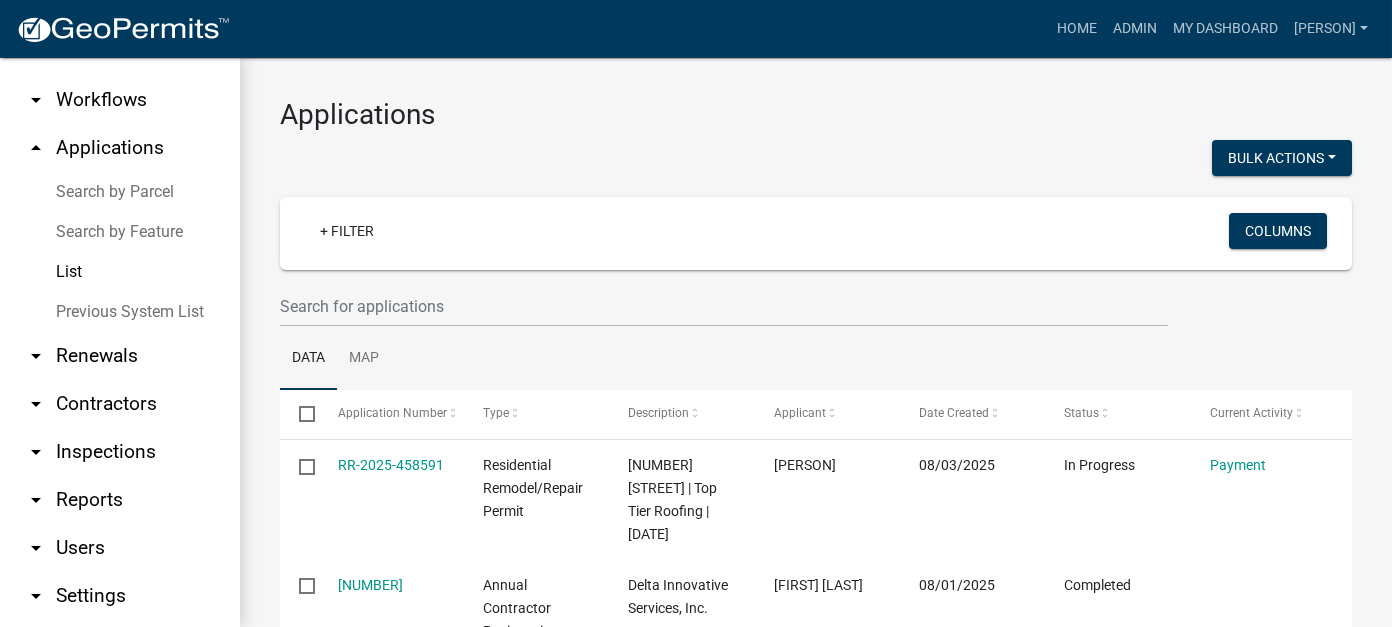 click on "arrow_drop_down   Reports" at bounding box center [120, 500] 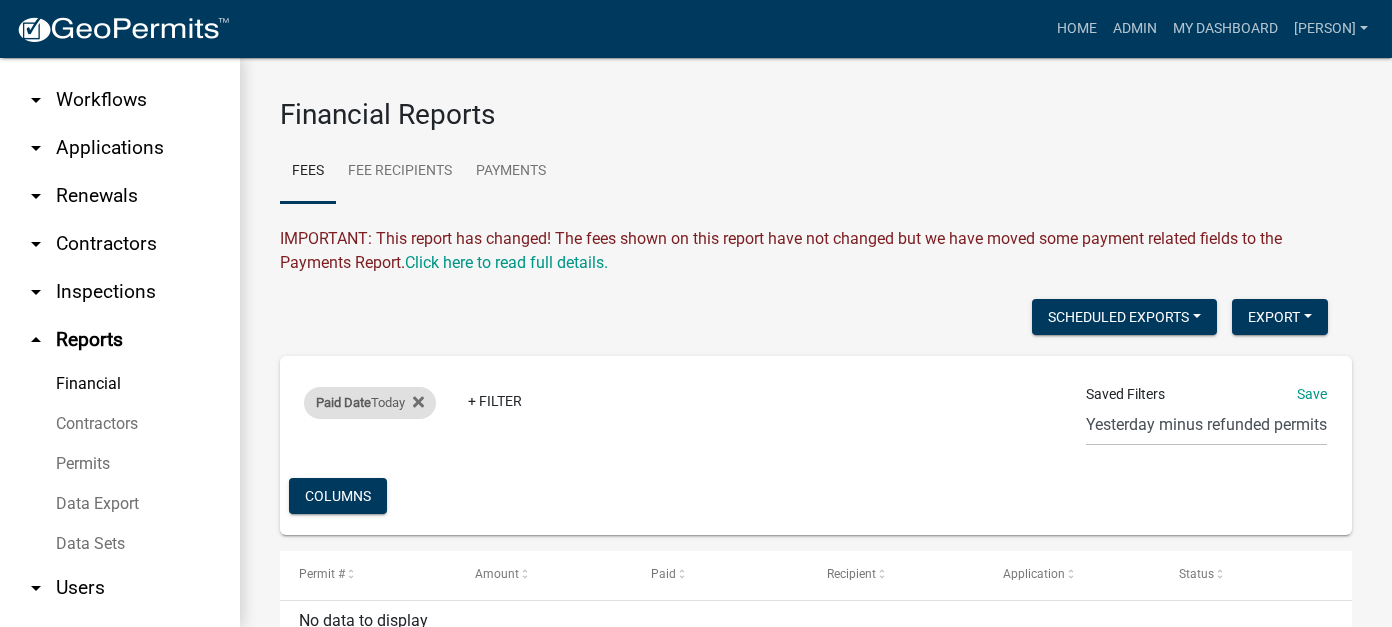 click on "Paid Date" at bounding box center (343, 402) 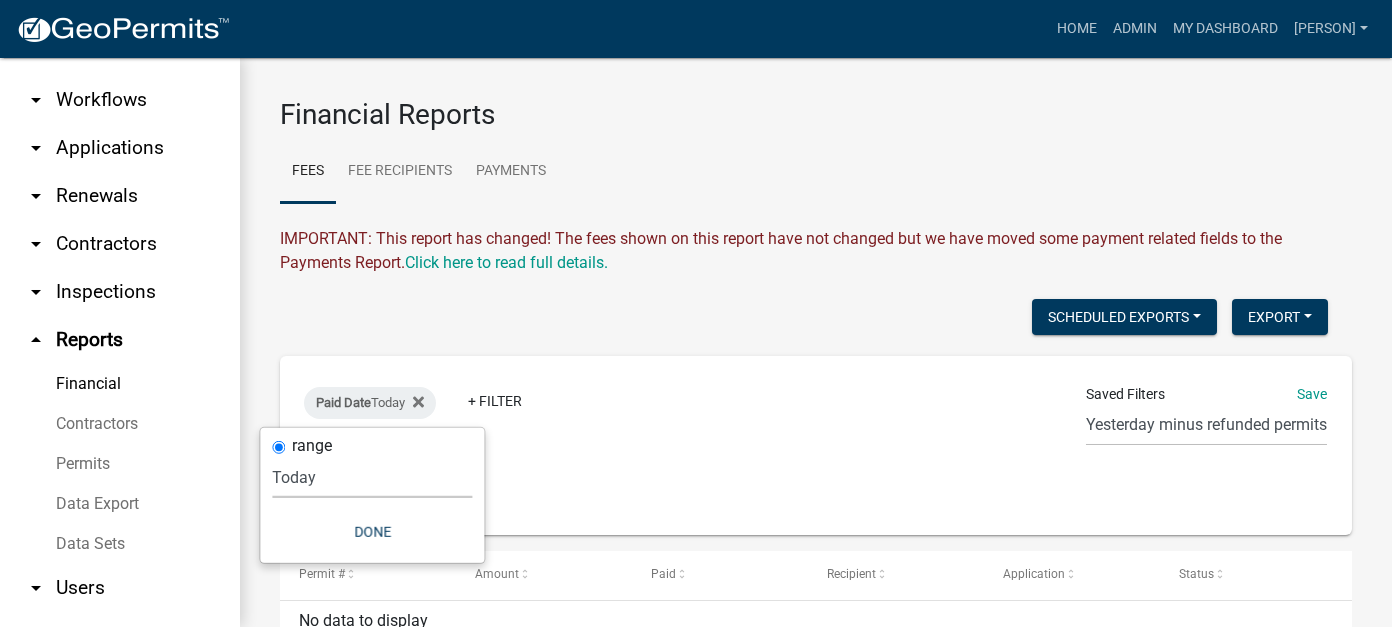click on "Today   Yesterday   Current Week   Previous Week   Current Month   Last Month   Current Calendar Quarter   Previous Calendar Quarter   Current Year   Last Year   Custom" at bounding box center [372, 477] 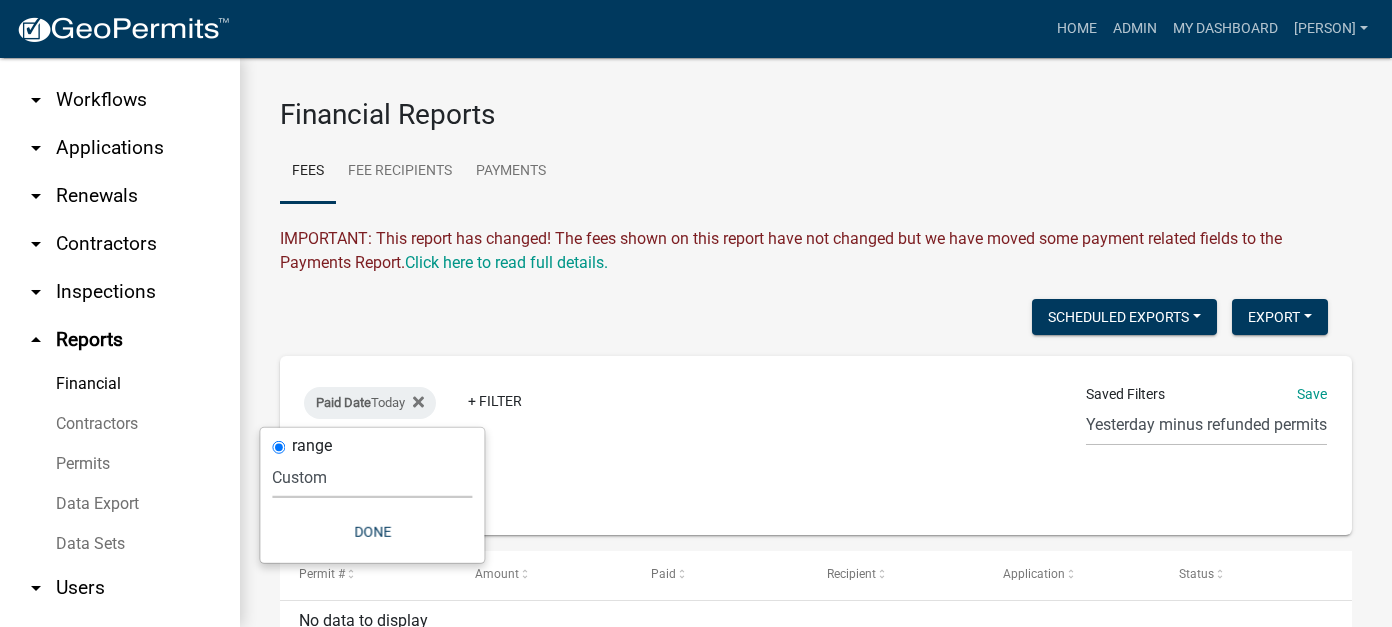 click on "Today   Yesterday   Current Week   Previous Week   Current Month   Last Month   Current Calendar Quarter   Previous Calendar Quarter   Current Year   Last Year   Custom" at bounding box center (372, 477) 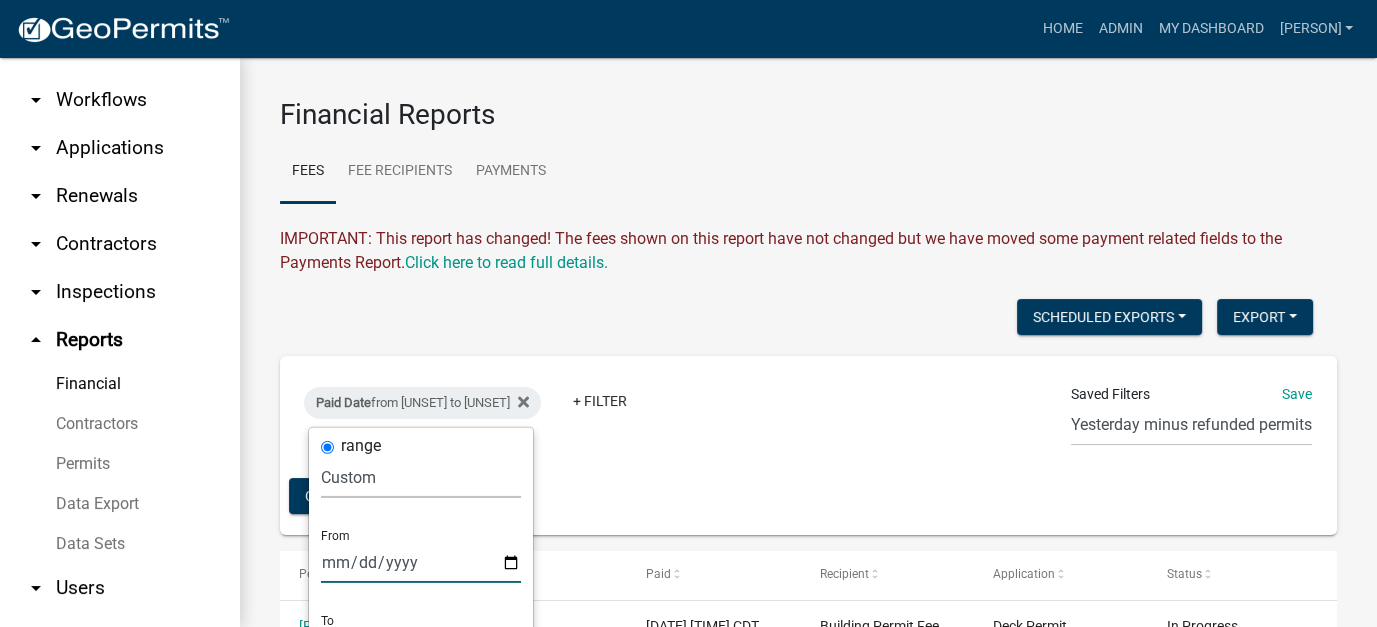 click at bounding box center (421, 562) 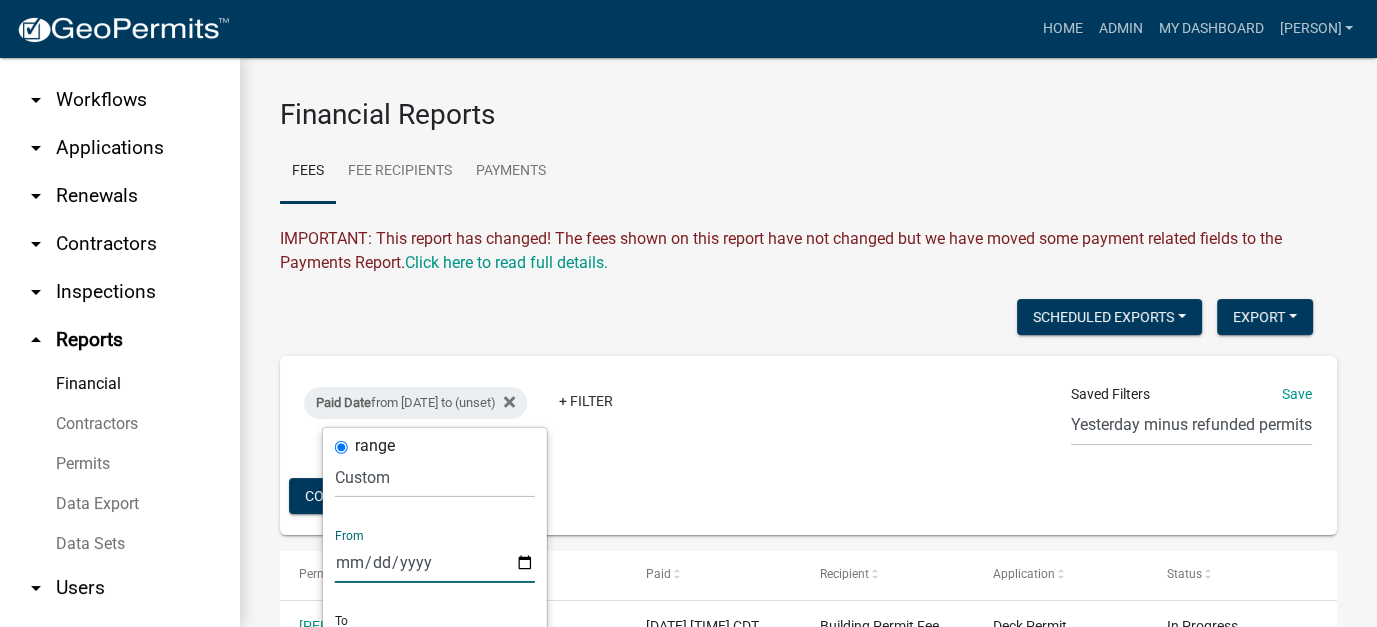 type on "2025-08-01" 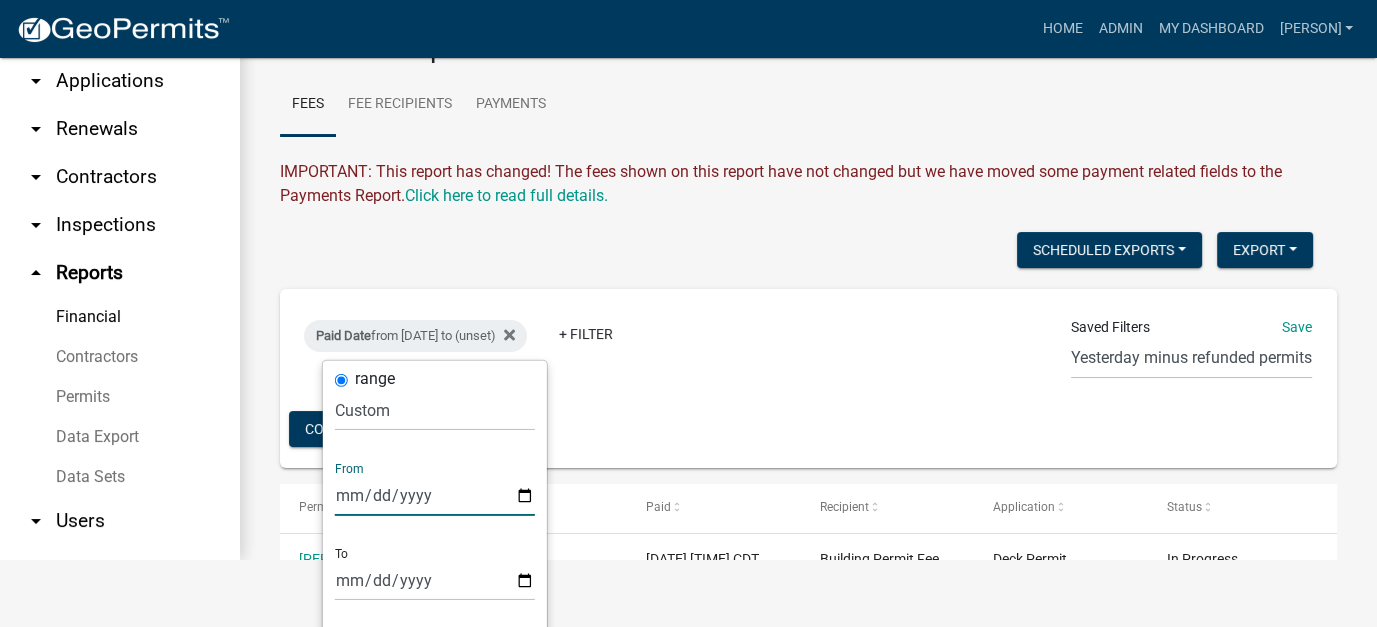 scroll, scrollTop: 100, scrollLeft: 0, axis: vertical 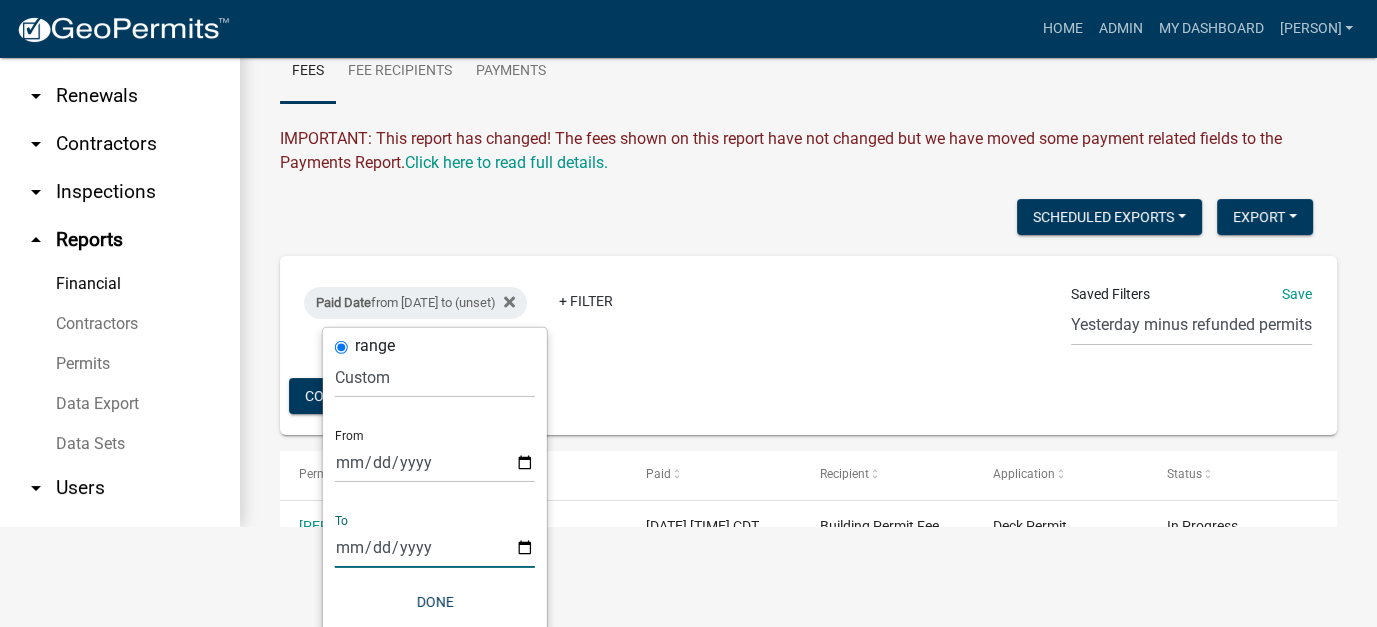 click at bounding box center (435, 547) 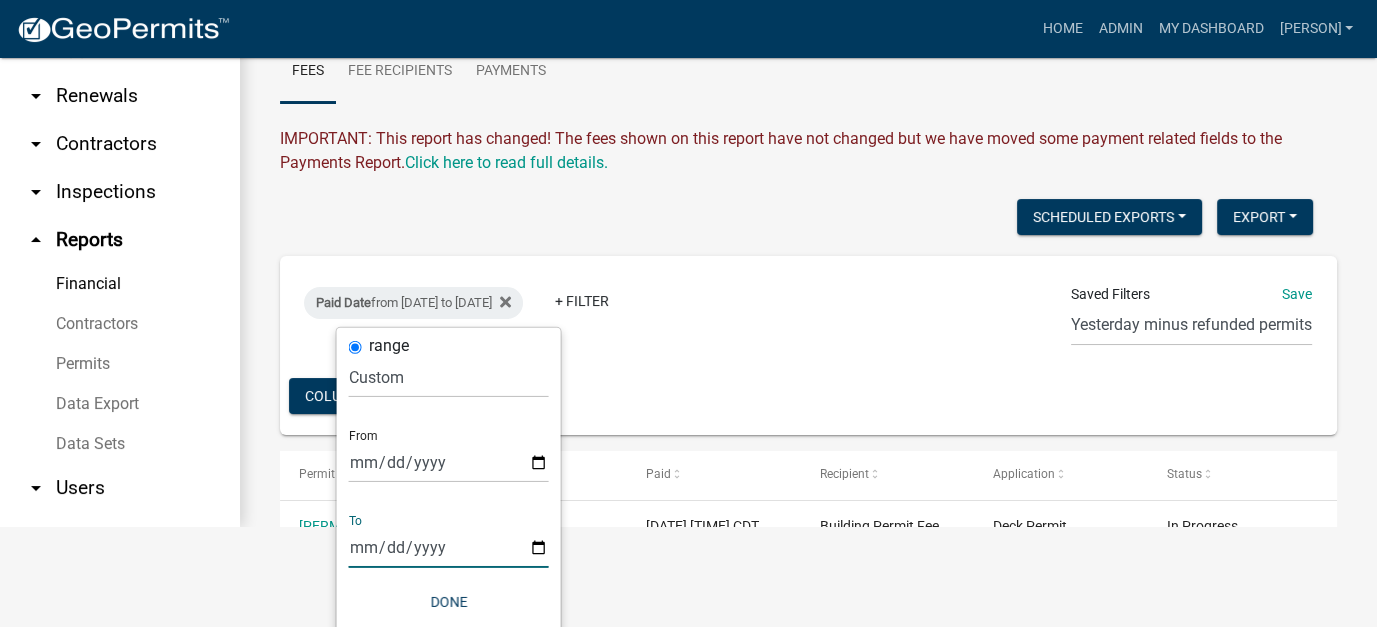 type on "2025-08-03" 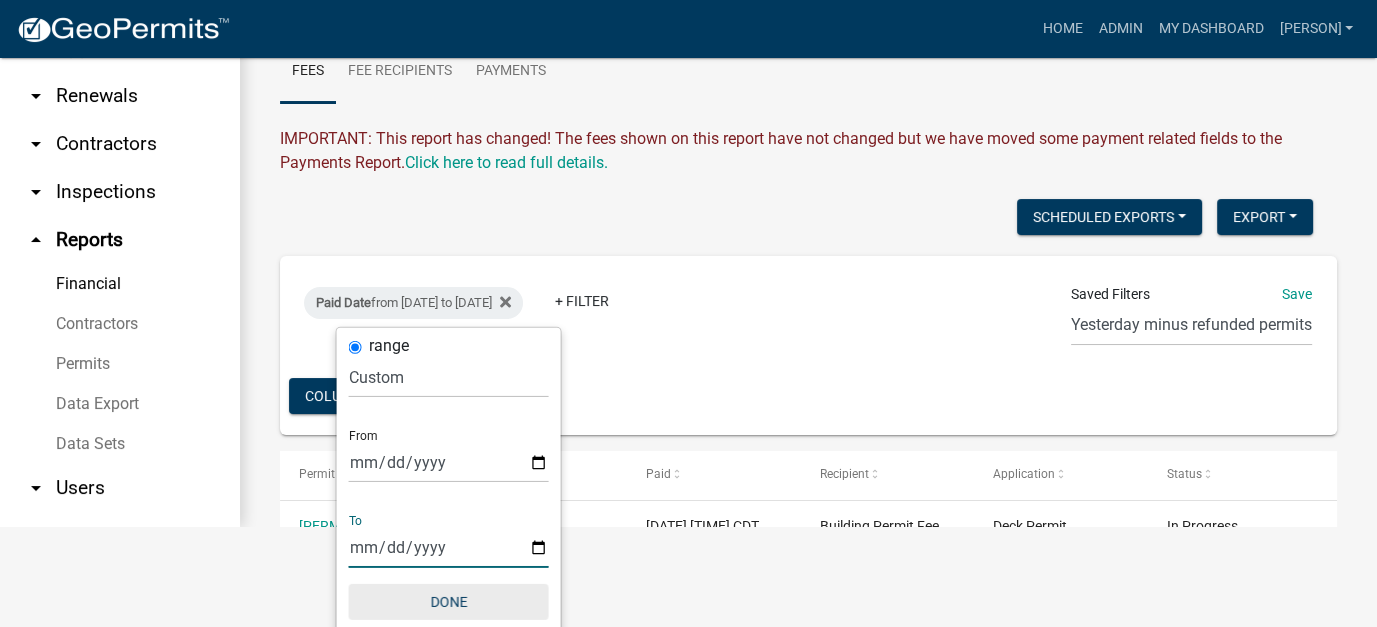 click on "Done" at bounding box center [449, 602] 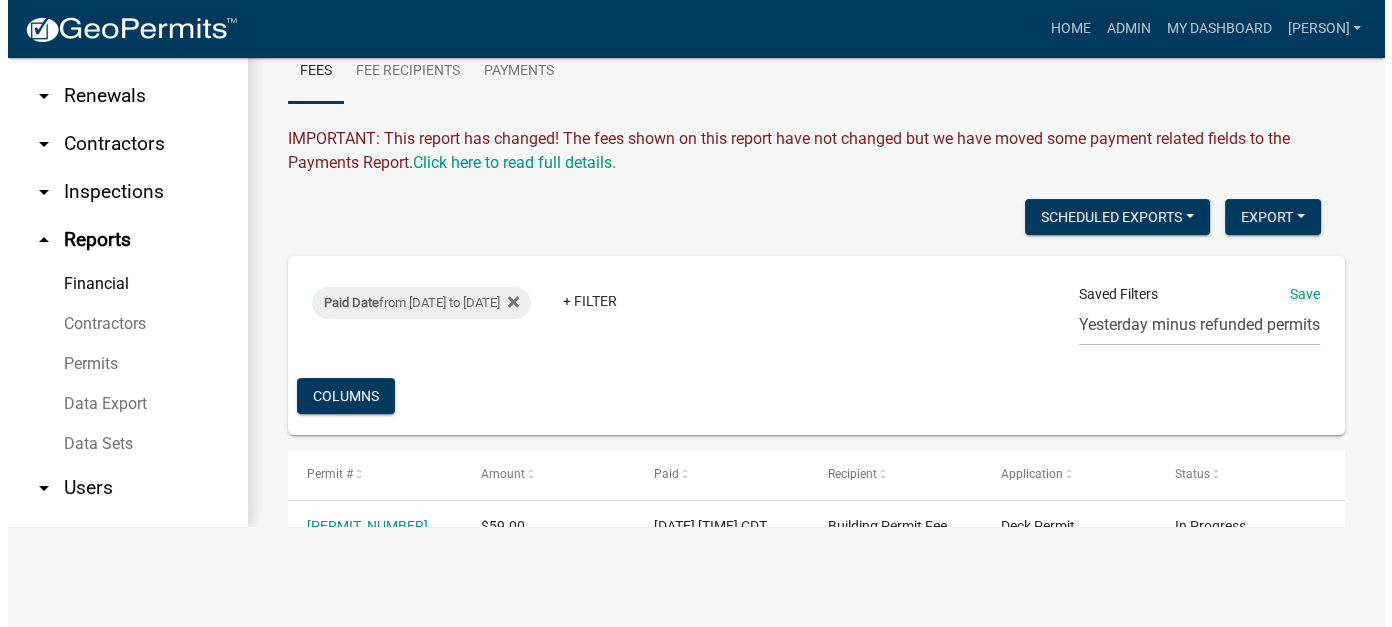 scroll, scrollTop: 0, scrollLeft: 0, axis: both 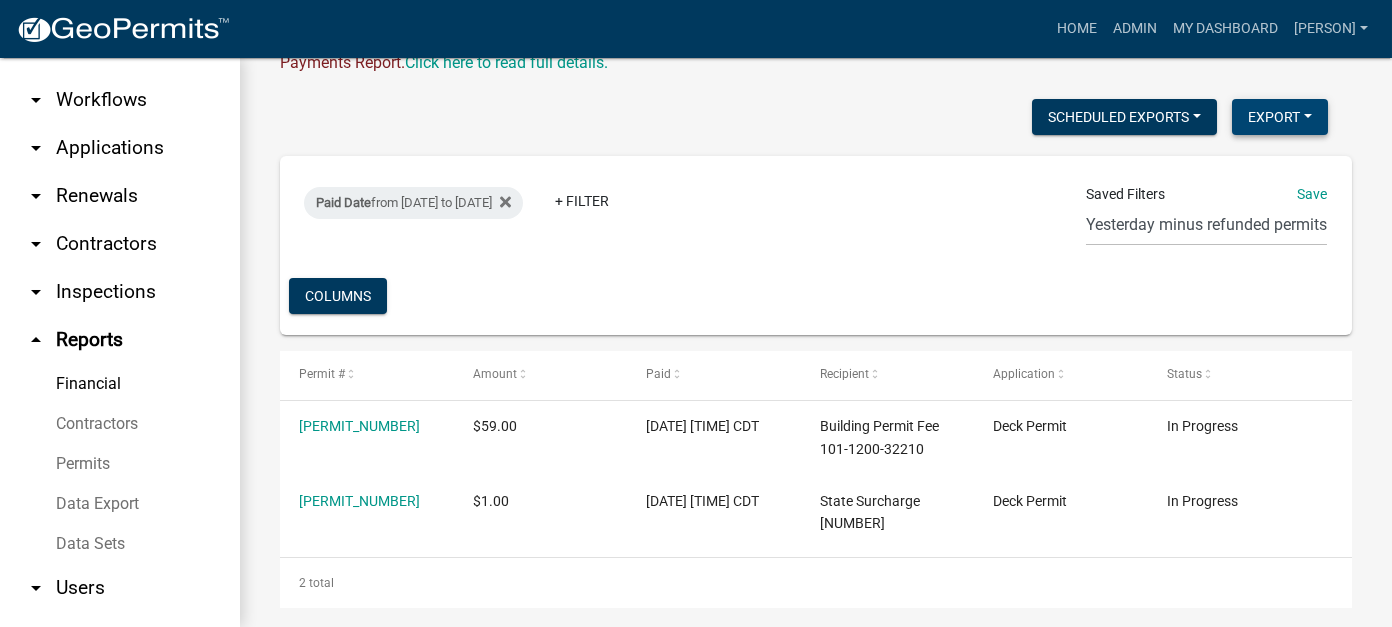 click on "Export" at bounding box center [1280, 117] 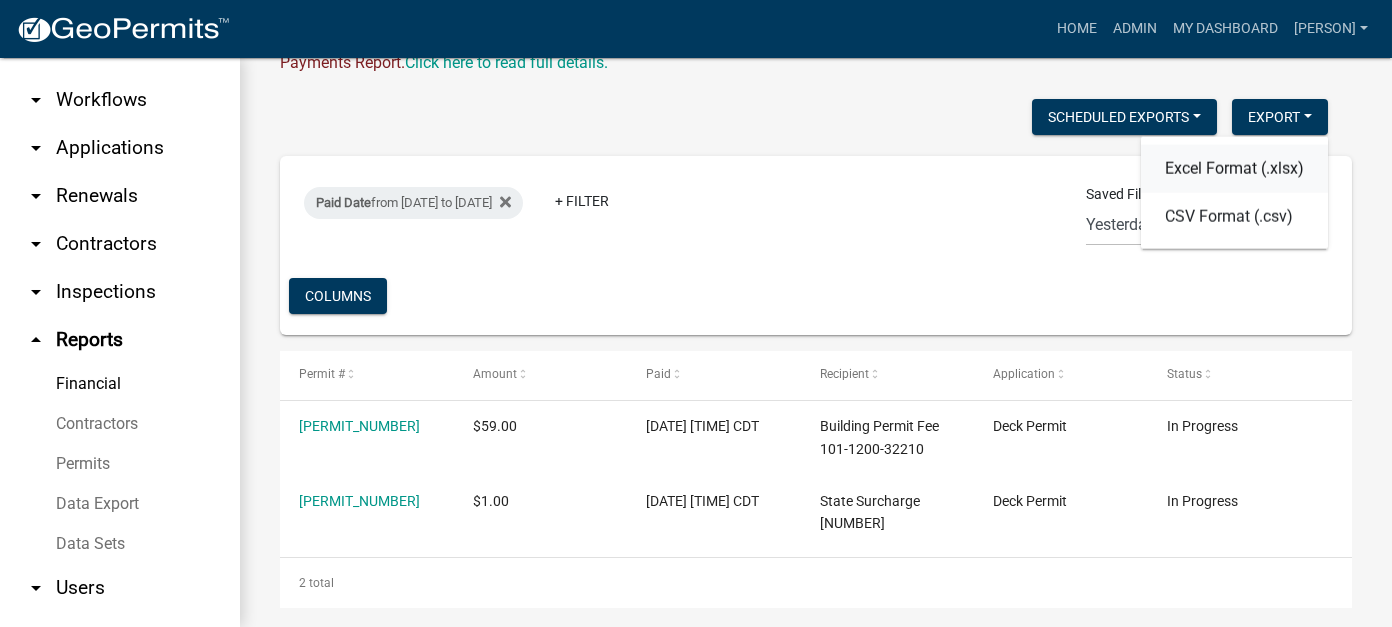 click on "Excel Format (.xlsx)" at bounding box center (1234, 169) 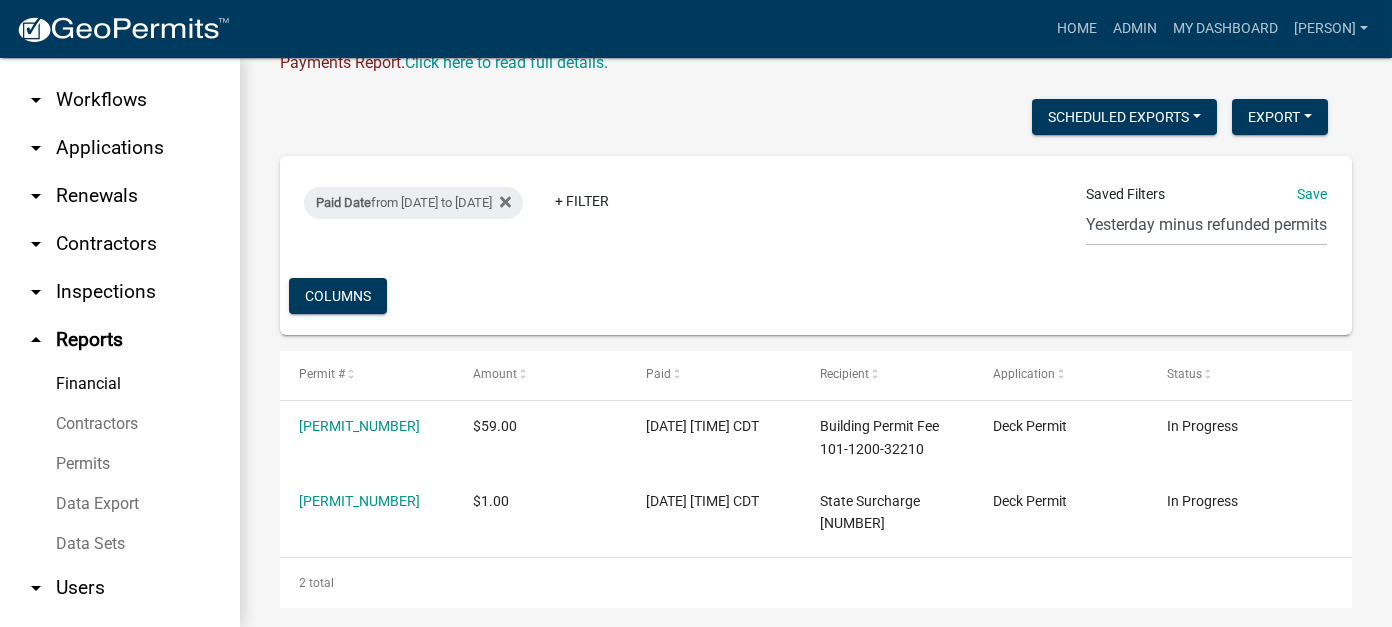 click on "arrow_drop_down   Workflows" at bounding box center (120, 100) 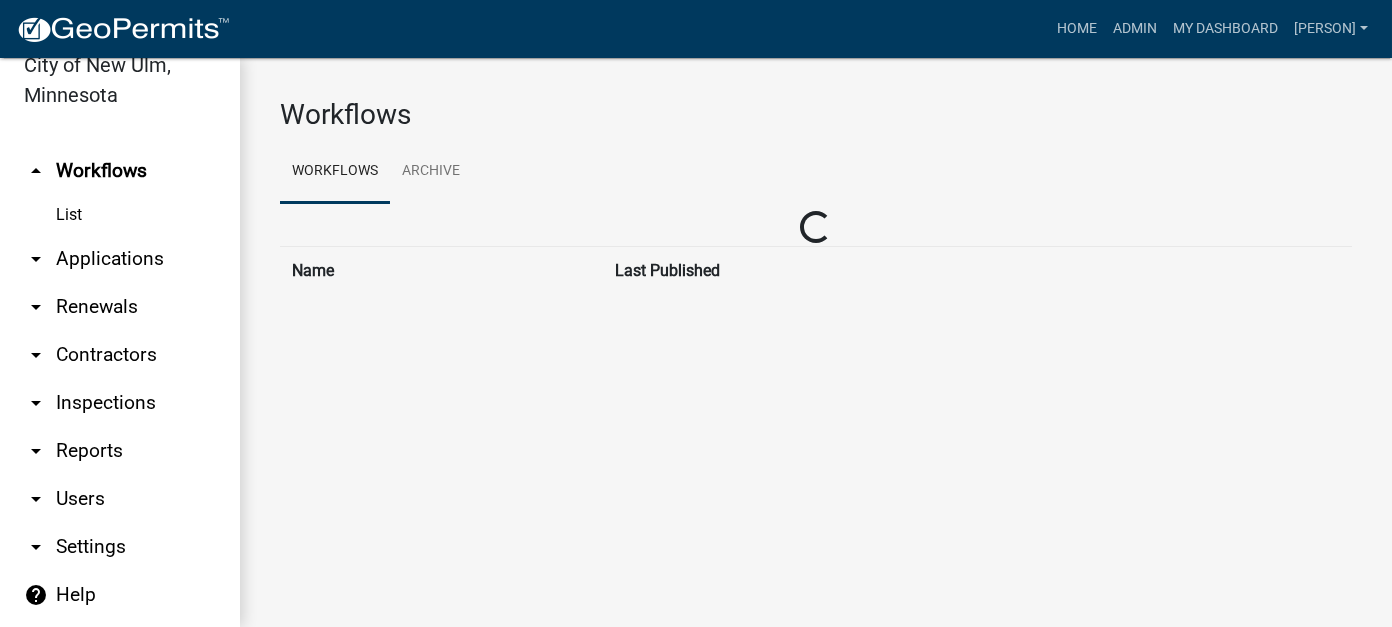 scroll, scrollTop: 0, scrollLeft: 0, axis: both 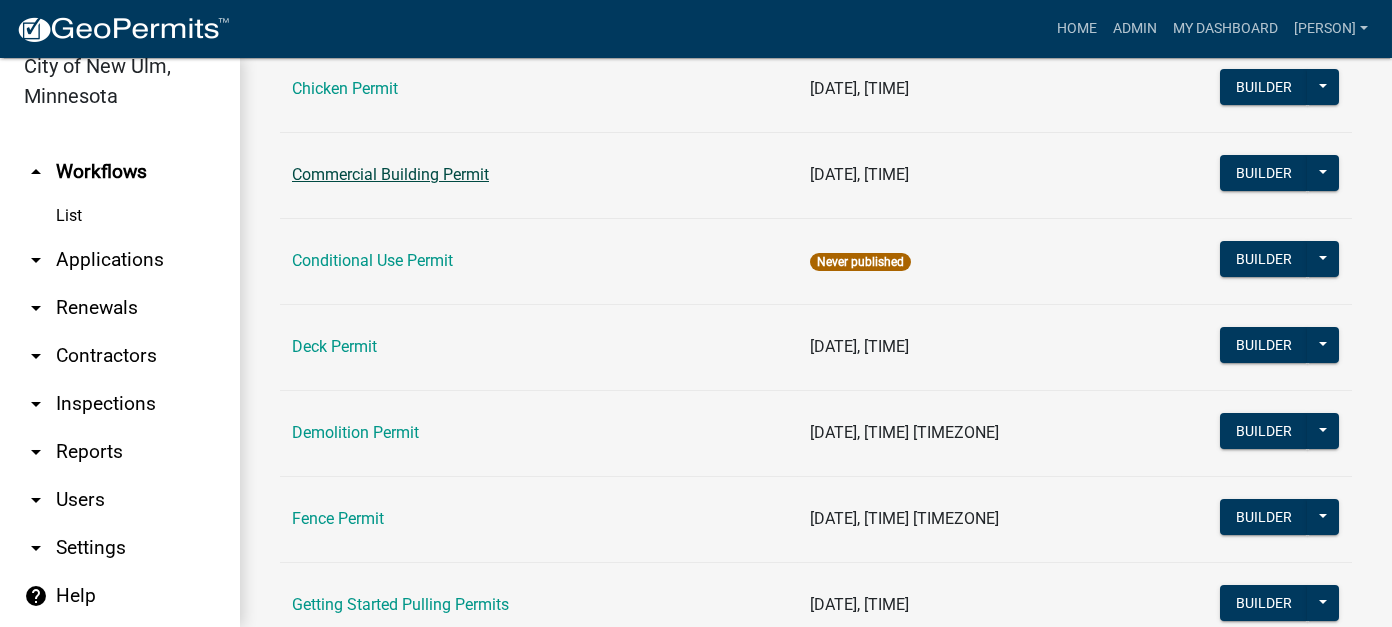click on "Commercial Building Permit" at bounding box center [390, 174] 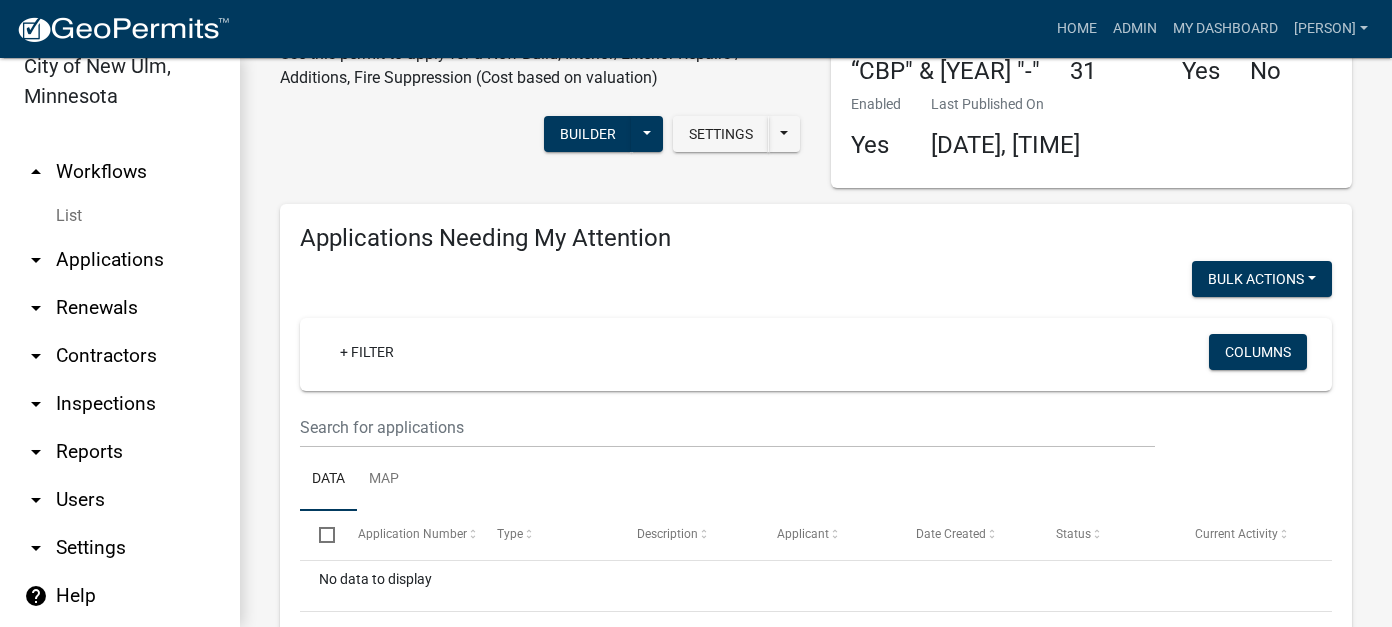 scroll, scrollTop: 0, scrollLeft: 0, axis: both 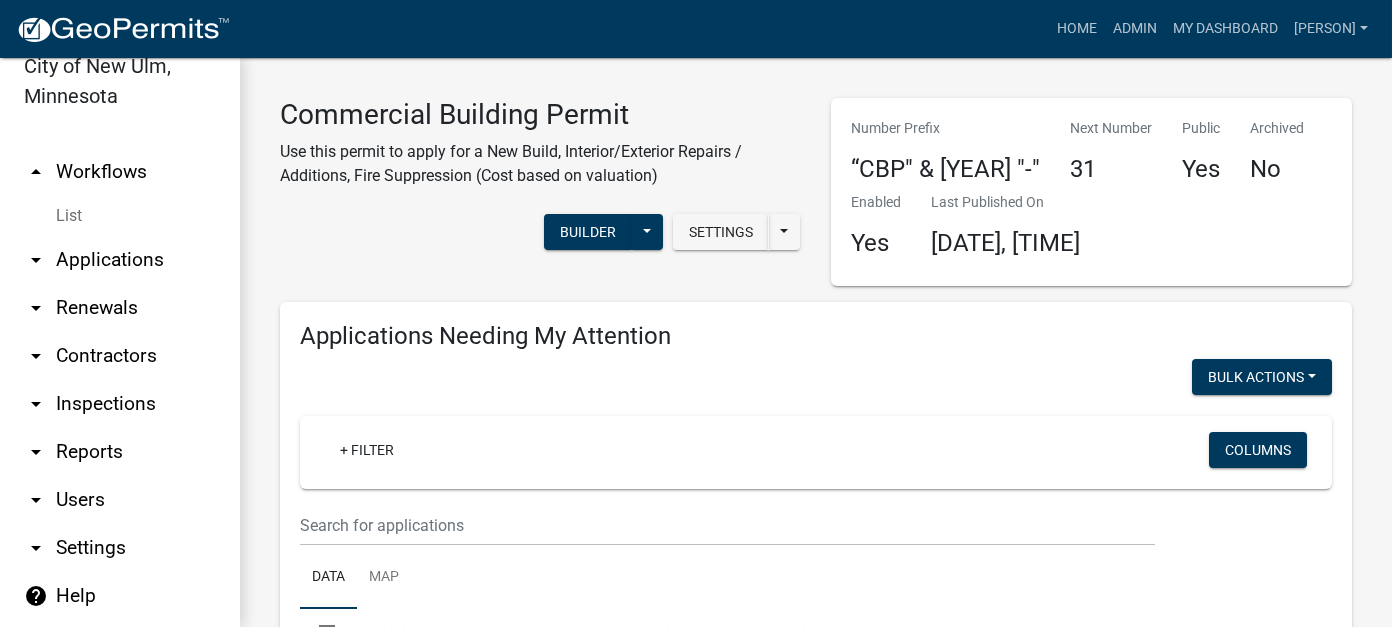 click on "arrow_drop_down   Applications" at bounding box center [120, 260] 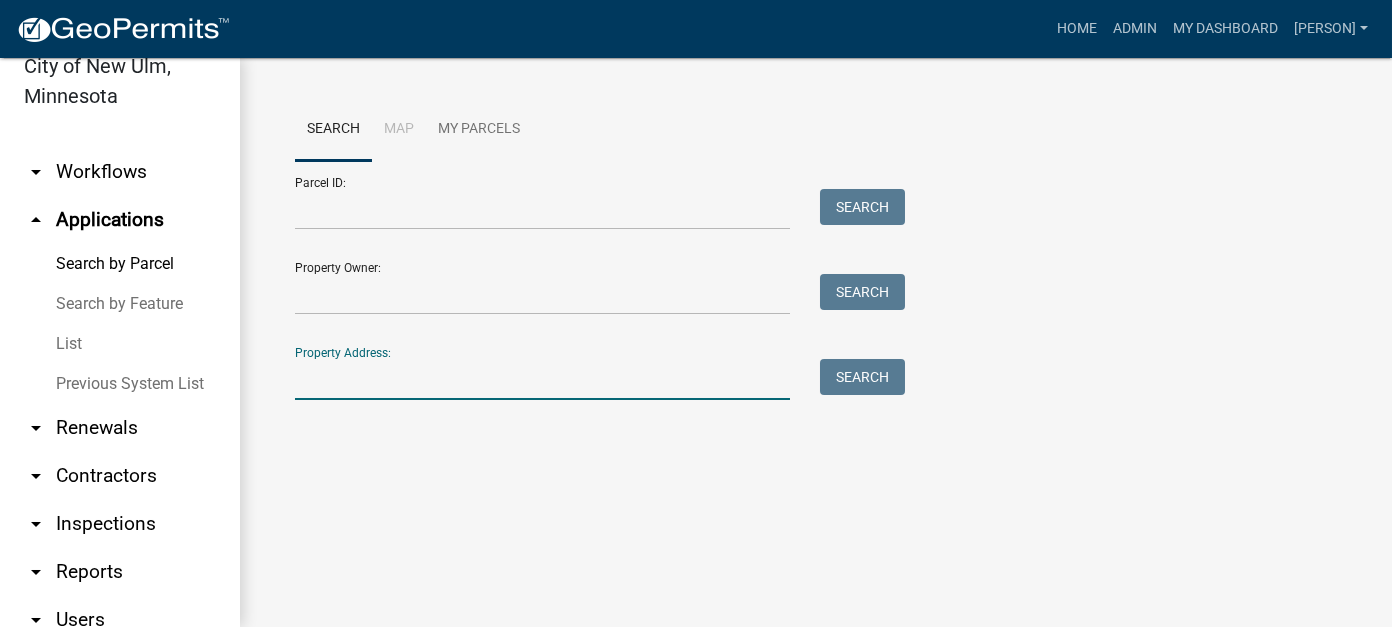 click on "Property Address:" at bounding box center (542, 379) 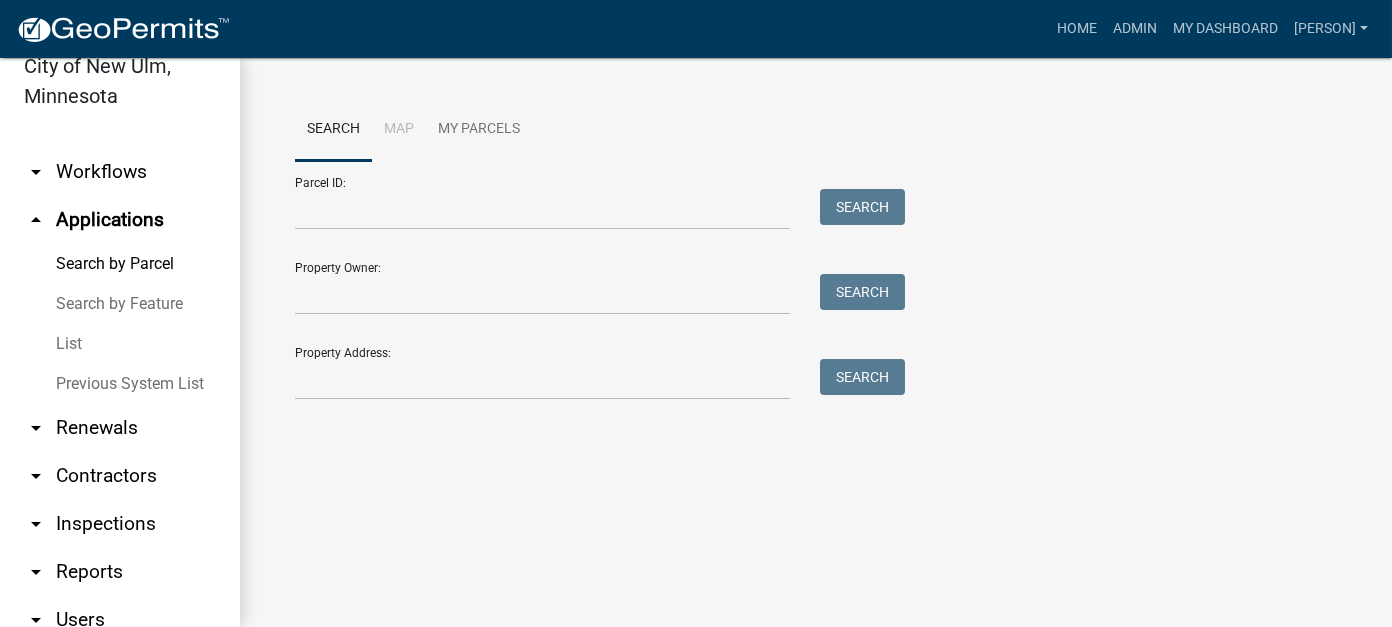 click on "arrow_drop_down   Workflows" at bounding box center [120, 172] 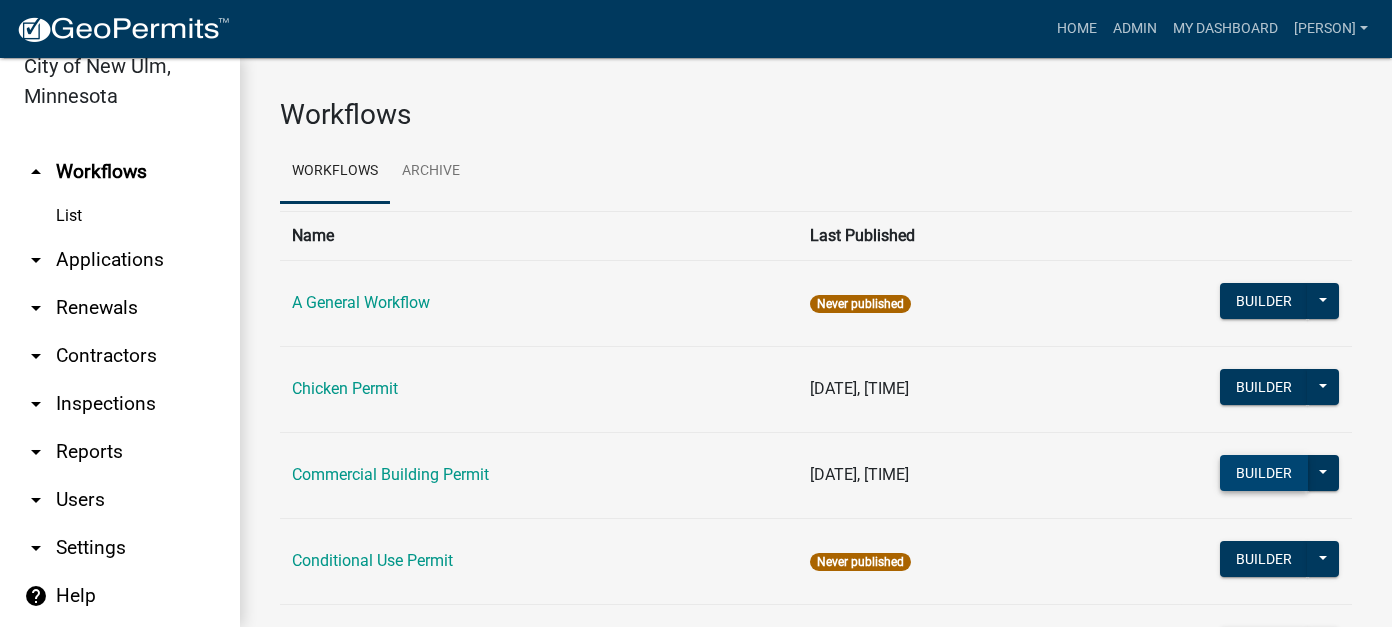 click on "Builder" at bounding box center [1264, 473] 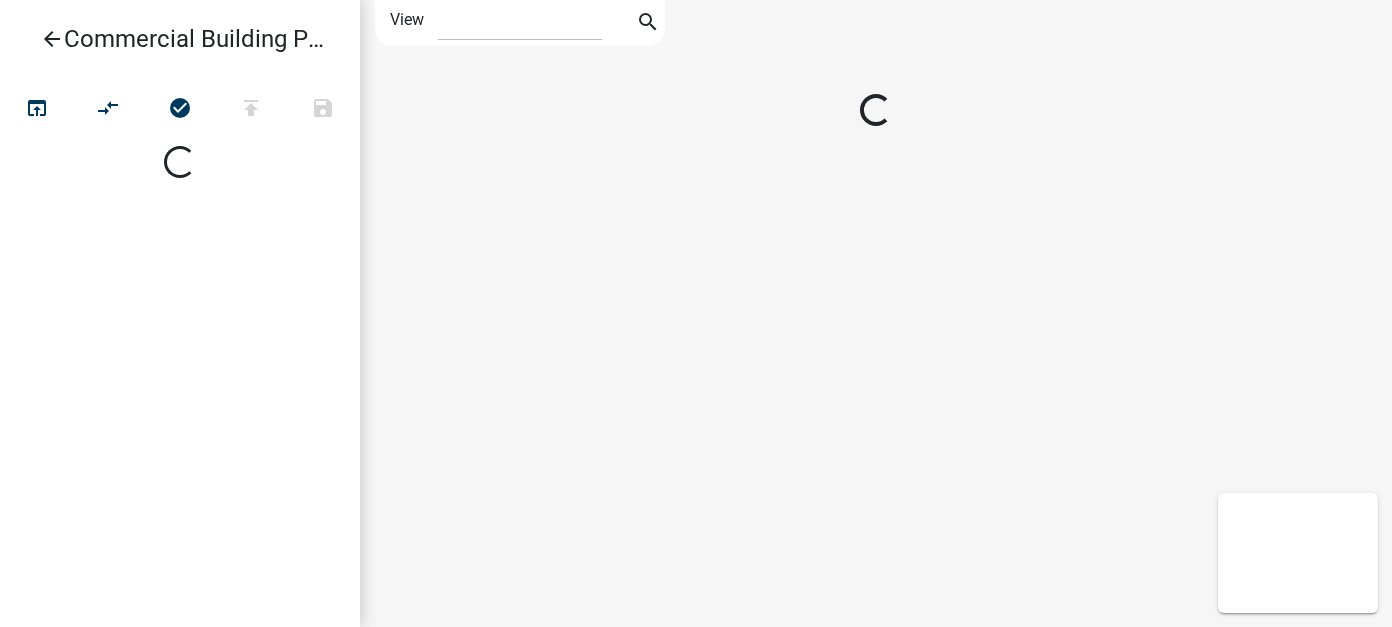 select on "1" 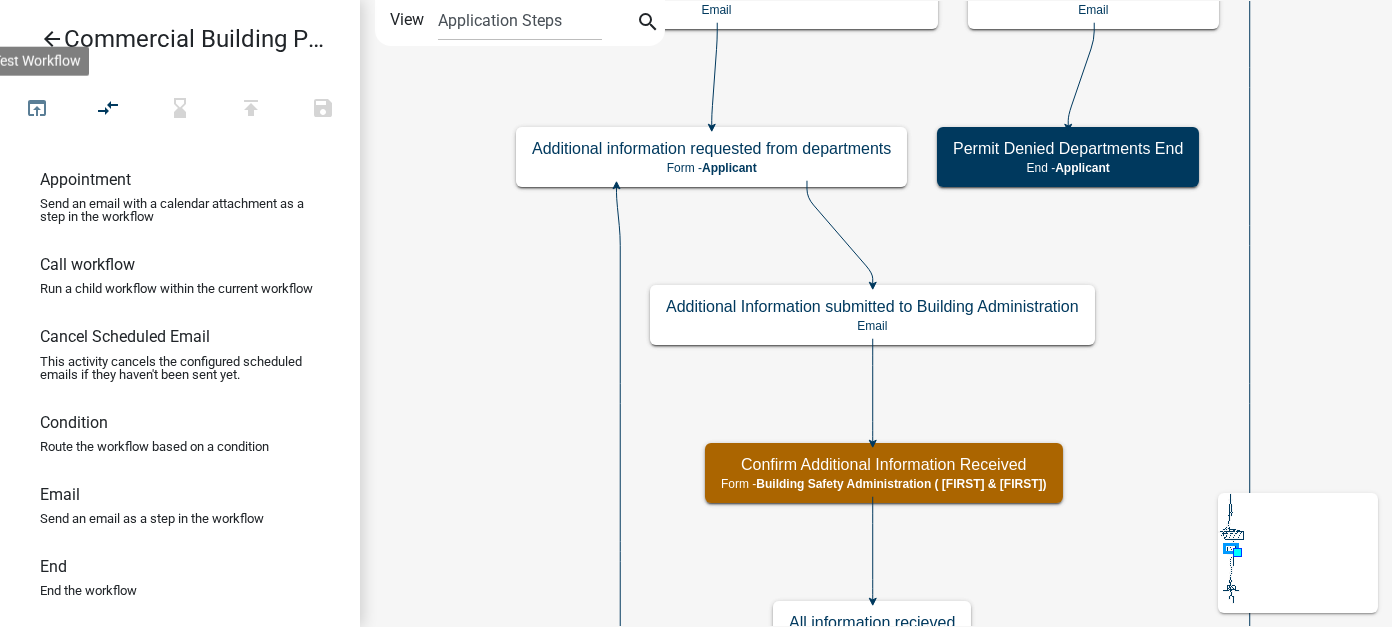 click on "open_in_browser" at bounding box center (37, 110) 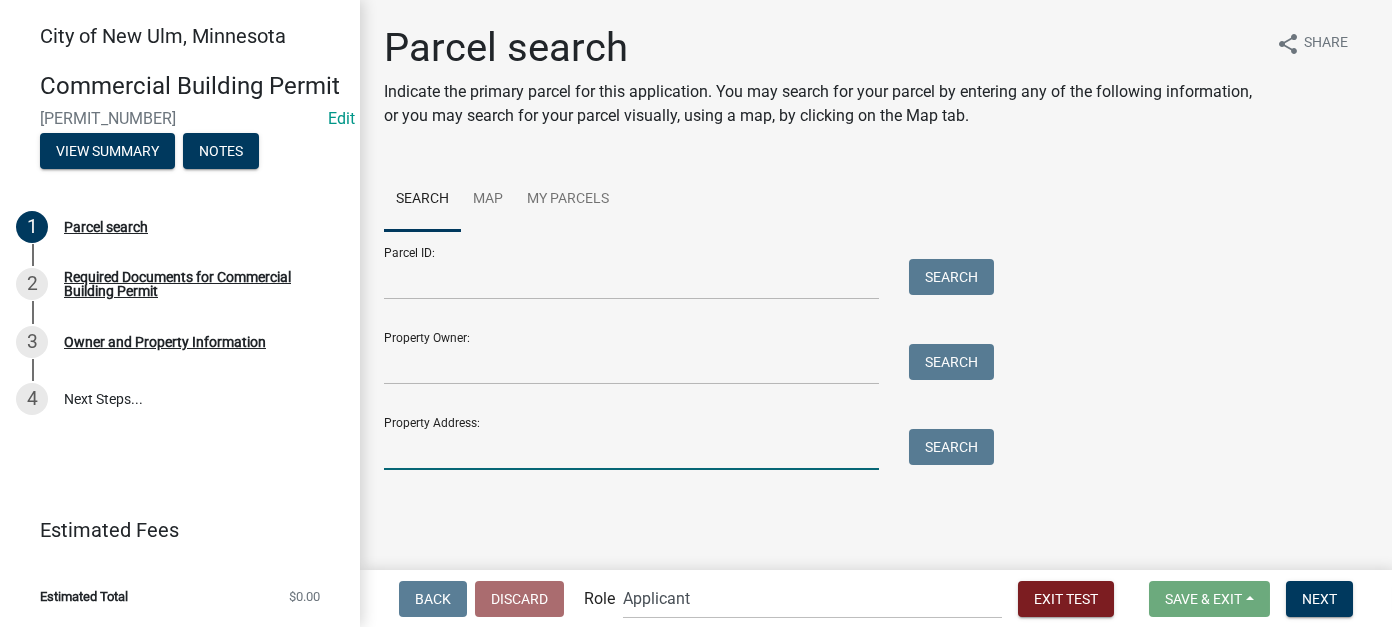 click on "Property Address:" at bounding box center [631, 449] 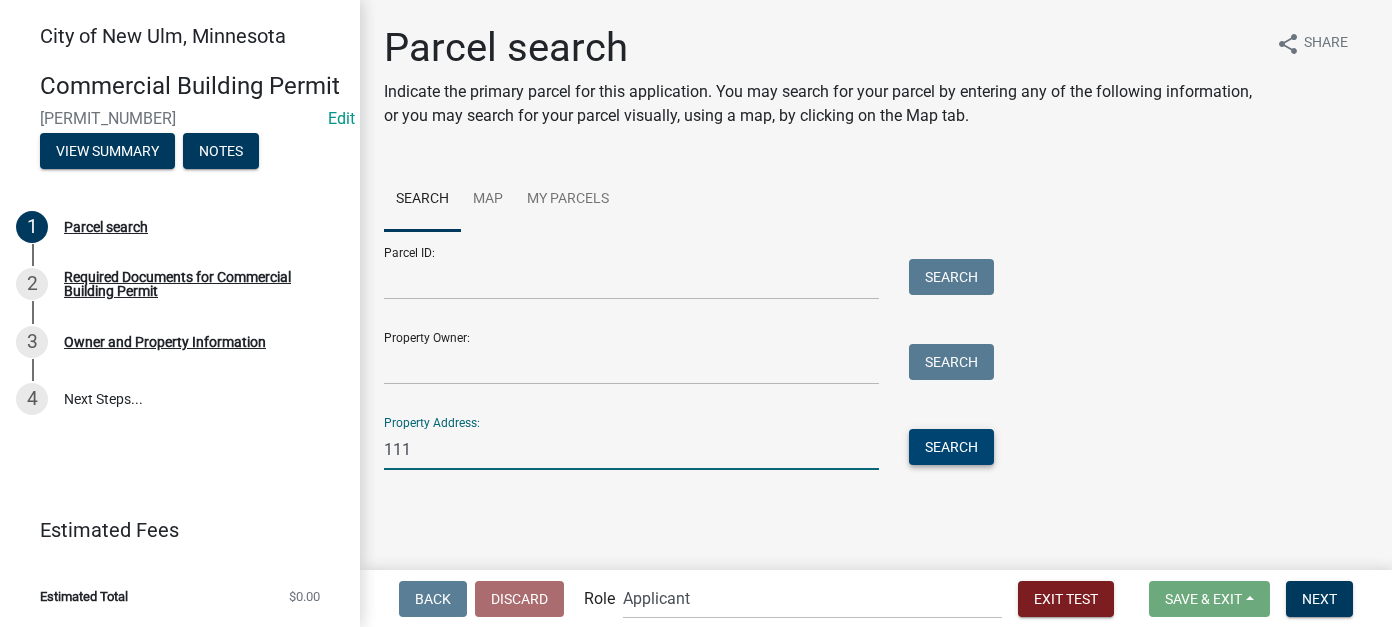 type on "111" 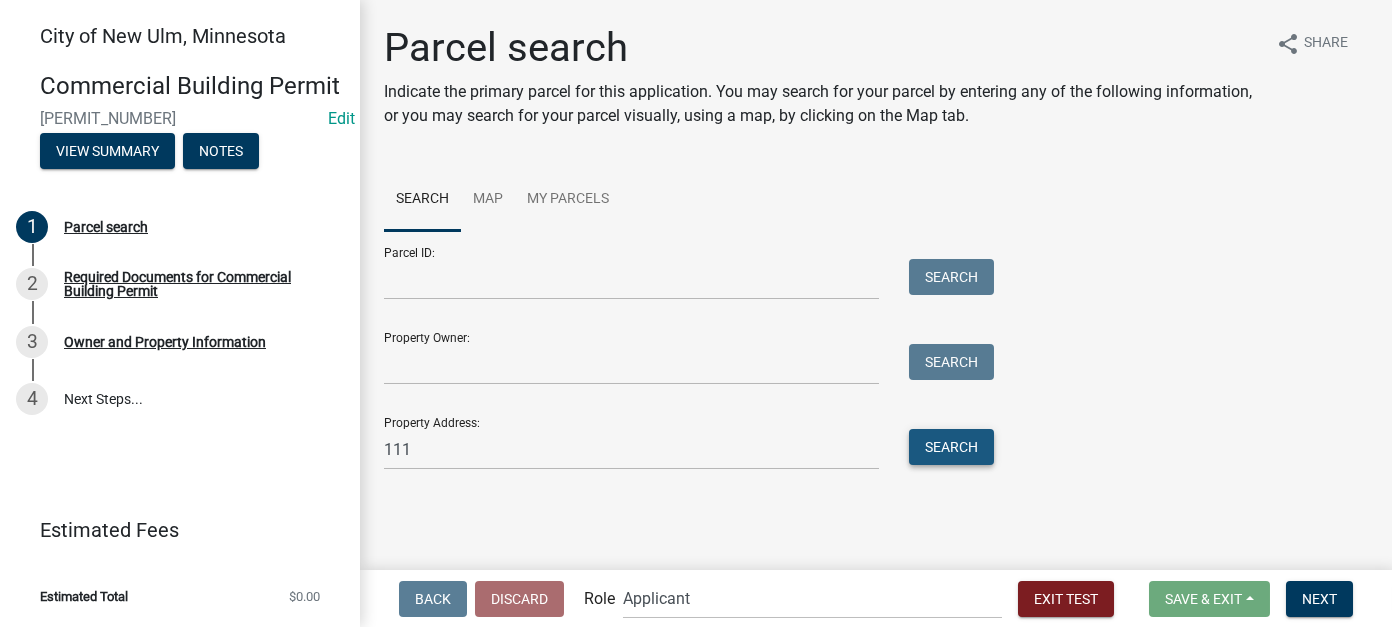 click on "Search" at bounding box center [951, 447] 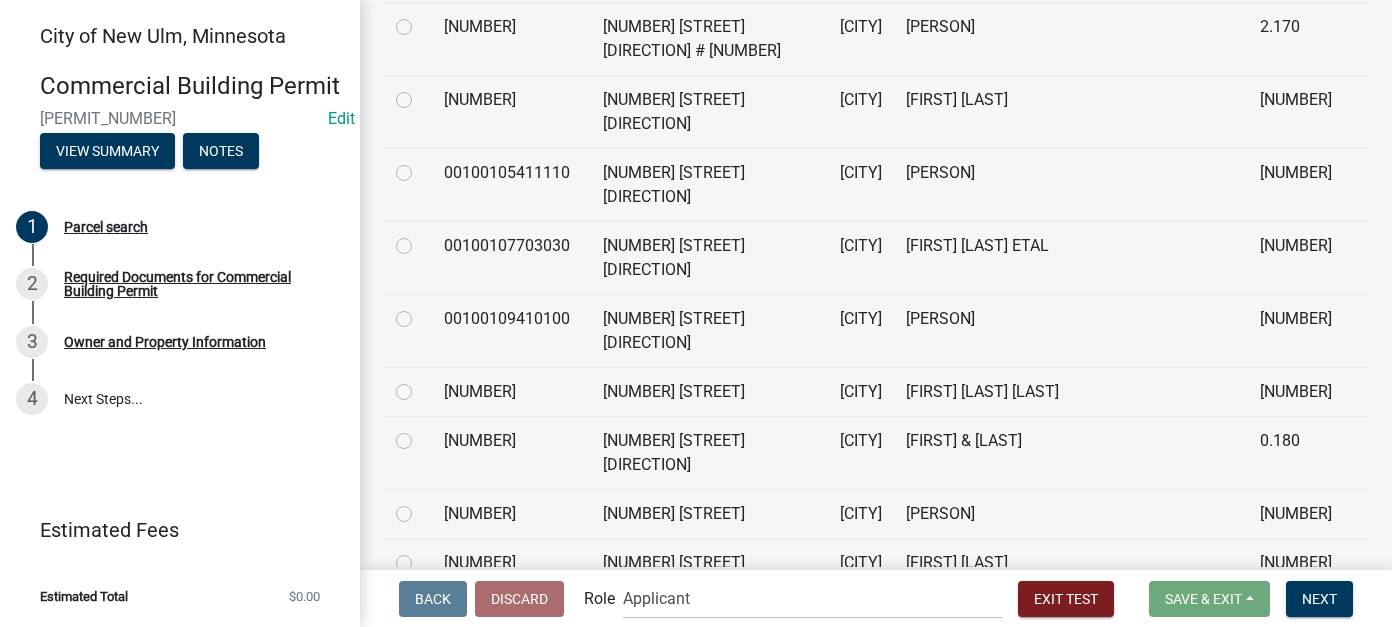scroll, scrollTop: 800, scrollLeft: 0, axis: vertical 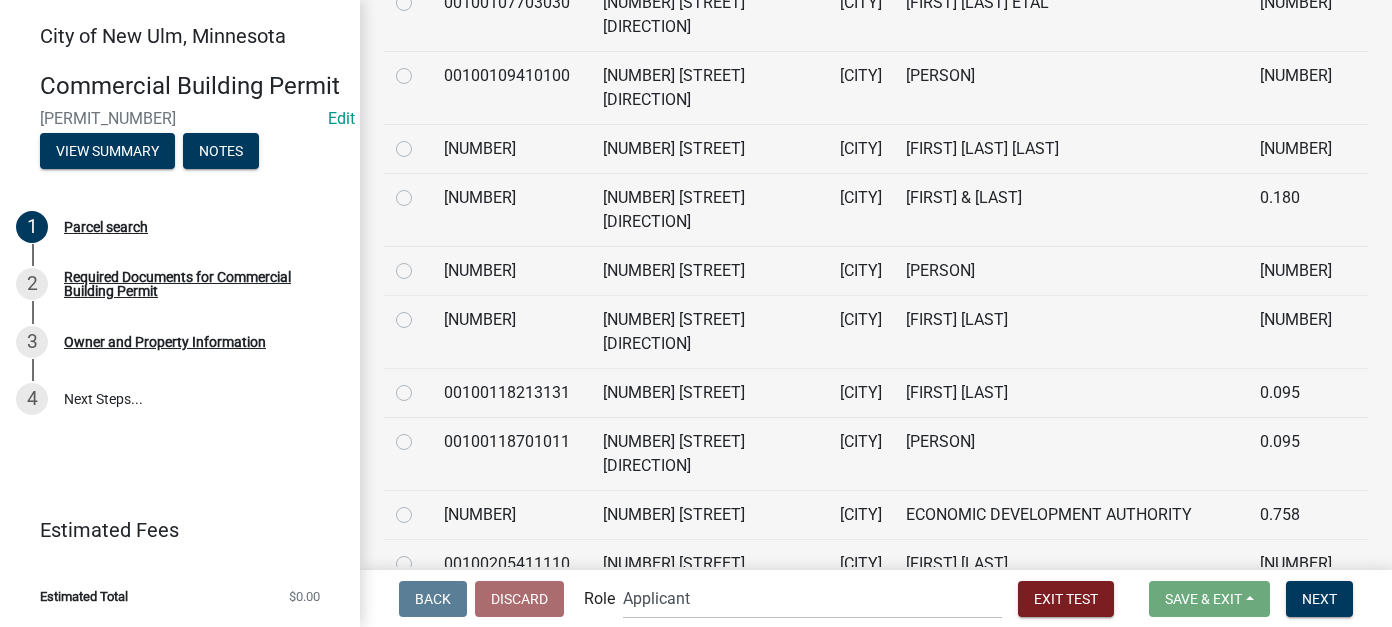 click 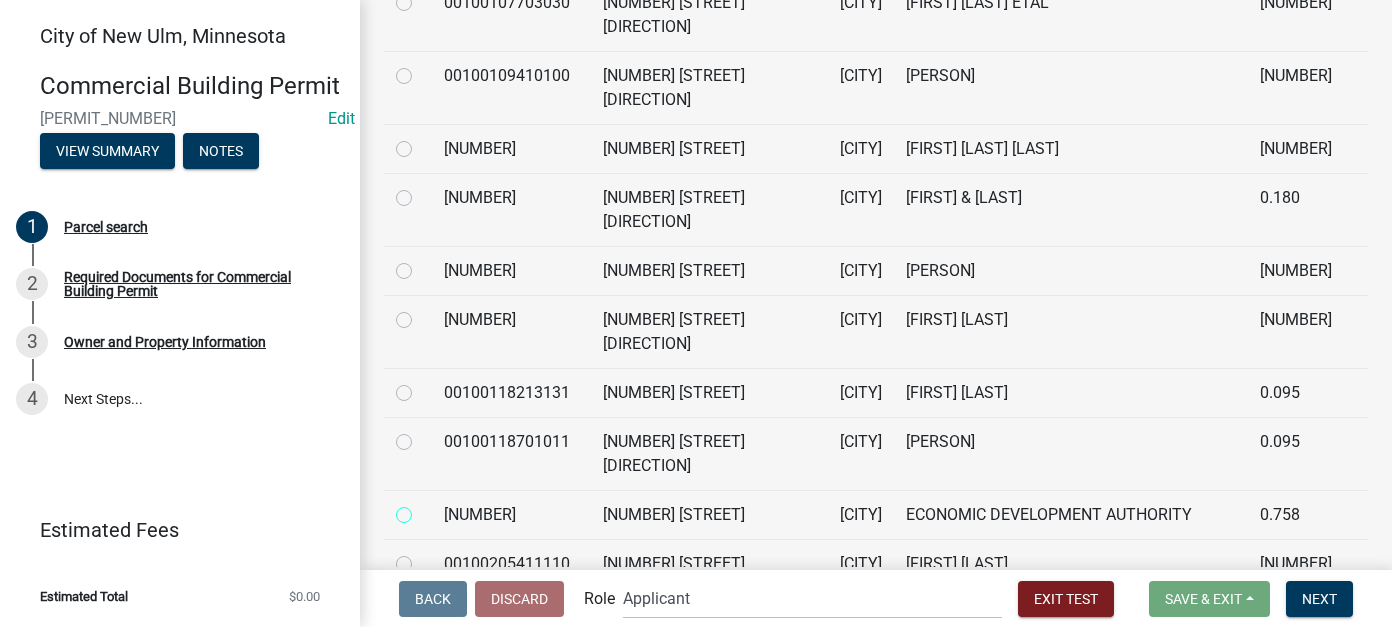 click at bounding box center (426, 509) 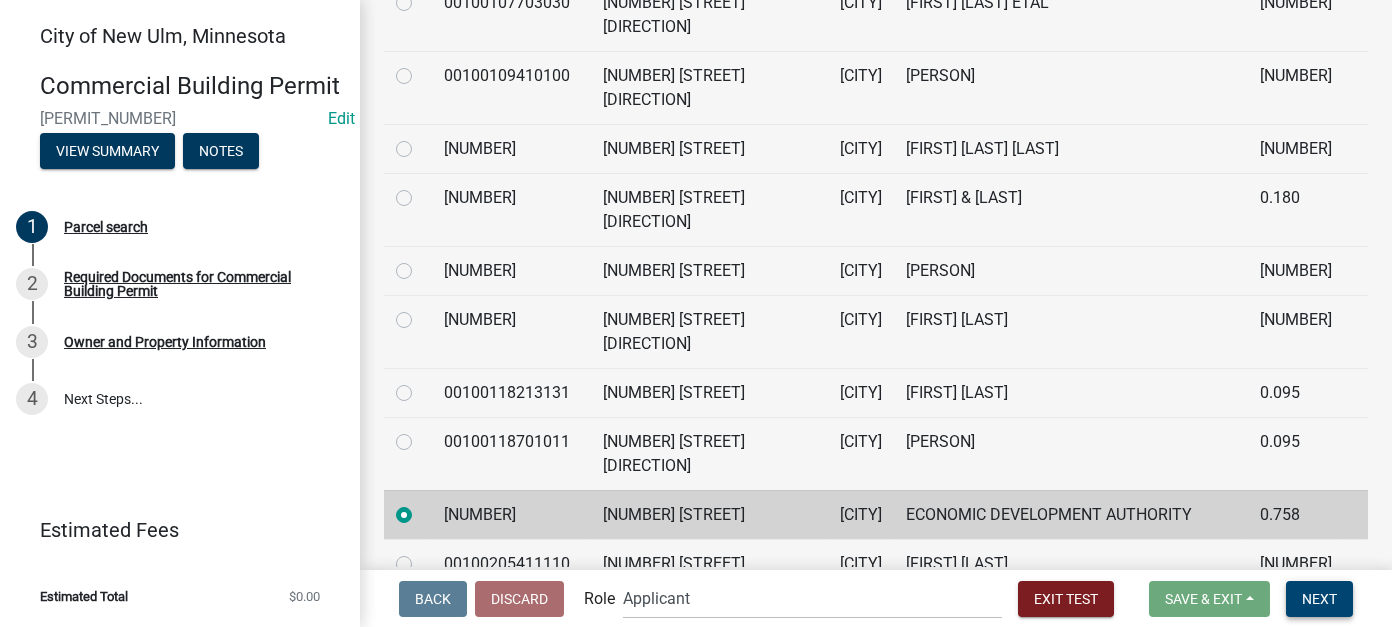 click on "Next" at bounding box center [1319, 598] 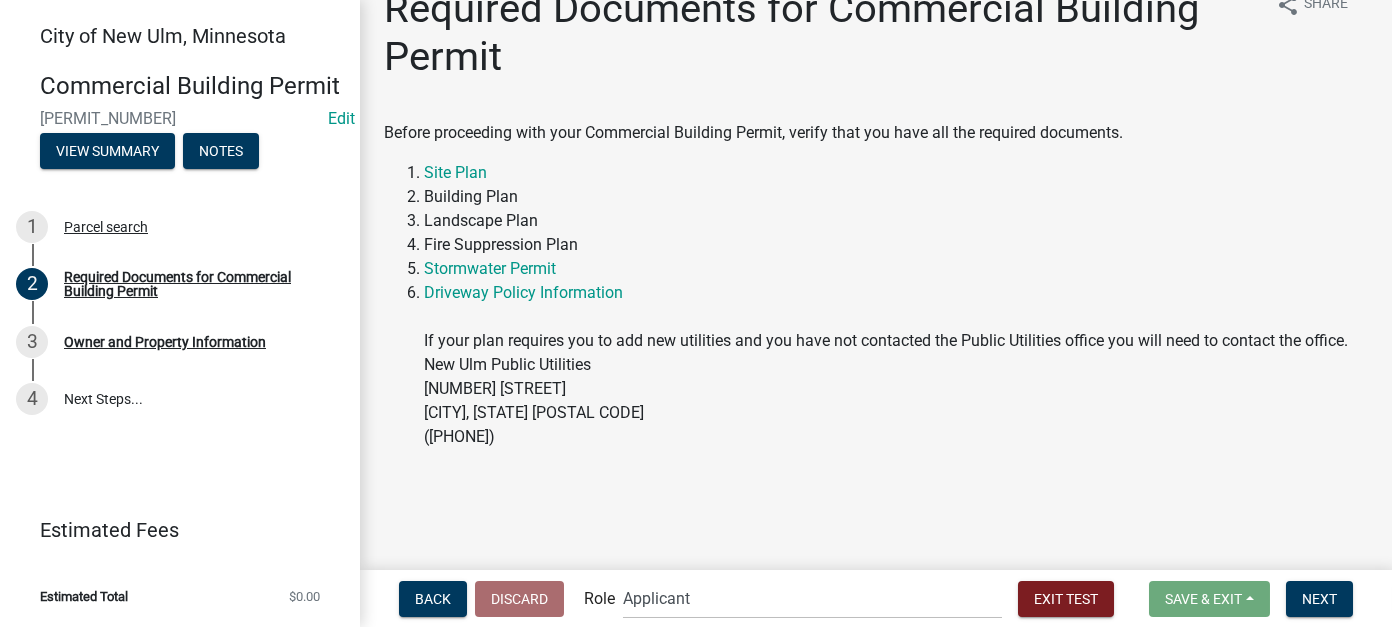 scroll, scrollTop: 62, scrollLeft: 0, axis: vertical 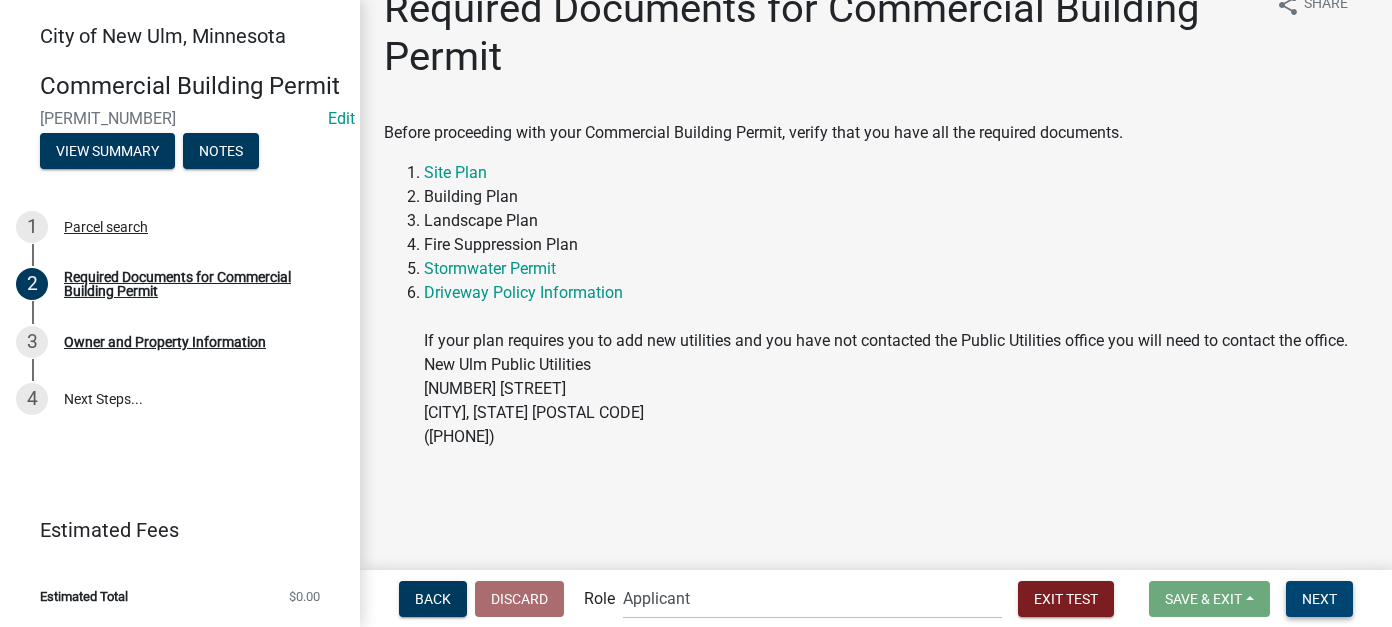 click on "Next" at bounding box center [1319, 598] 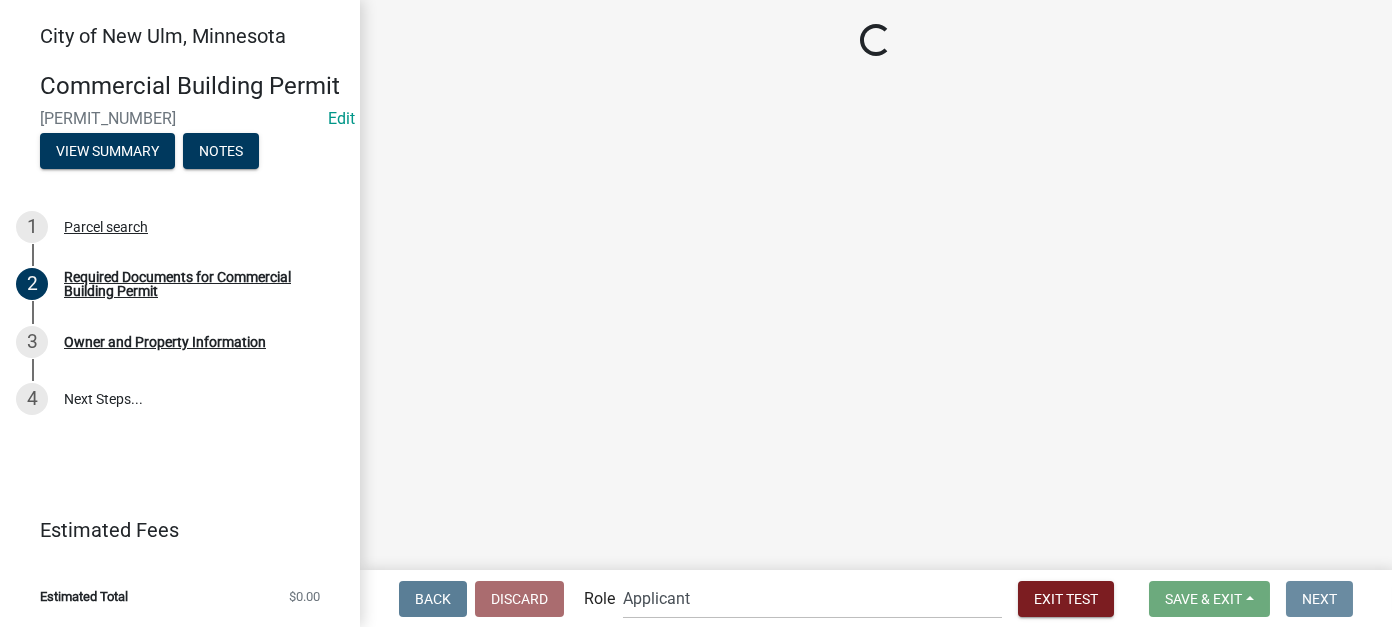 scroll, scrollTop: 0, scrollLeft: 0, axis: both 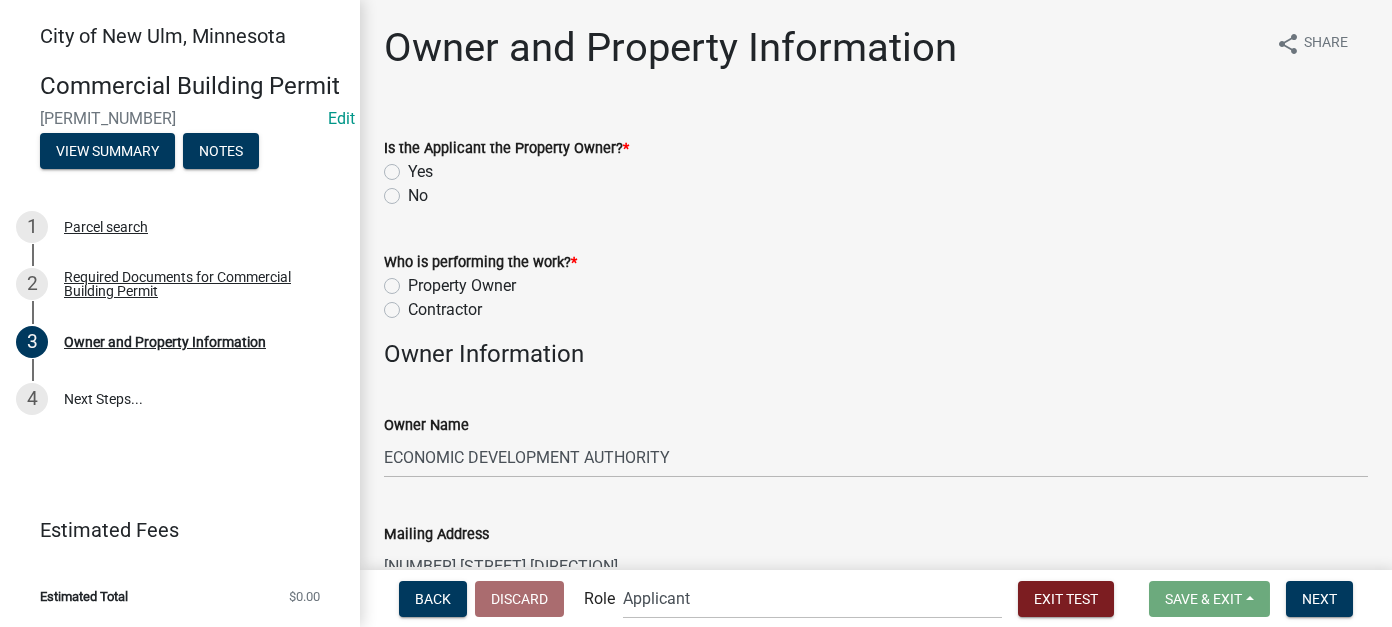 click on "Yes" 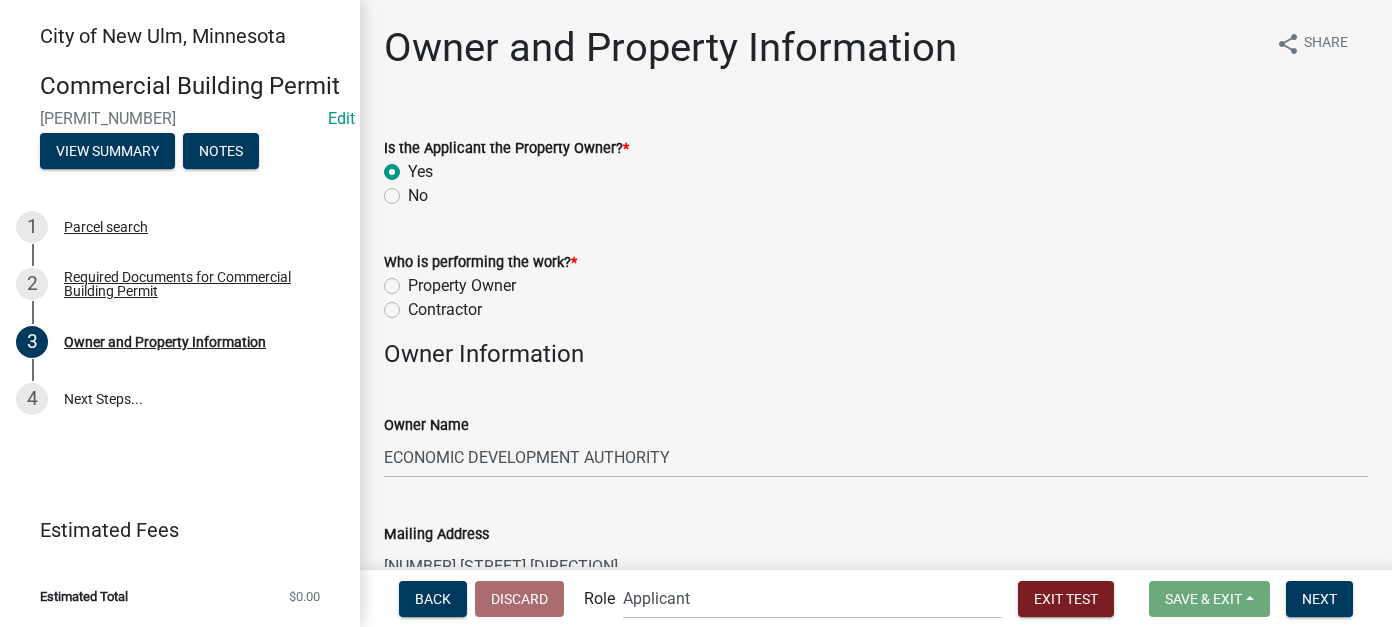 radio on "true" 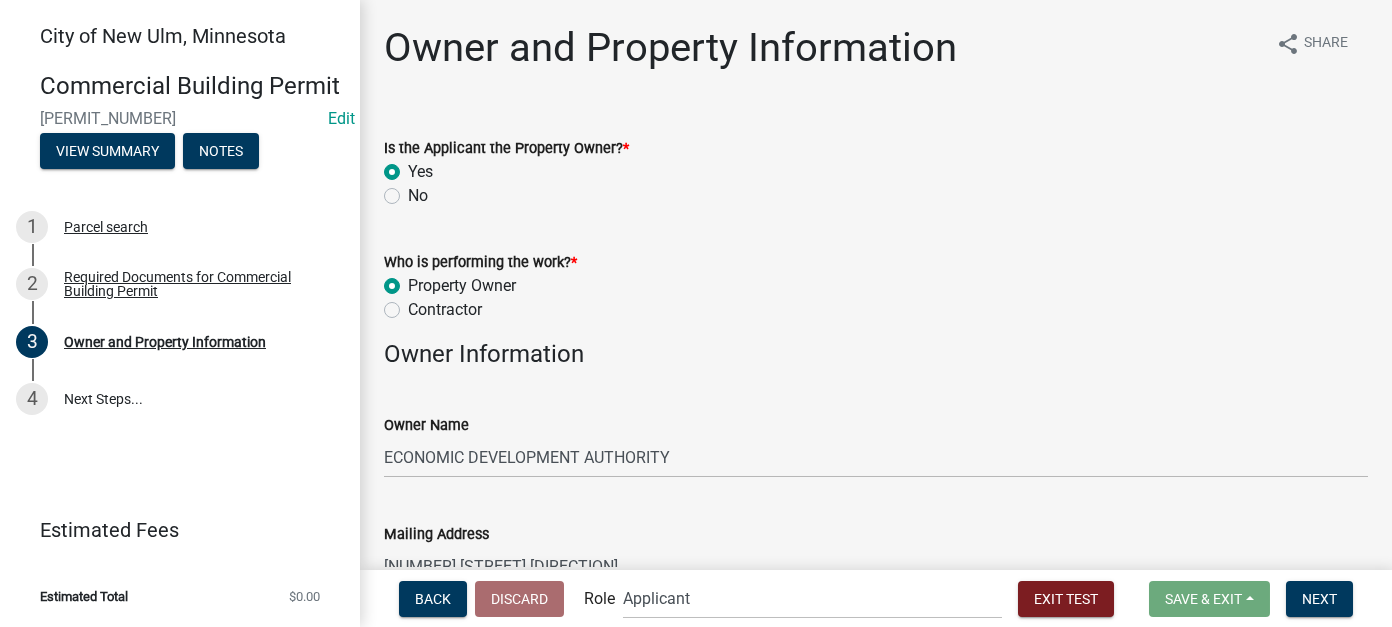 radio on "true" 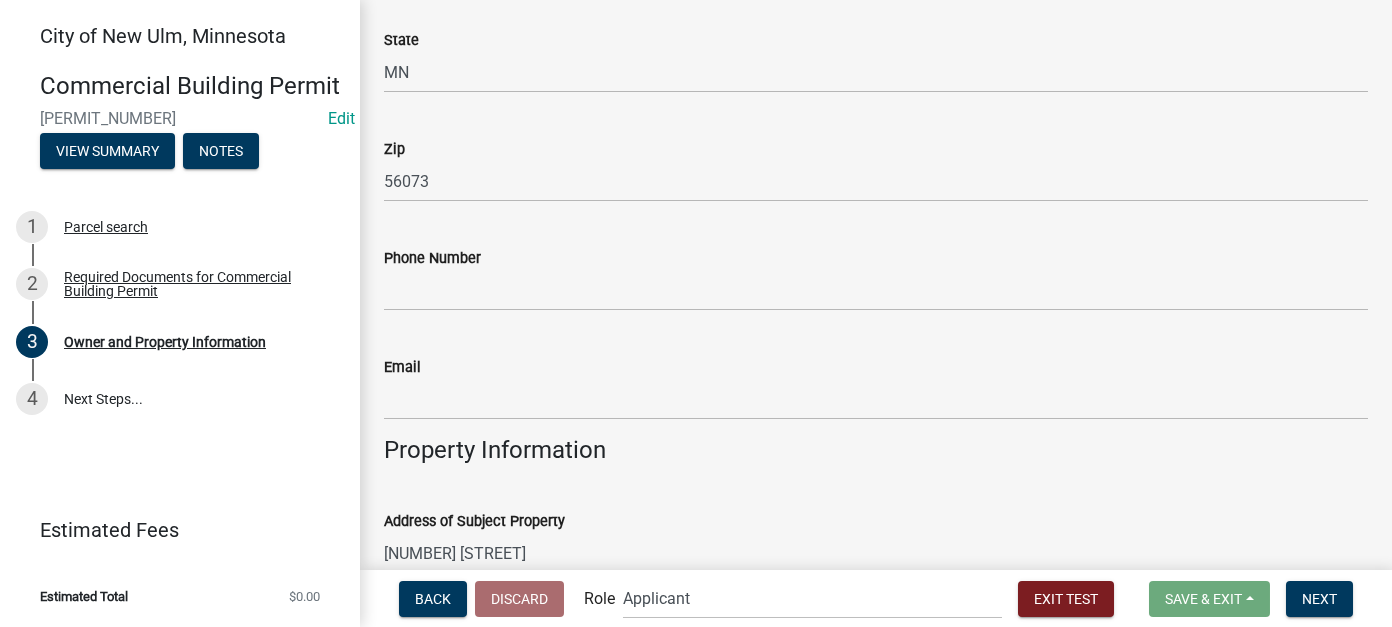 scroll, scrollTop: 900, scrollLeft: 0, axis: vertical 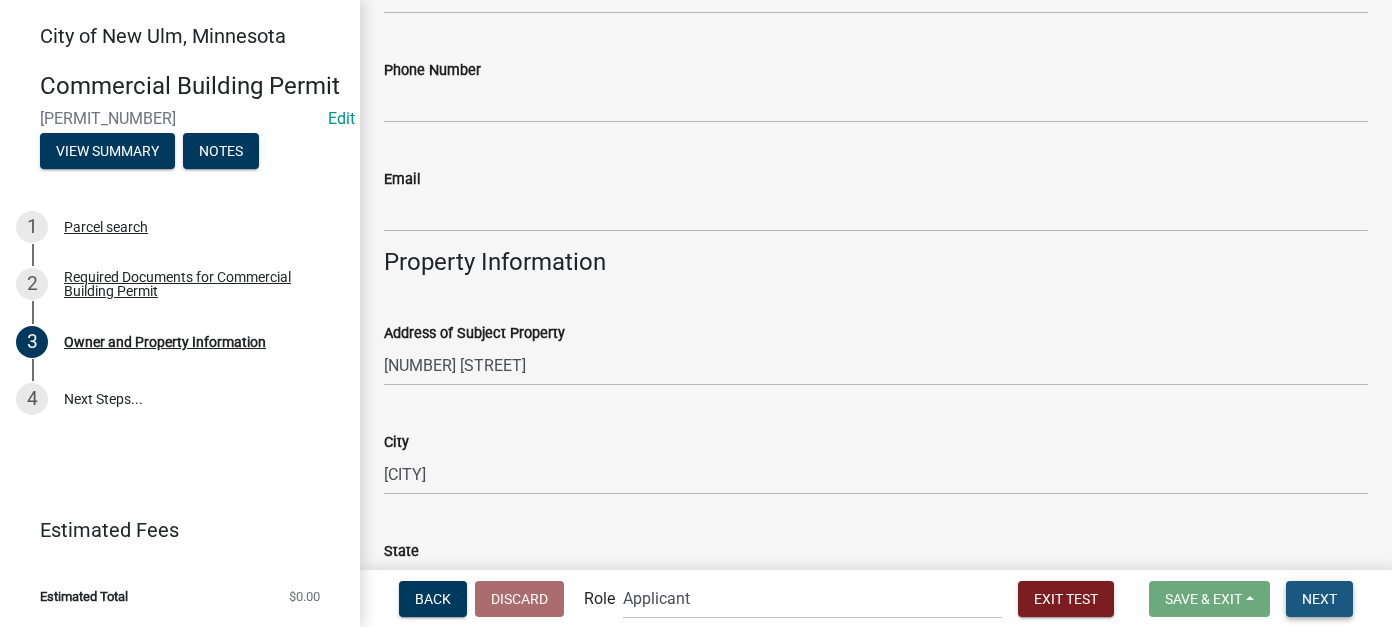 click on "Next" at bounding box center (1319, 599) 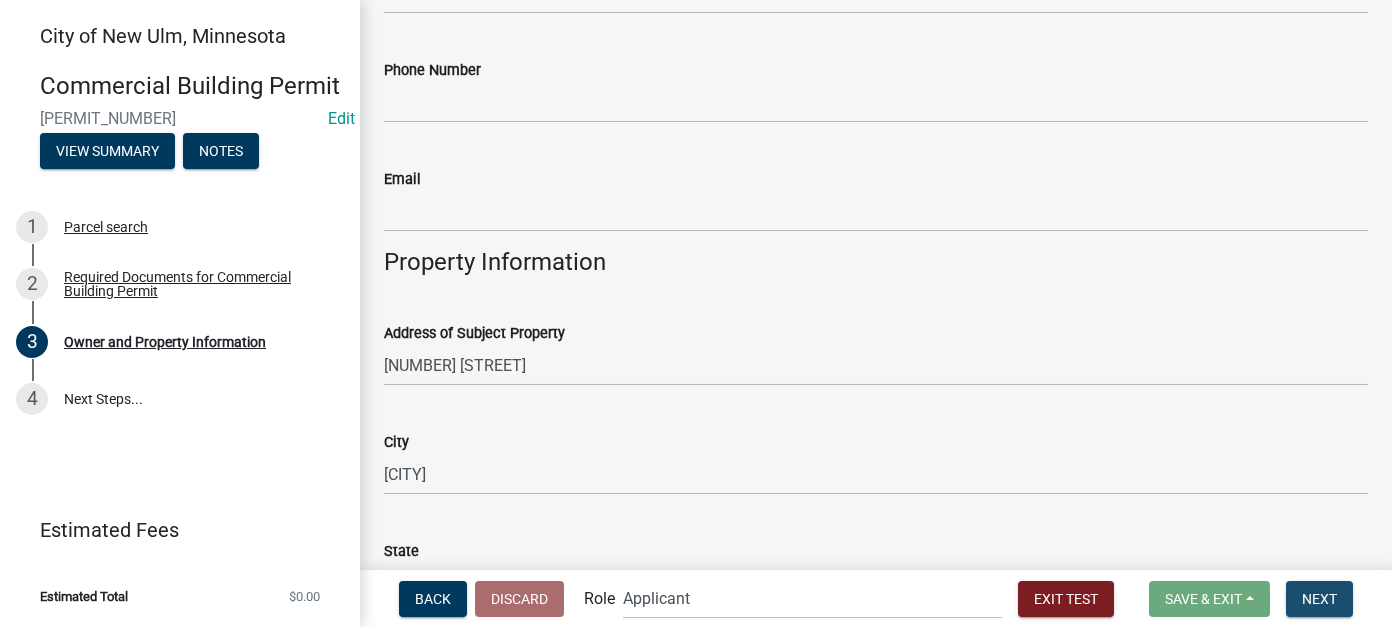 scroll, scrollTop: 0, scrollLeft: 0, axis: both 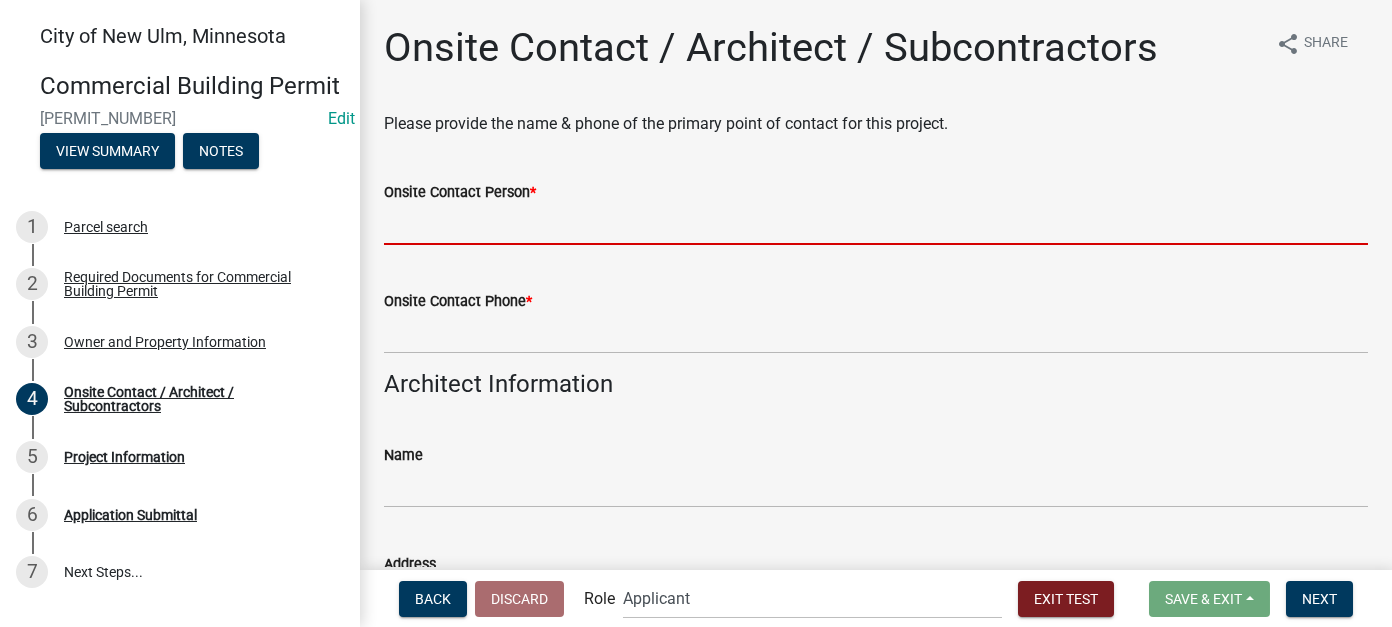 click on "Onsite Contact Person  *" at bounding box center [876, 224] 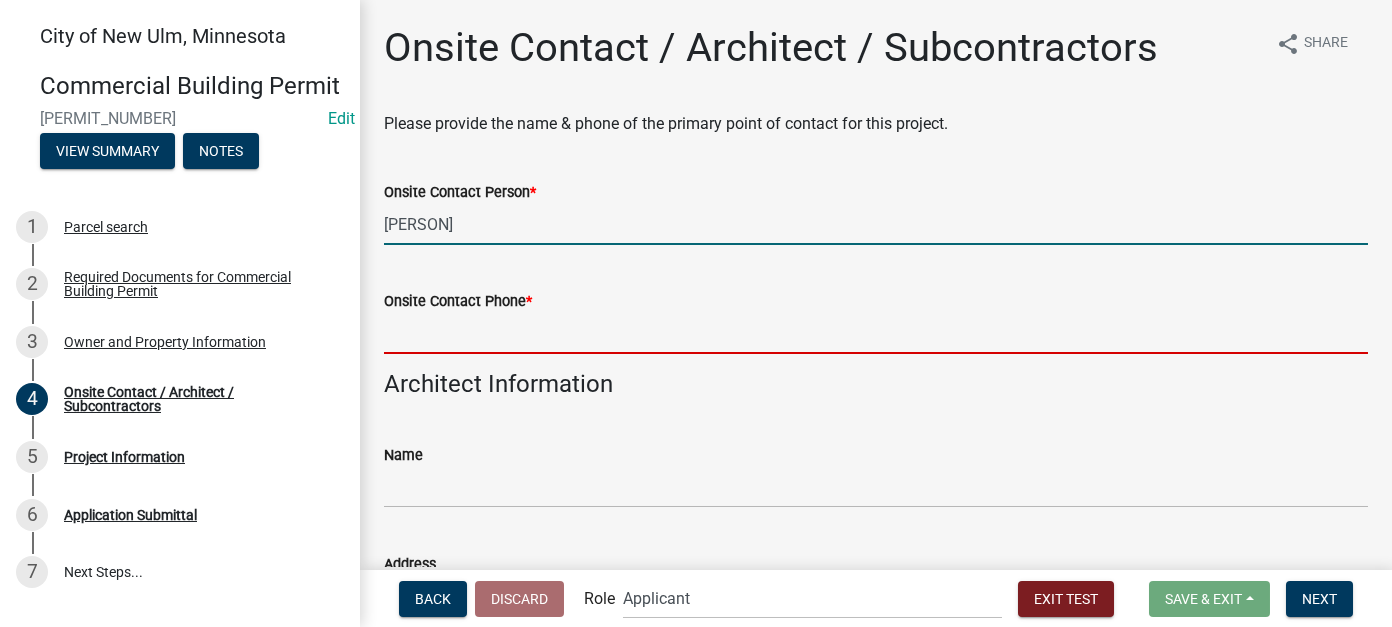 click on "Onsite Contact Phone  *" at bounding box center (876, 333) 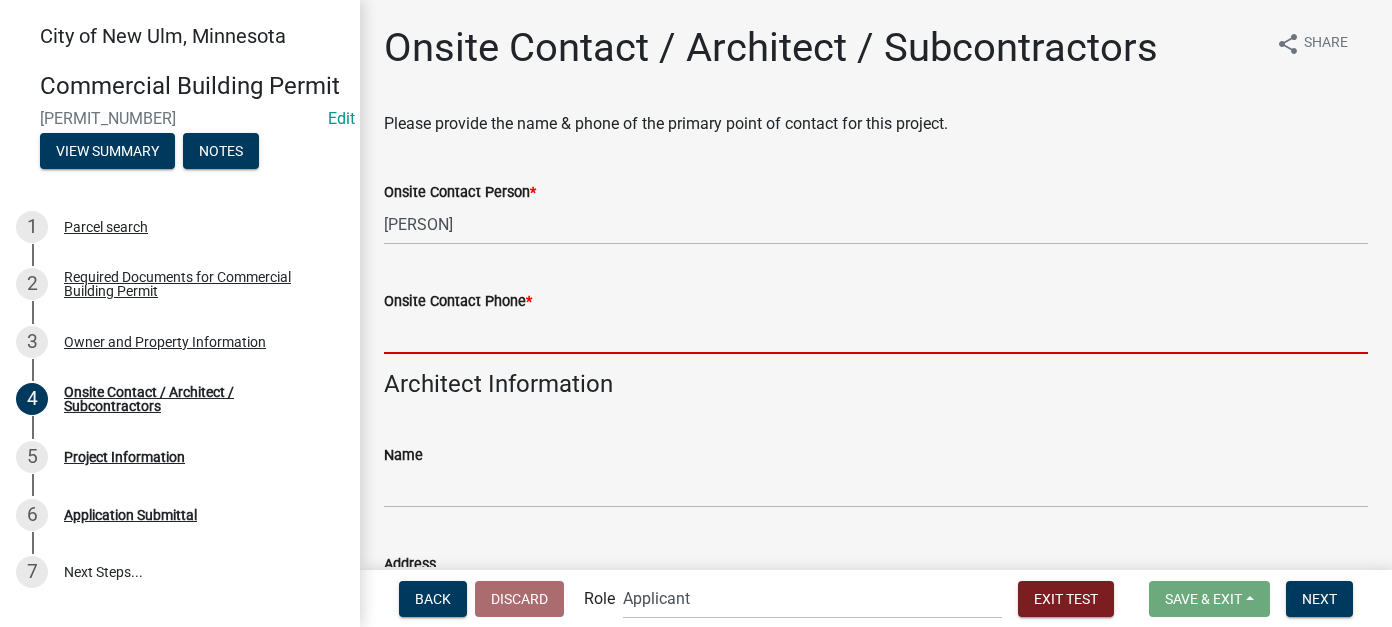 type on "111-111-1111" 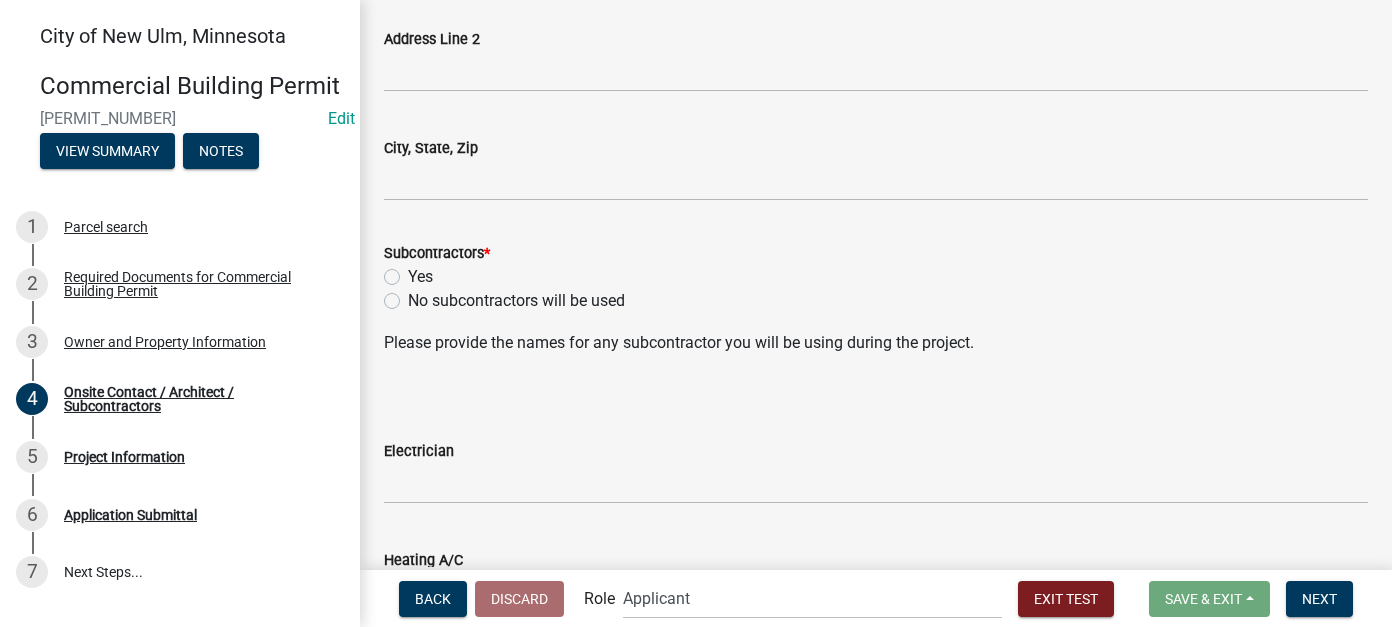 scroll, scrollTop: 600, scrollLeft: 0, axis: vertical 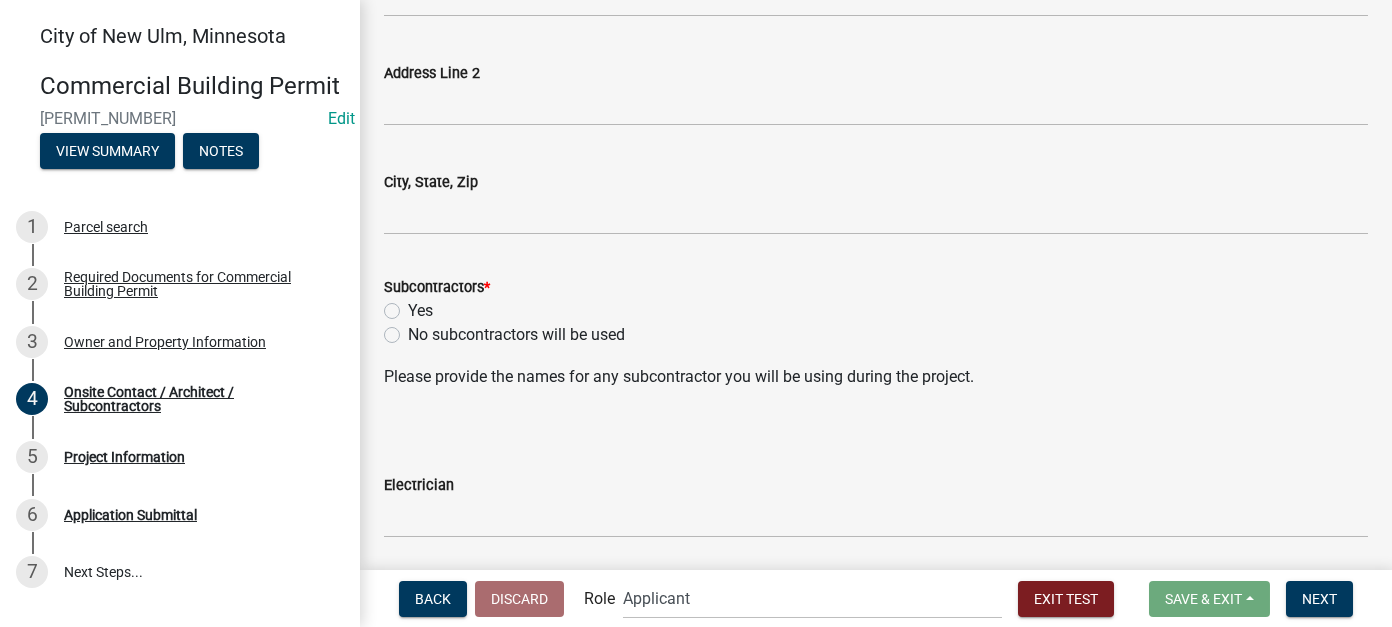 click on "No subcontractors will be used" 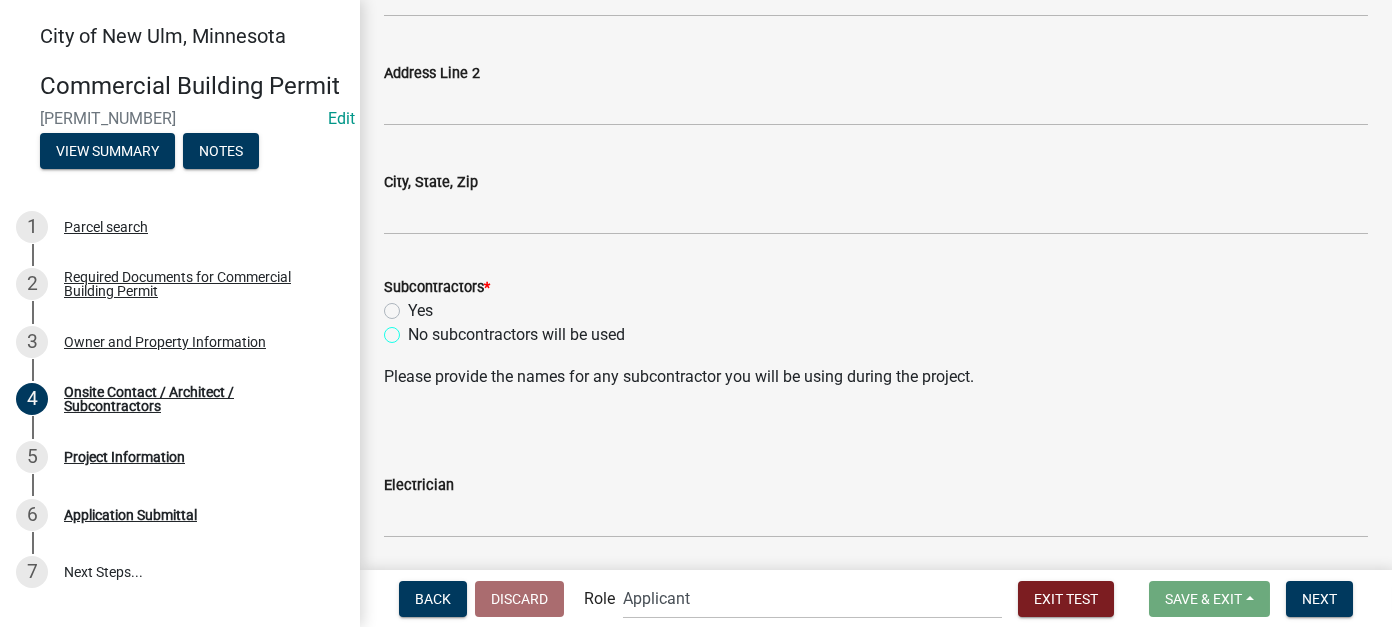 click on "No subcontractors will be used" at bounding box center (414, 329) 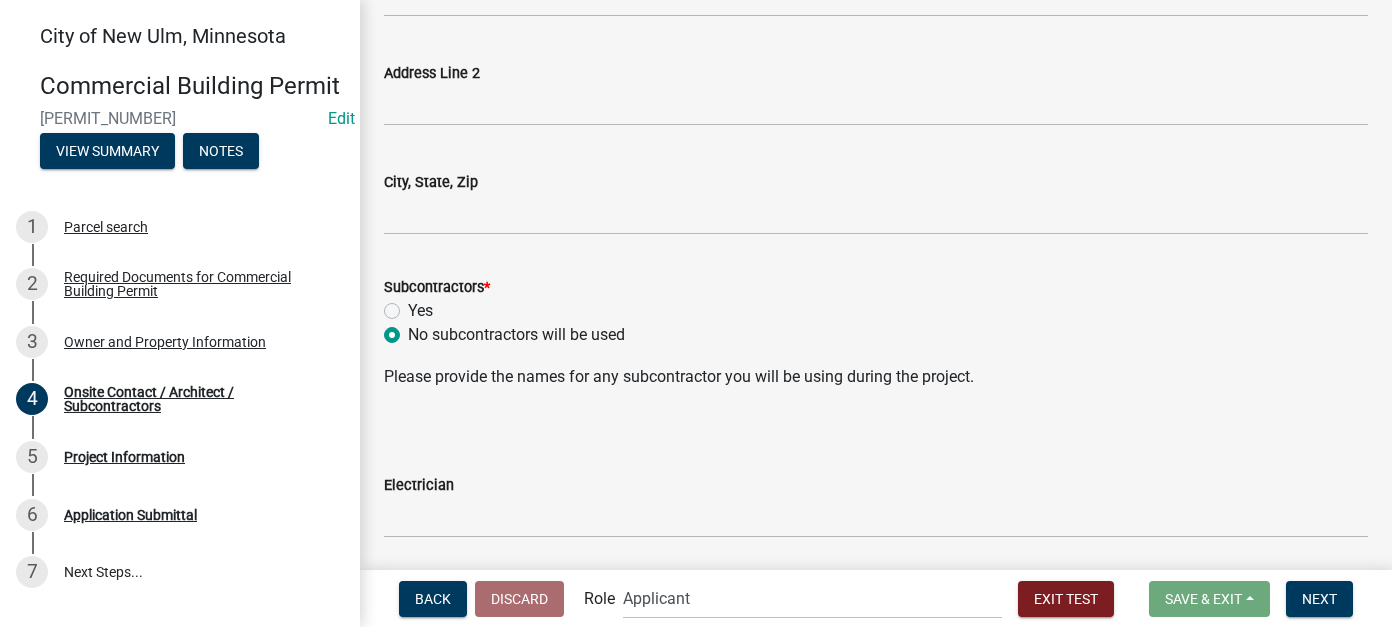 radio on "true" 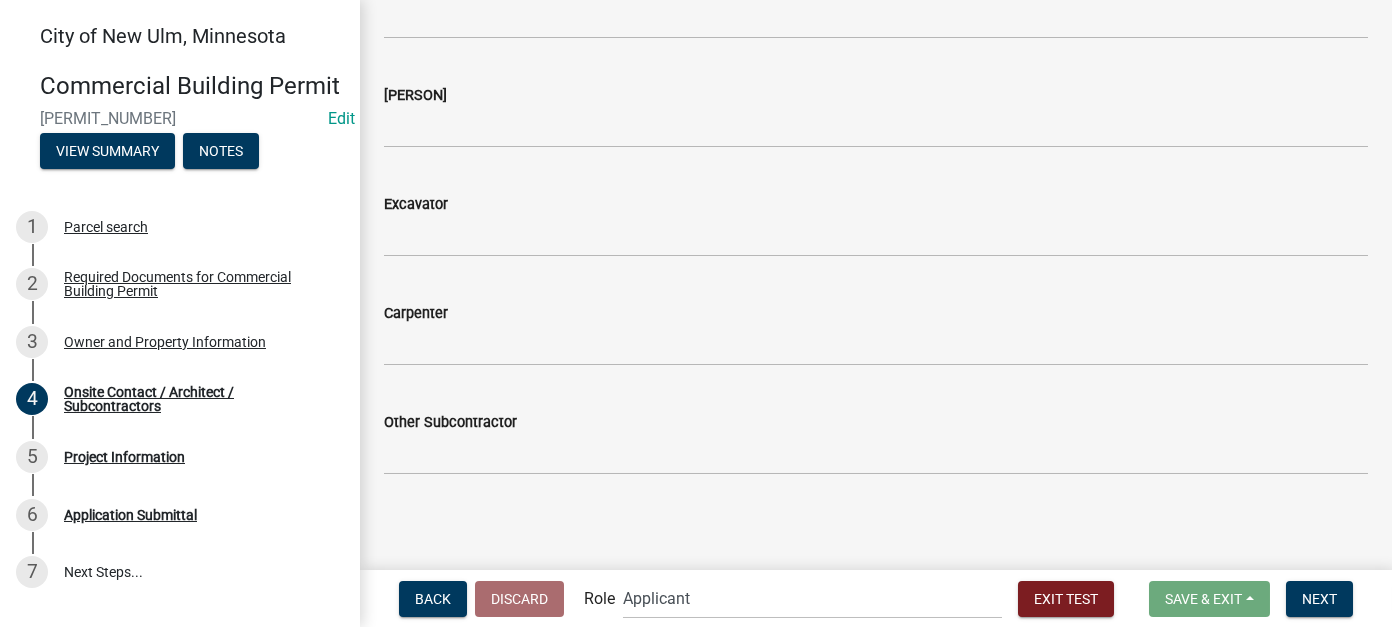 scroll, scrollTop: 1318, scrollLeft: 0, axis: vertical 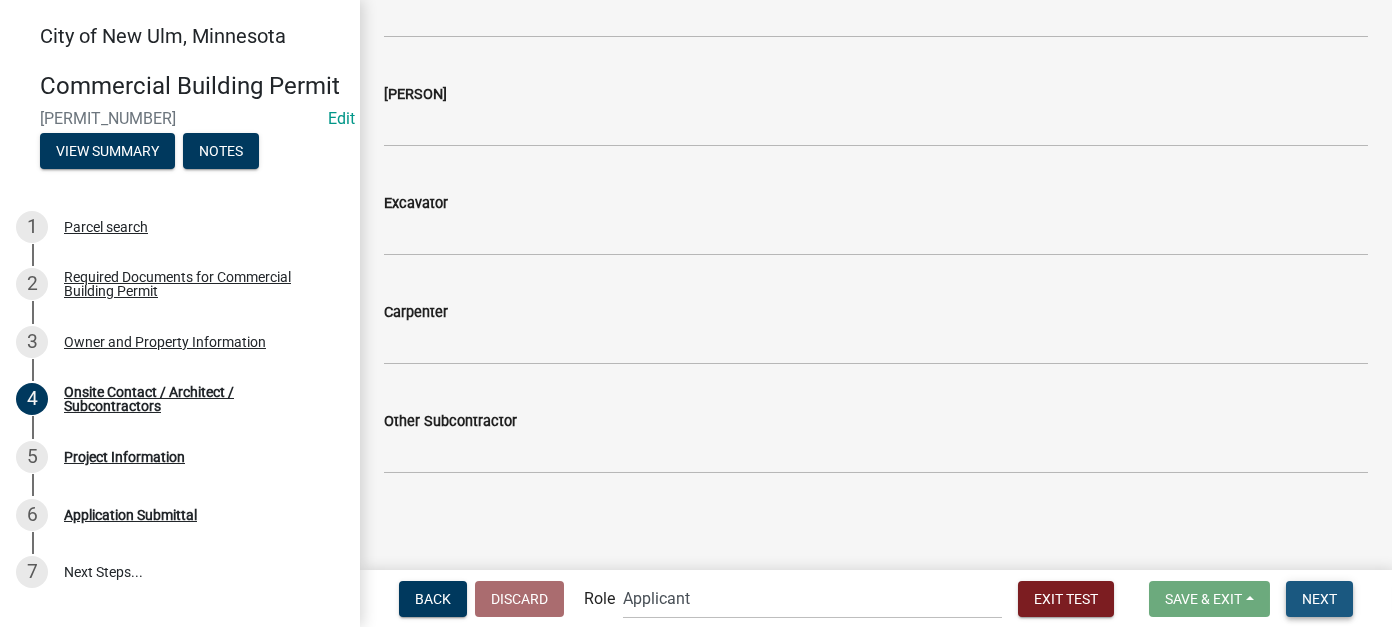 click on "Next" at bounding box center [1319, 599] 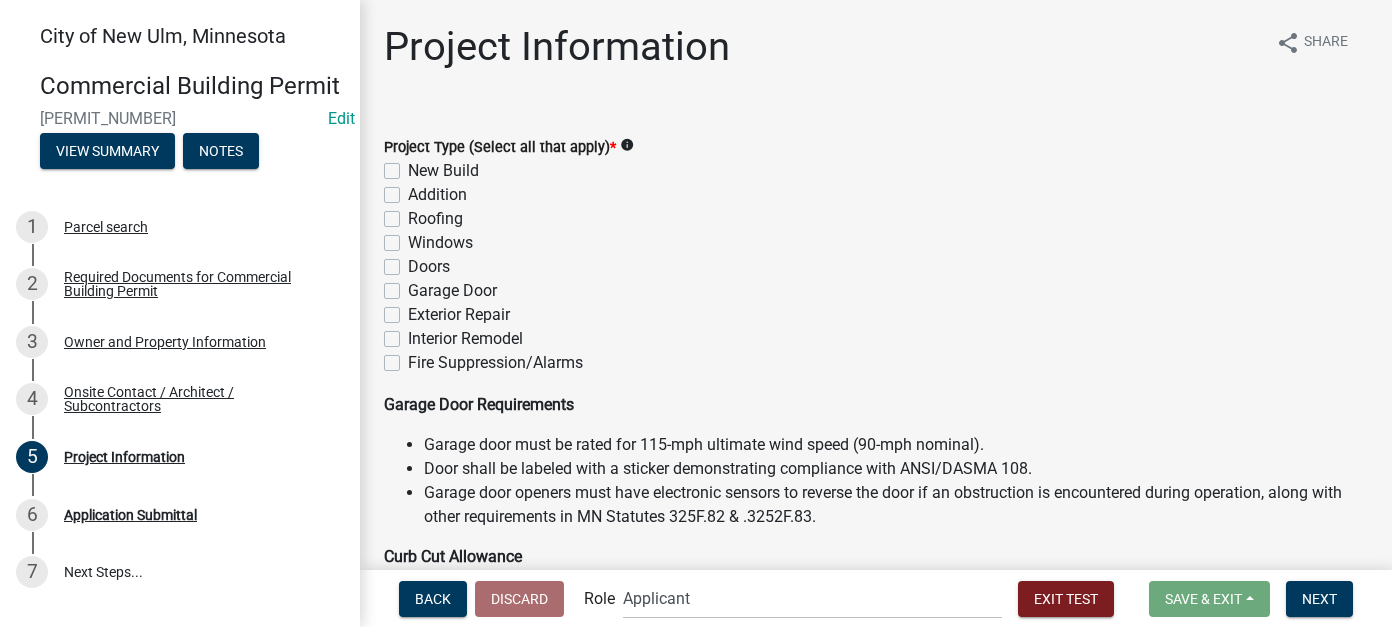 scroll, scrollTop: 0, scrollLeft: 0, axis: both 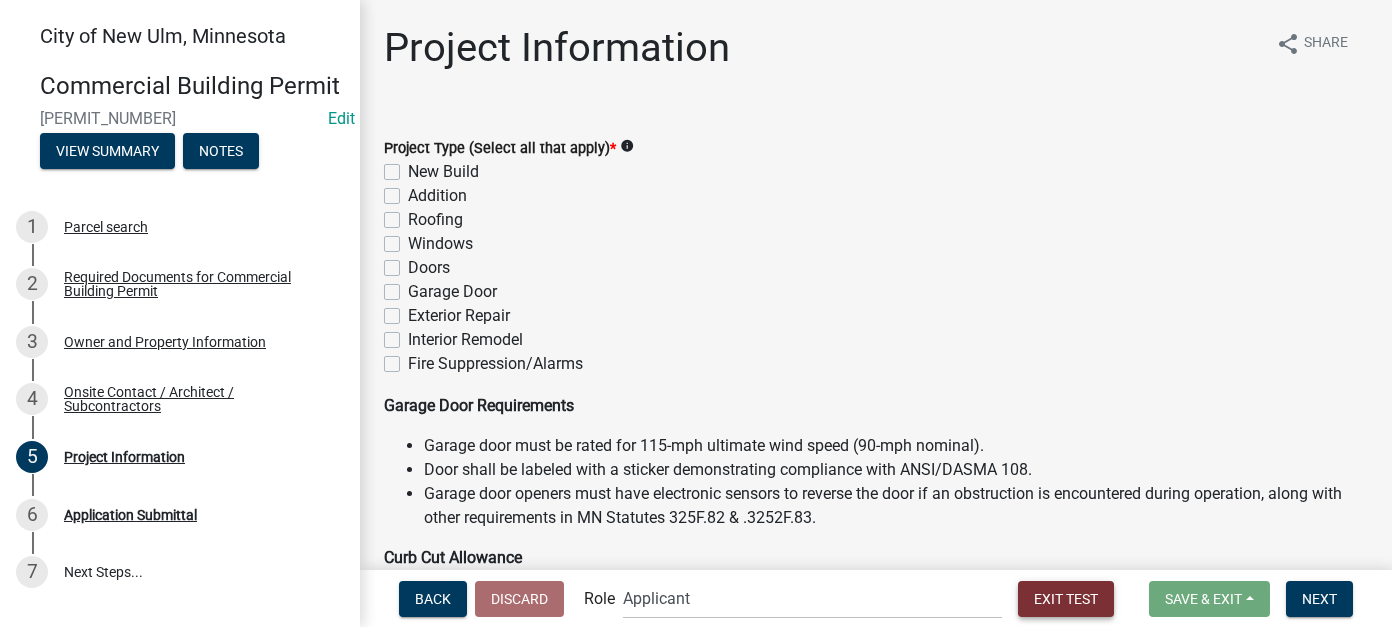click on "Exit Test" at bounding box center (1066, 599) 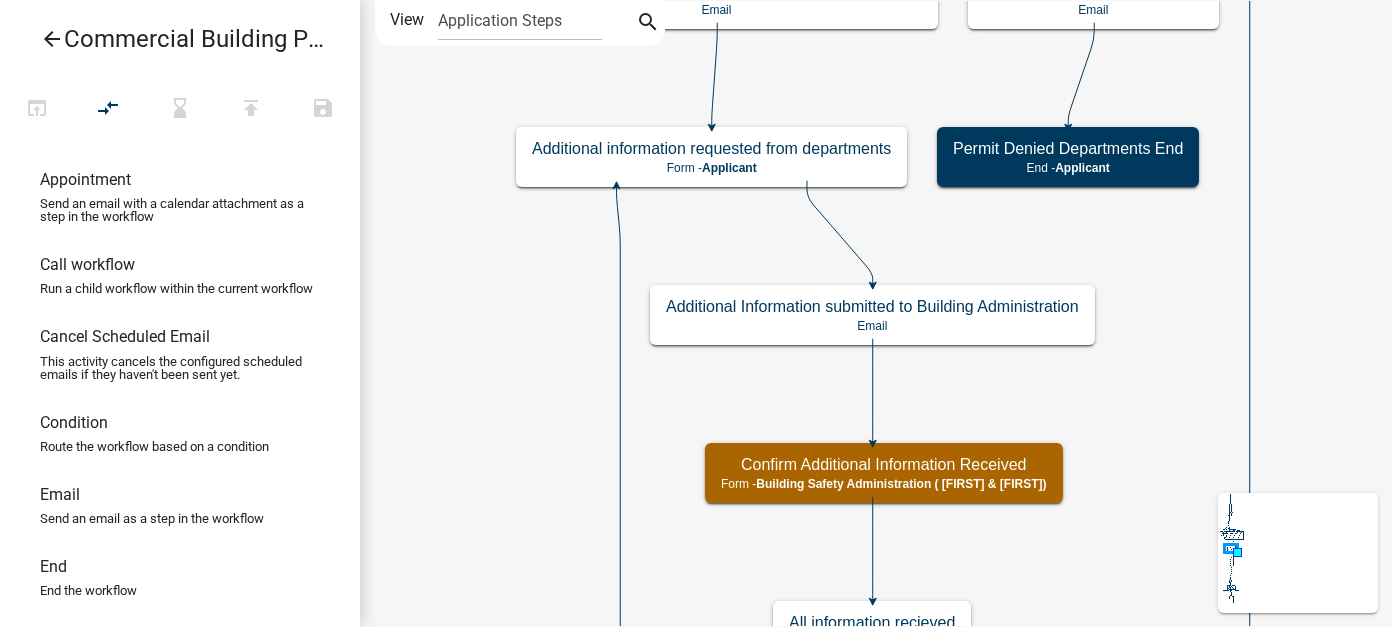 click on "arrow_back" at bounding box center (52, 41) 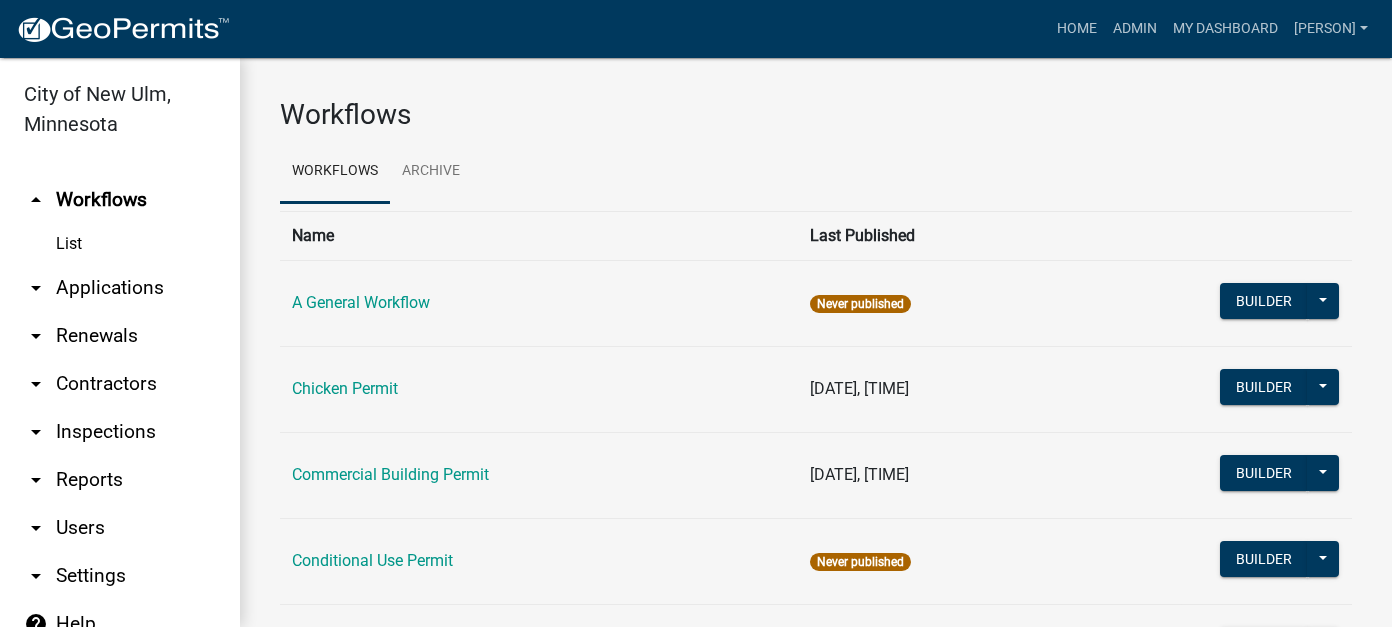 click on "arrow_drop_down   Applications" at bounding box center [120, 288] 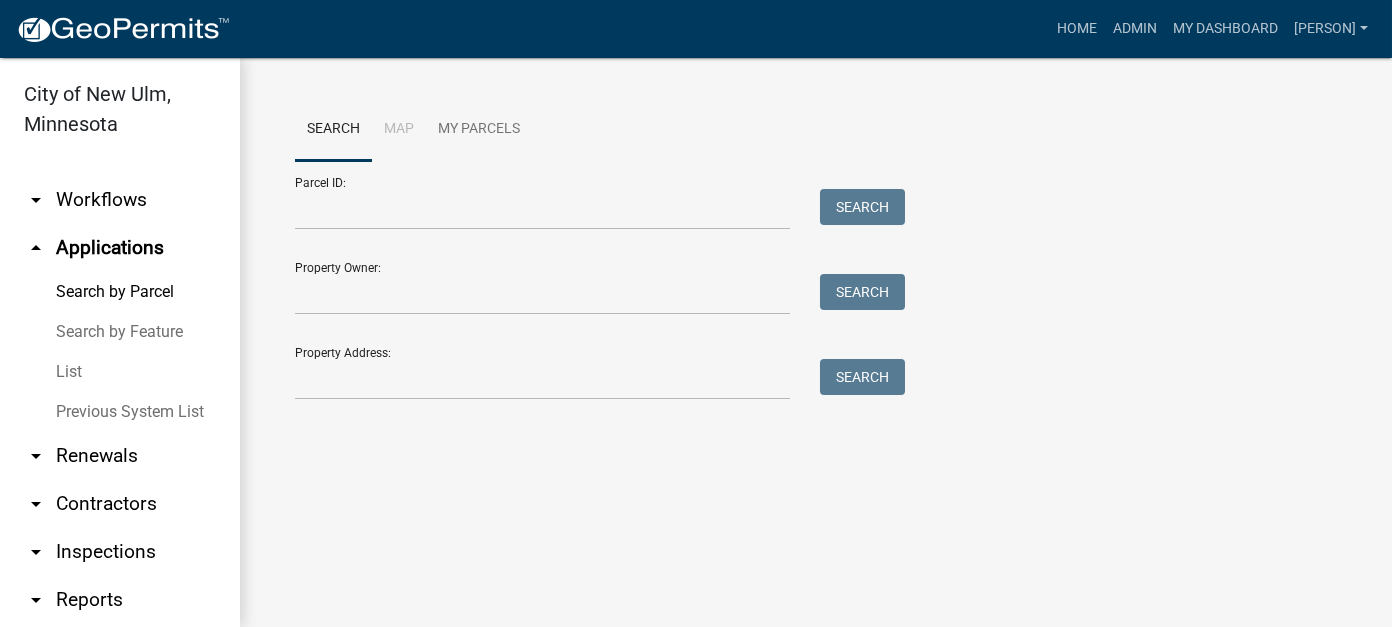 click on "List" at bounding box center (120, 372) 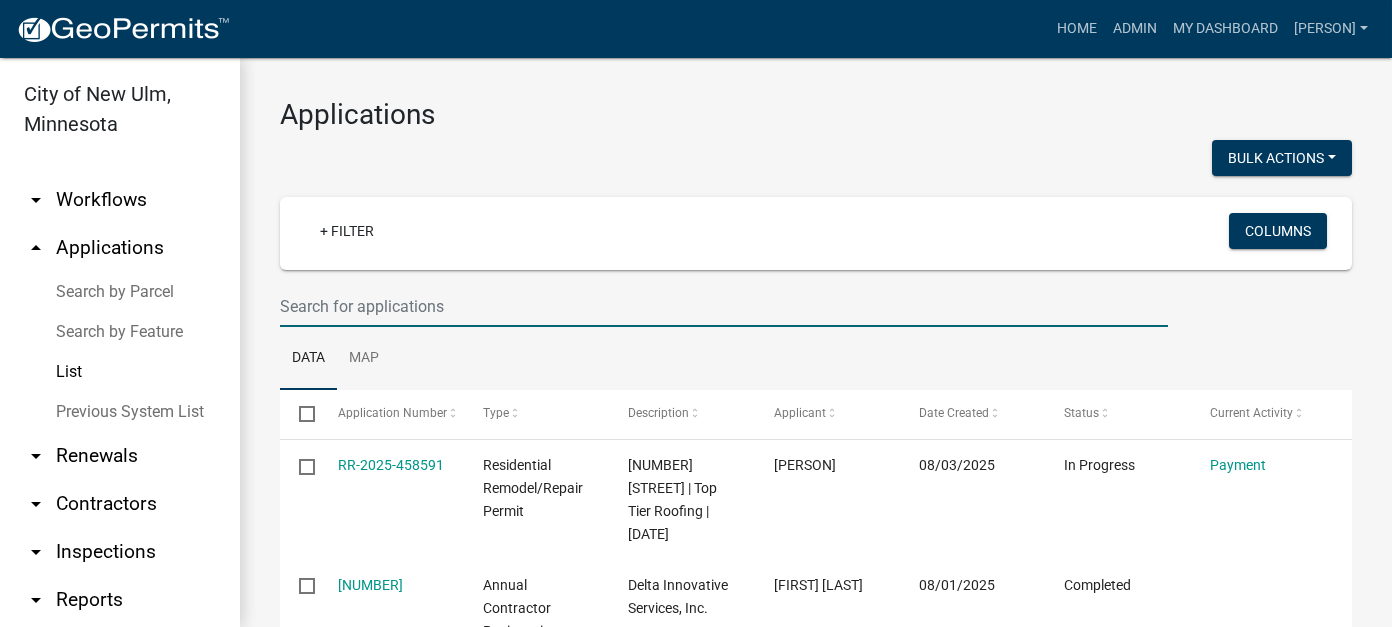 click at bounding box center (724, 306) 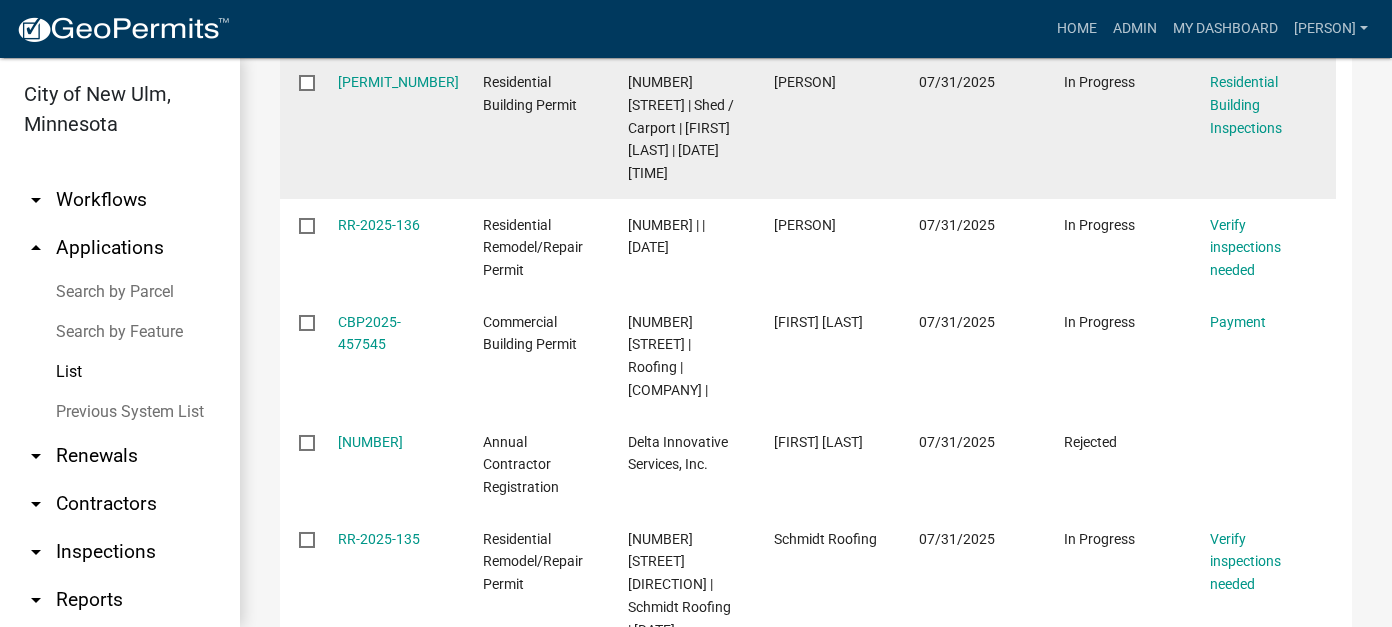 scroll, scrollTop: 0, scrollLeft: 0, axis: both 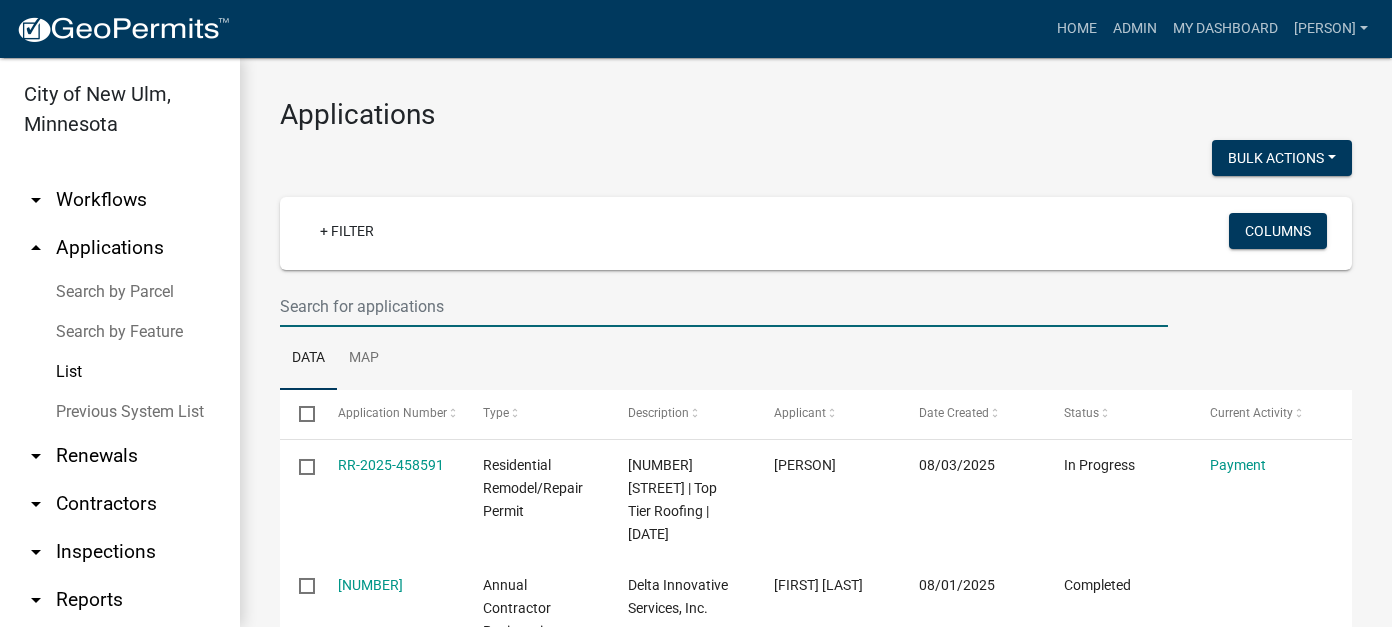 click on "+ Filter   Columns" at bounding box center [816, 262] 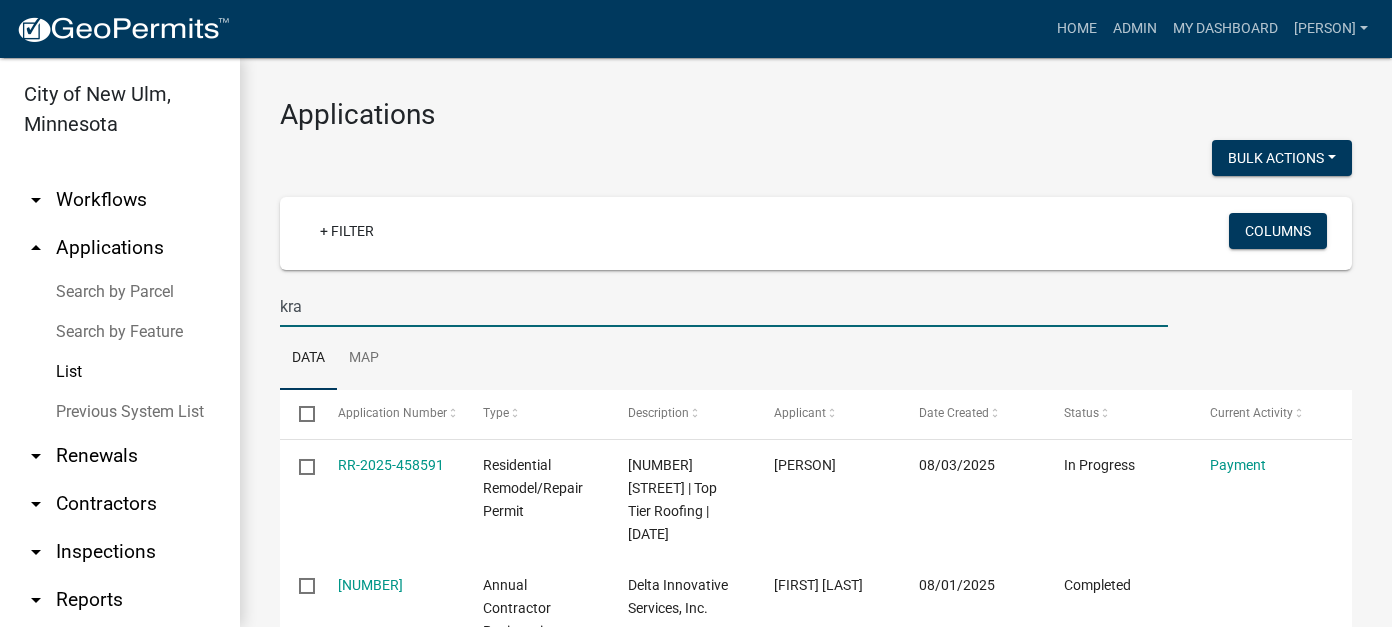 type on "kra" 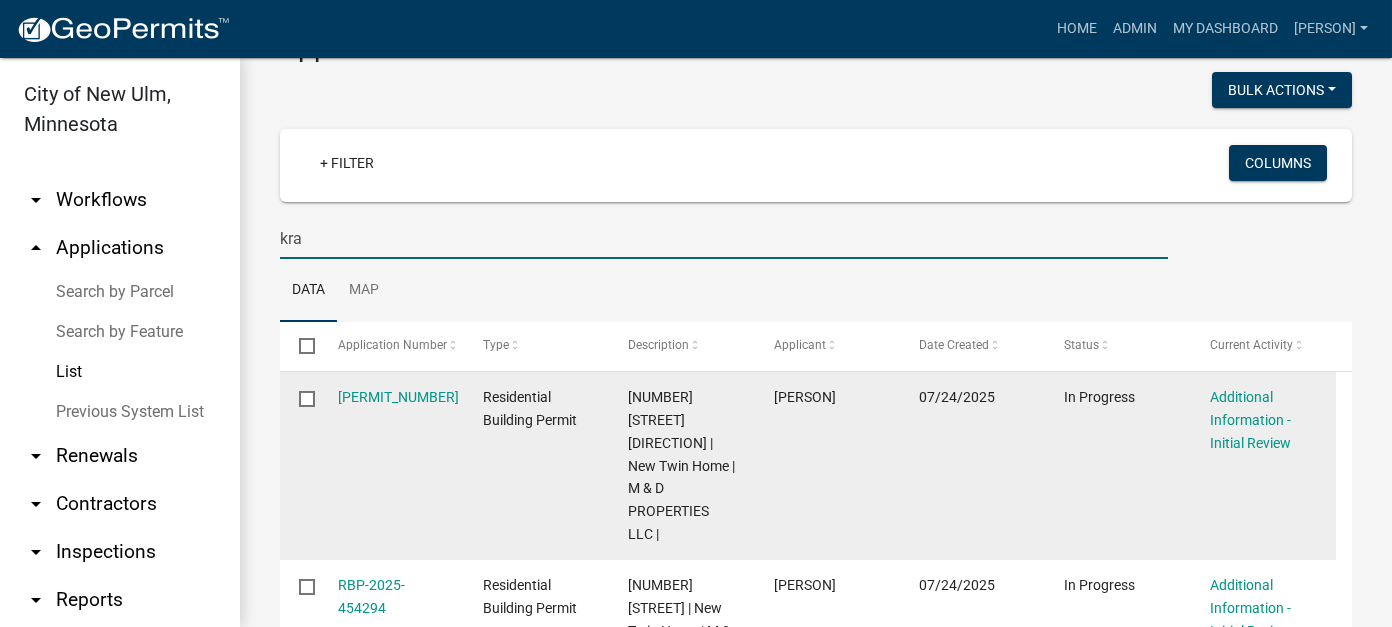 scroll, scrollTop: 100, scrollLeft: 0, axis: vertical 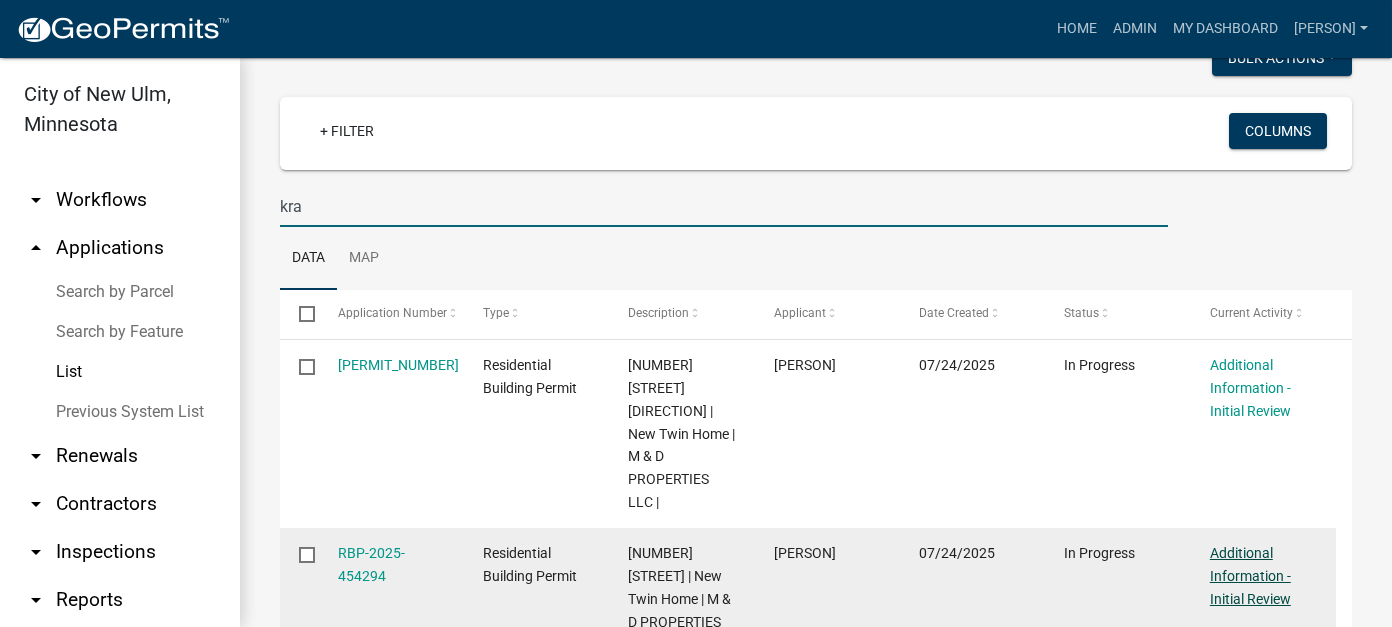 click on "Additional Information - Initial Review" 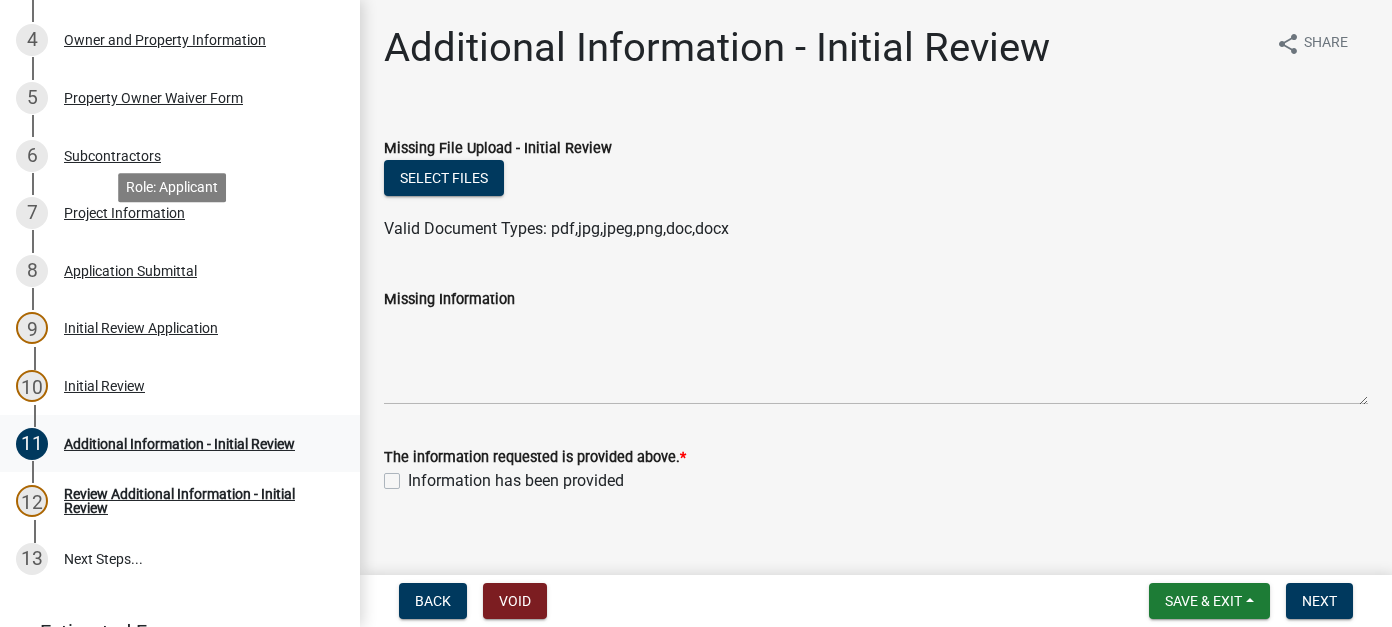 scroll, scrollTop: 400, scrollLeft: 0, axis: vertical 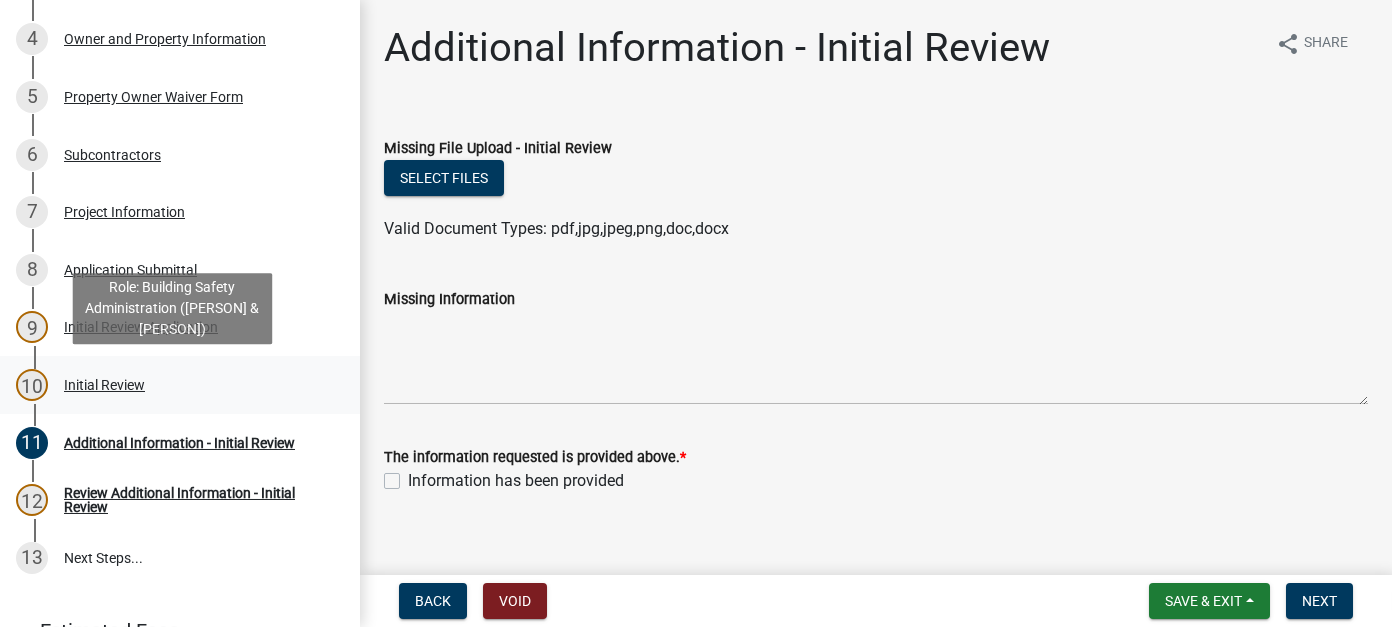 click on "Initial Review" at bounding box center [104, 385] 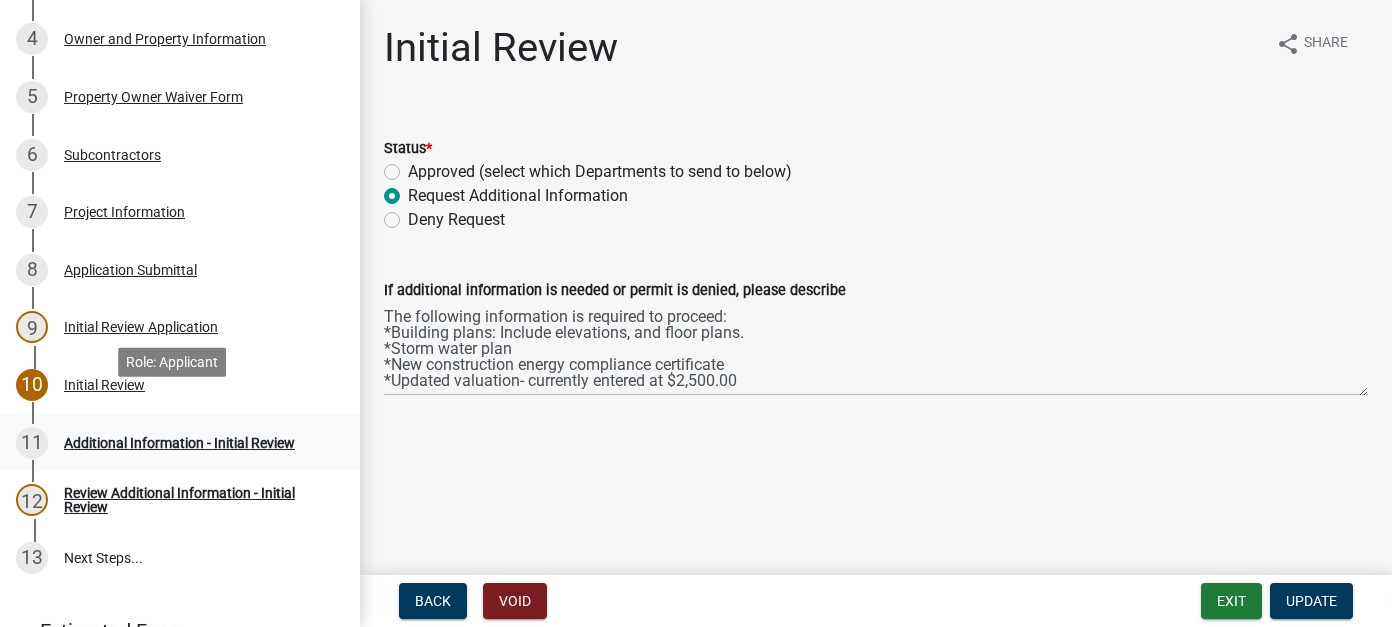 scroll, scrollTop: 500, scrollLeft: 0, axis: vertical 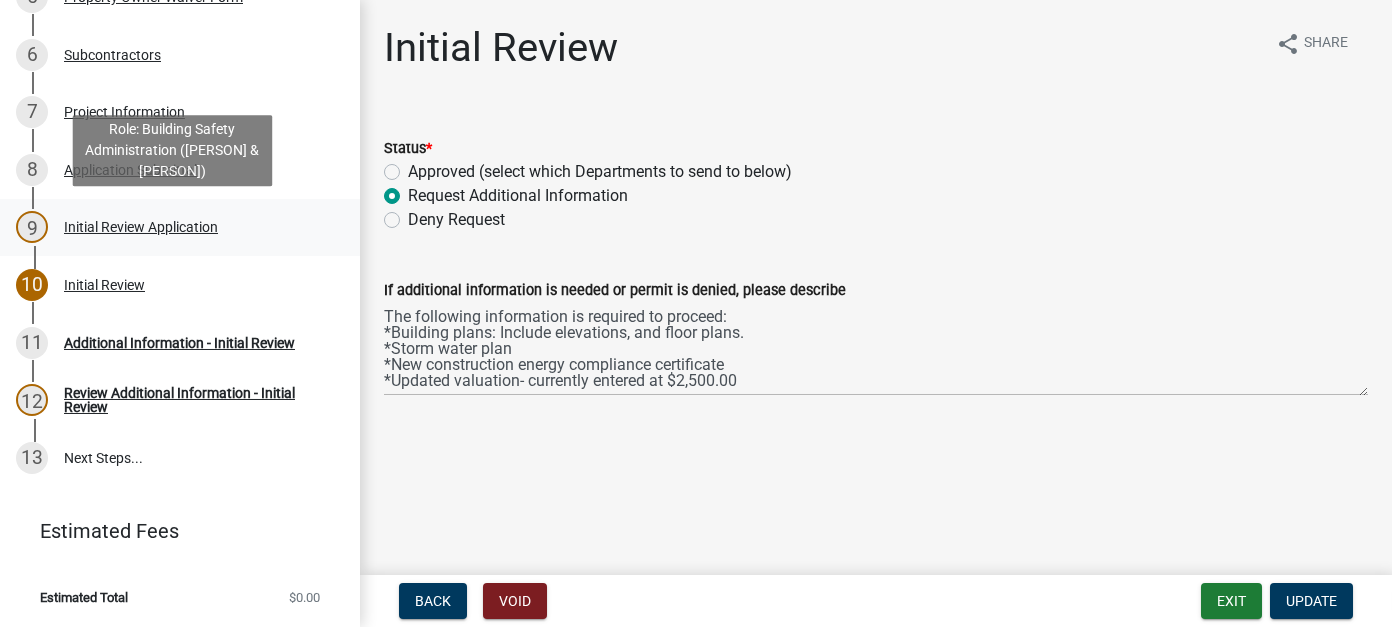 click on "Initial Review Application" at bounding box center (141, 227) 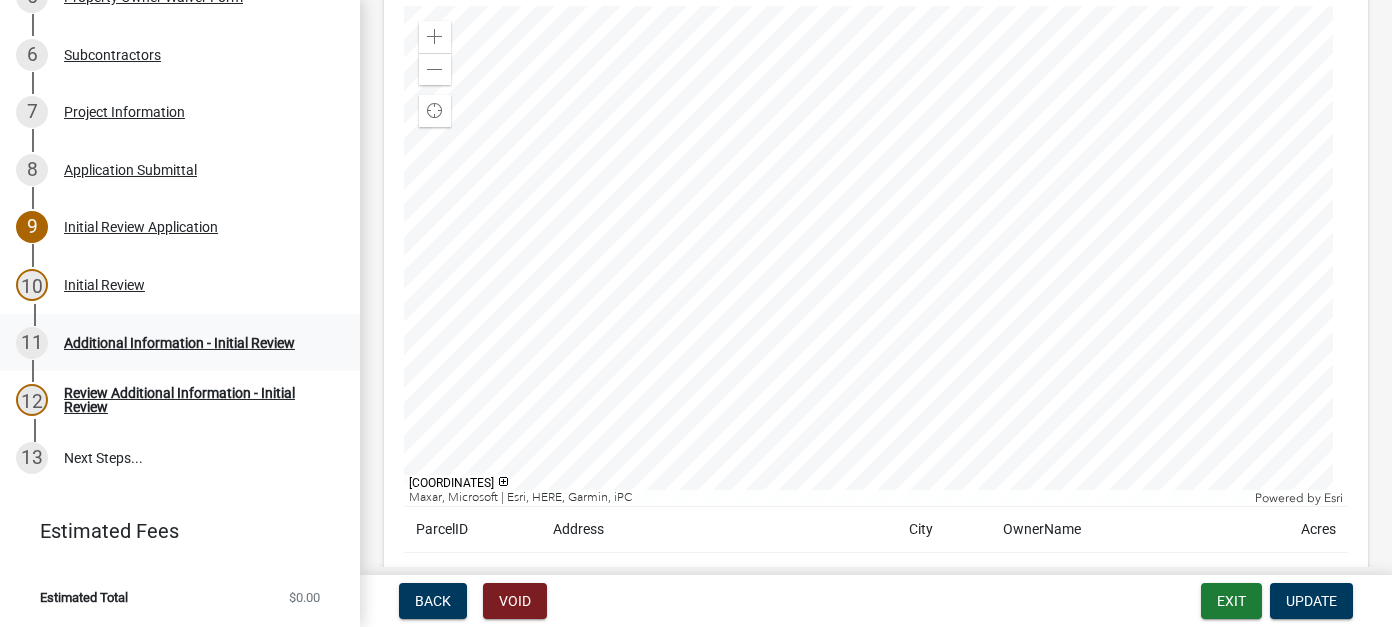 scroll, scrollTop: 0, scrollLeft: 0, axis: both 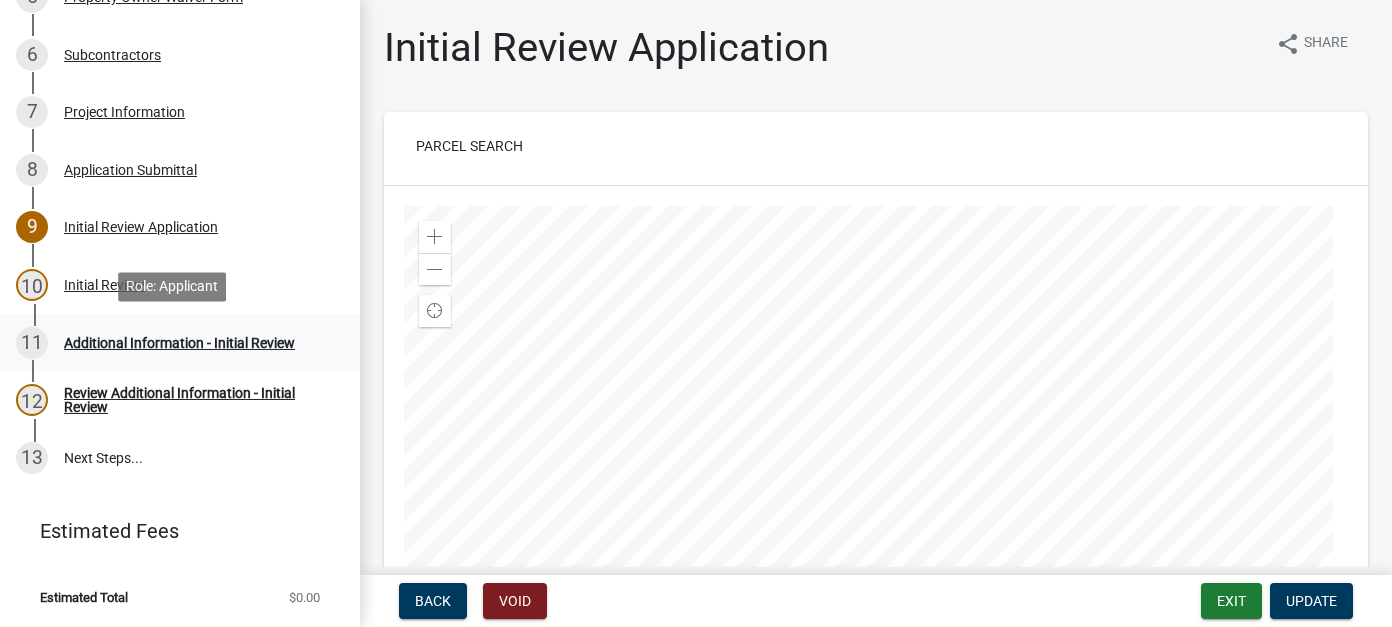 click on "Additional Information - Initial Review" at bounding box center (179, 343) 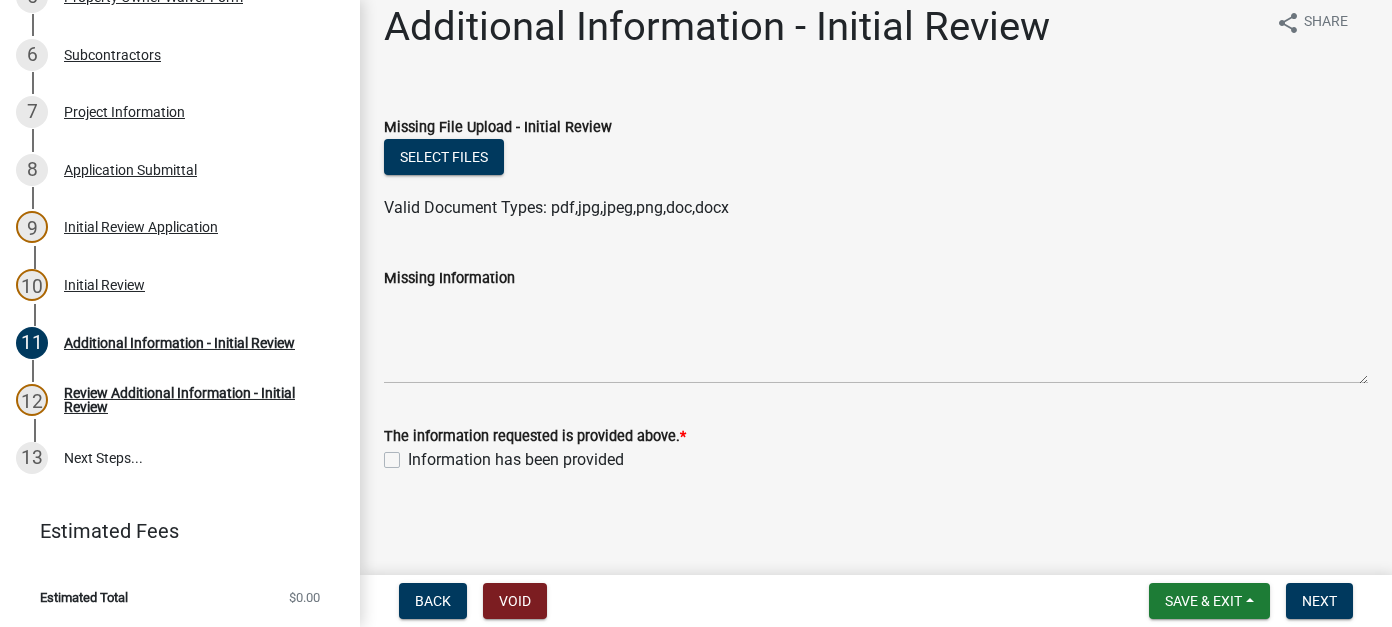 scroll, scrollTop: 0, scrollLeft: 0, axis: both 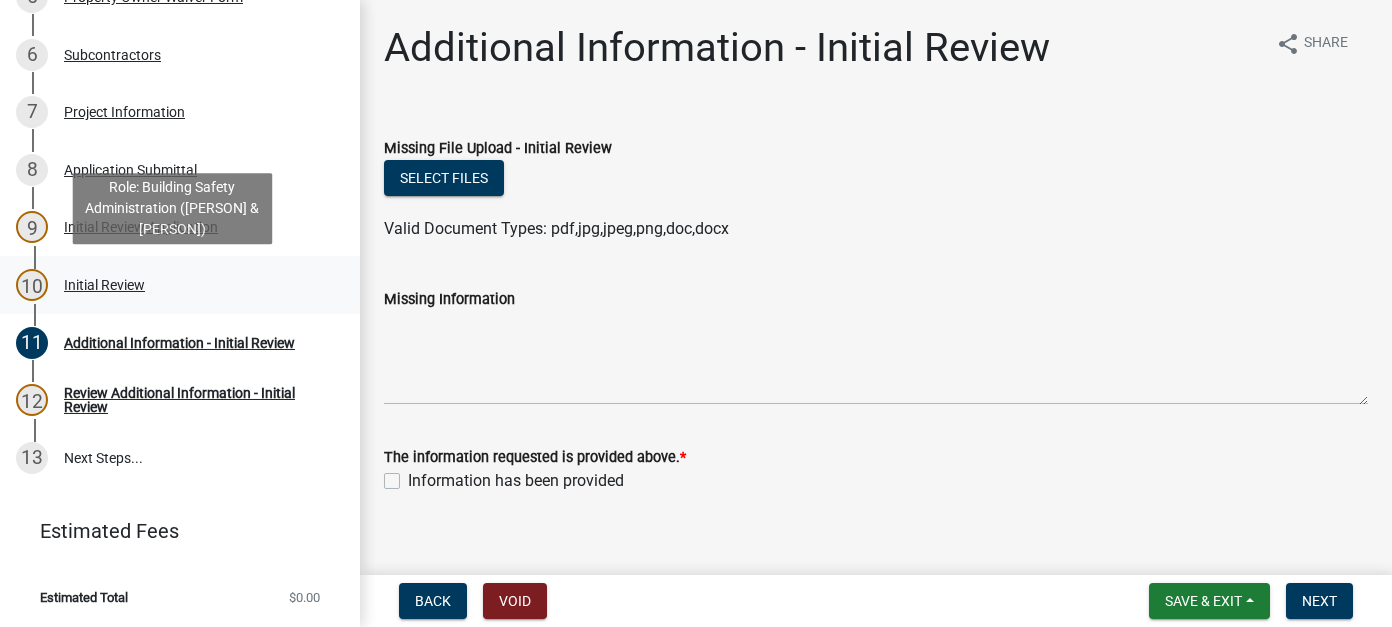 click on "10     Initial Review" at bounding box center [172, 285] 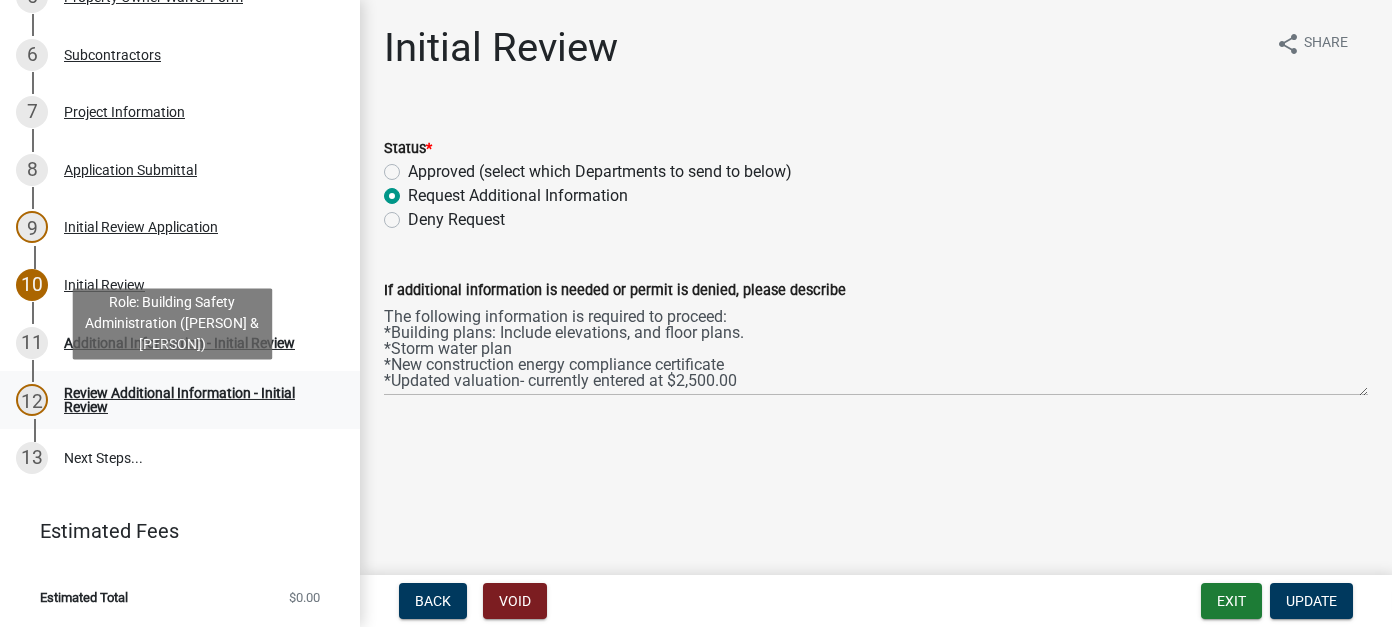 click on "Review Additional Information - Initial Review" at bounding box center [196, 400] 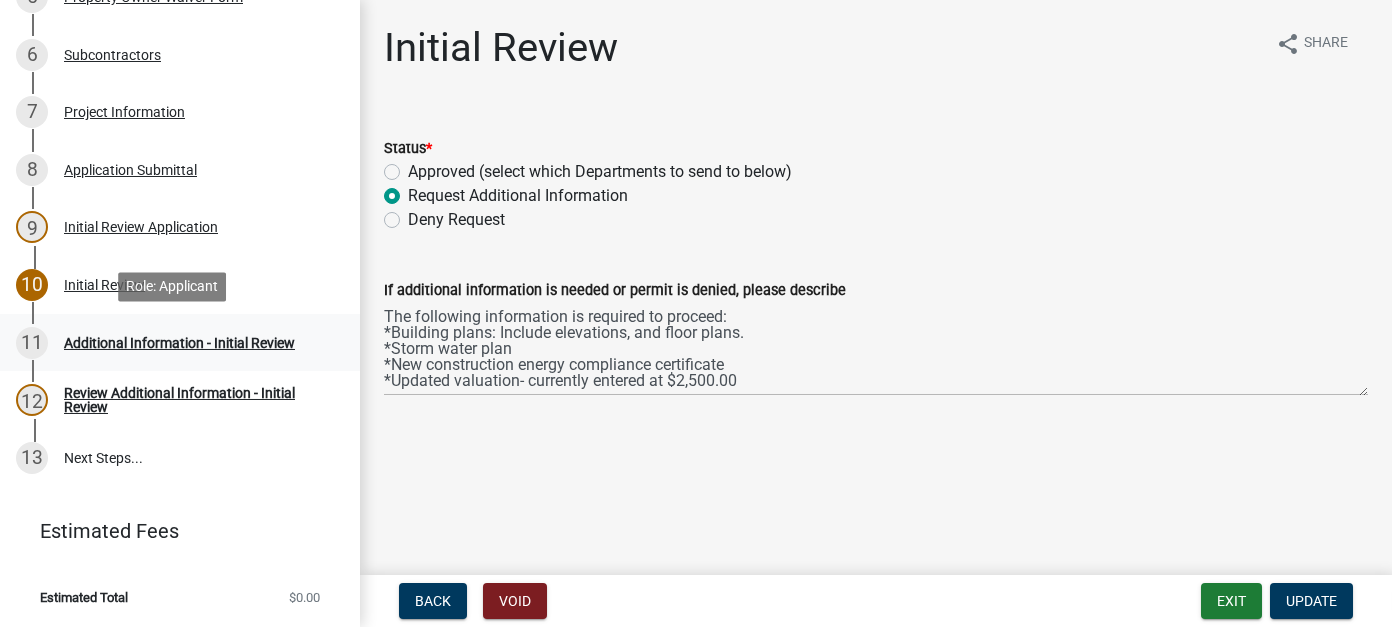 click on "Additional Information - Initial Review" at bounding box center [179, 343] 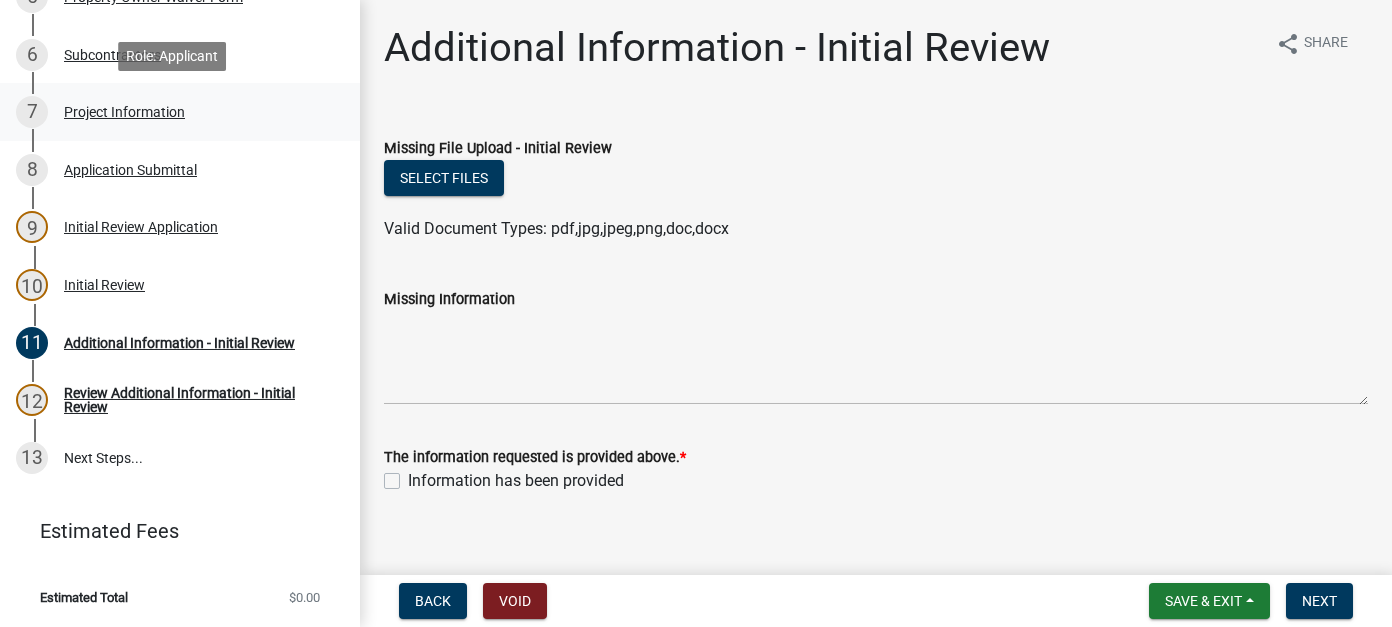 click on "Project Information" at bounding box center [124, 112] 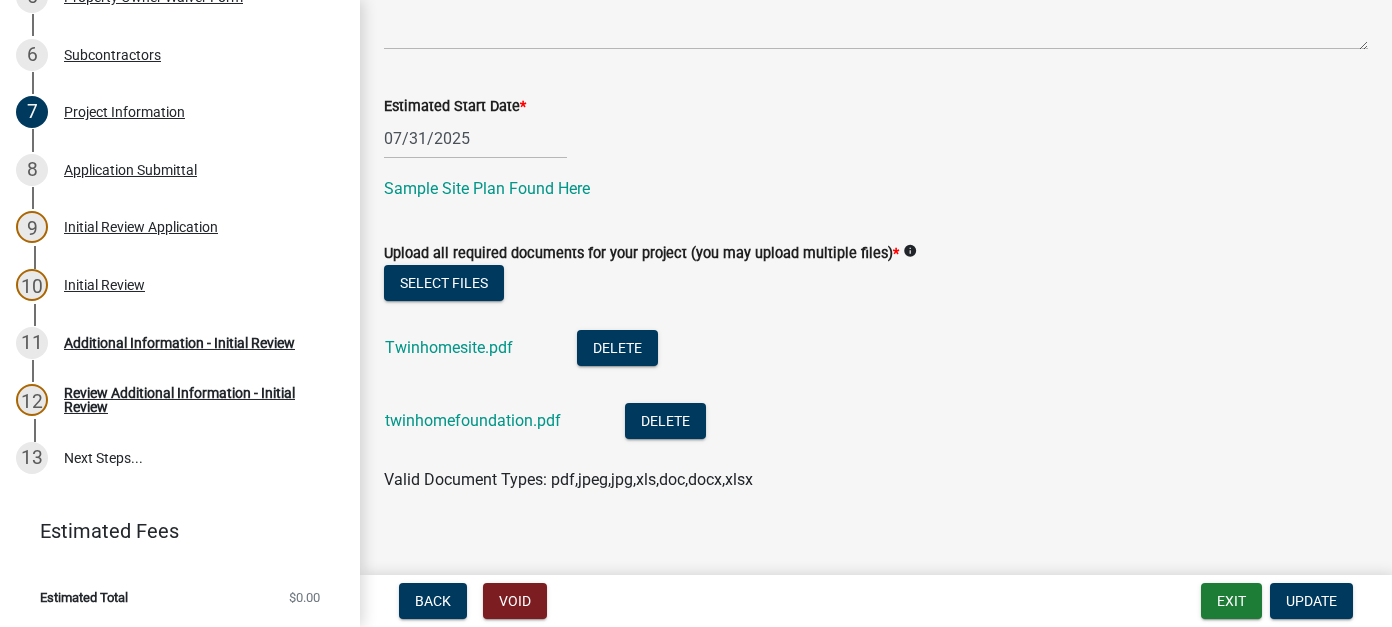 scroll, scrollTop: 820, scrollLeft: 0, axis: vertical 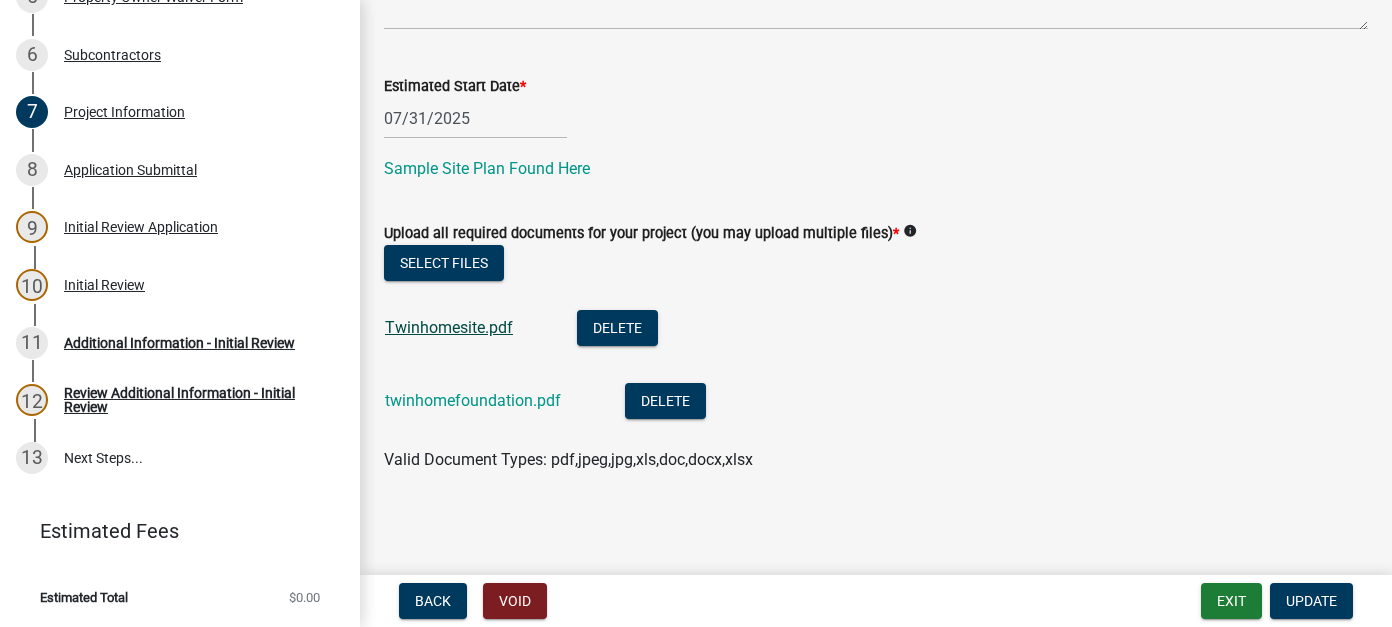 click on "Twinhomesite.pdf" 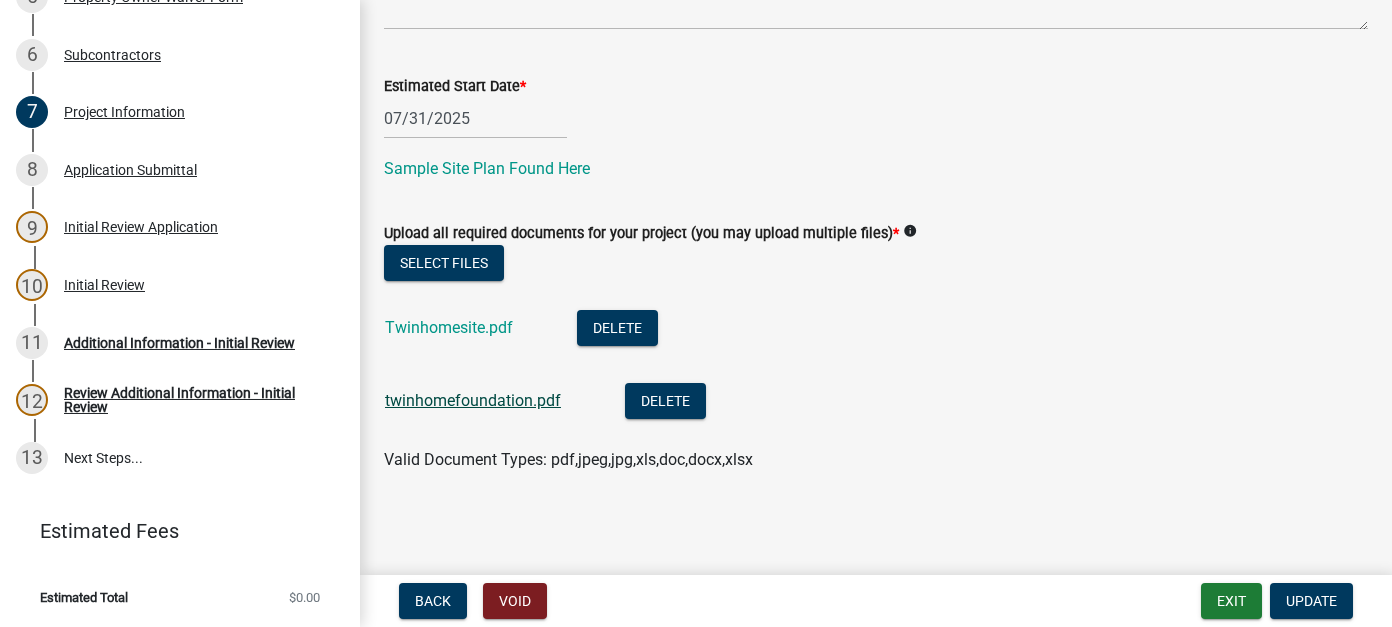 click on "twinhomefoundation.pdf" 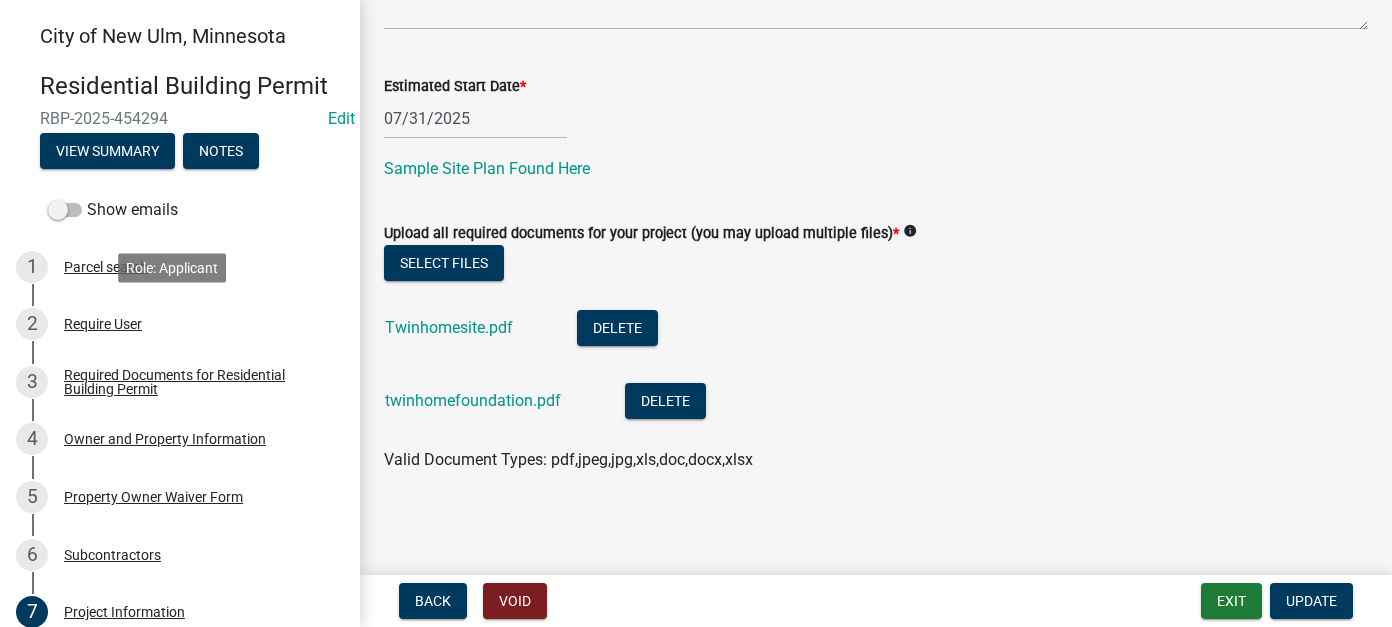 scroll, scrollTop: 0, scrollLeft: 0, axis: both 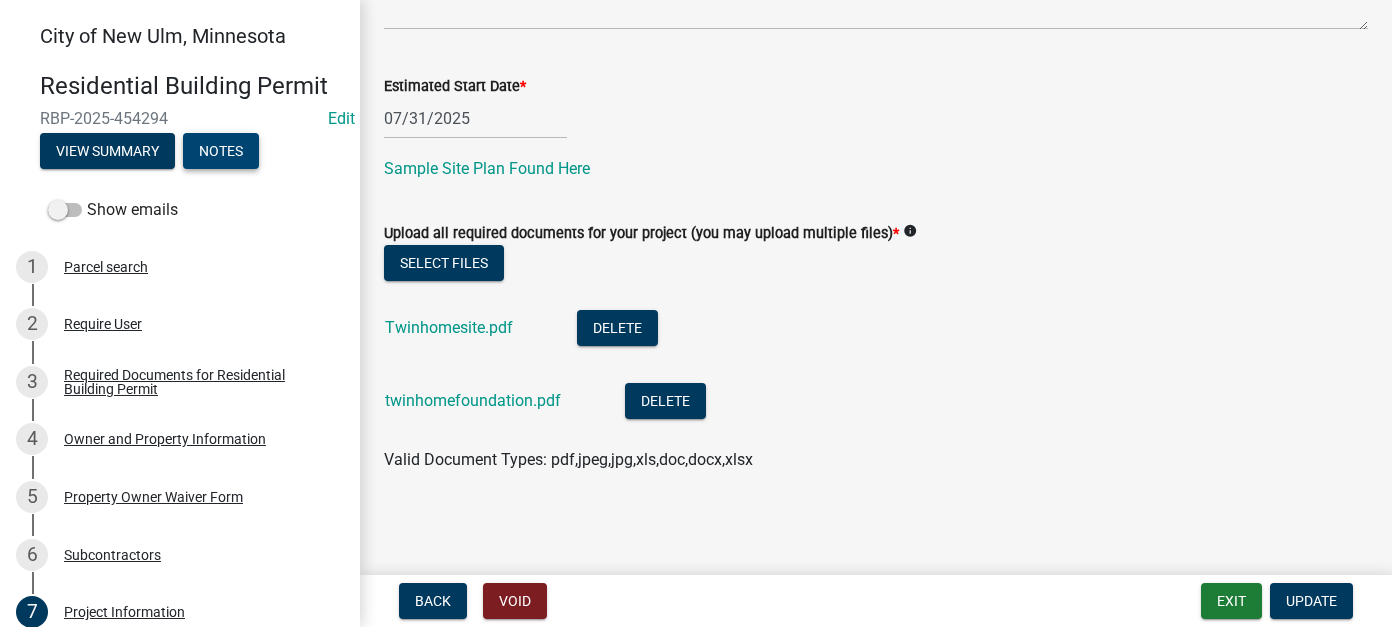 click on "Notes" at bounding box center [221, 151] 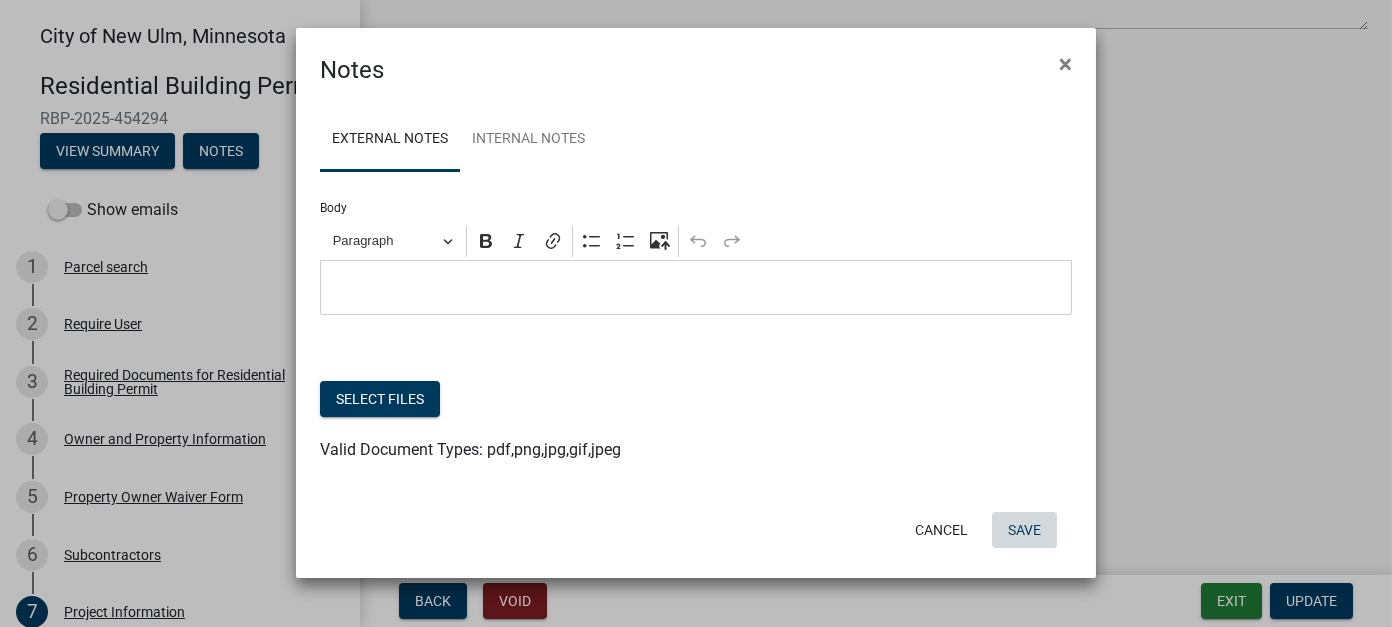 click on "Save" 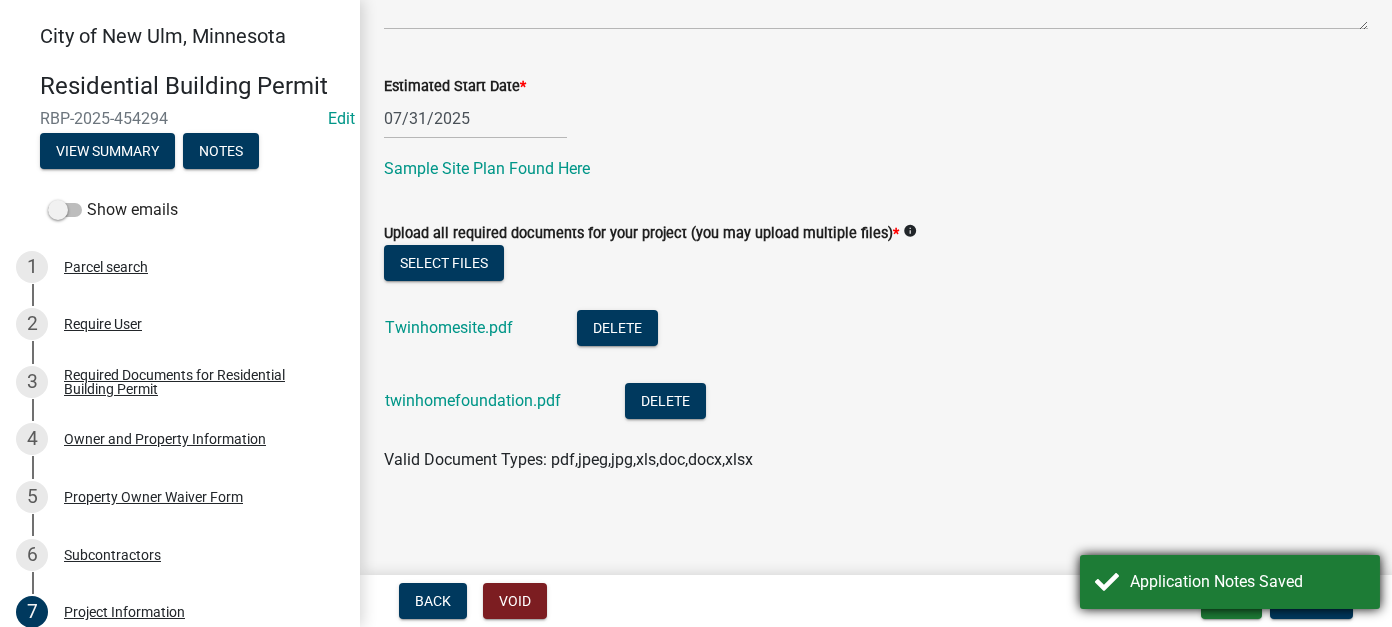 click on "Application Notes Saved" at bounding box center (1230, 582) 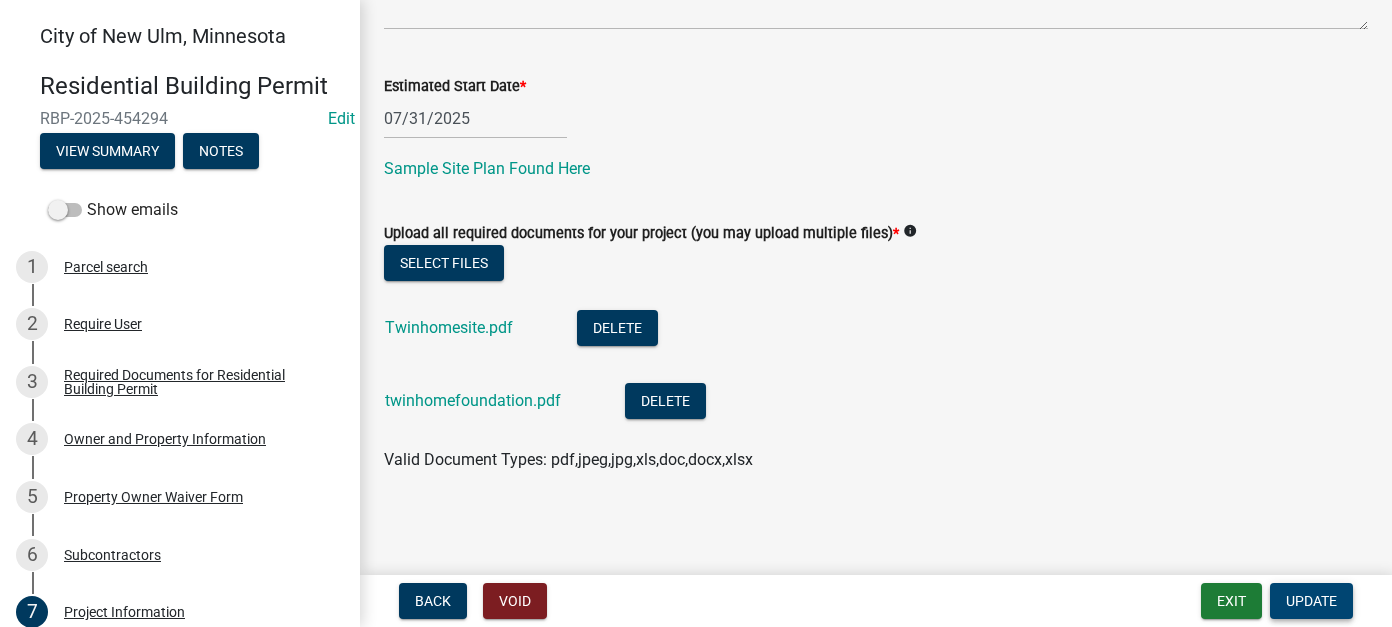 click on "Update" at bounding box center (1311, 601) 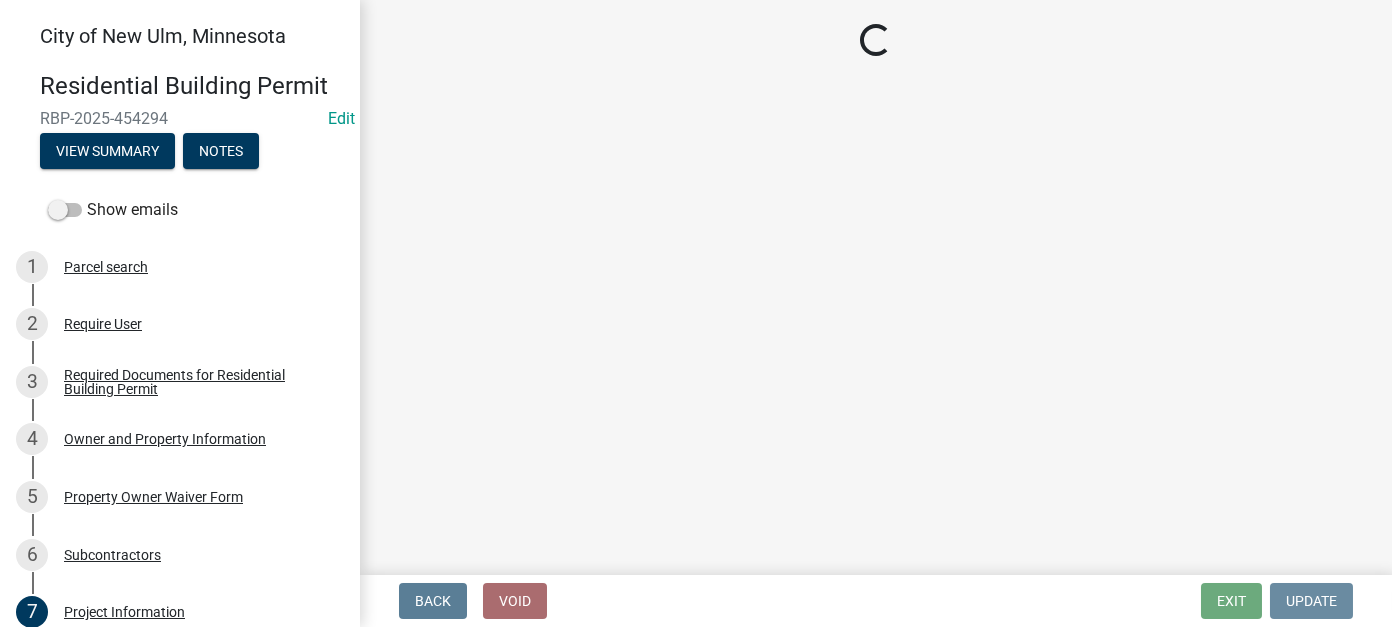scroll, scrollTop: 0, scrollLeft: 0, axis: both 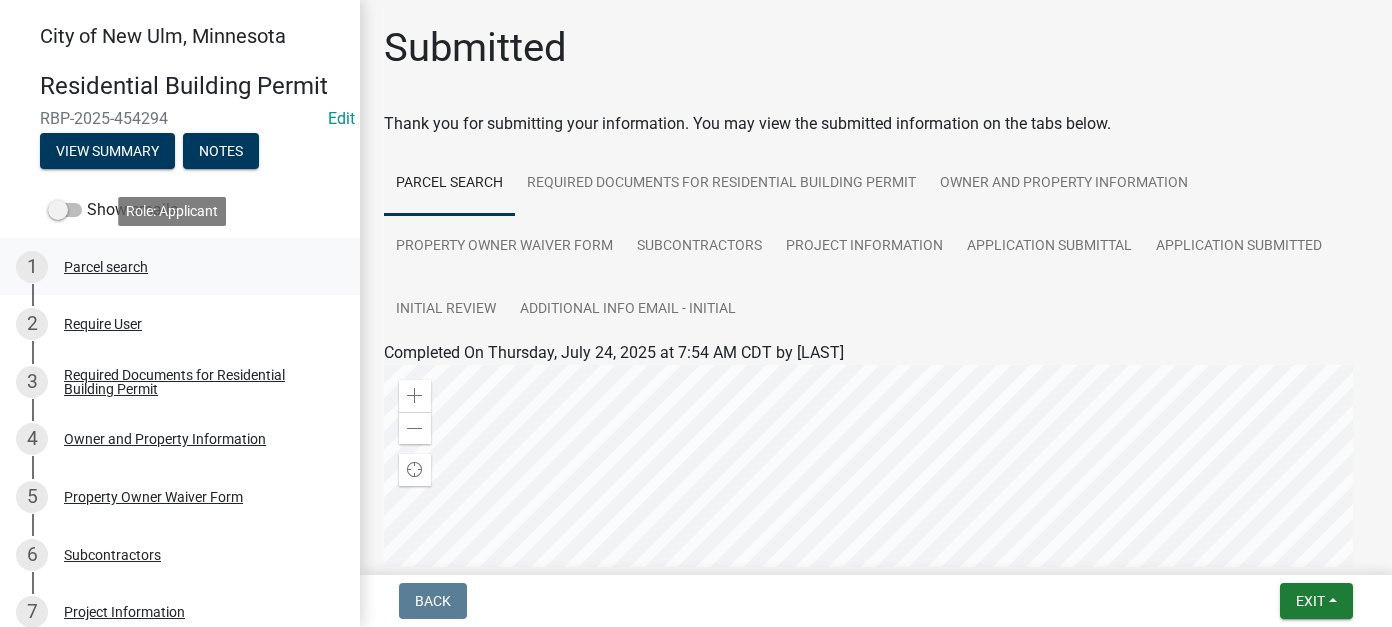 click on "Parcel search" at bounding box center (106, 267) 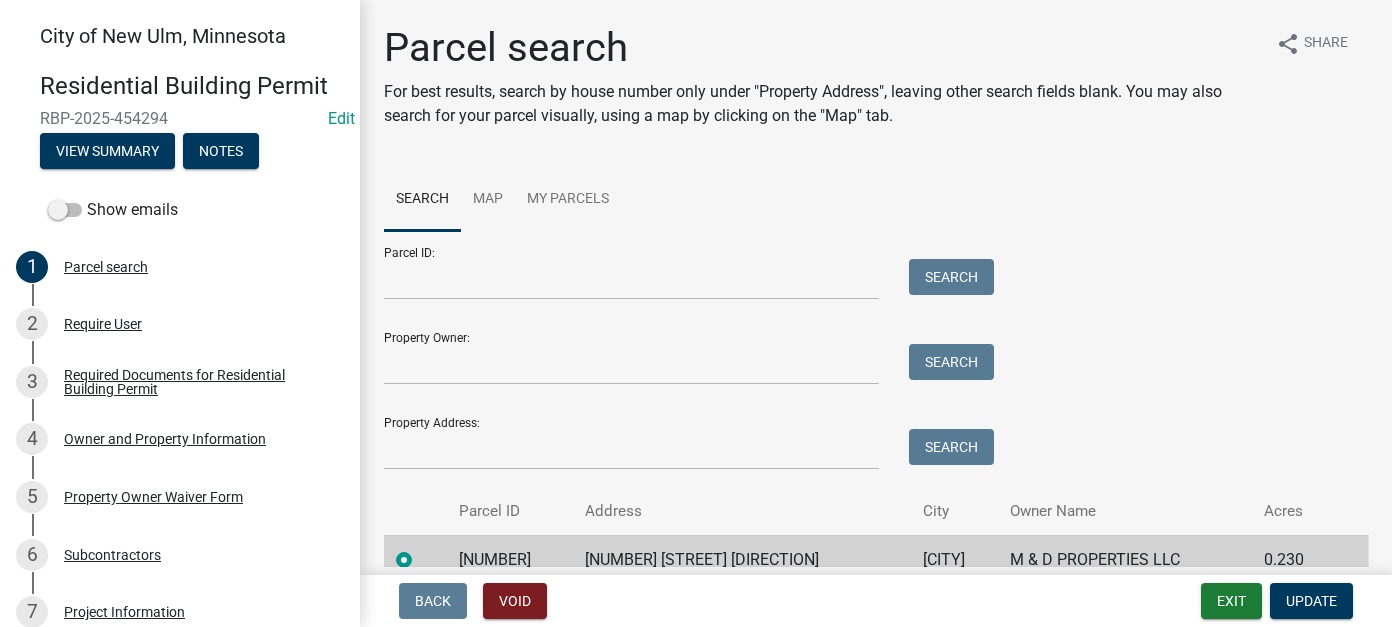 scroll, scrollTop: 94, scrollLeft: 0, axis: vertical 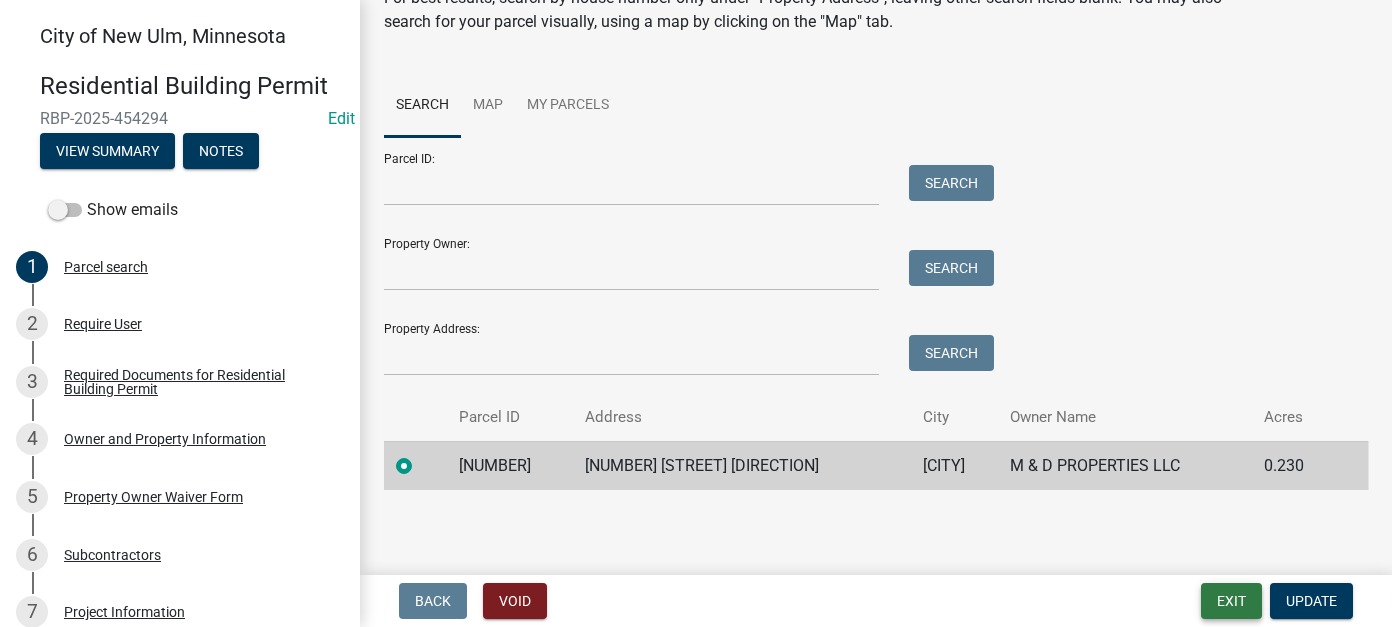 click on "Exit" at bounding box center (1231, 601) 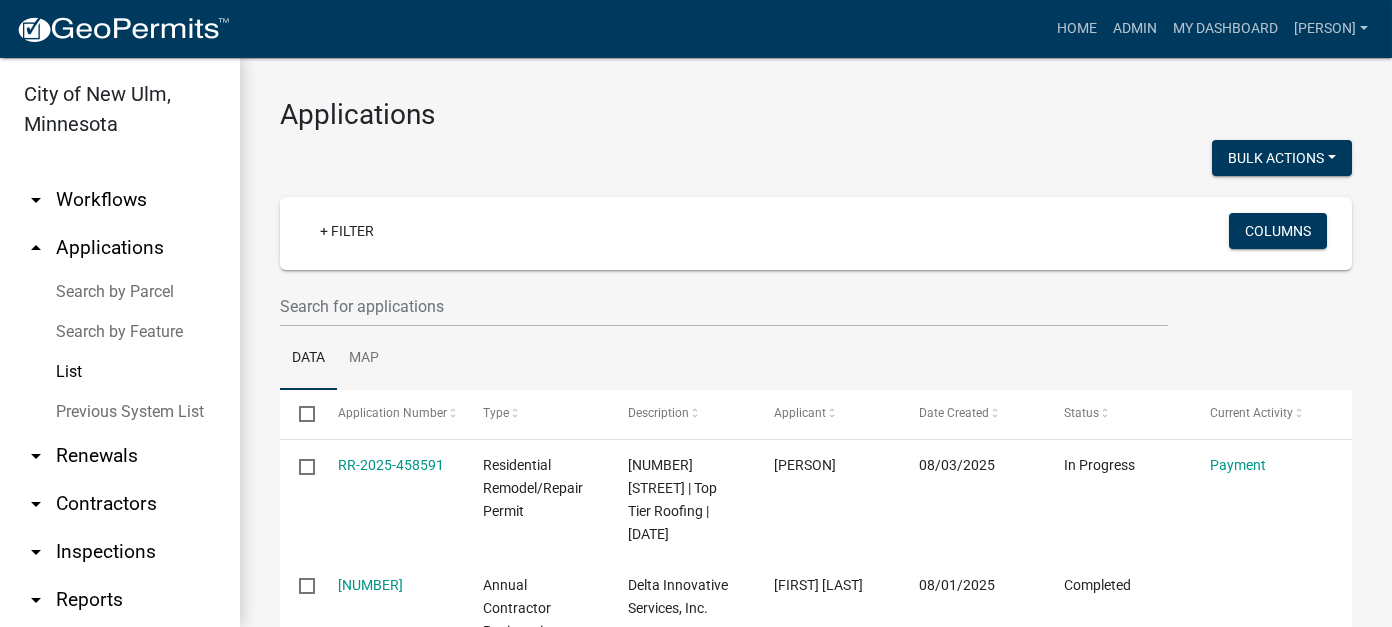 click on "List" at bounding box center (120, 372) 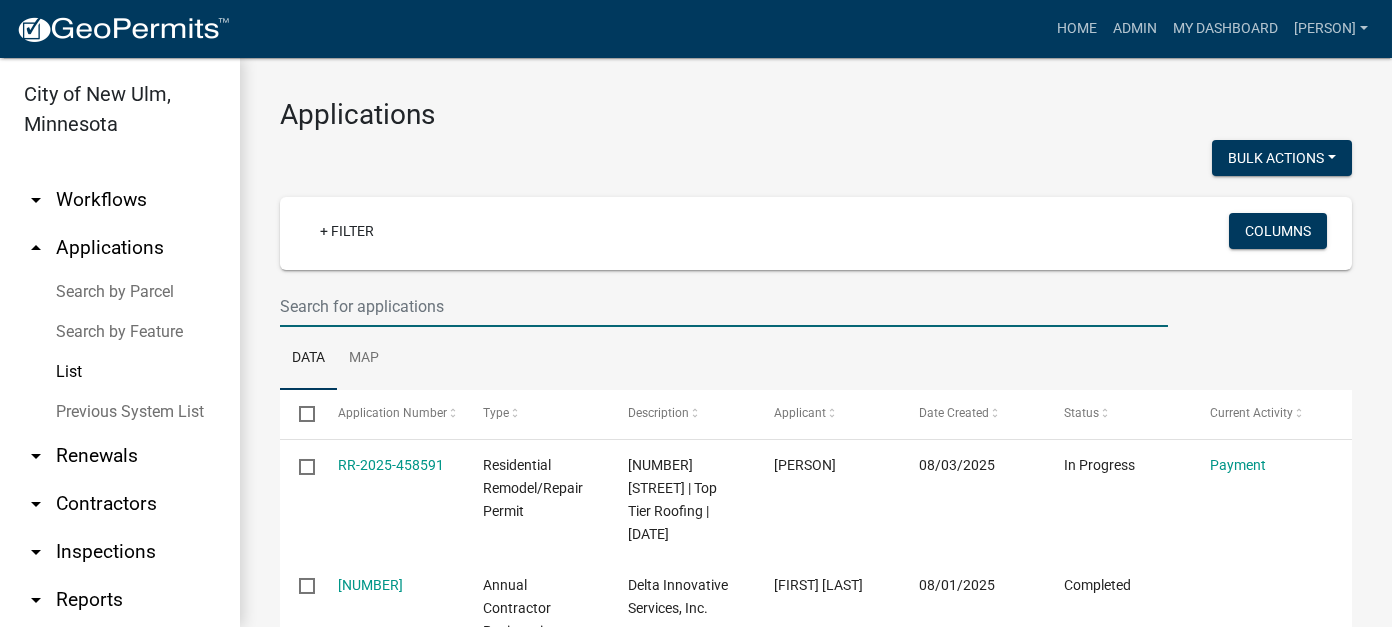 click at bounding box center [724, 306] 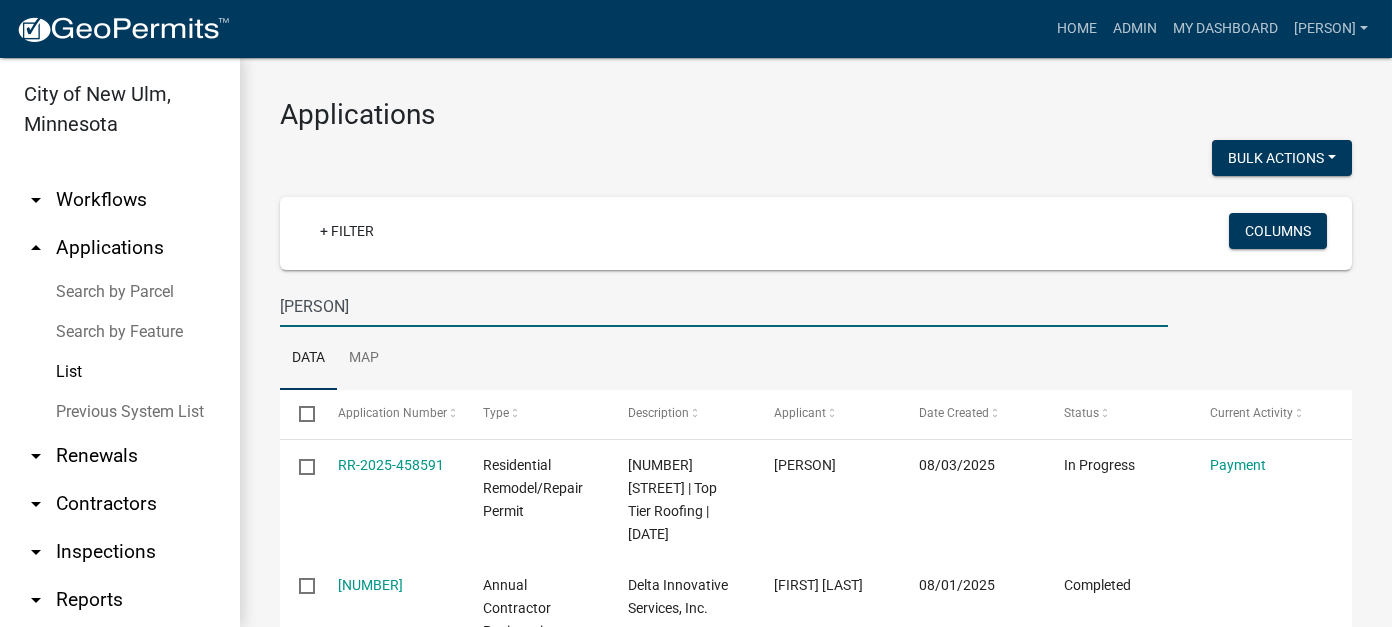 type on "[LAST]" 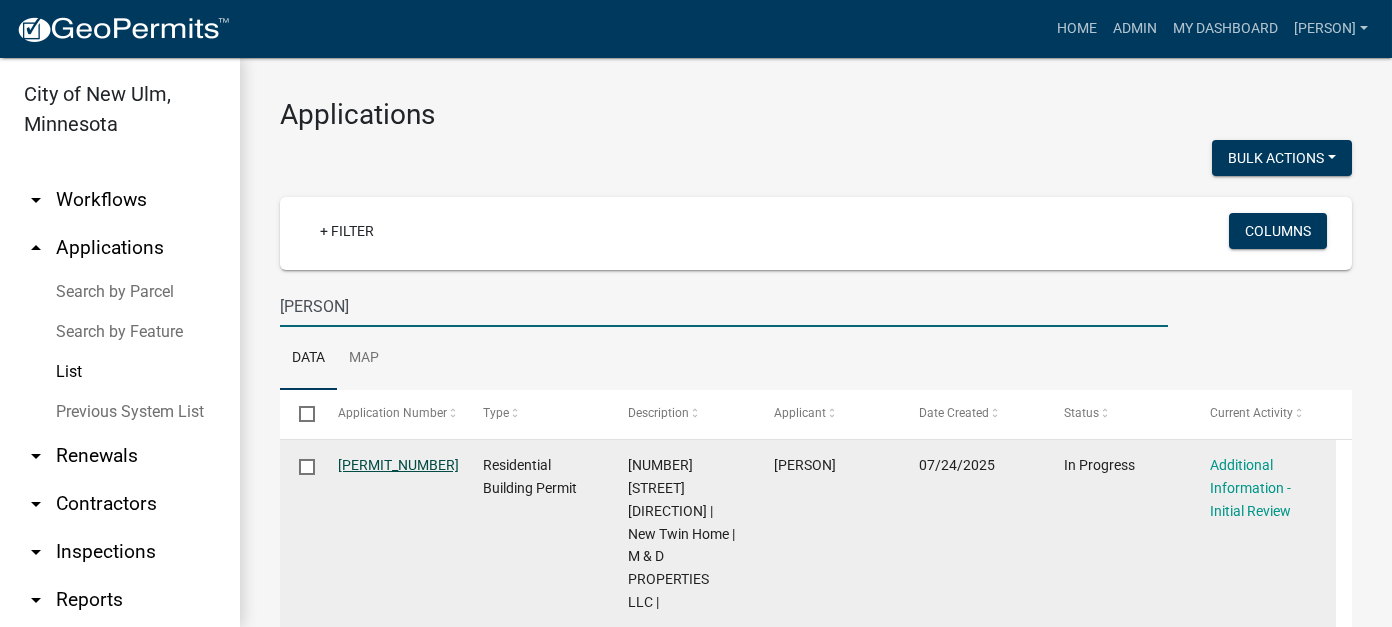 click on "RBP-2025-454305" 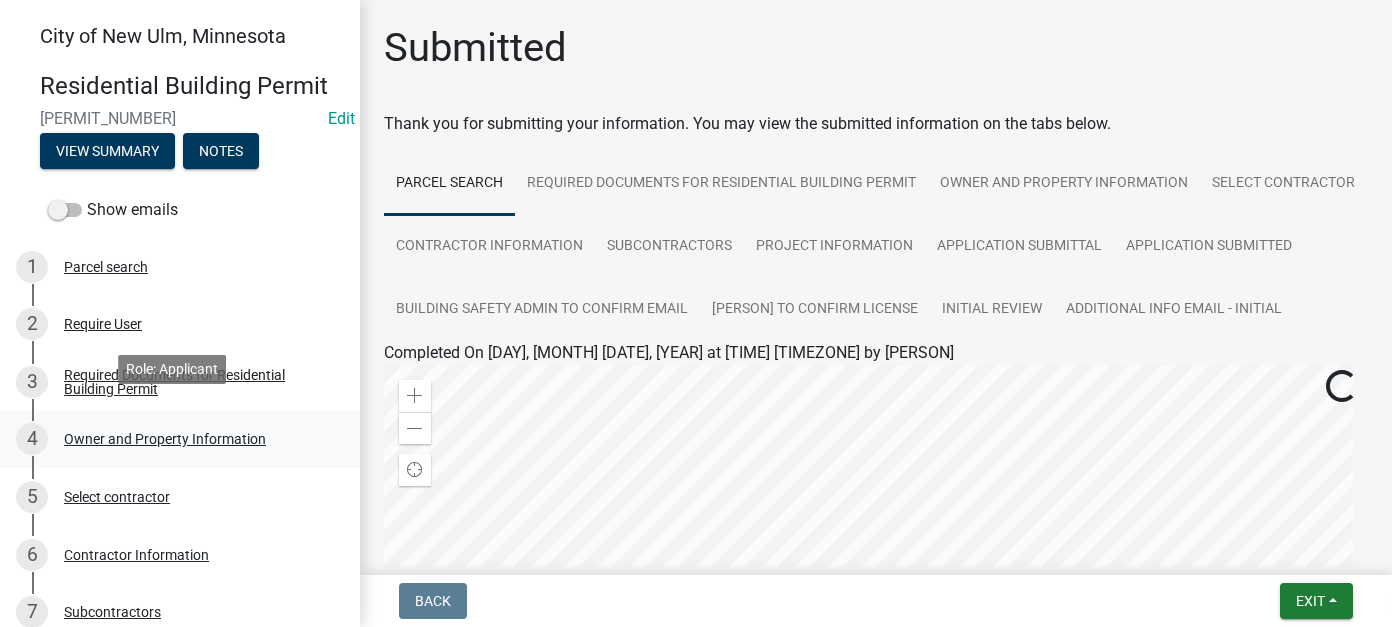 scroll, scrollTop: 400, scrollLeft: 0, axis: vertical 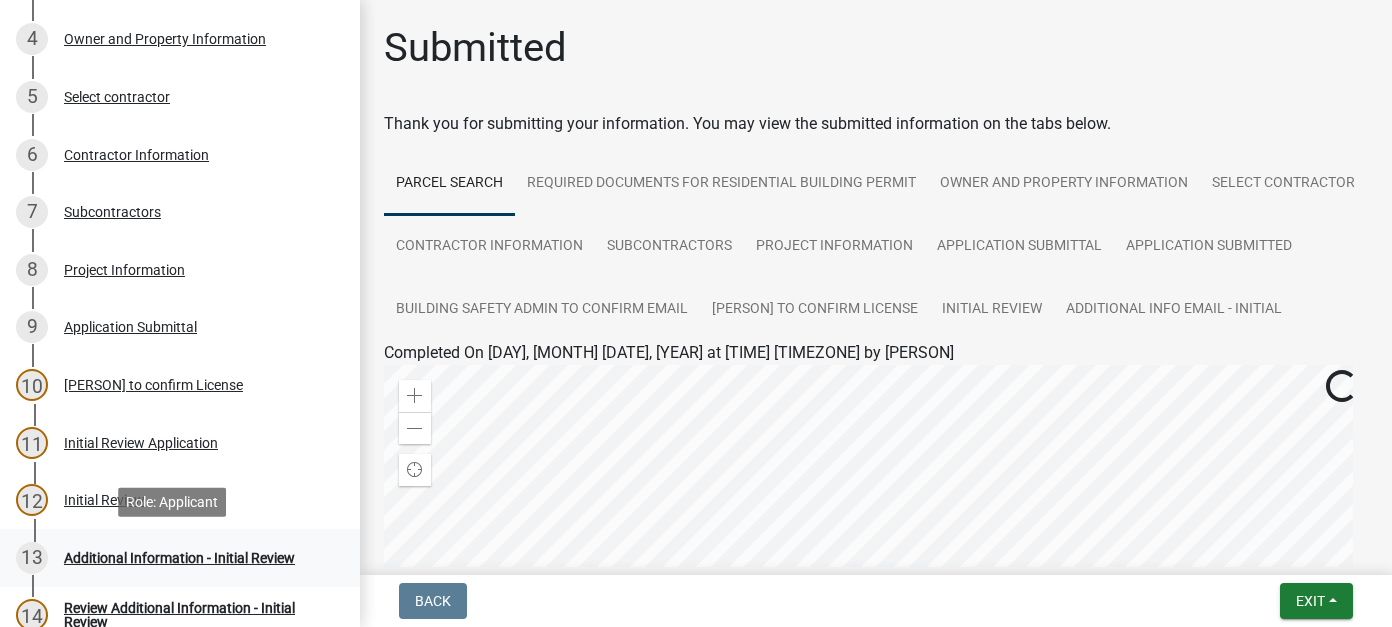 click on "Additional Information - Initial Review" at bounding box center (179, 558) 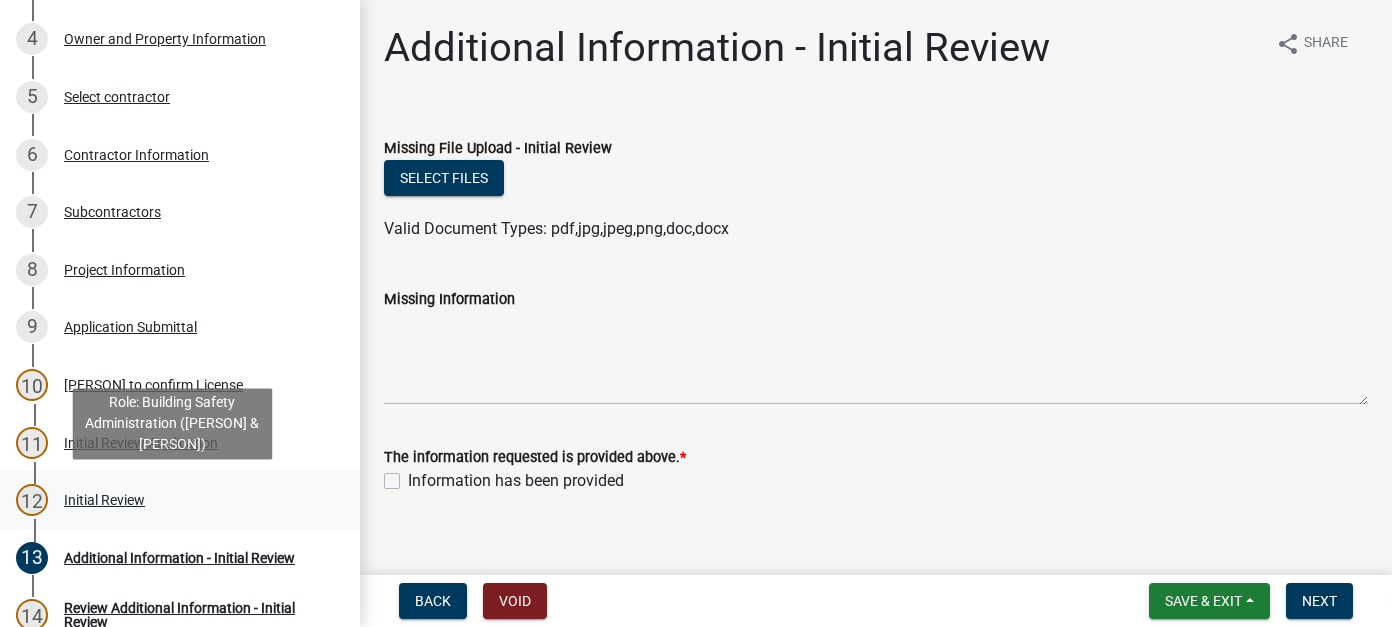 click on "12     Initial Review" at bounding box center [172, 500] 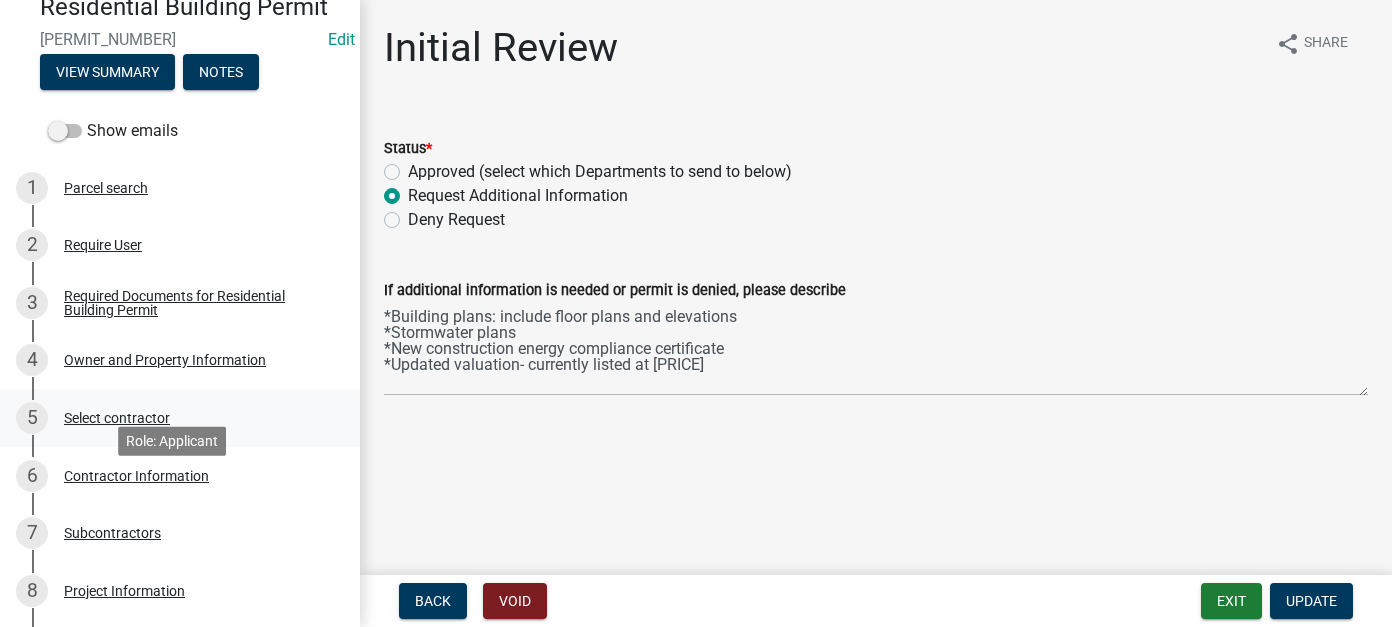 scroll, scrollTop: 0, scrollLeft: 0, axis: both 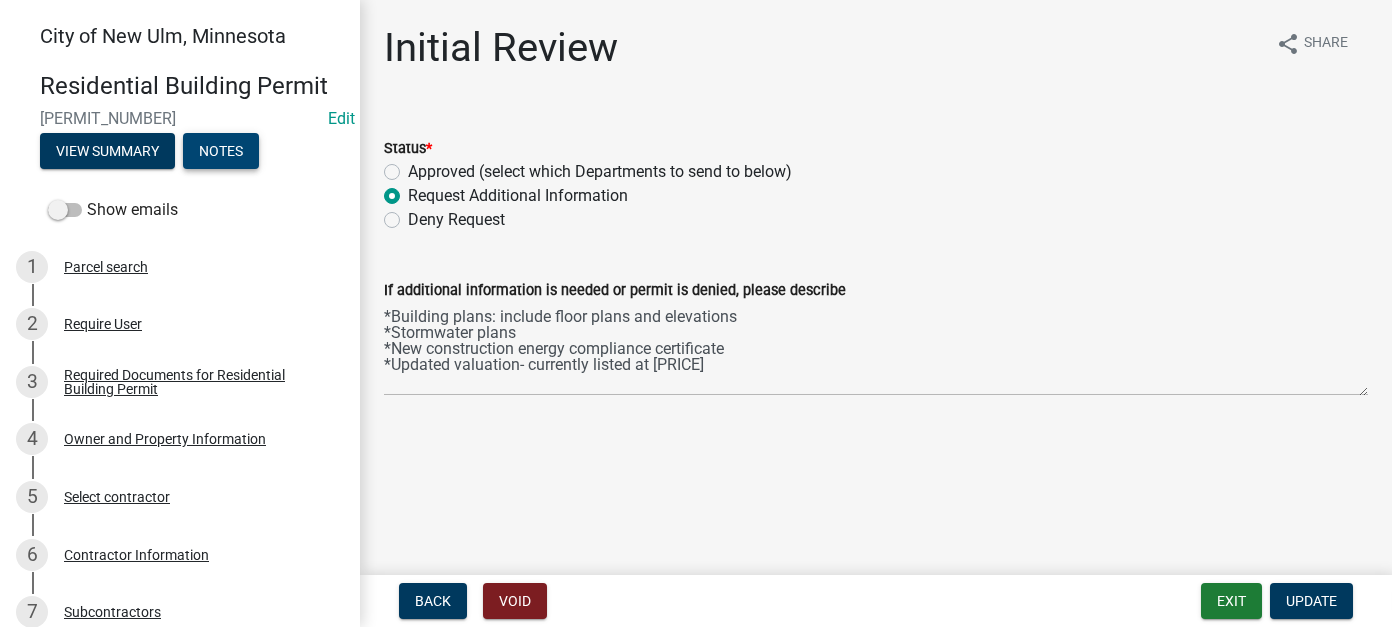 click on "Notes" at bounding box center [221, 151] 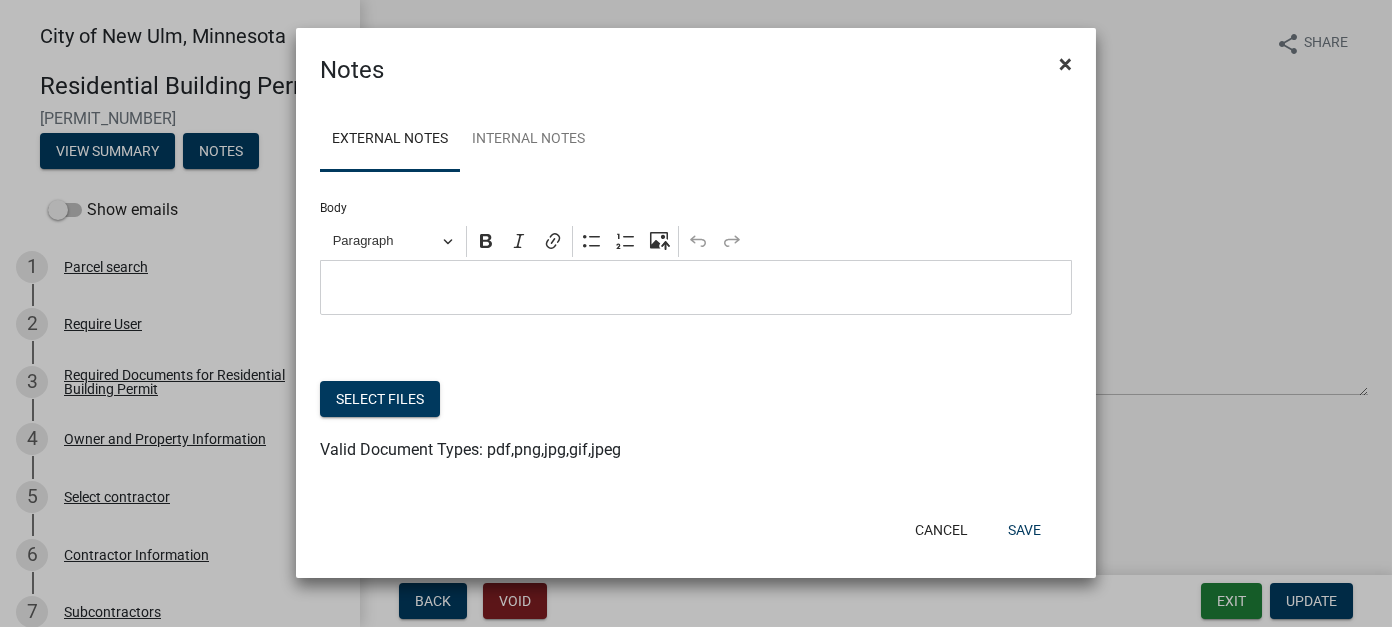 click on "×" 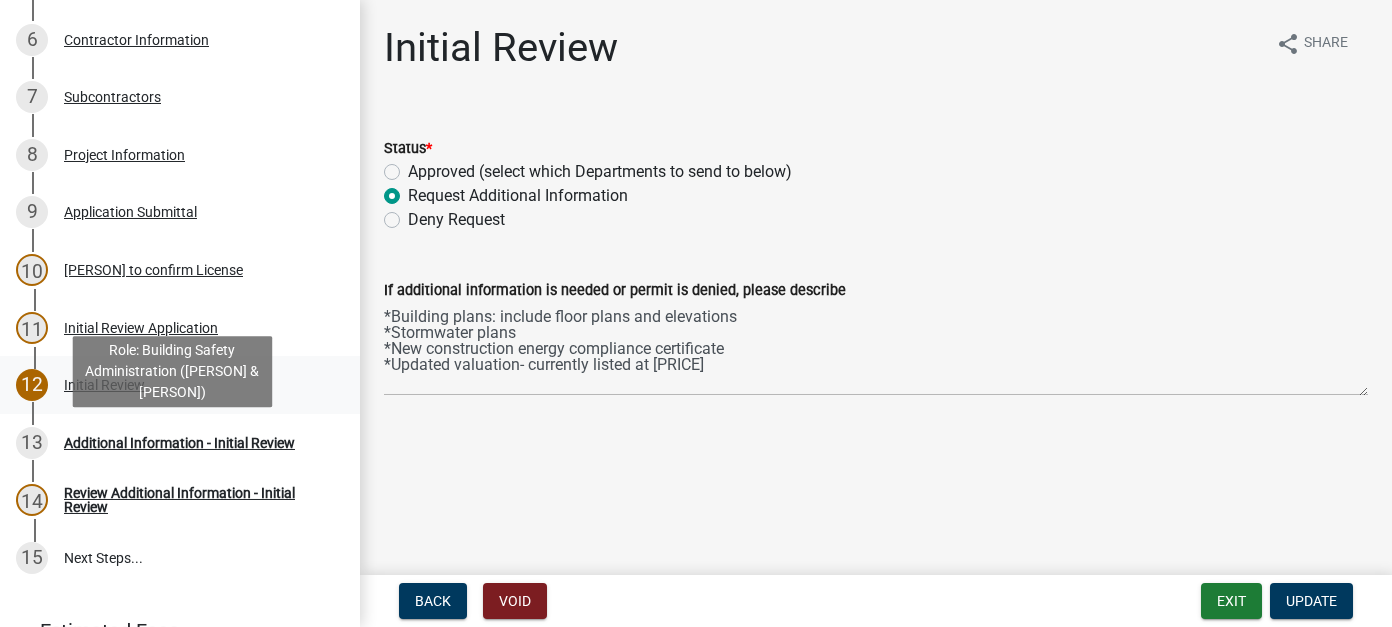 scroll, scrollTop: 0, scrollLeft: 0, axis: both 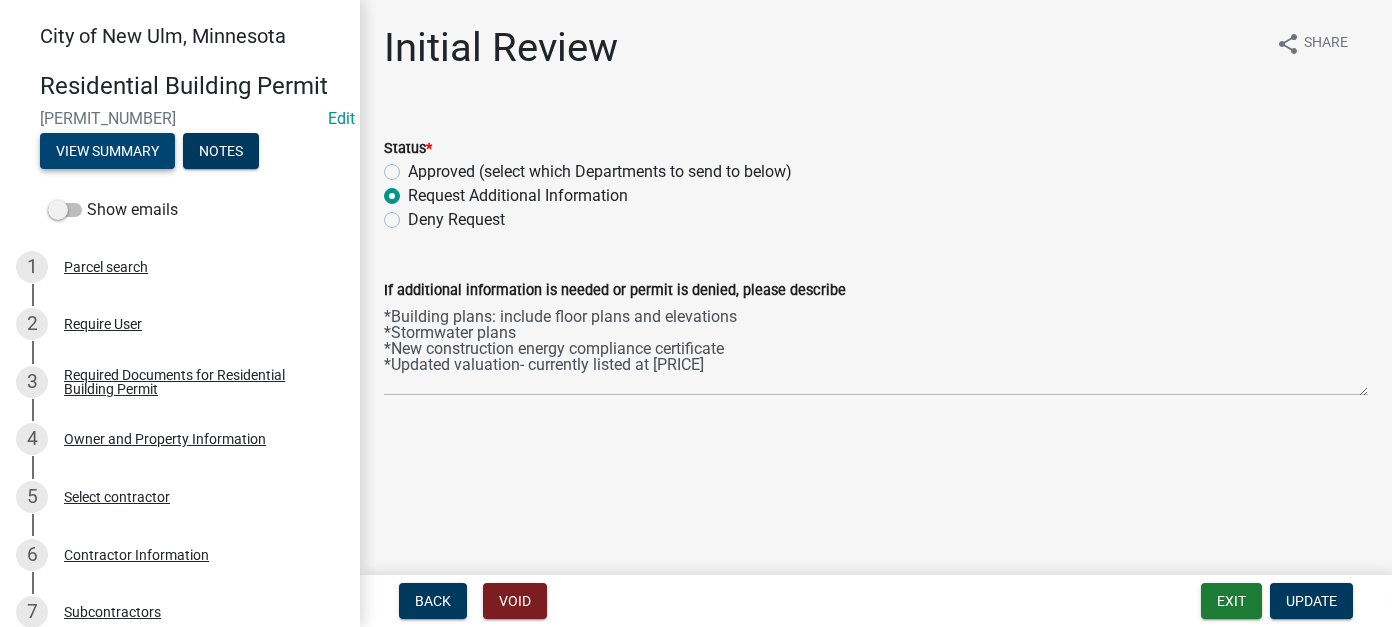 click on "View Summary" at bounding box center (107, 151) 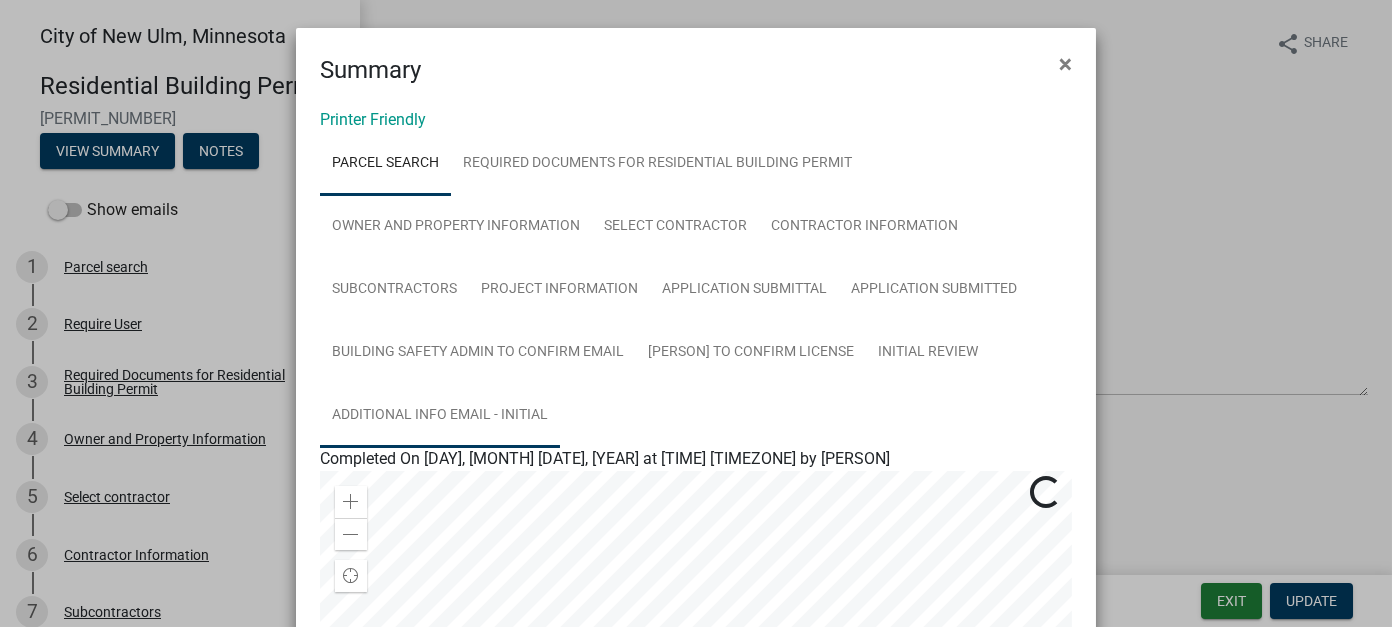 click on "Additional info email - Initial" at bounding box center [440, 416] 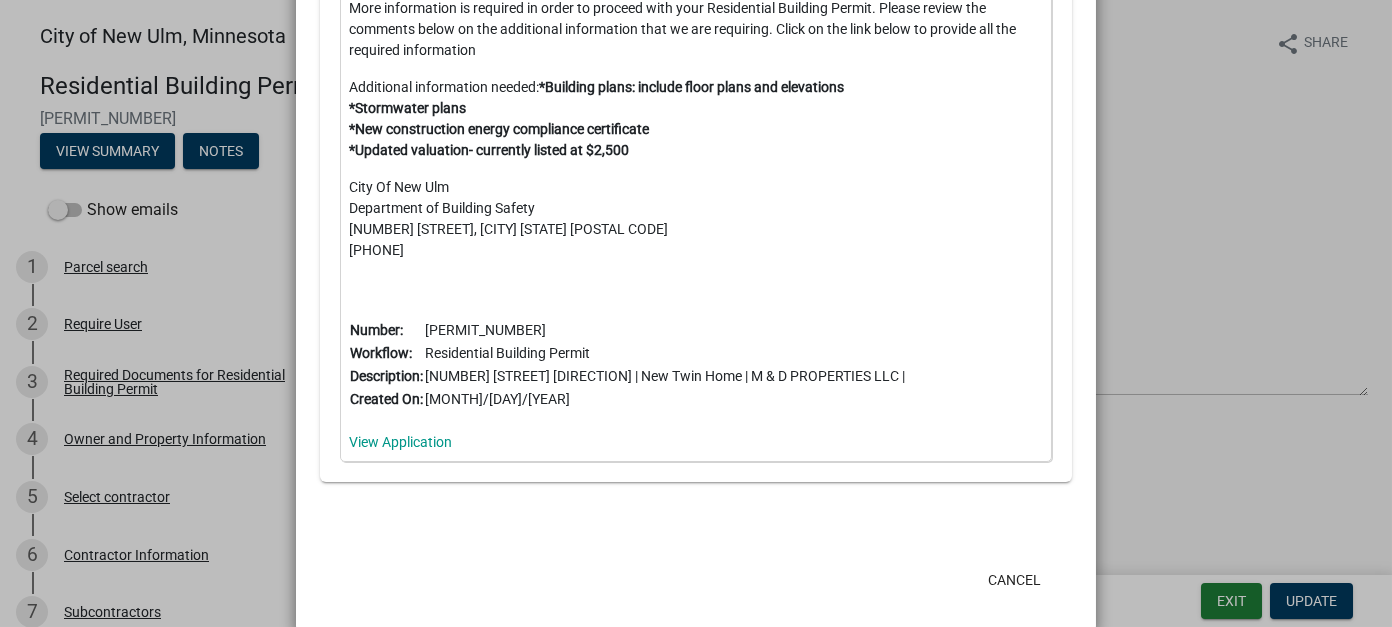 scroll, scrollTop: 886, scrollLeft: 0, axis: vertical 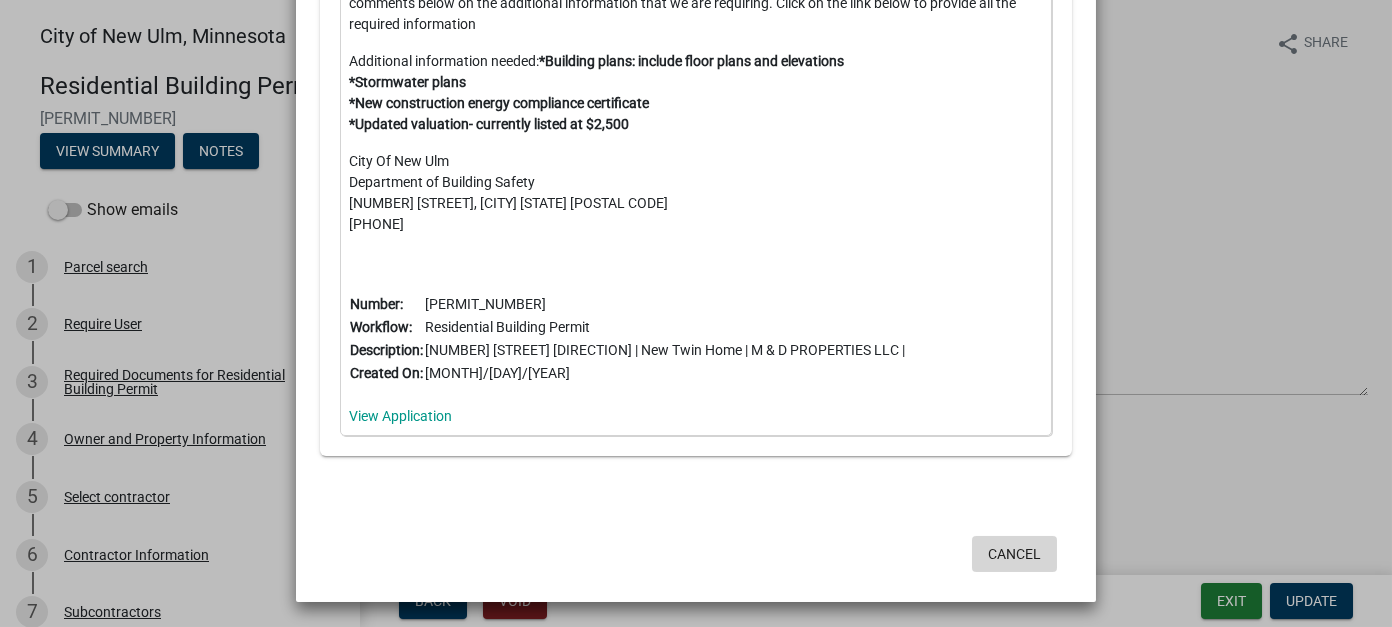 click on "Cancel" 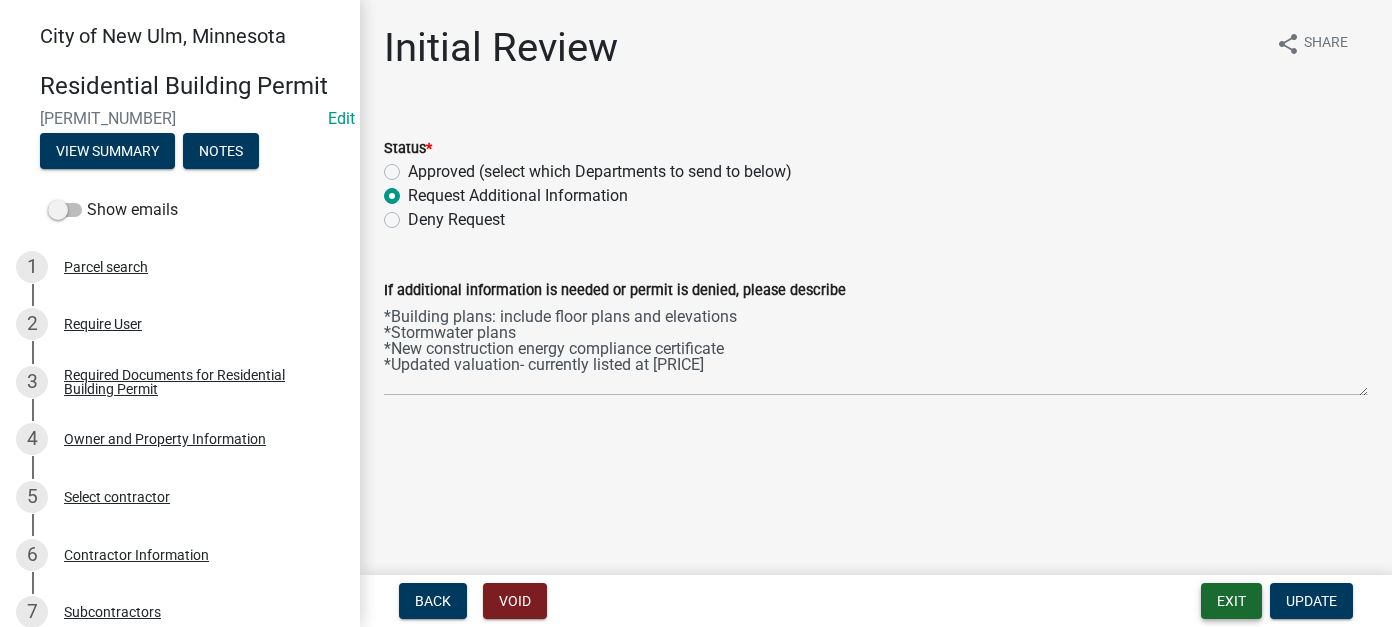 click on "Exit" at bounding box center [1231, 601] 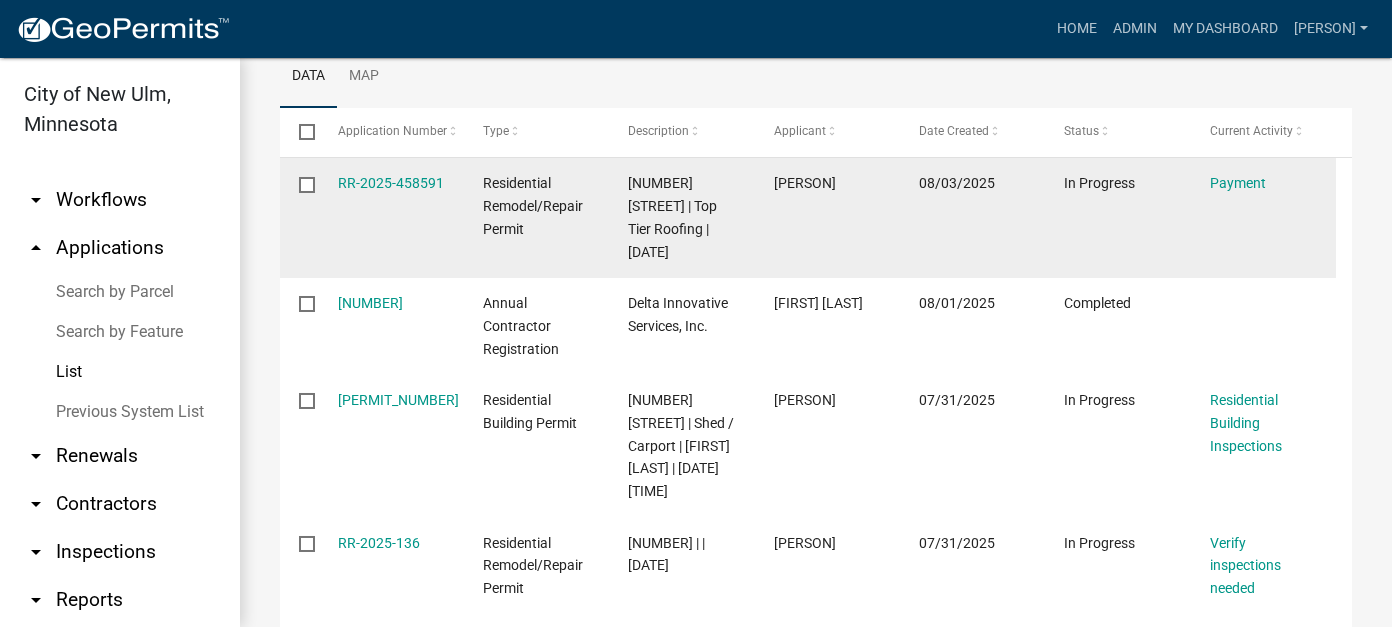 scroll, scrollTop: 0, scrollLeft: 0, axis: both 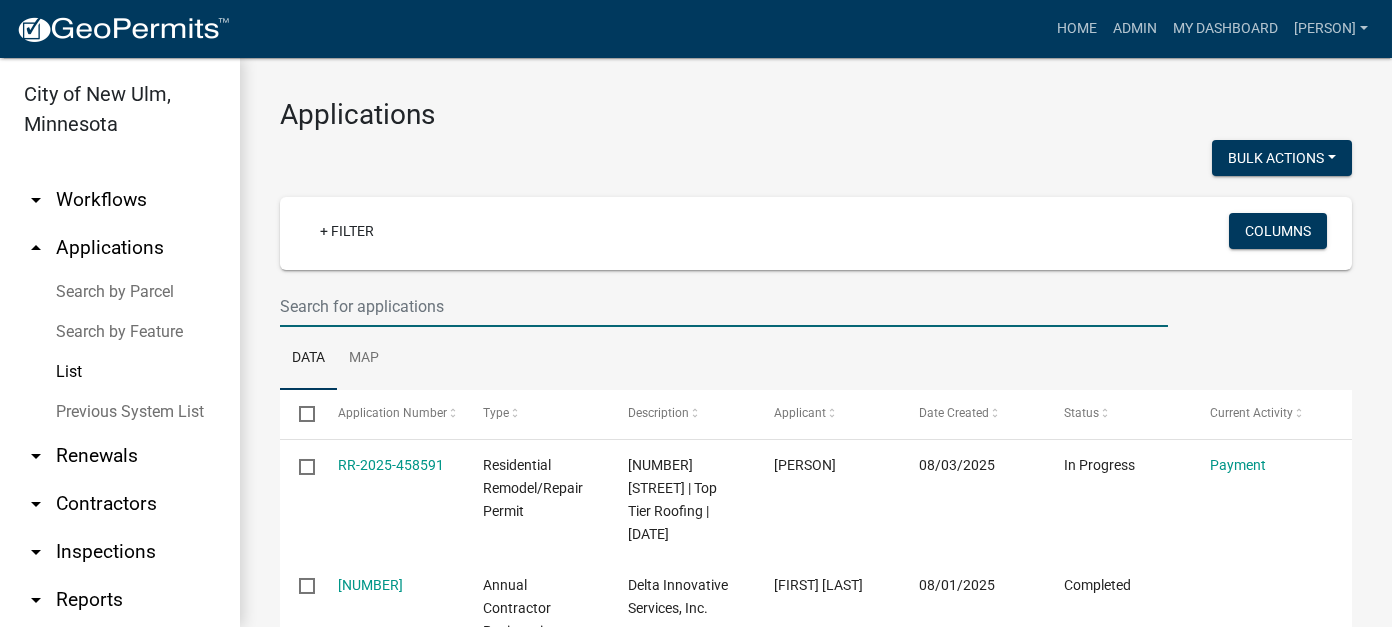 click at bounding box center [724, 306] 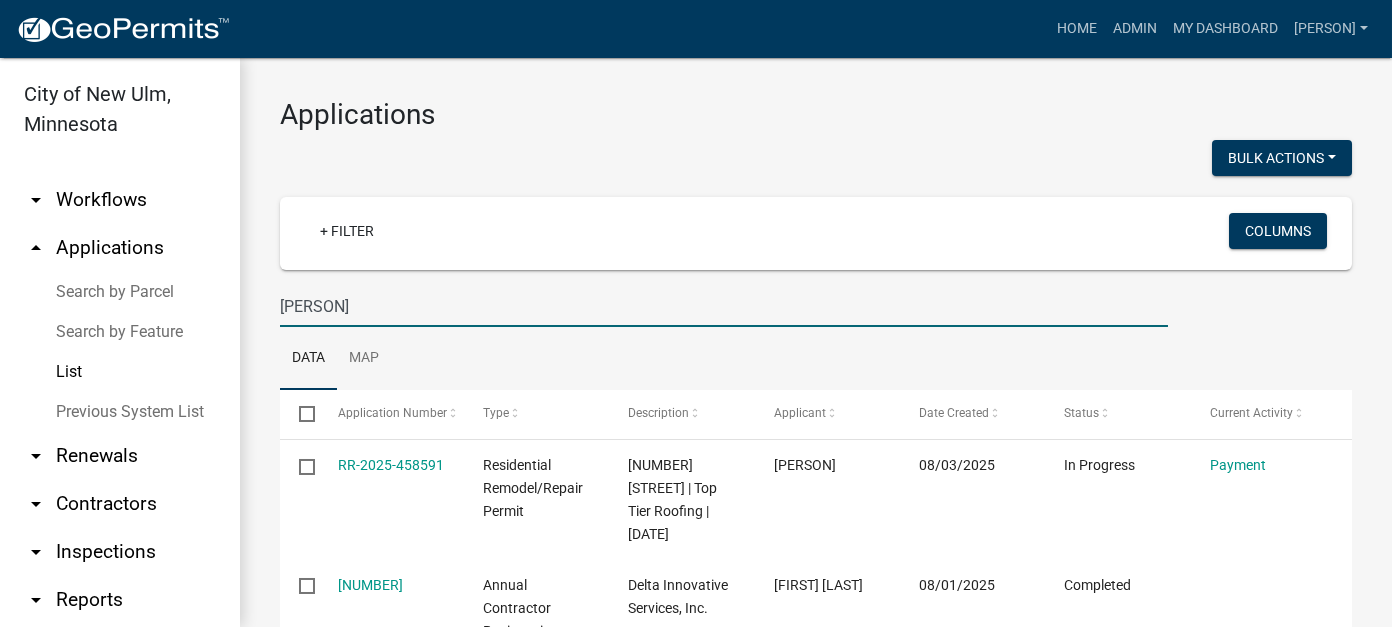 type on "[LAST]" 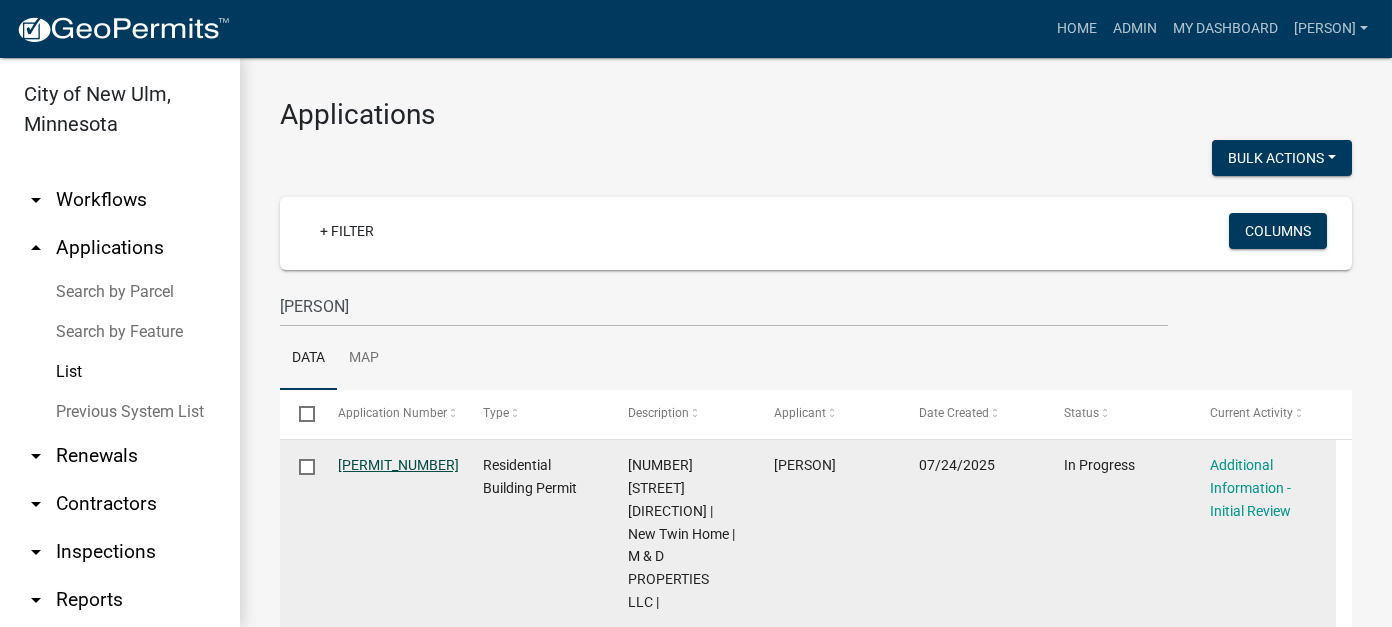 click on "RBP-2025-454305" 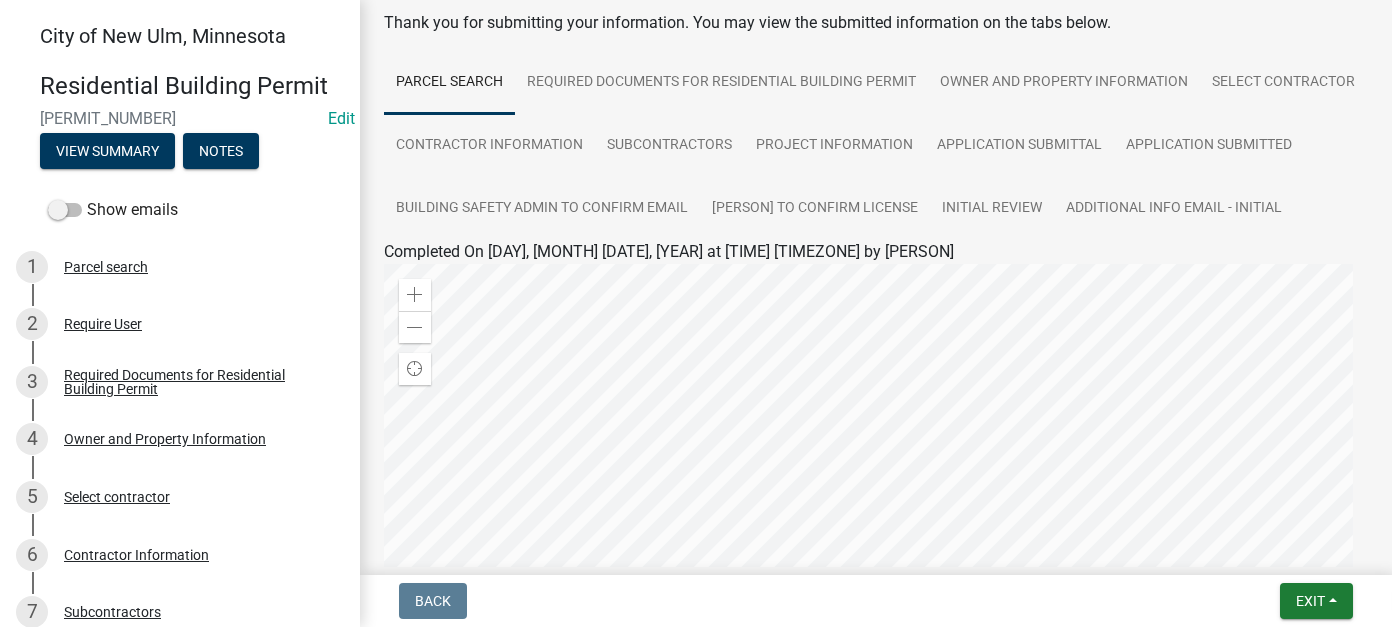 scroll, scrollTop: 200, scrollLeft: 0, axis: vertical 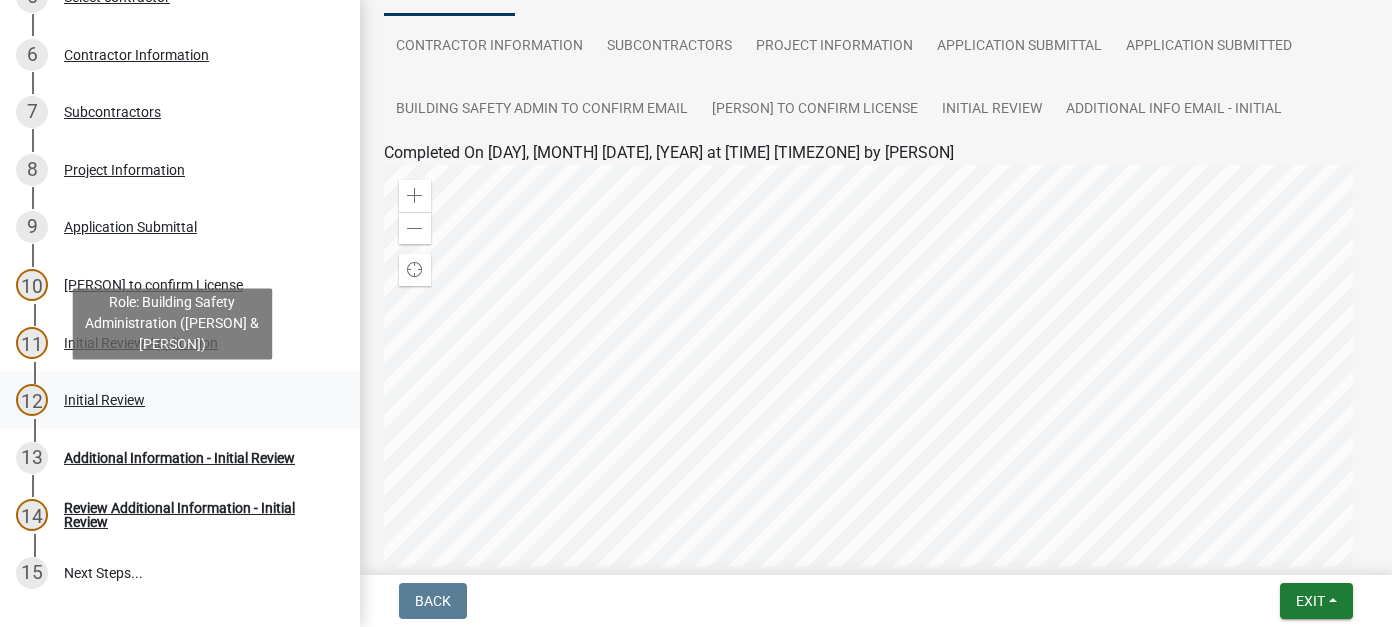 click on "Initial Review" at bounding box center (104, 400) 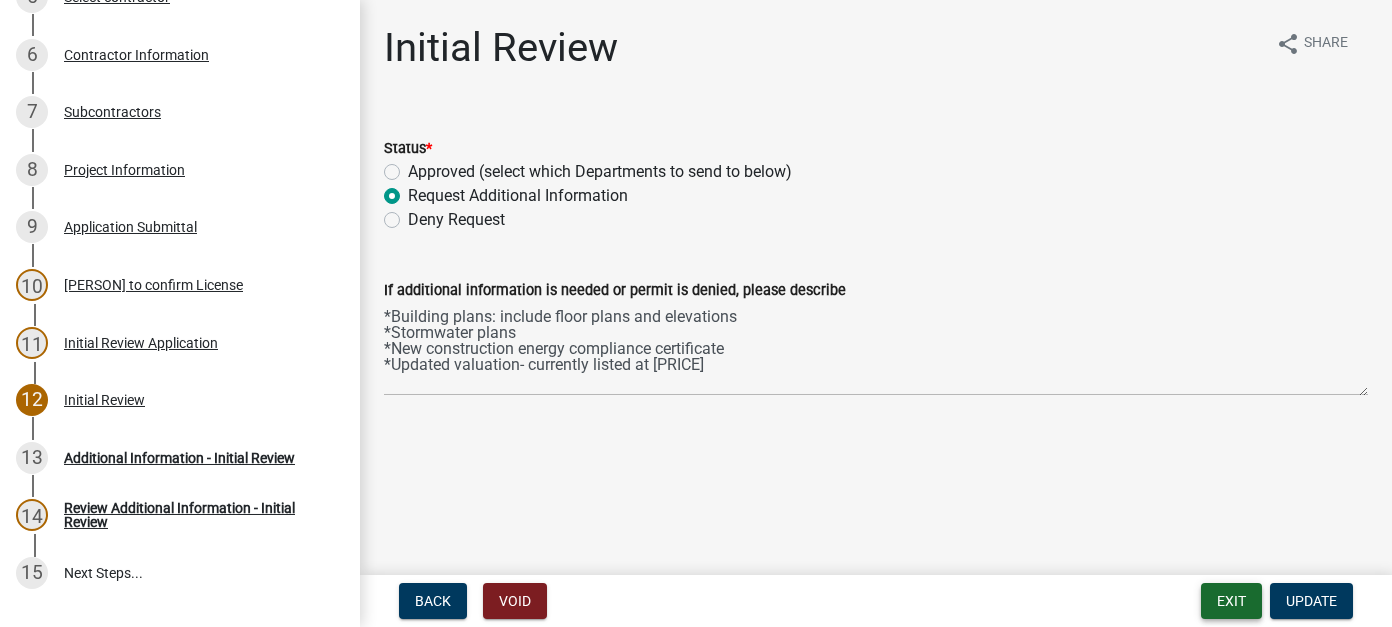 click on "Exit" at bounding box center [1231, 601] 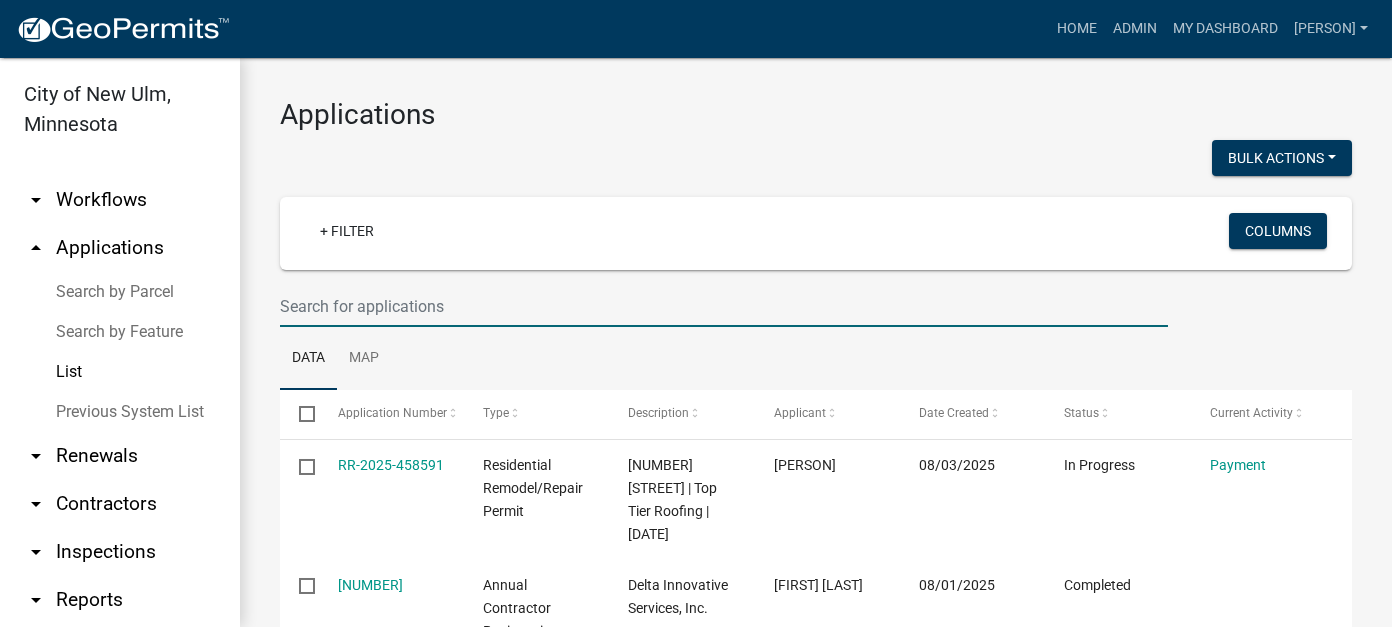click at bounding box center (724, 306) 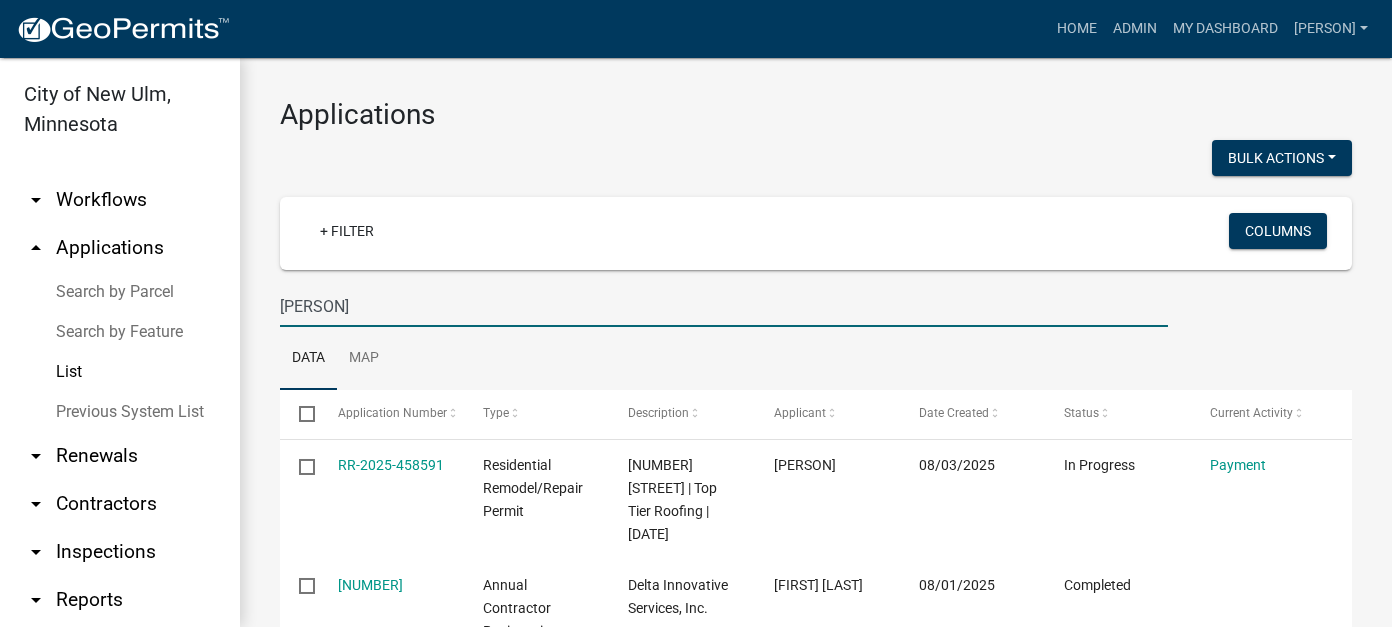type on "[LAST]" 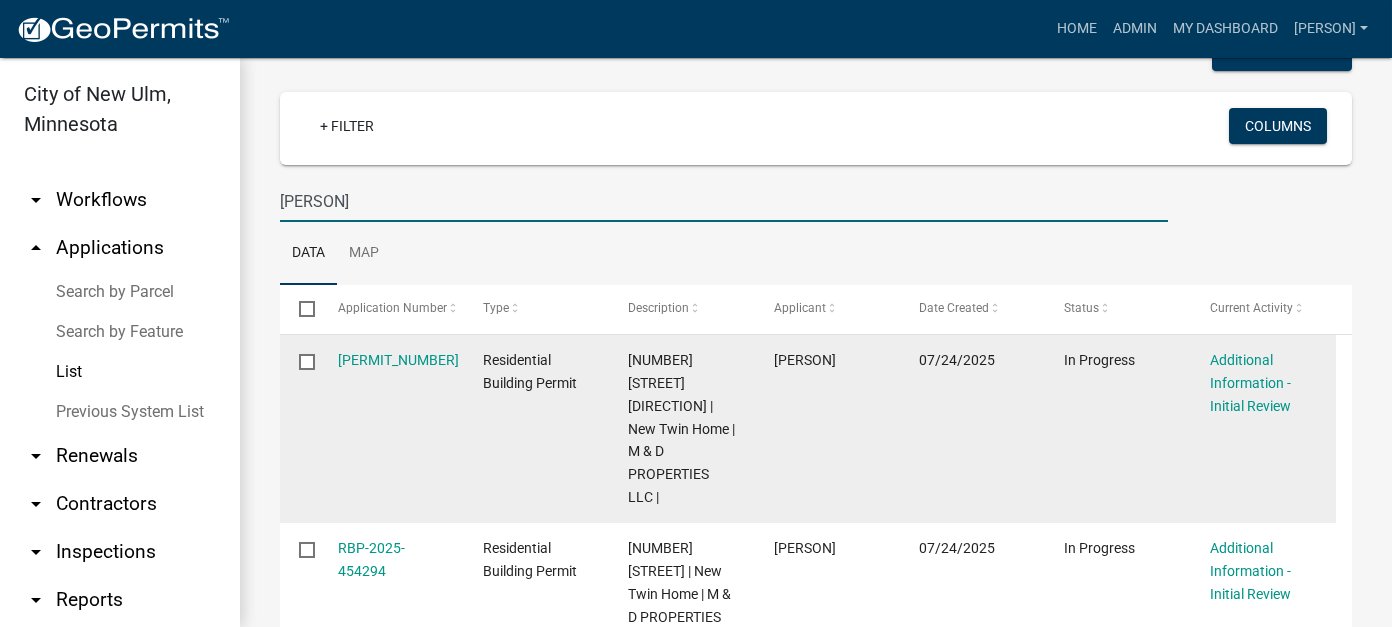 scroll, scrollTop: 200, scrollLeft: 0, axis: vertical 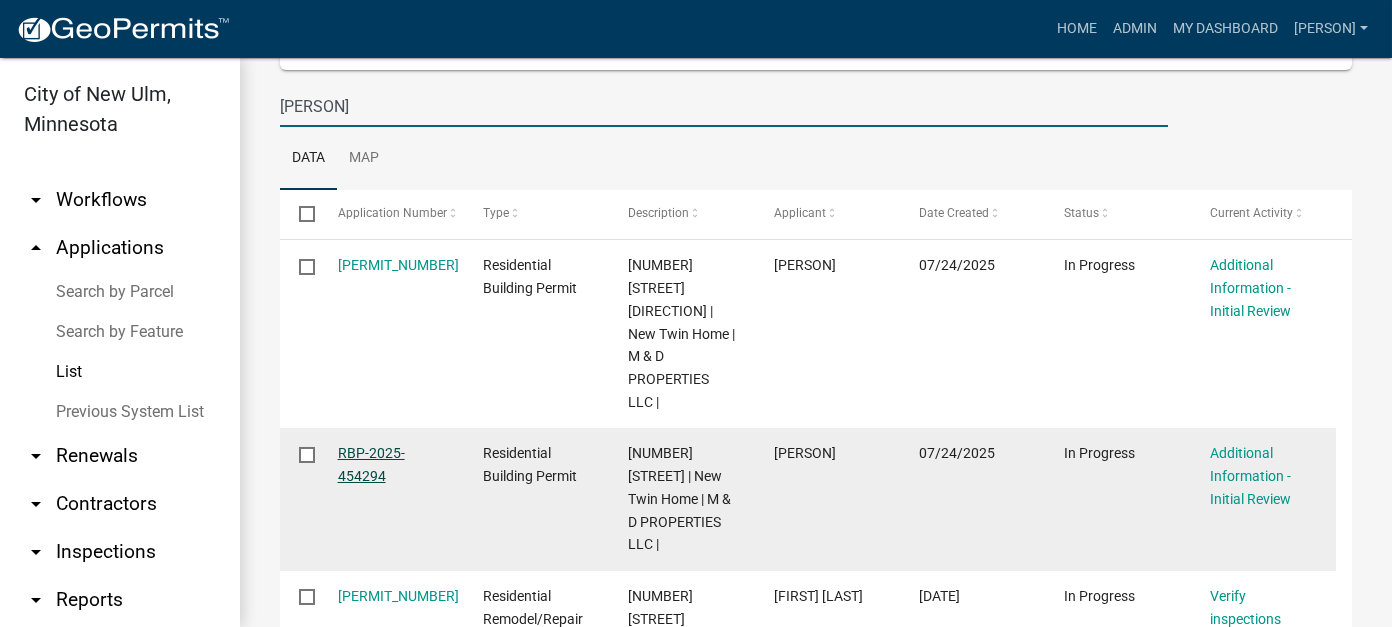 click on "RBP-2025-454294" 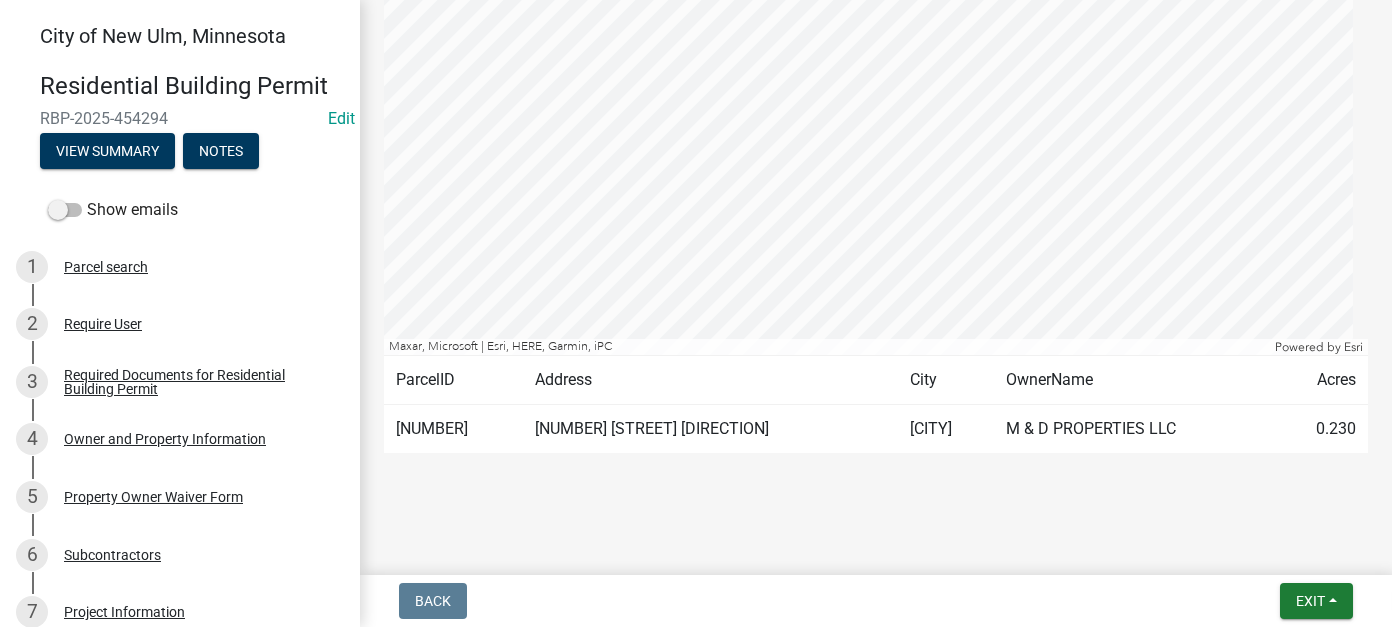 scroll, scrollTop: 512, scrollLeft: 0, axis: vertical 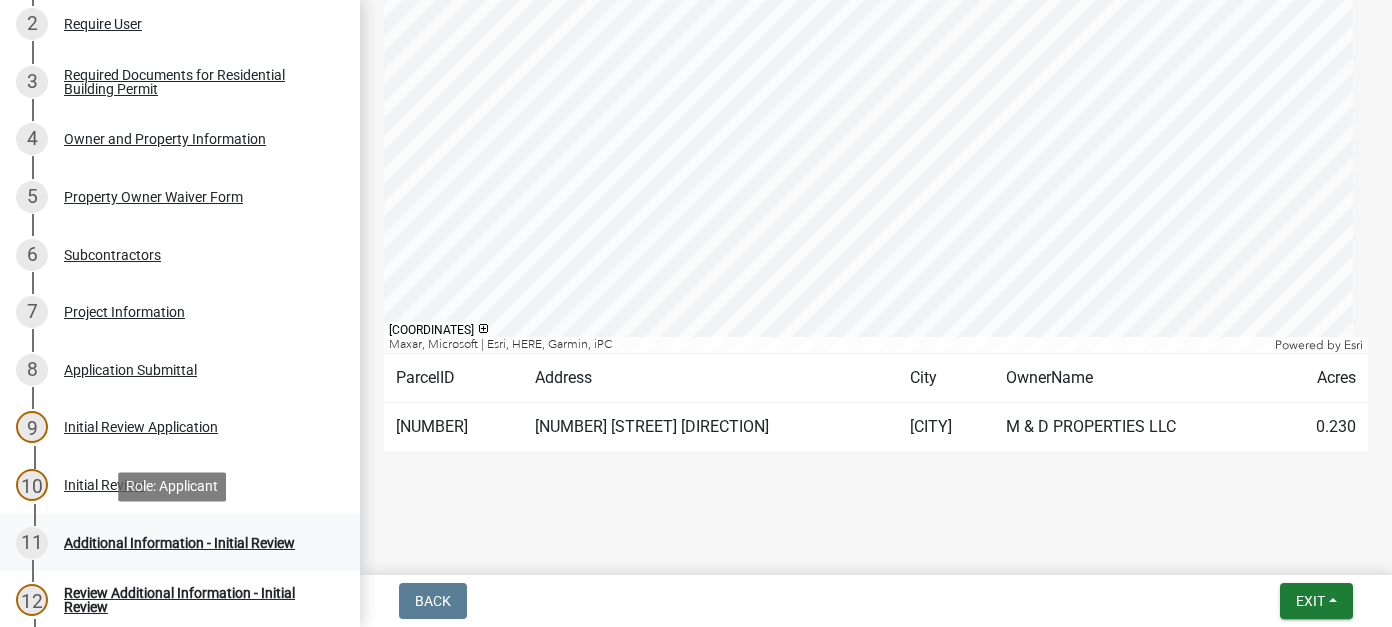 click on "Additional Information - Initial Review" at bounding box center [179, 543] 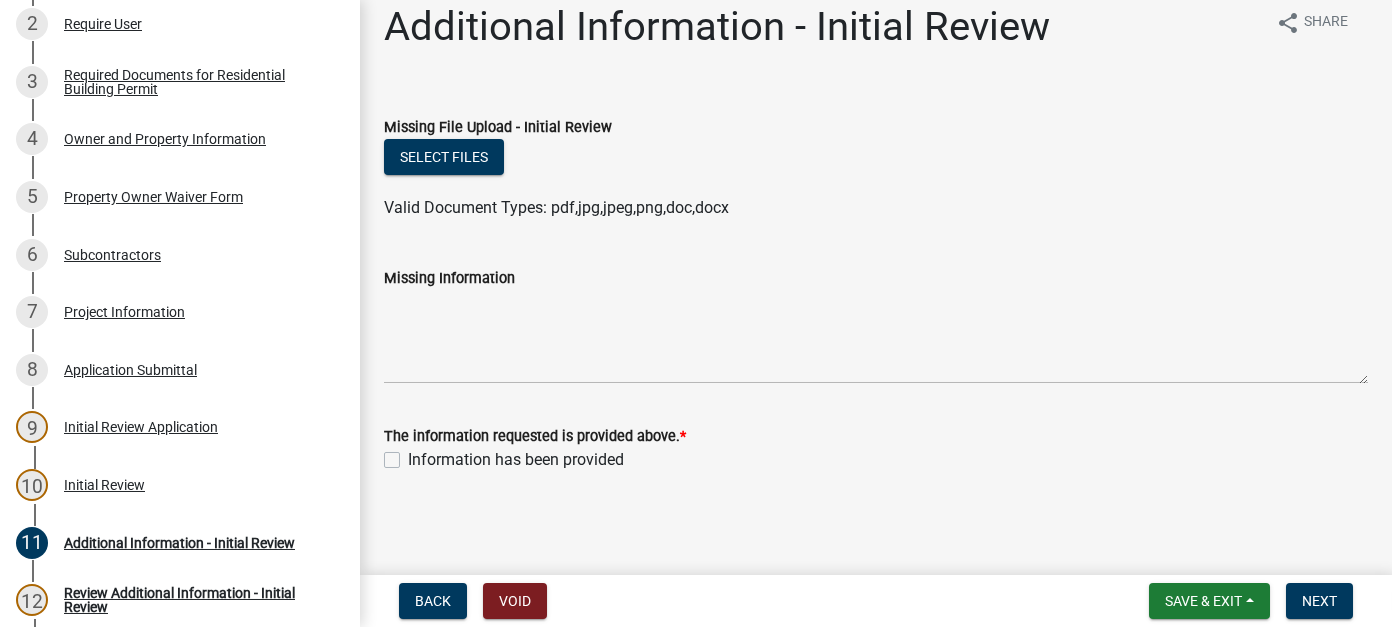 scroll, scrollTop: 0, scrollLeft: 0, axis: both 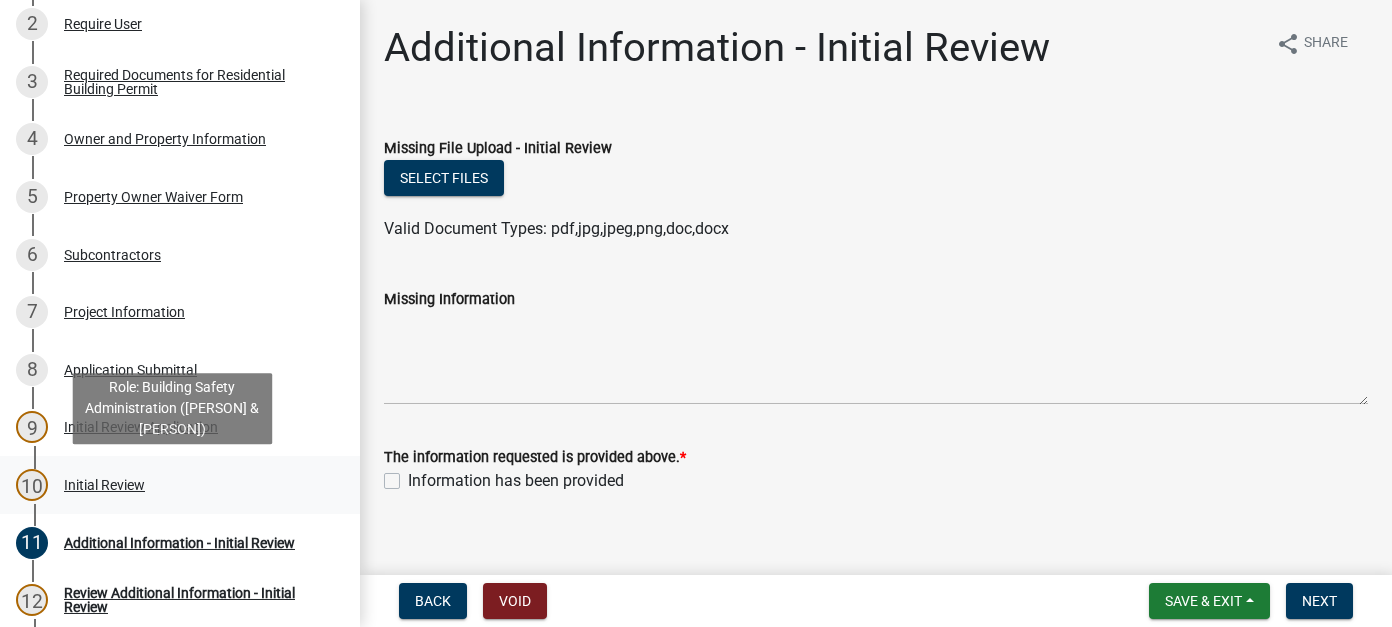 click on "Initial Review" at bounding box center (104, 485) 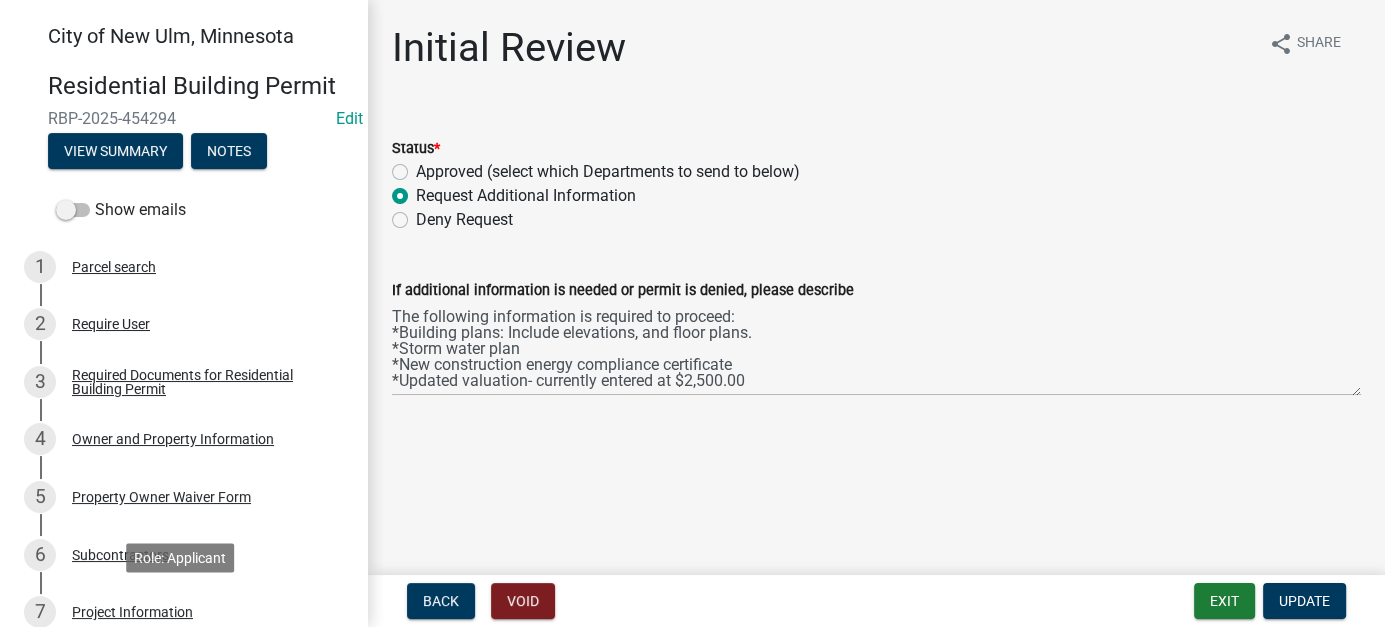 scroll, scrollTop: 300, scrollLeft: 0, axis: vertical 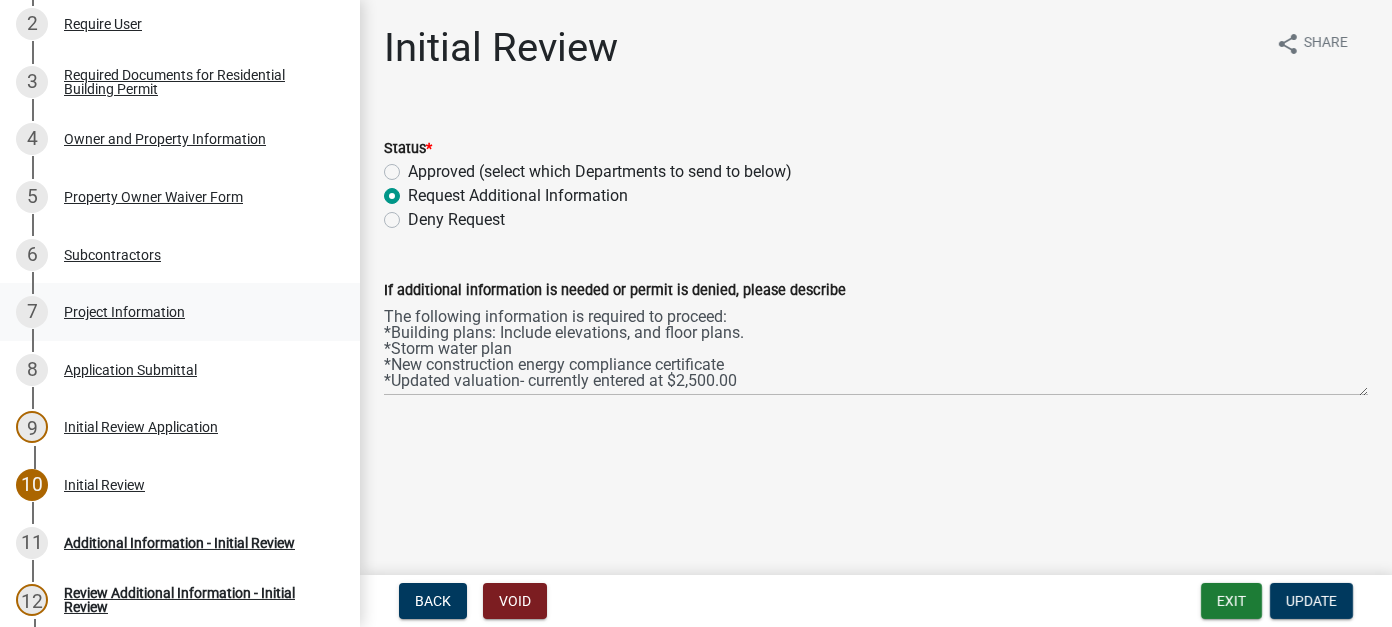 click on "Project Information" at bounding box center (124, 312) 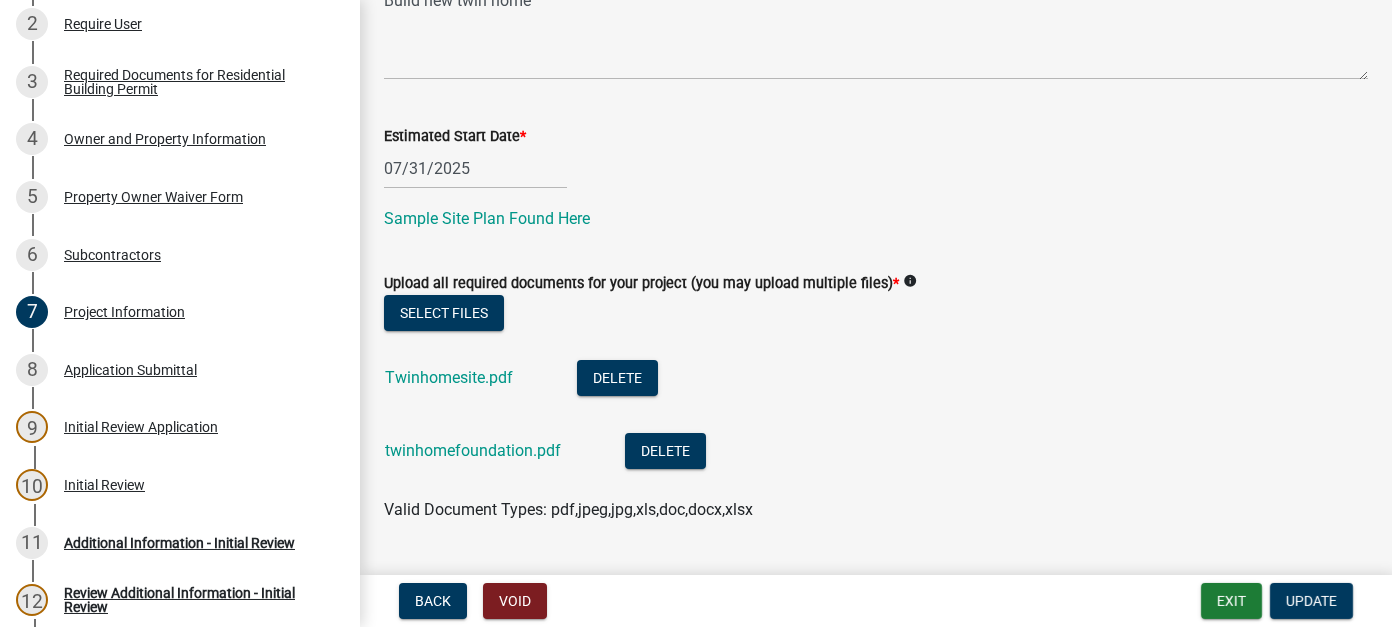 scroll, scrollTop: 800, scrollLeft: 0, axis: vertical 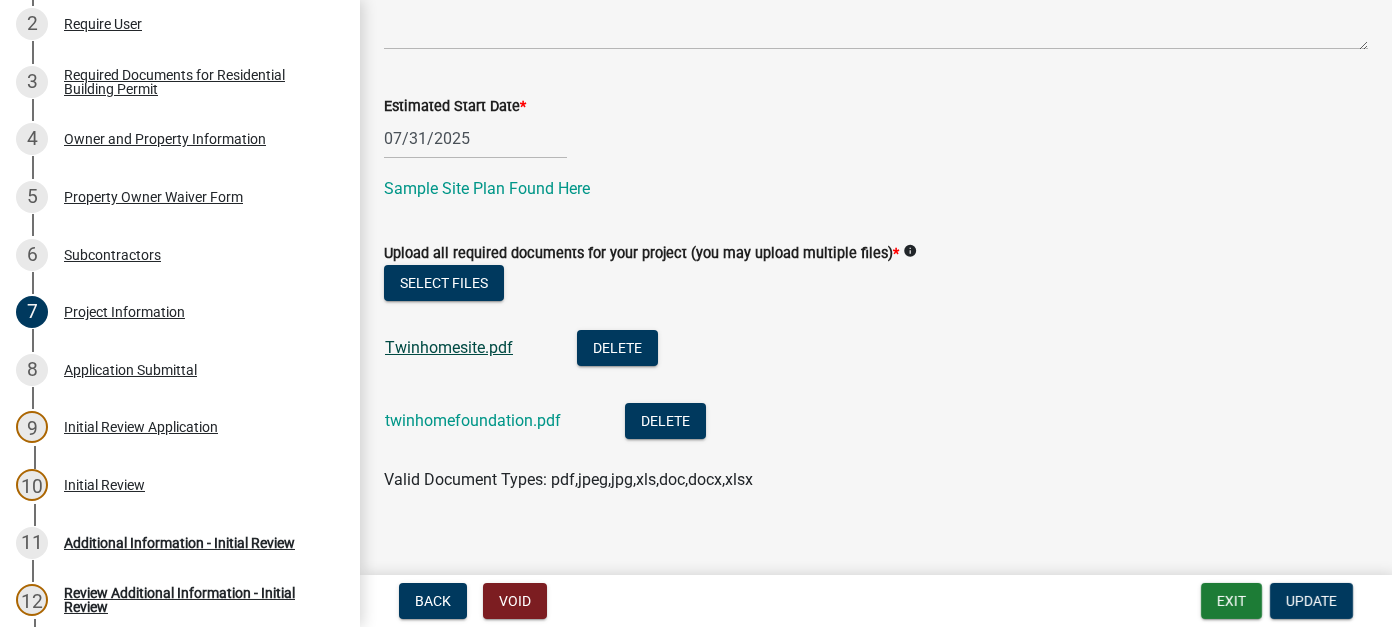 click on "Twinhomesite.pdf" 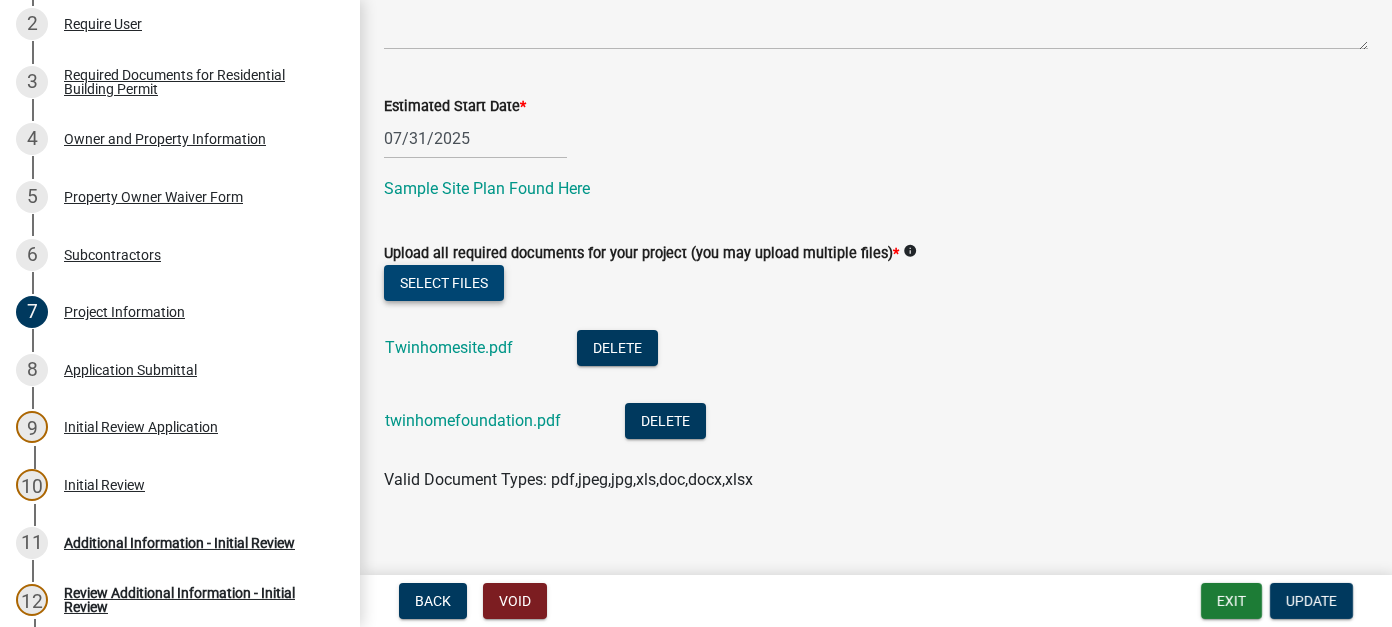 click on "Select files" 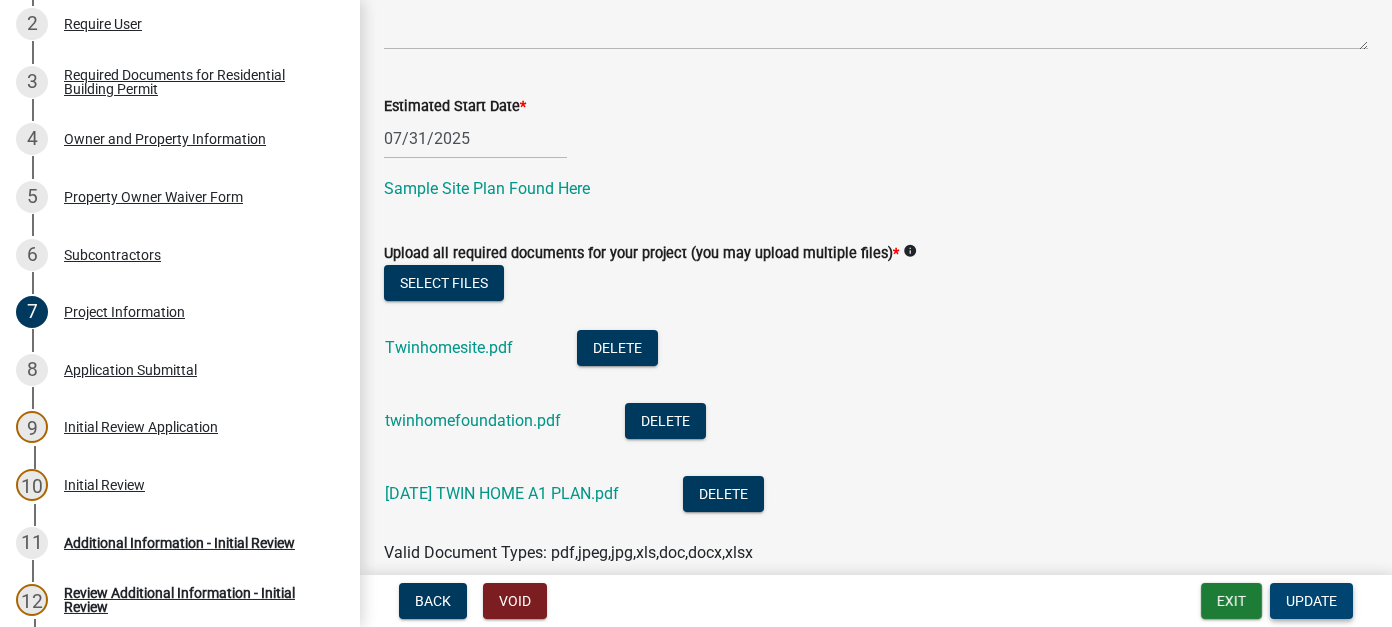 click on "Update" at bounding box center [1311, 601] 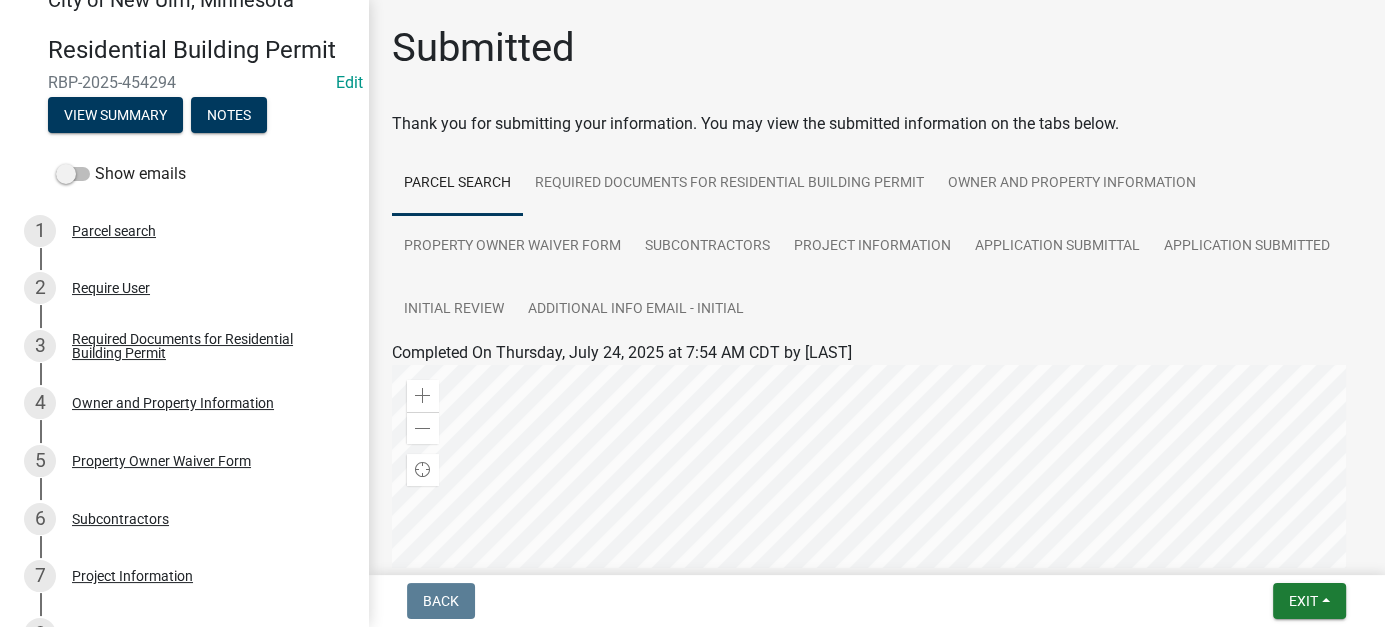 scroll, scrollTop: 0, scrollLeft: 0, axis: both 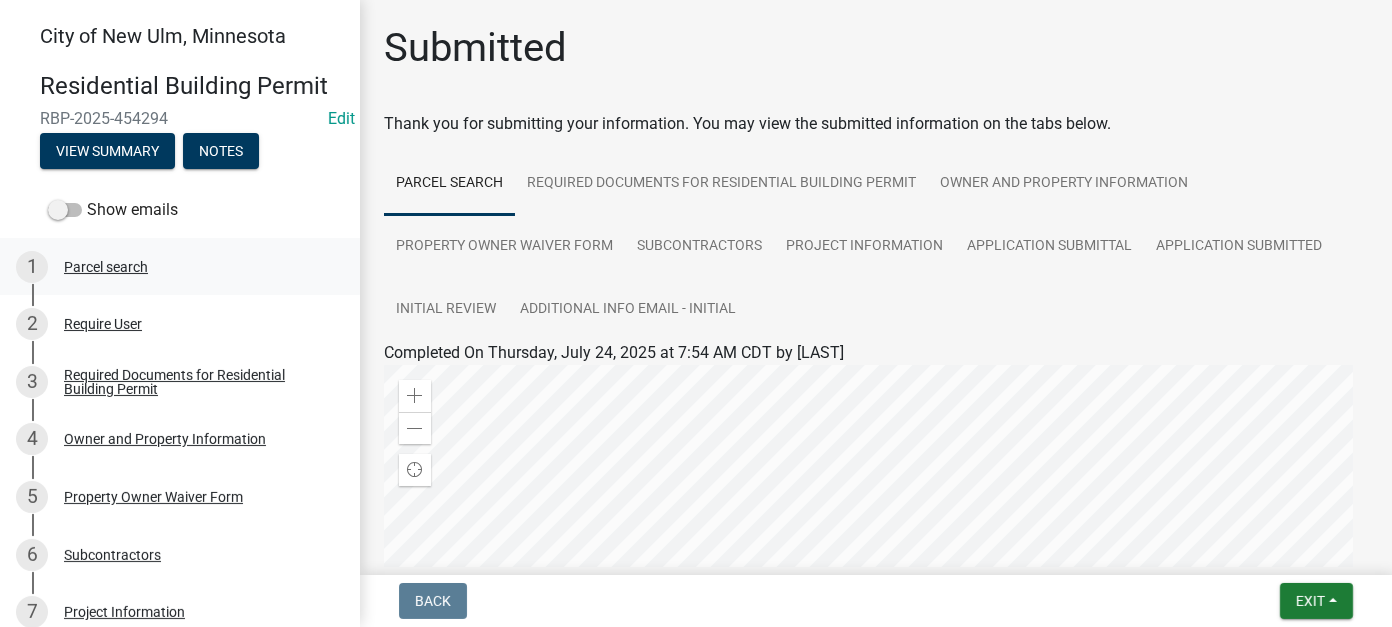 click on "Parcel search" at bounding box center [106, 267] 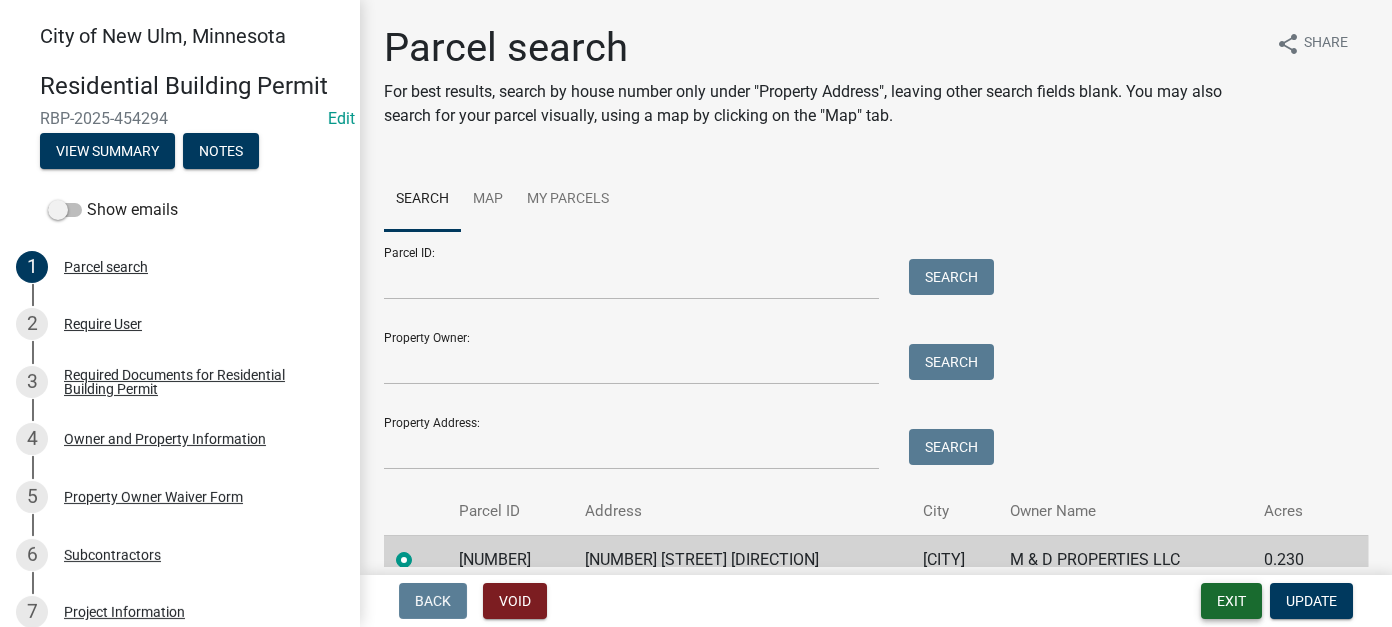 click on "Exit" at bounding box center [1231, 601] 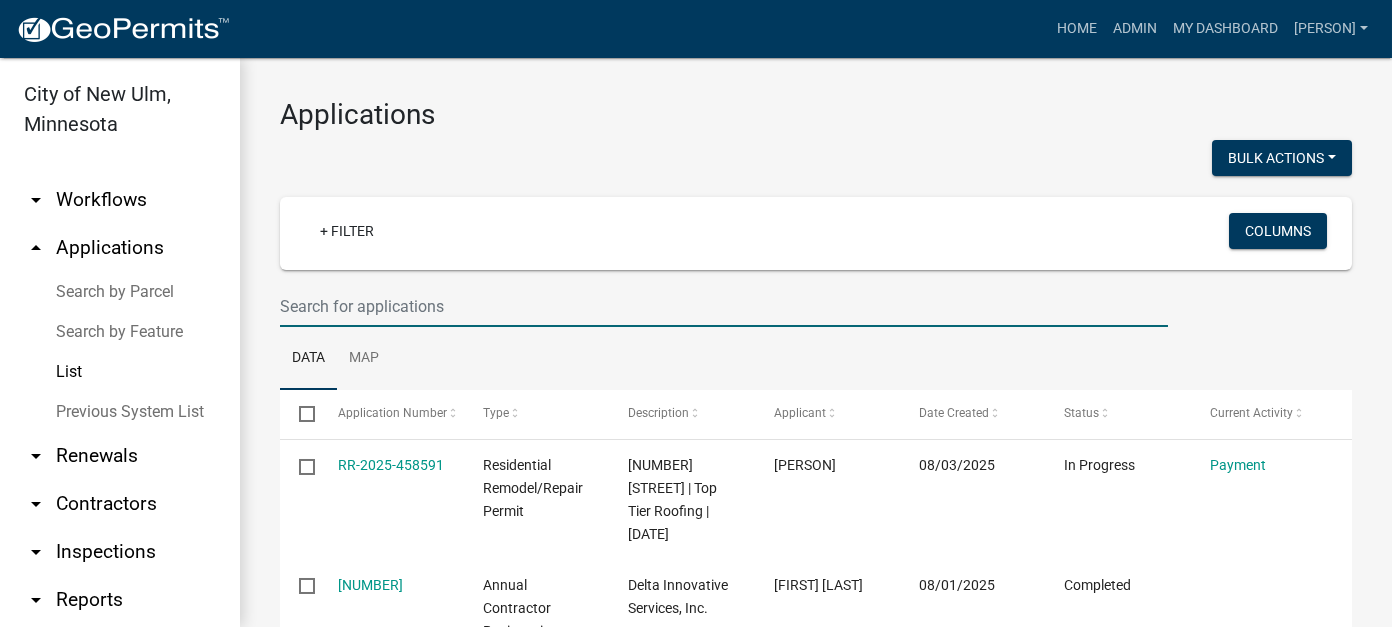 click at bounding box center (724, 306) 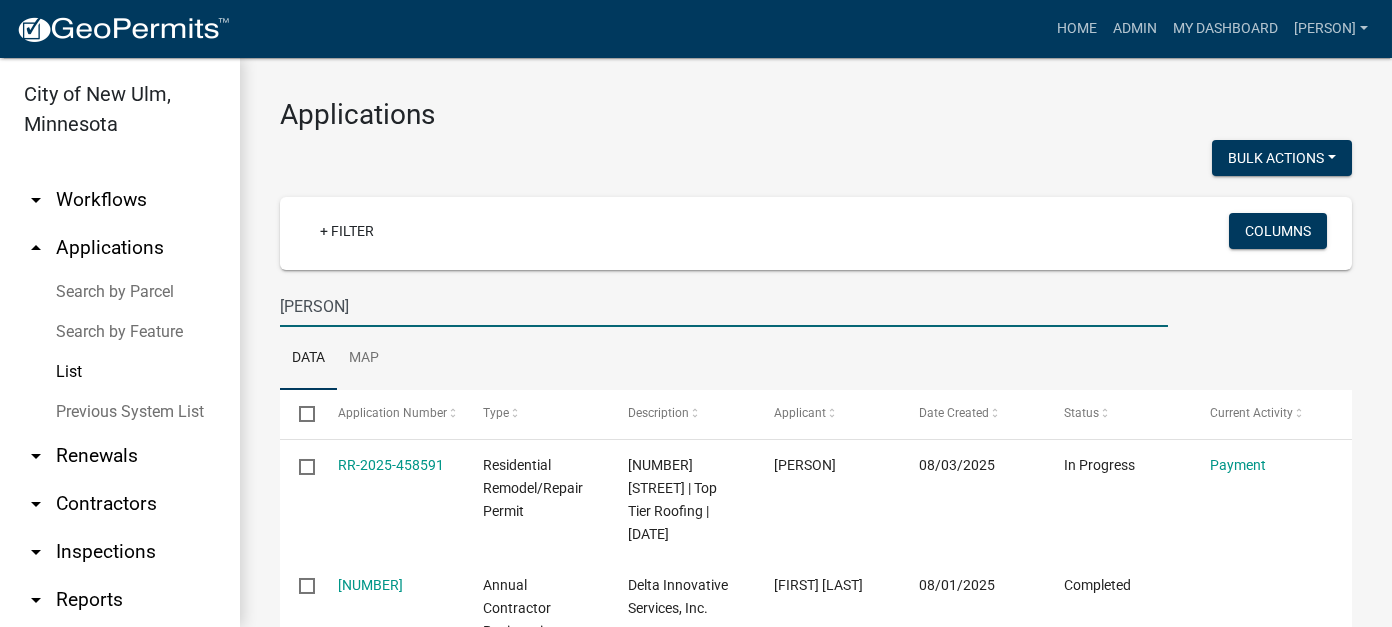 type on "[LAST]" 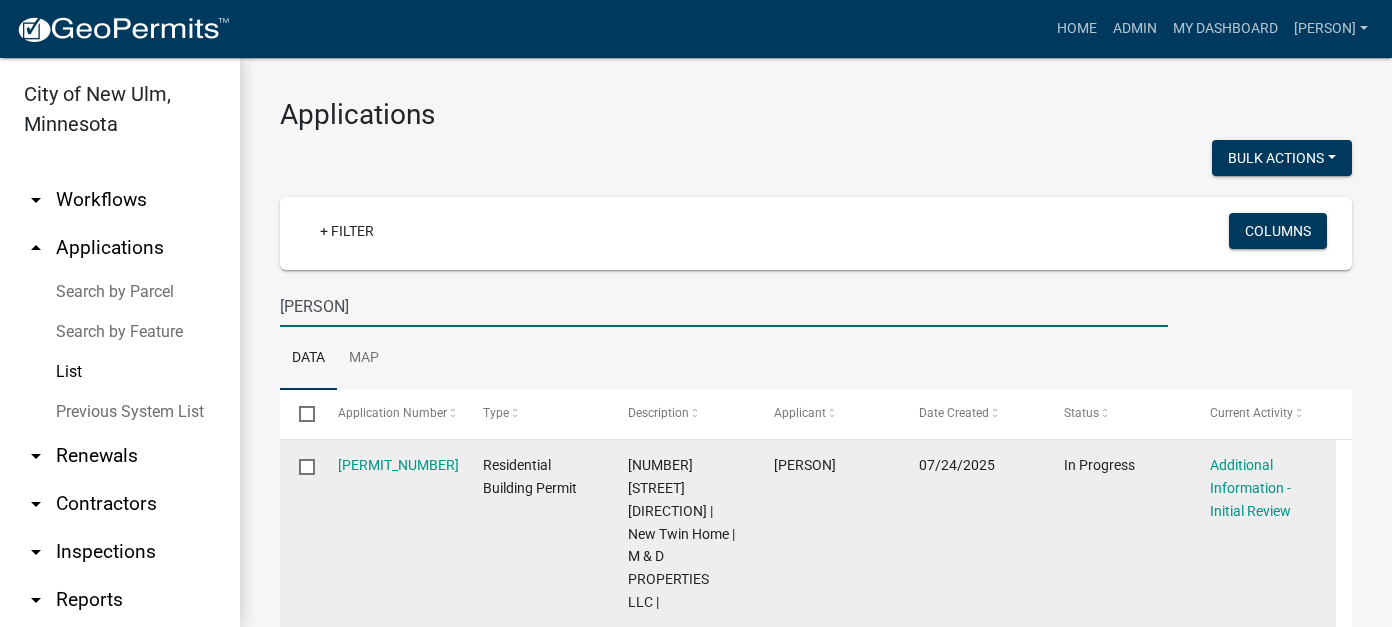 click on "RBP-2025-454305" 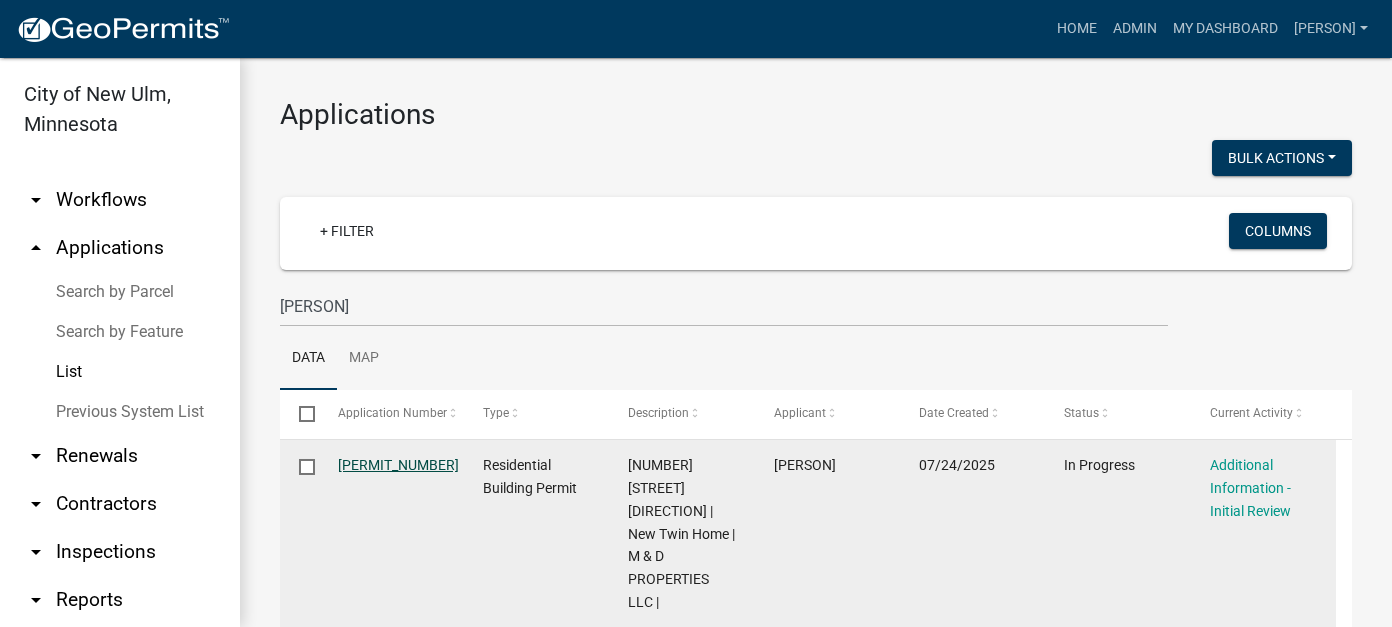click on "RBP-2025-454305" 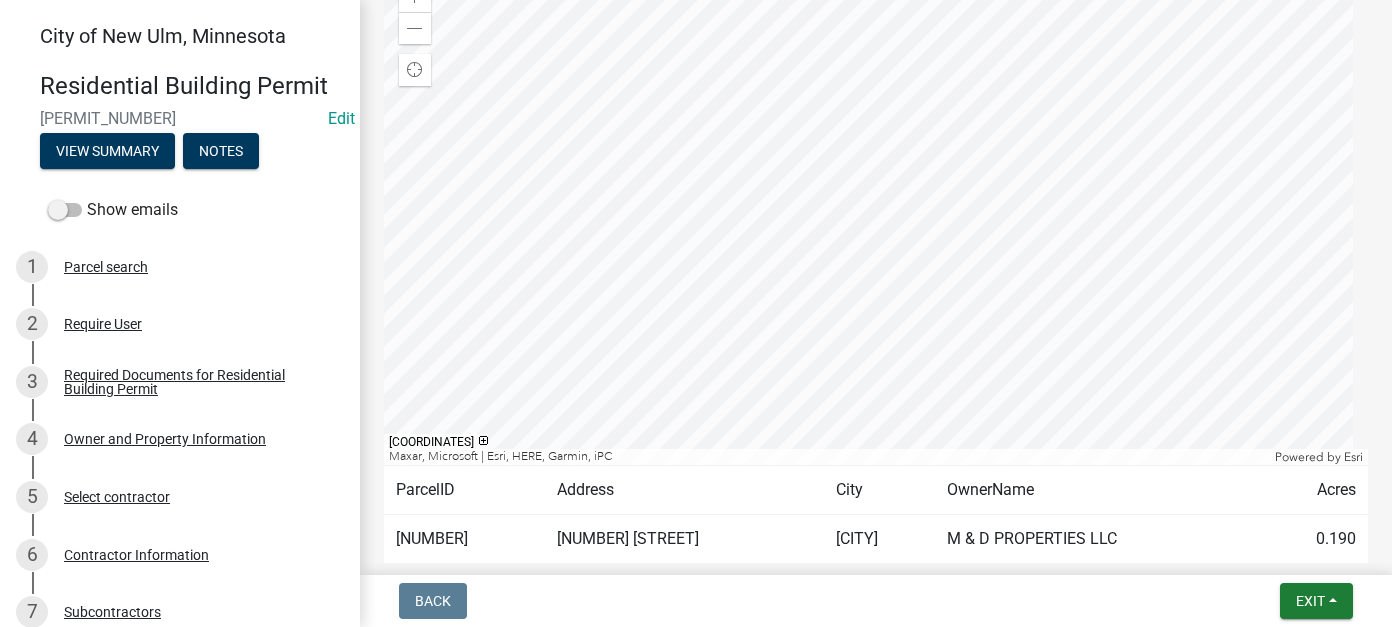 scroll, scrollTop: 575, scrollLeft: 0, axis: vertical 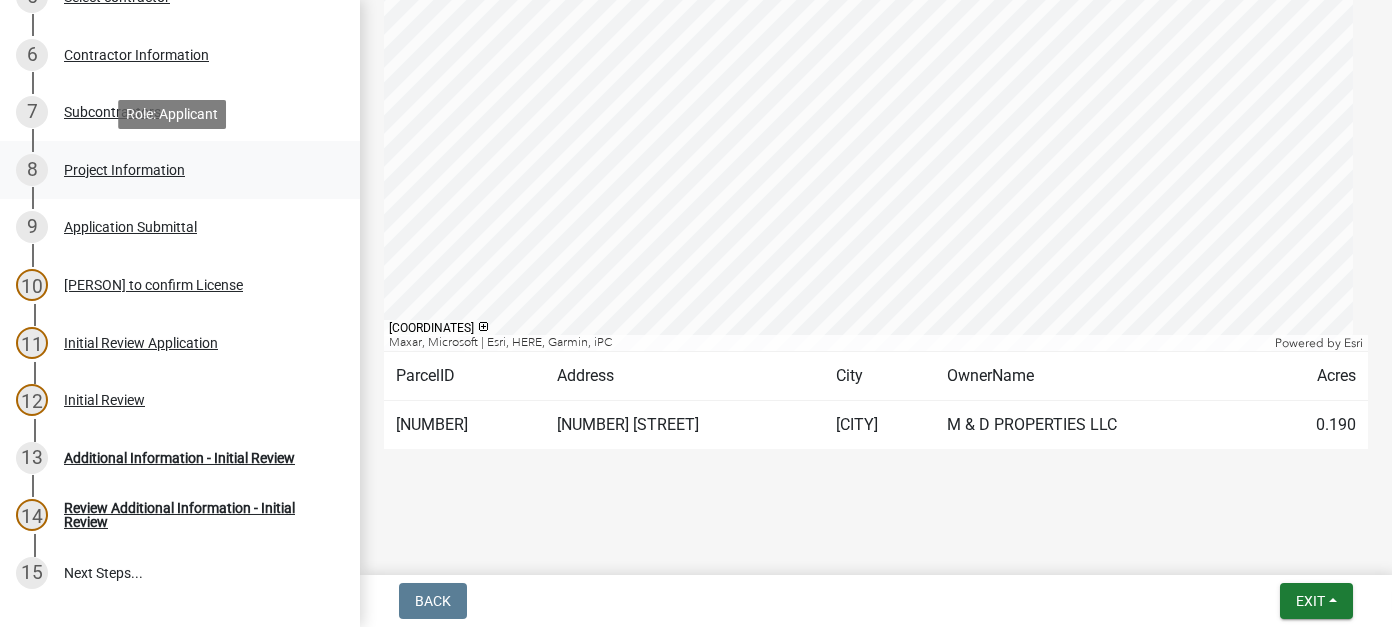 click on "Project Information" at bounding box center (124, 170) 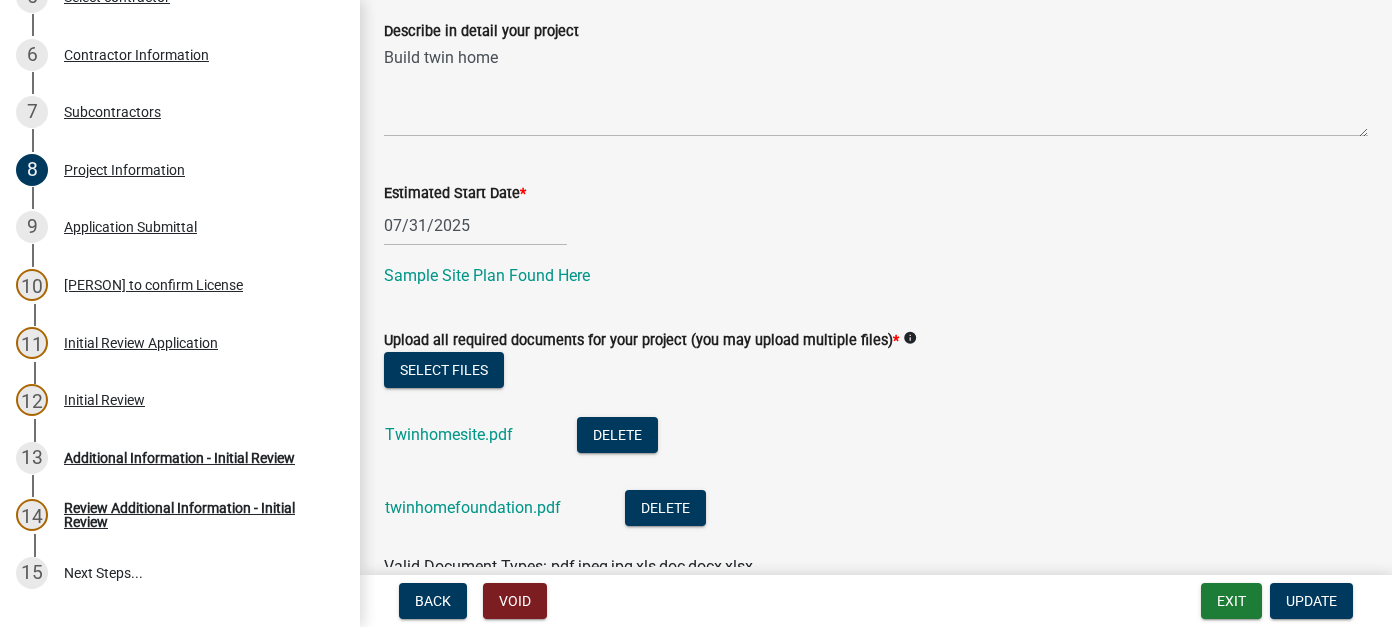 scroll, scrollTop: 820, scrollLeft: 0, axis: vertical 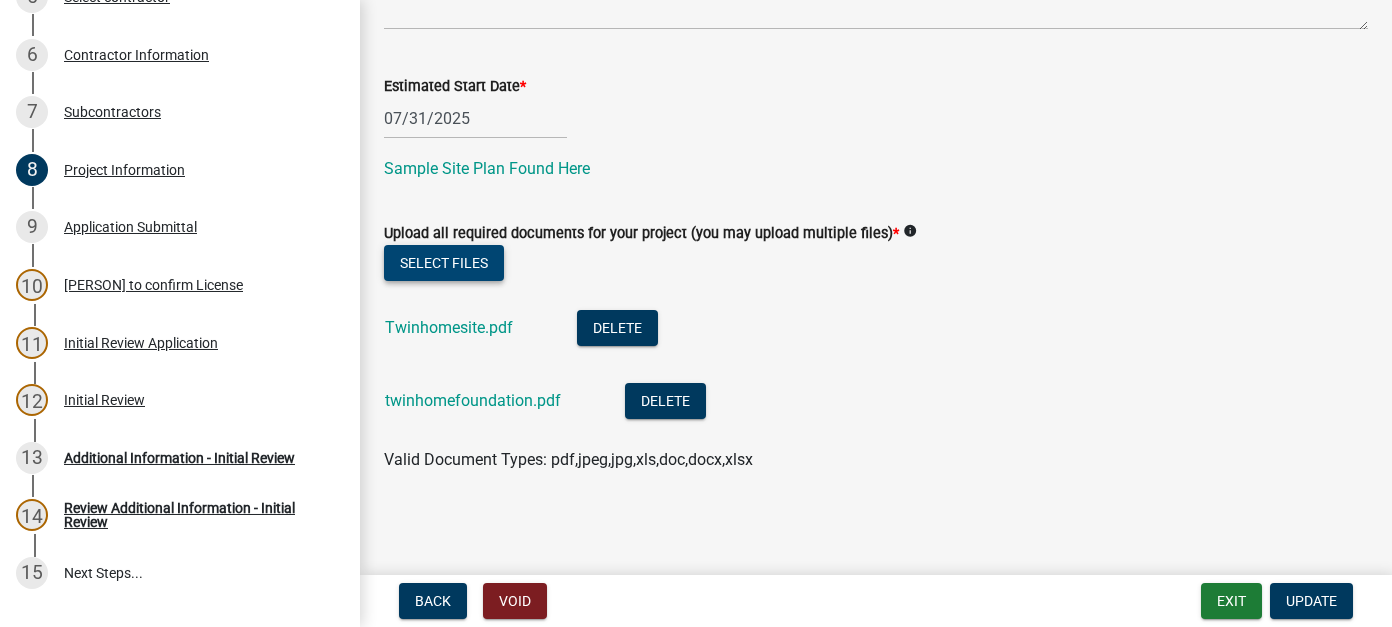 click on "Select files" 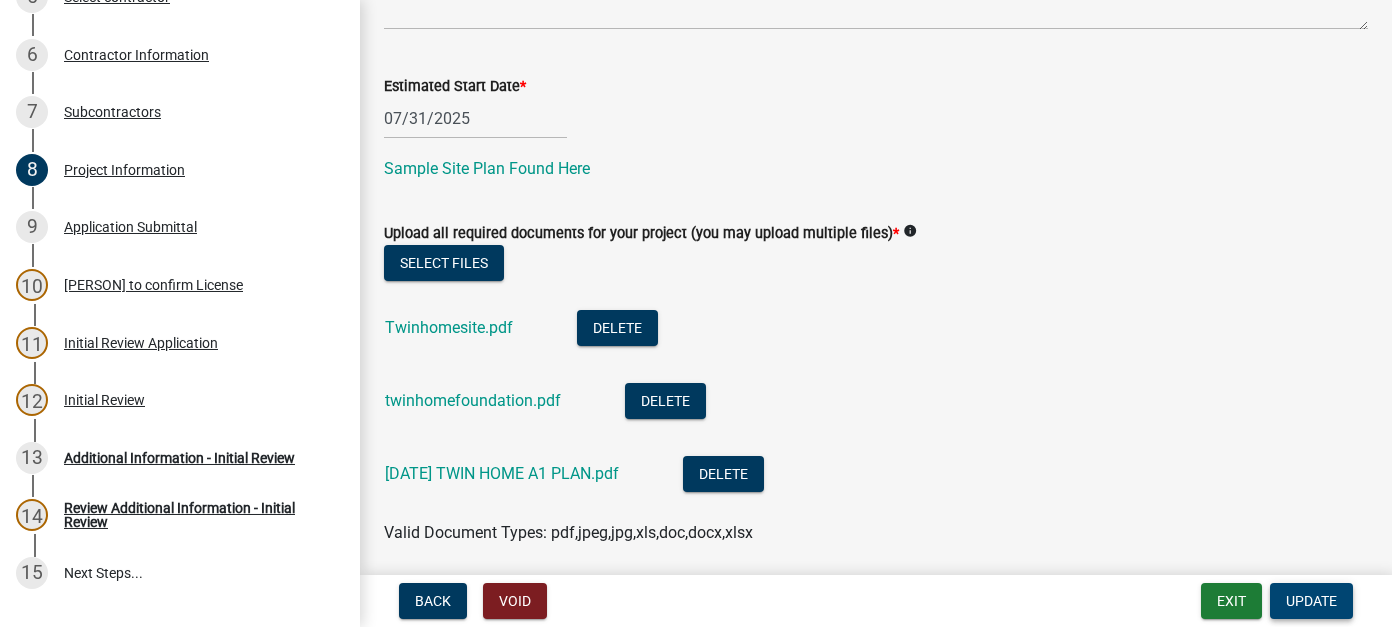 click on "Update" at bounding box center (1311, 601) 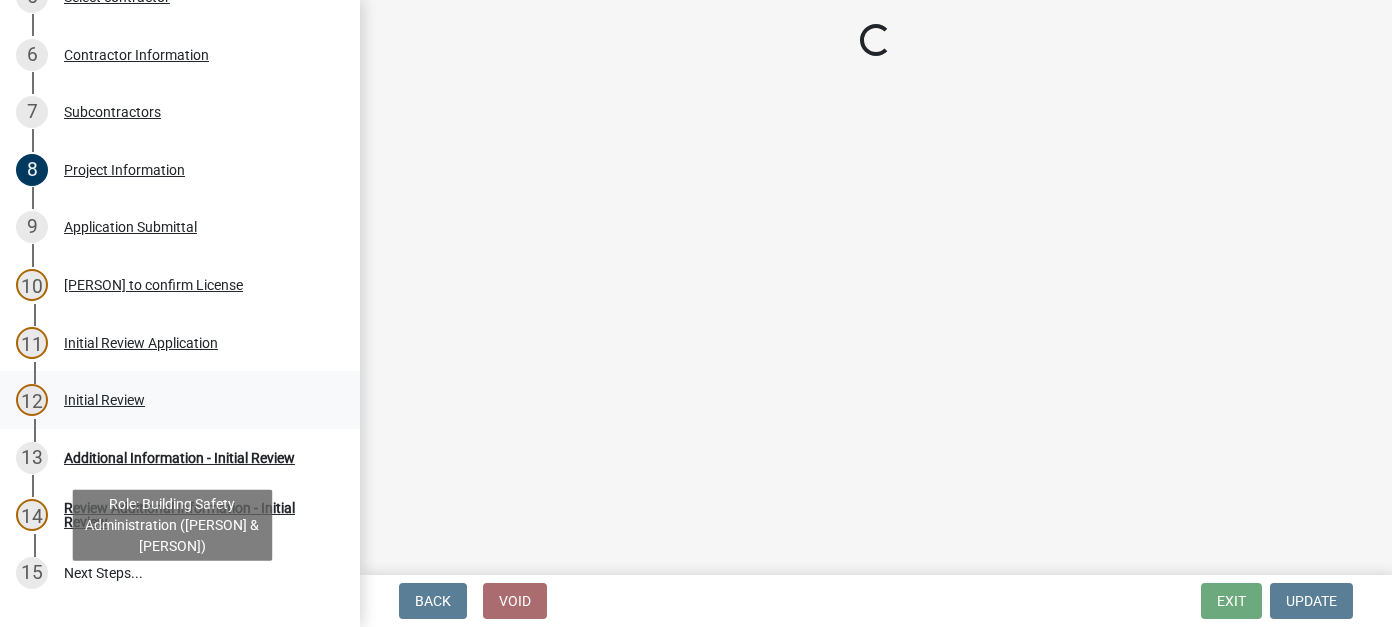 scroll, scrollTop: 0, scrollLeft: 0, axis: both 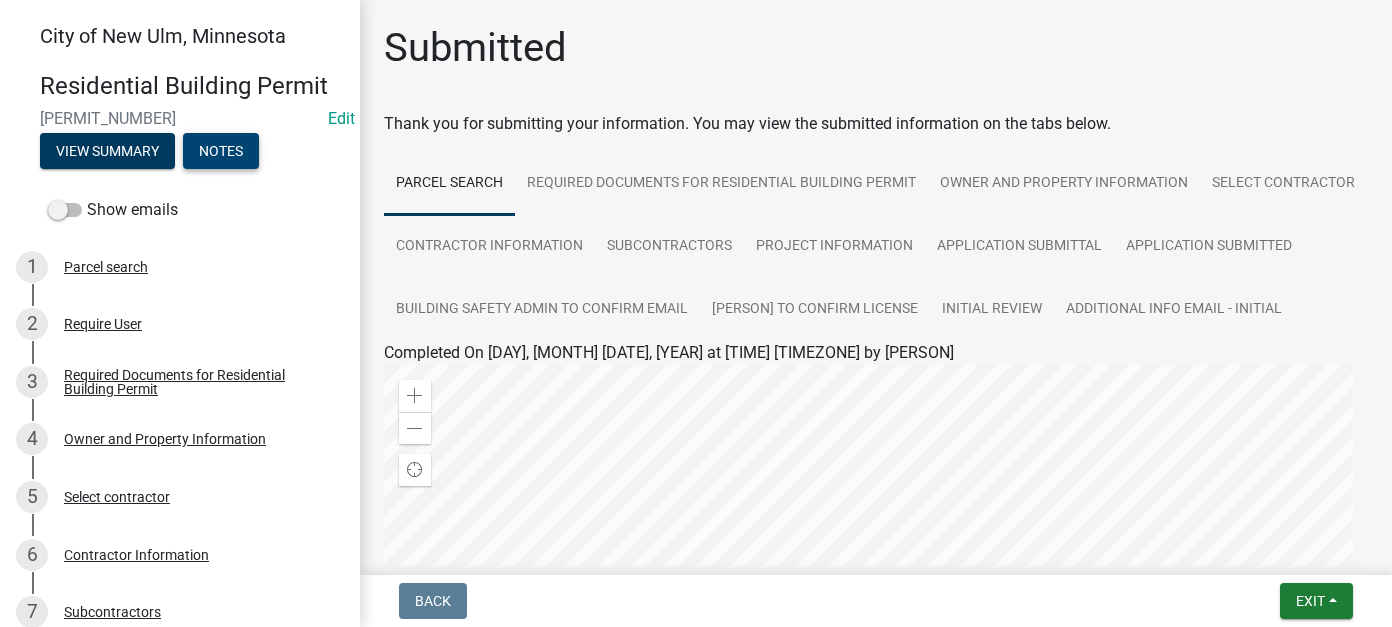 click on "Notes" at bounding box center (221, 151) 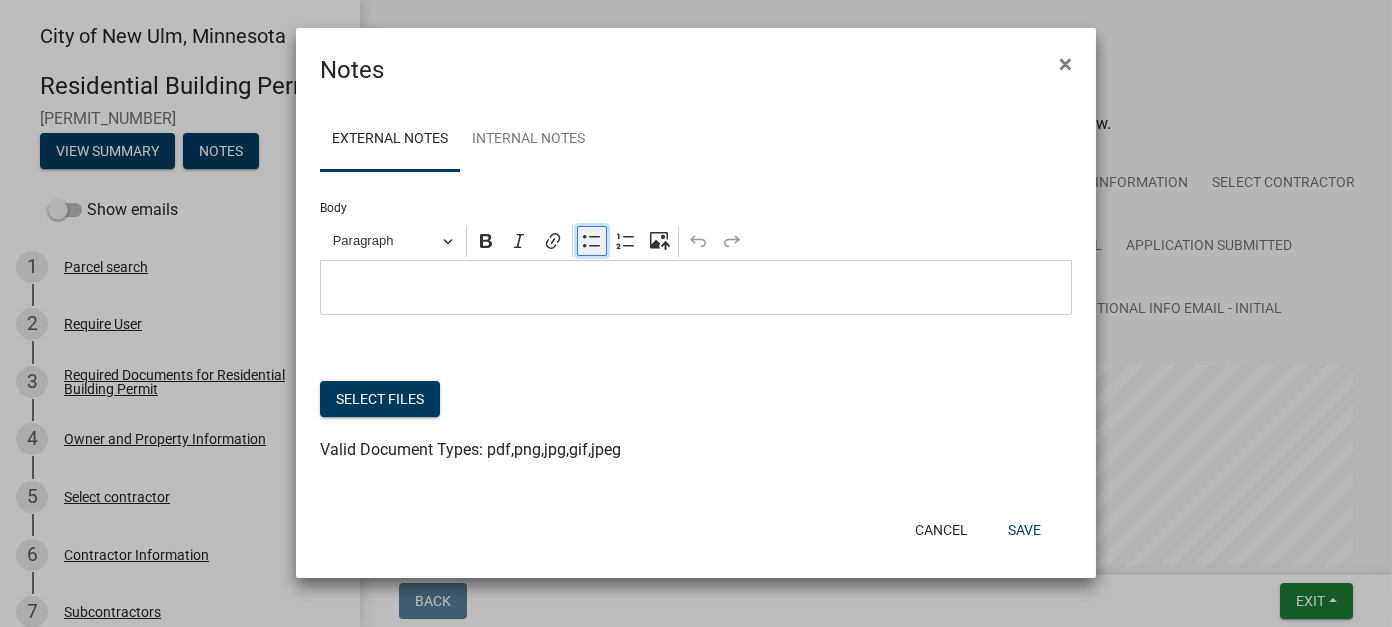 click 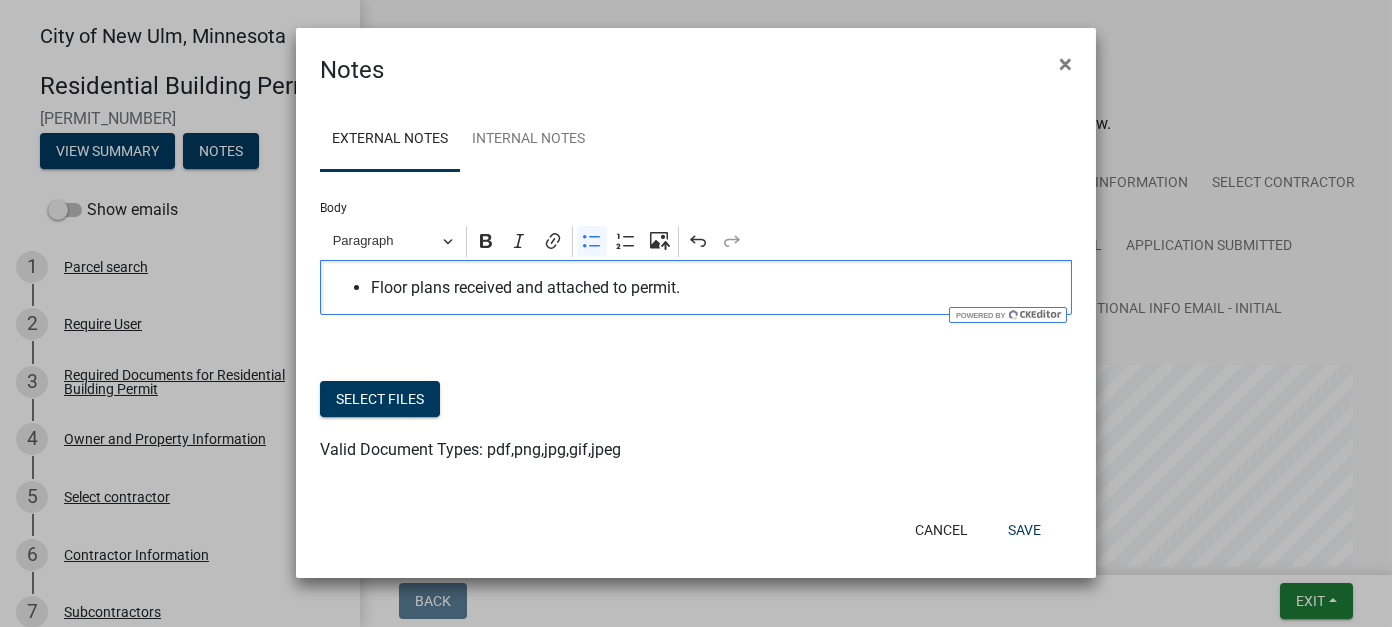 click on "8/4/25- Floor plans received and attached to permit." at bounding box center (716, 288) 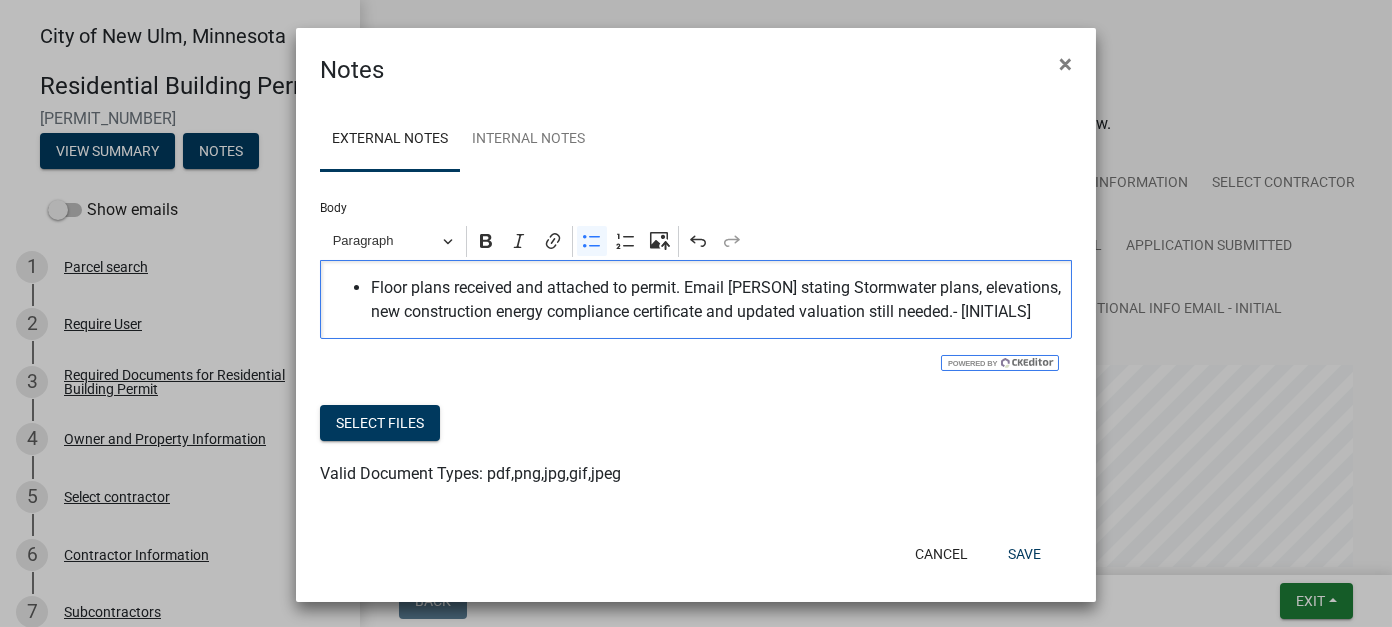 click on "8/4/25- Floor plans received and attached to permit. Email Mike Kral stating Stormwater plans, elevations, new construction energy compliance certificate and updated valuation still needed.- BW" at bounding box center [716, 300] 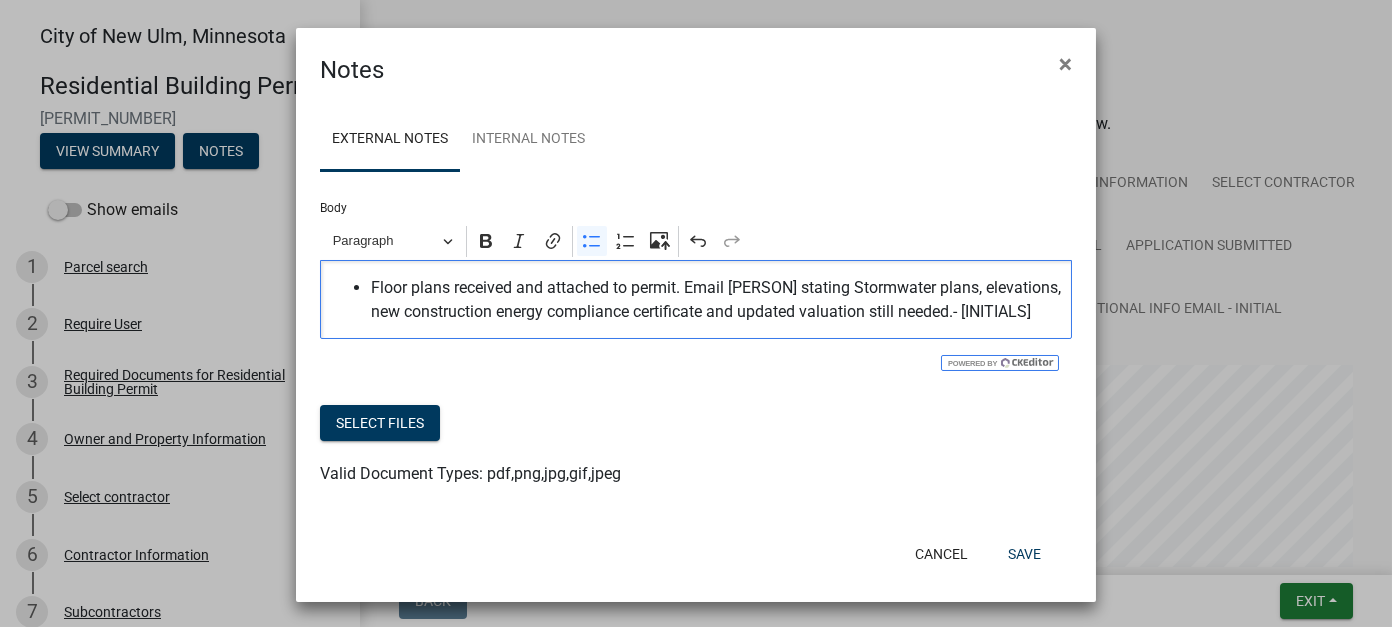 copy on "8/4/25- Floor plans received and attached to permit. Email Mike Kral stating Stormwater plans, elevations, new construction energy compliance certificate and updated valuation still needed.- BW" 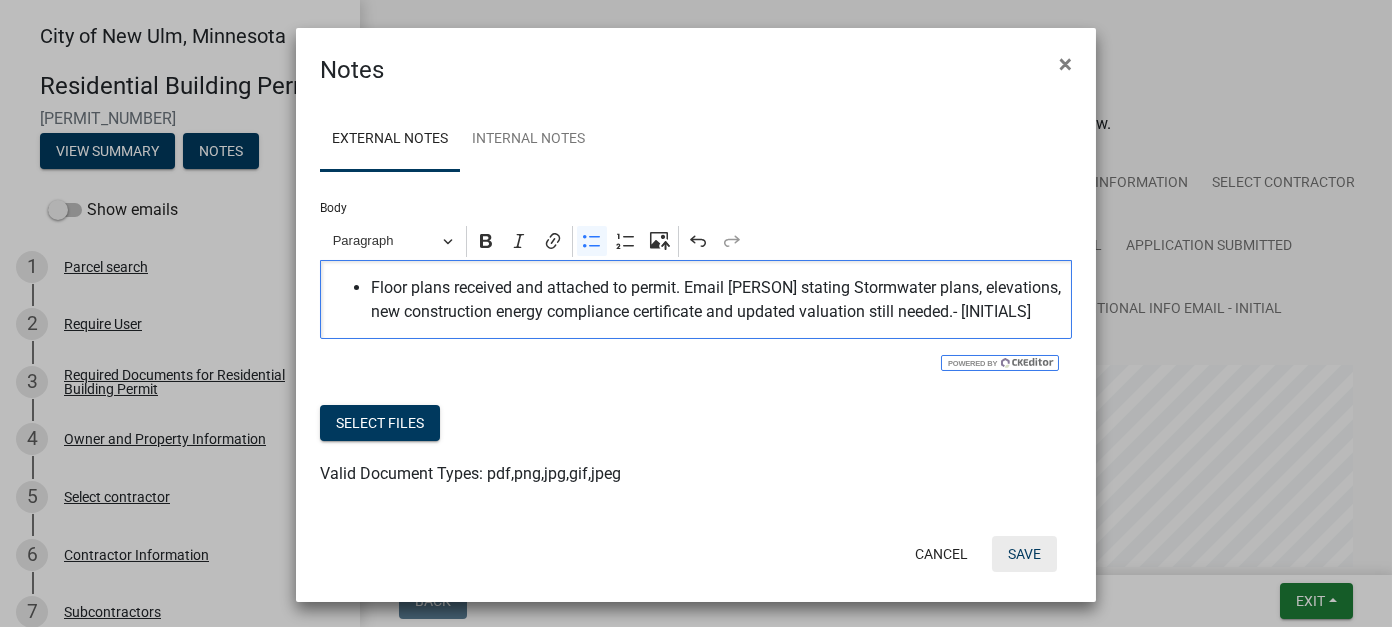 click on "Save" 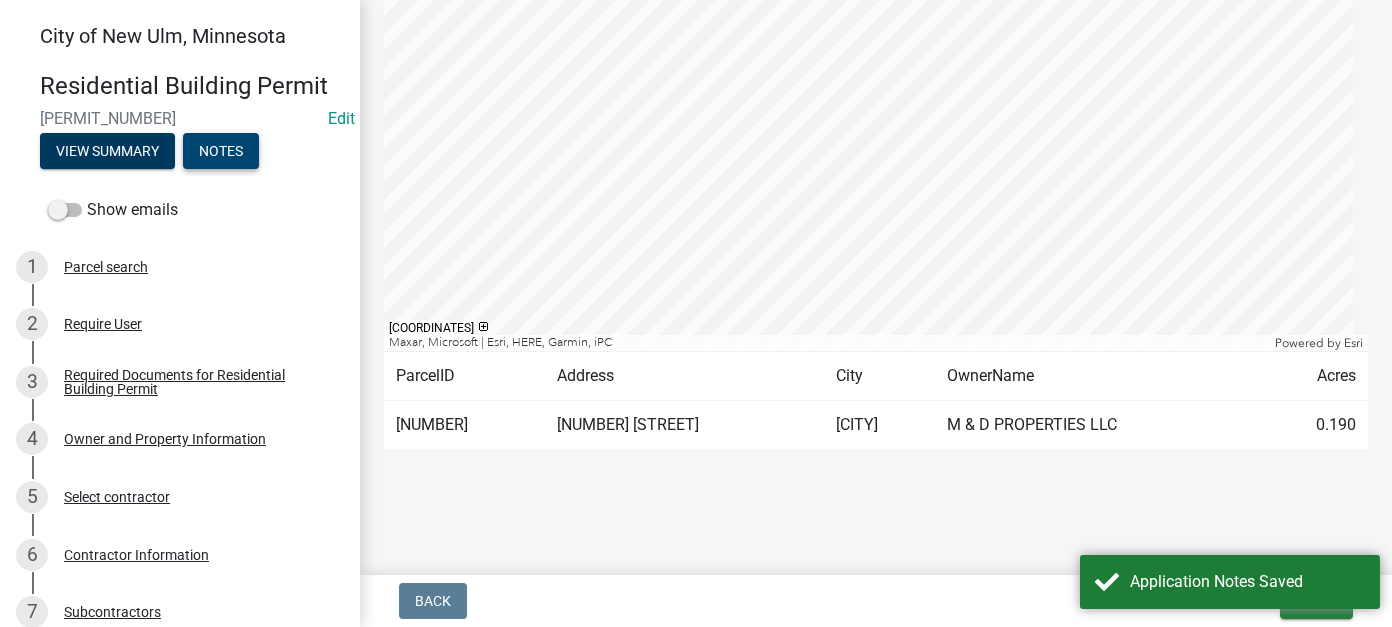 scroll, scrollTop: 575, scrollLeft: 0, axis: vertical 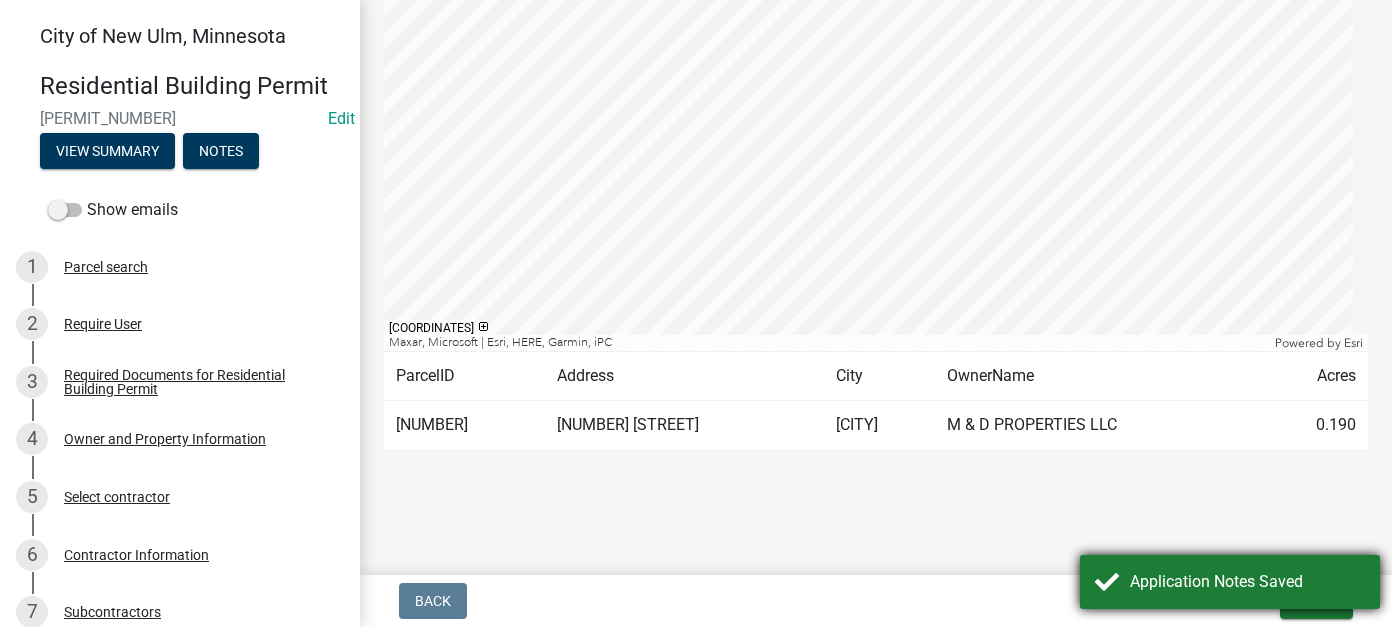 click on "Application Notes Saved" at bounding box center (1247, 582) 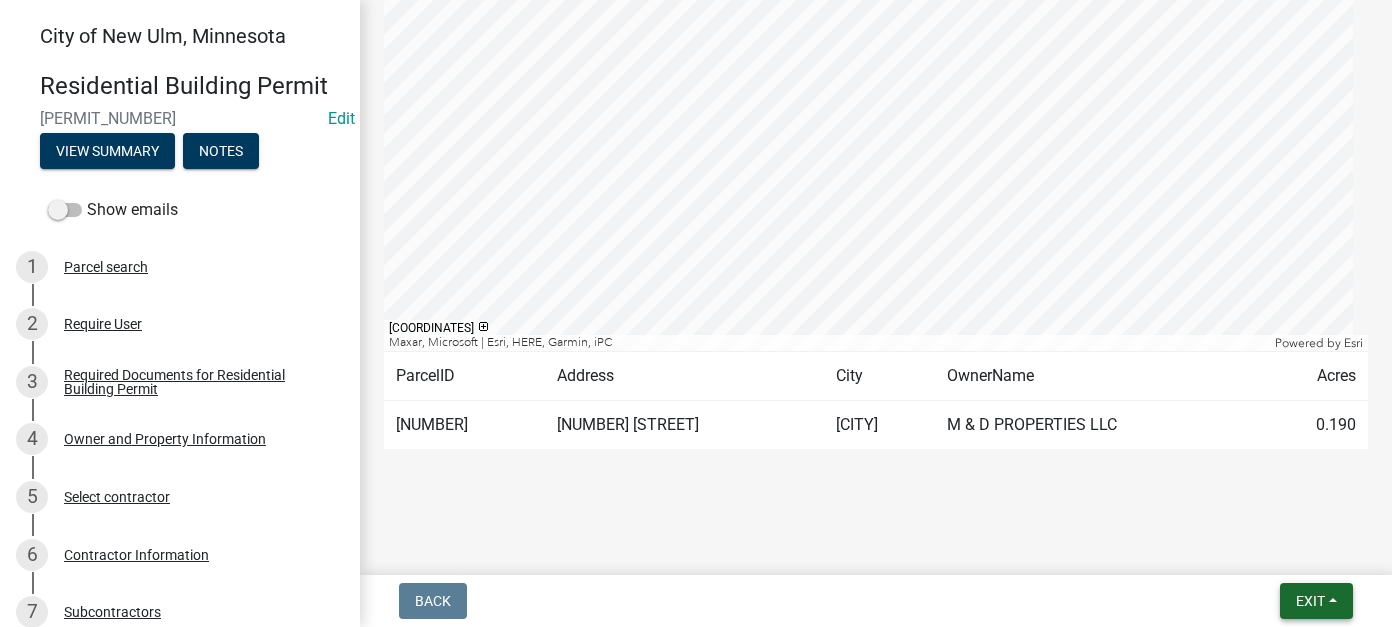 click on "Exit" at bounding box center [1310, 601] 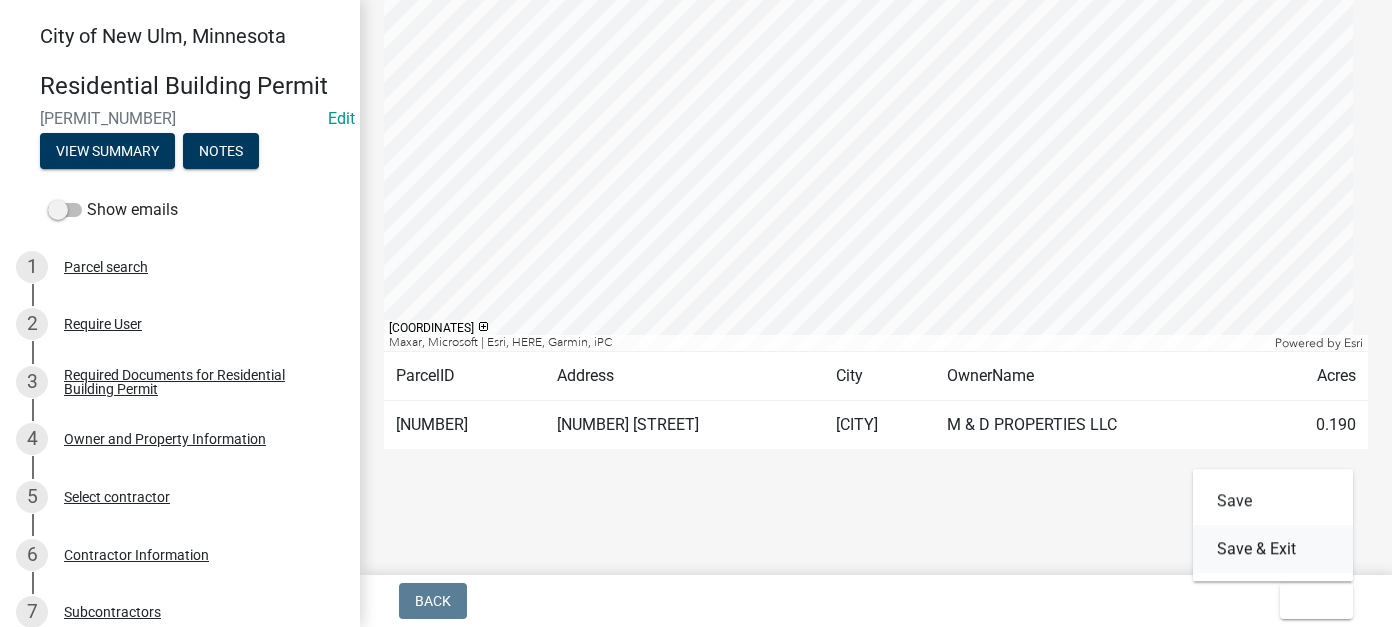 click on "Save & Exit" at bounding box center (1273, 549) 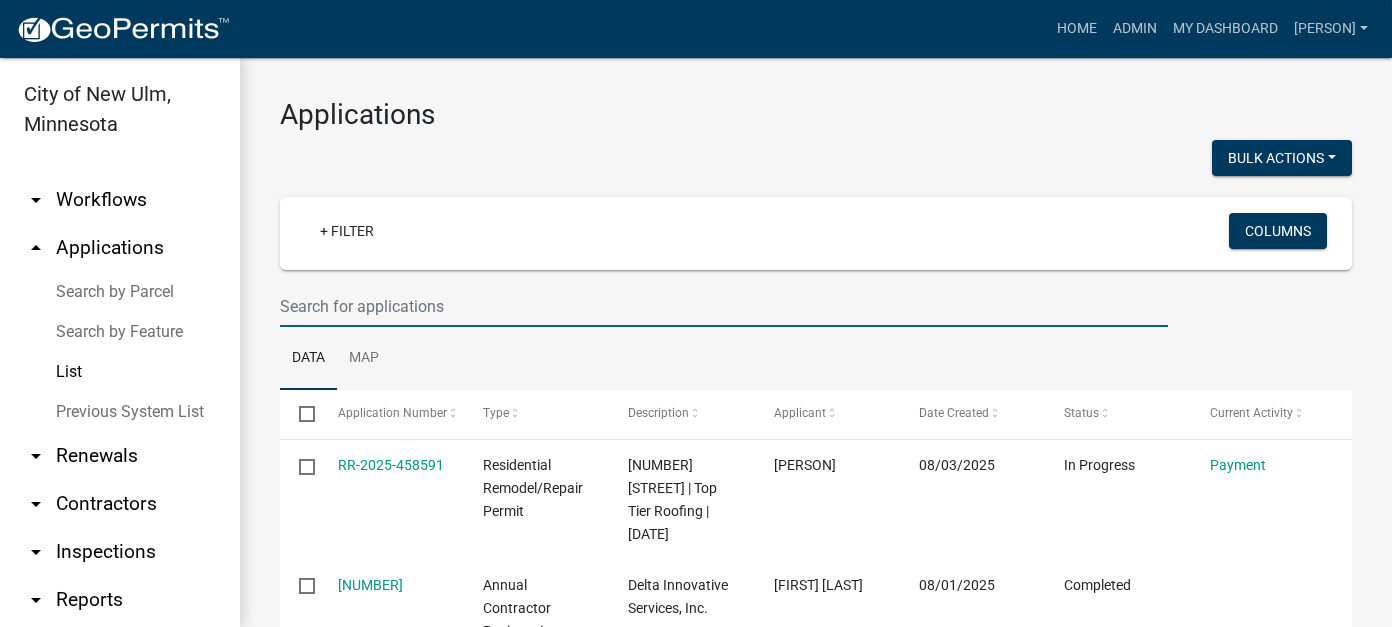 click at bounding box center [724, 306] 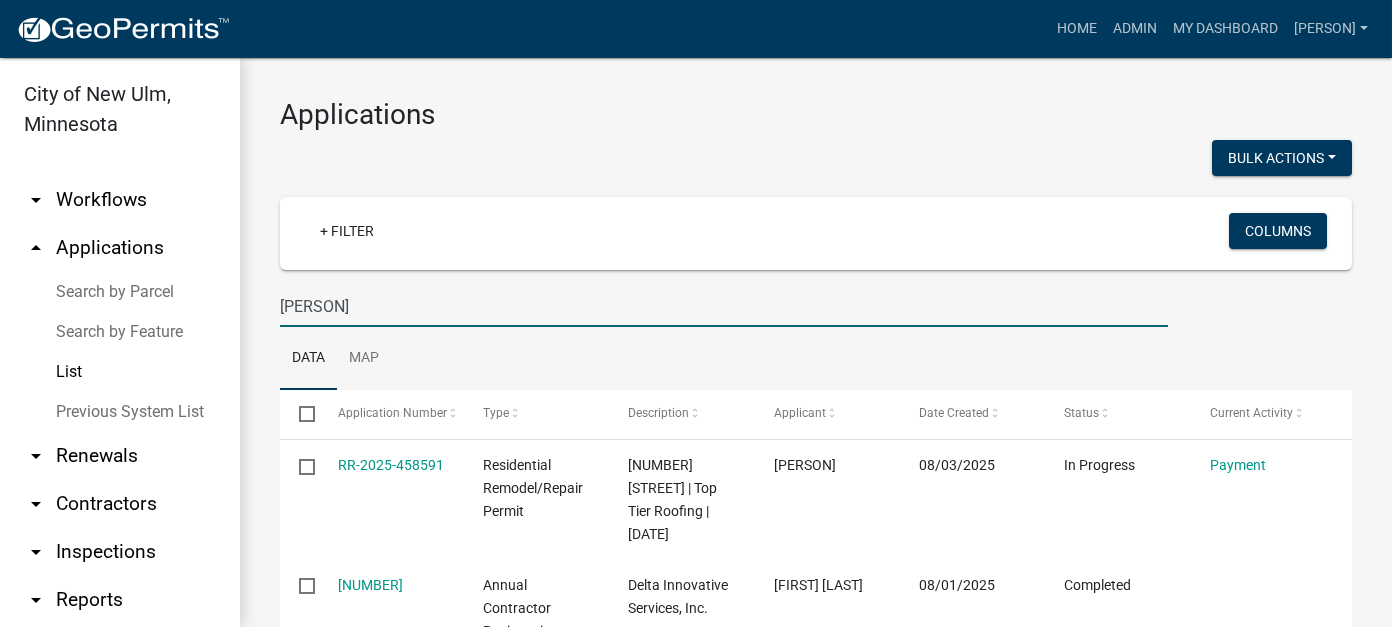 type on "[LAST]" 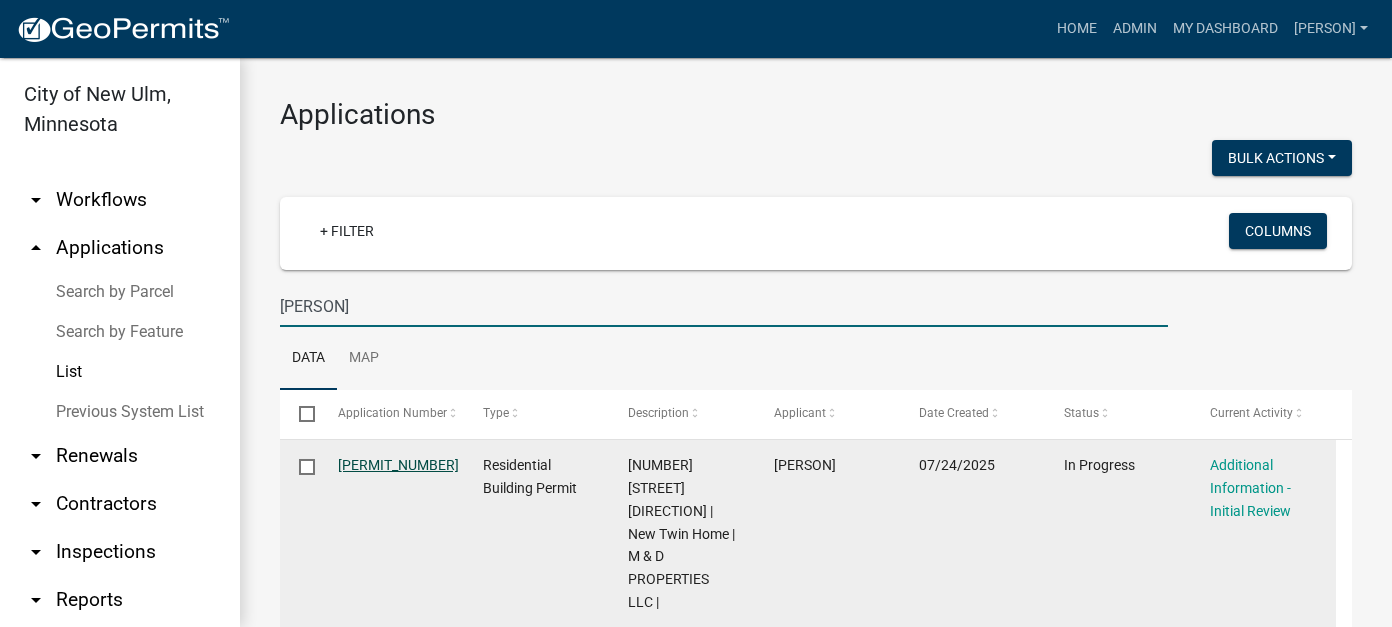 click on "RBP-2025-454305" 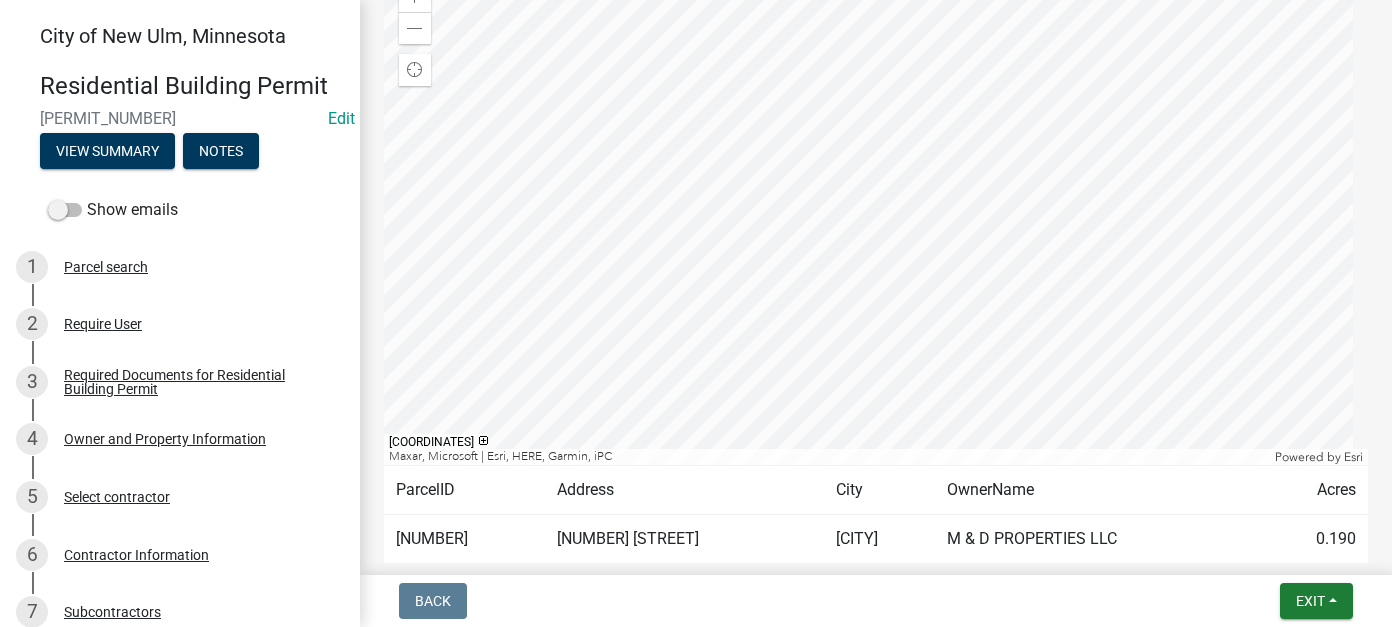 scroll, scrollTop: 100, scrollLeft: 0, axis: vertical 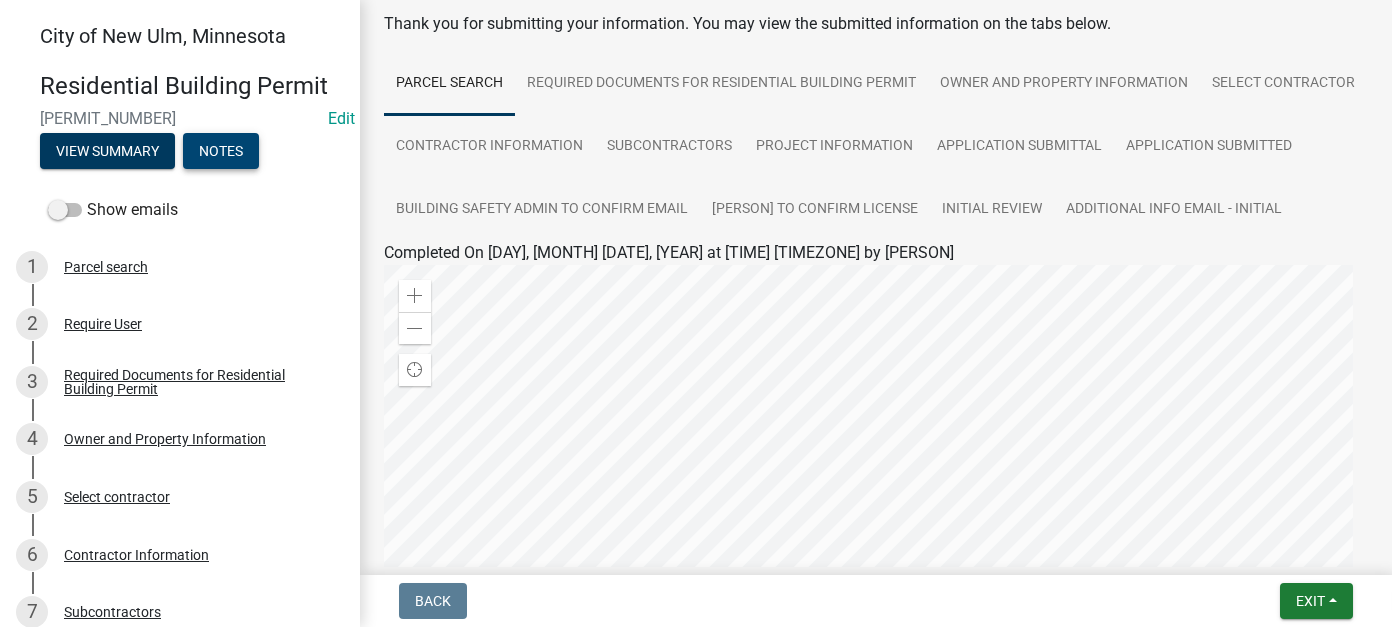 click on "Notes" at bounding box center (221, 151) 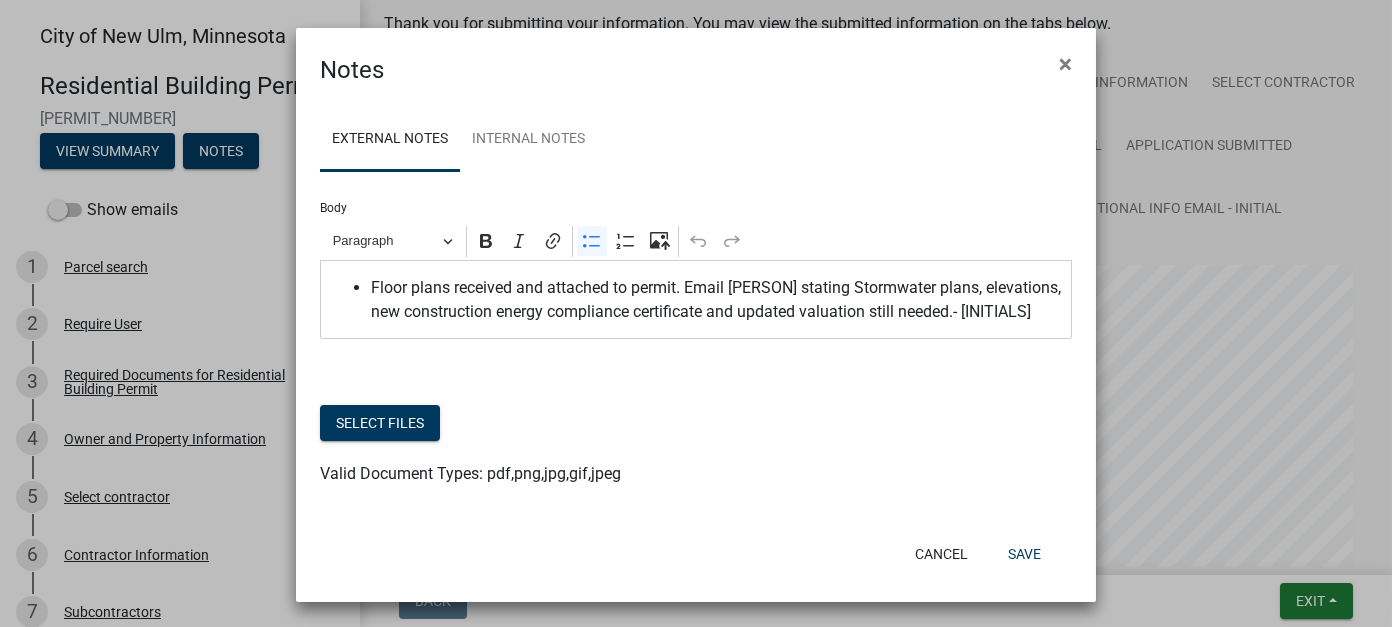 click on "8/4/25- Floor plans received and attached to permit. Email Mike Kral stating Stormwater plans, elevations, new construction energy compliance certificate and updated valuation still needed.- BW" at bounding box center (716, 300) 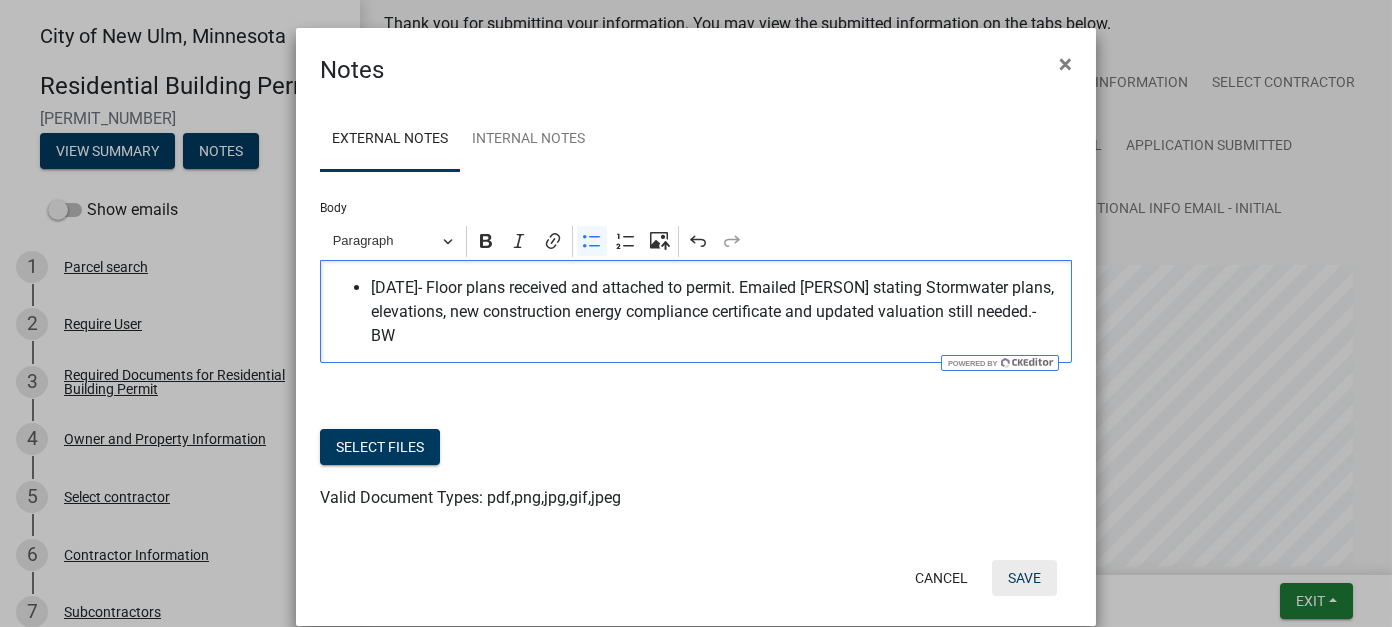 click on "Save" 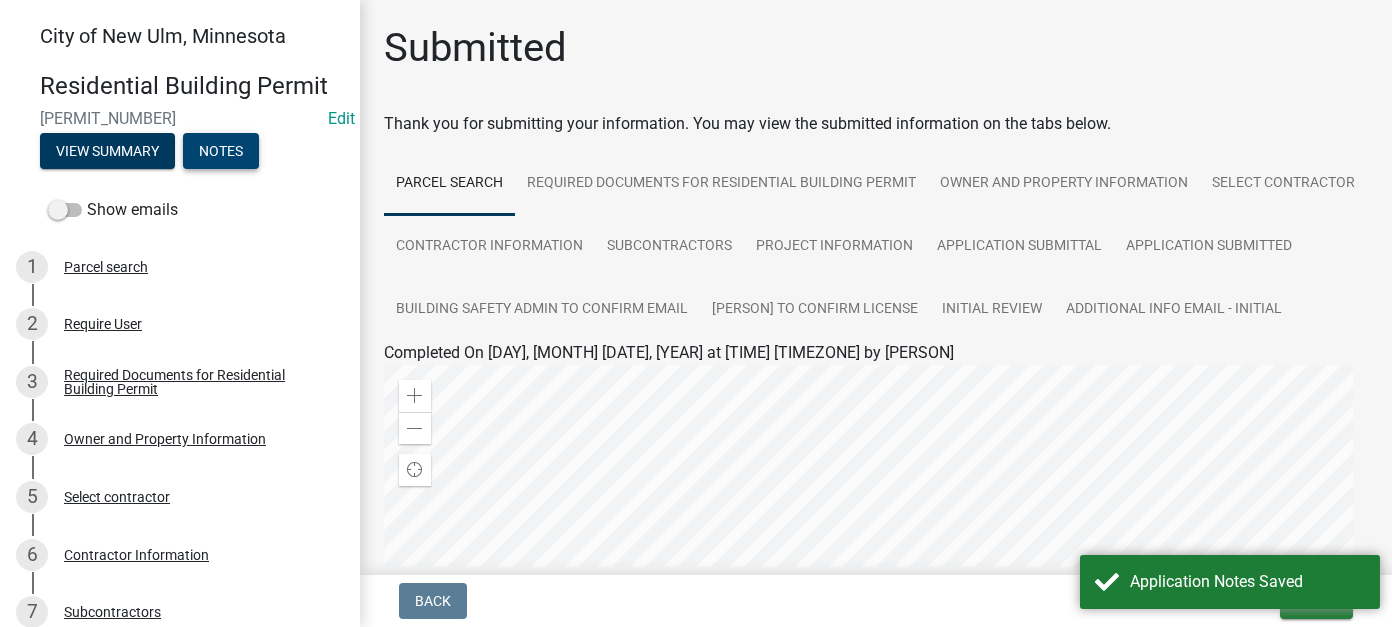 scroll, scrollTop: 500, scrollLeft: 0, axis: vertical 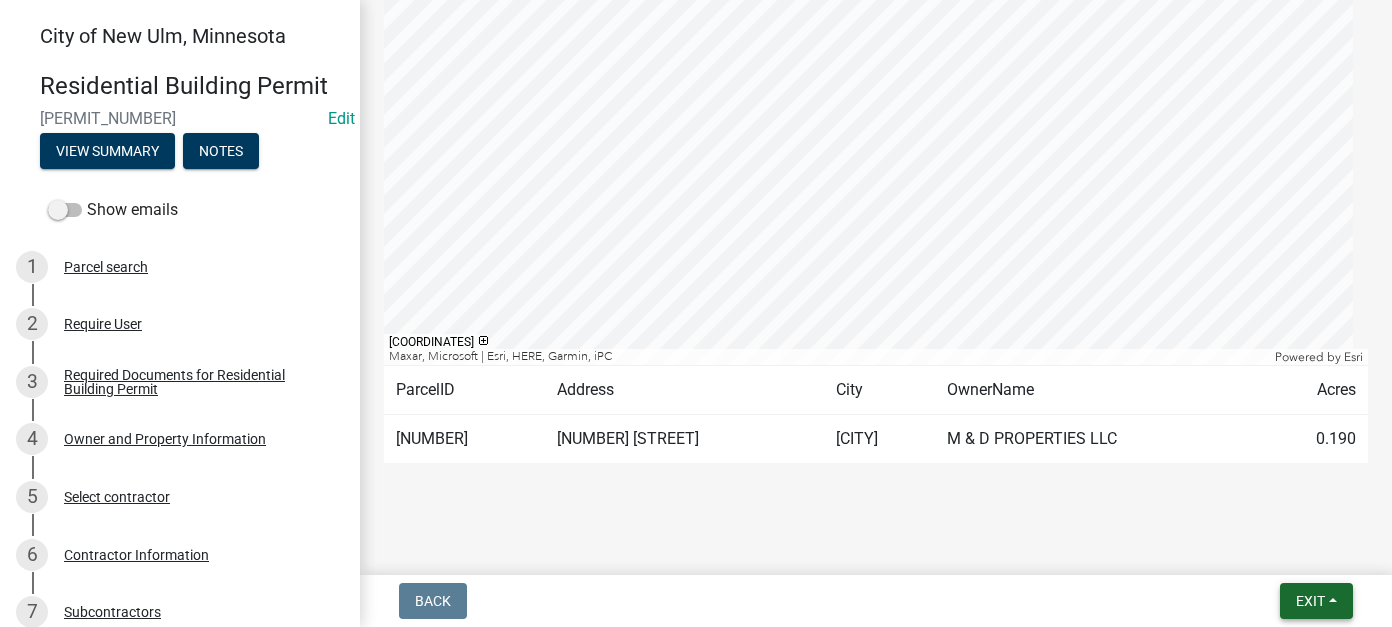 click on "Exit" at bounding box center (1310, 601) 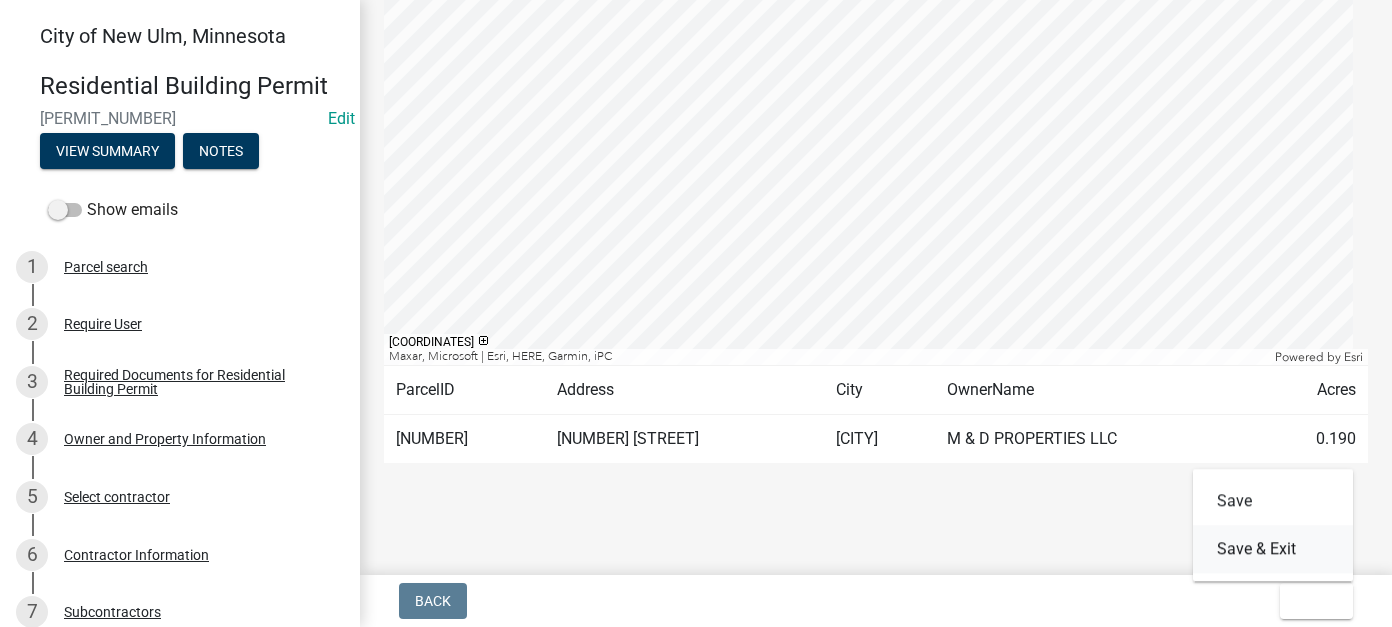 click on "Save & Exit" at bounding box center [1273, 549] 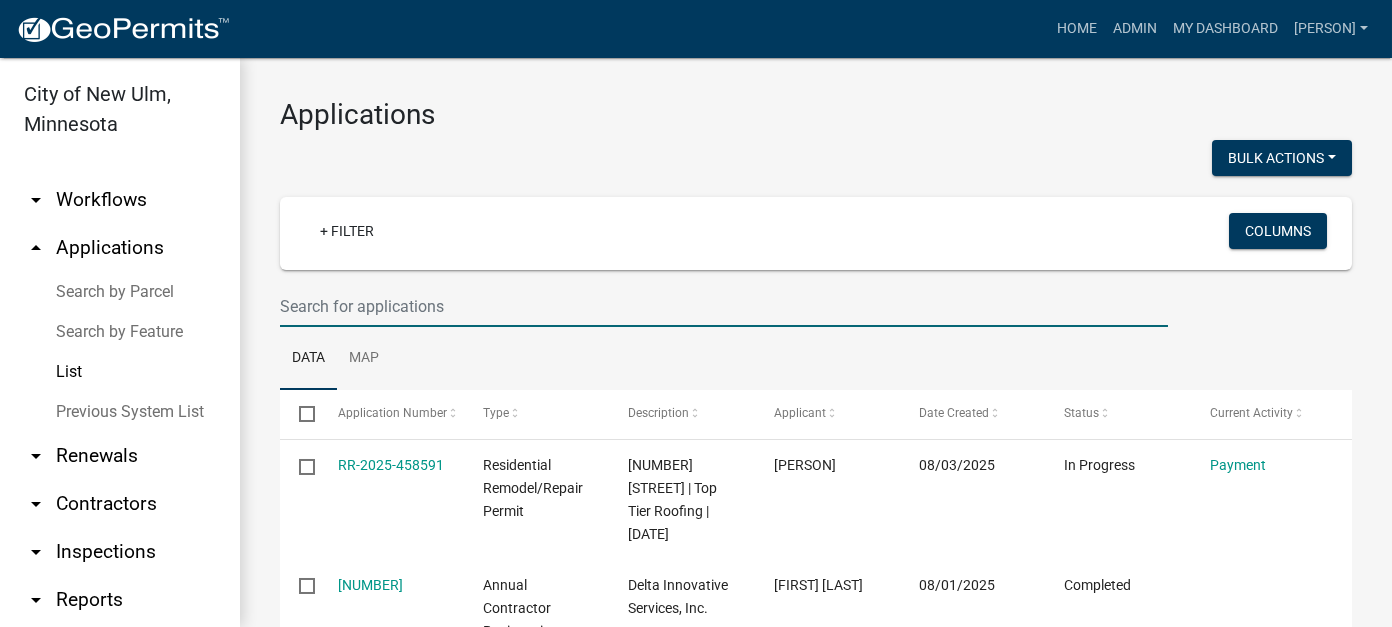 click at bounding box center (724, 306) 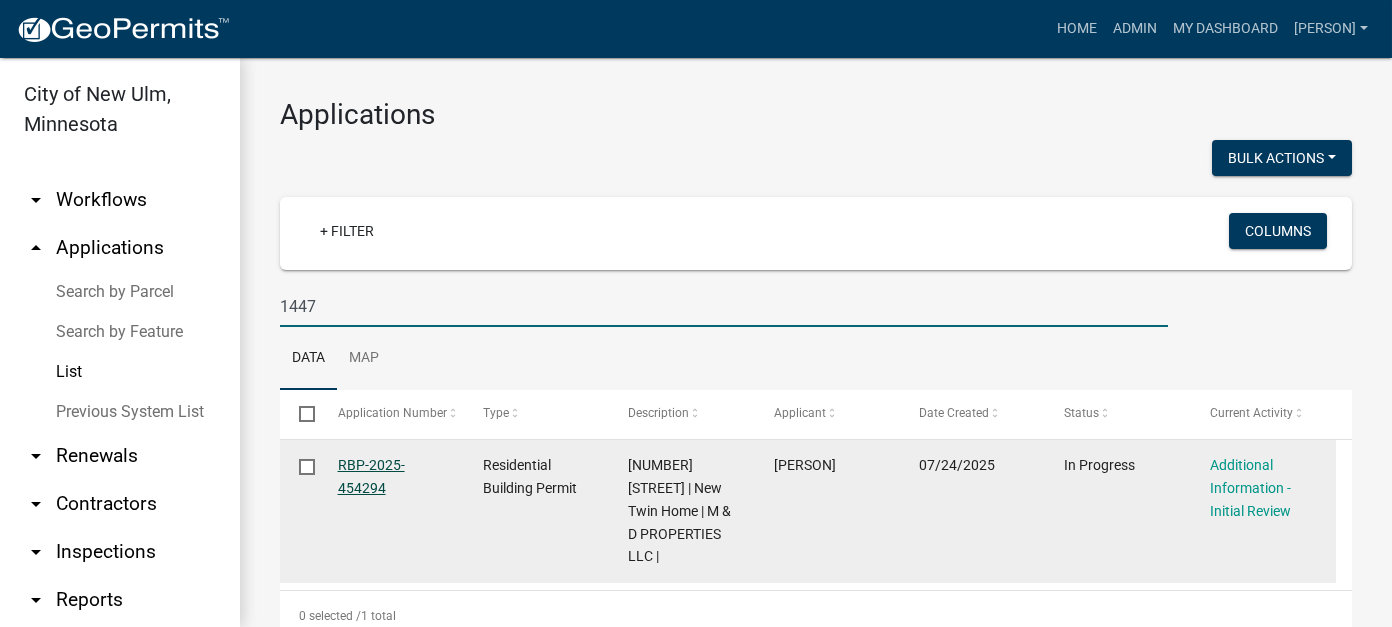 type on "1447" 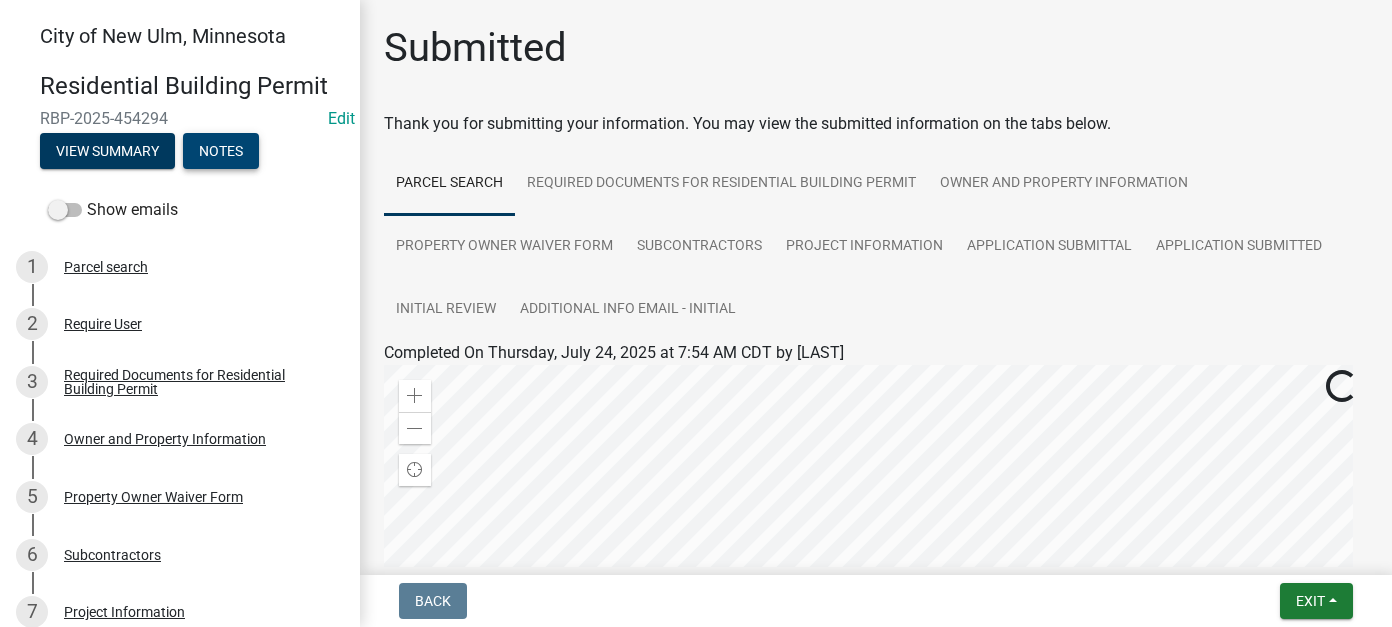 click on "Notes" at bounding box center (221, 151) 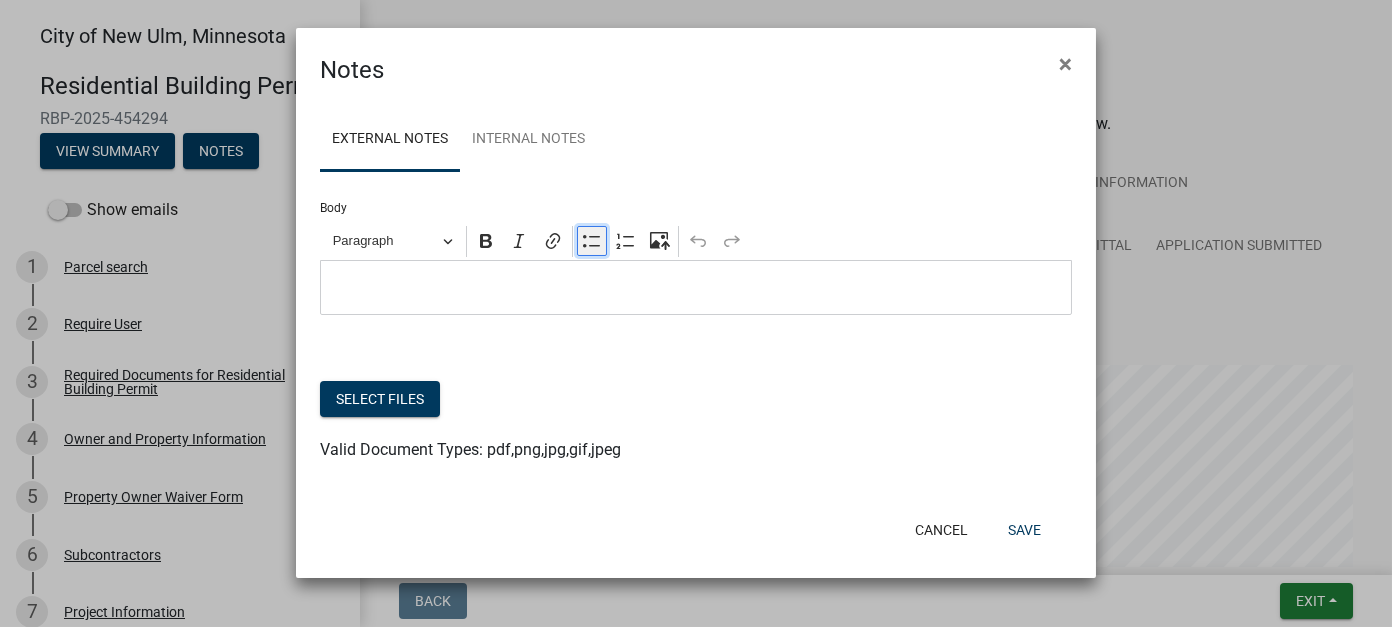 click 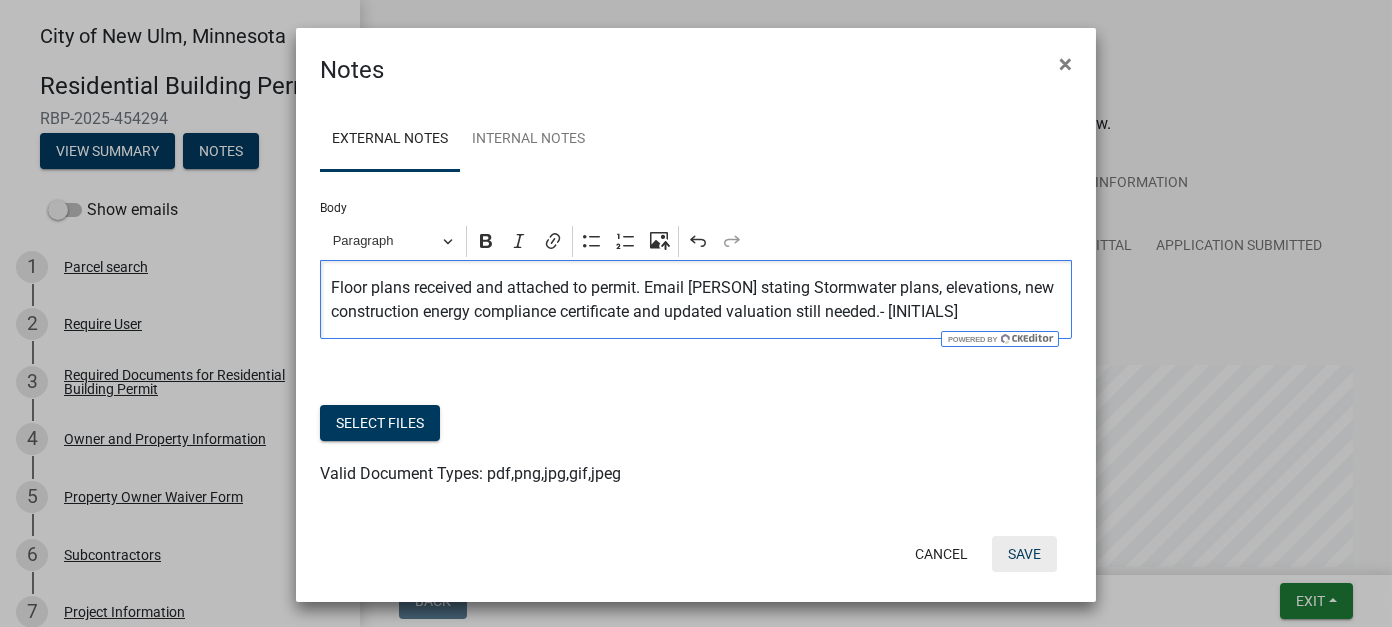 click on "Save" 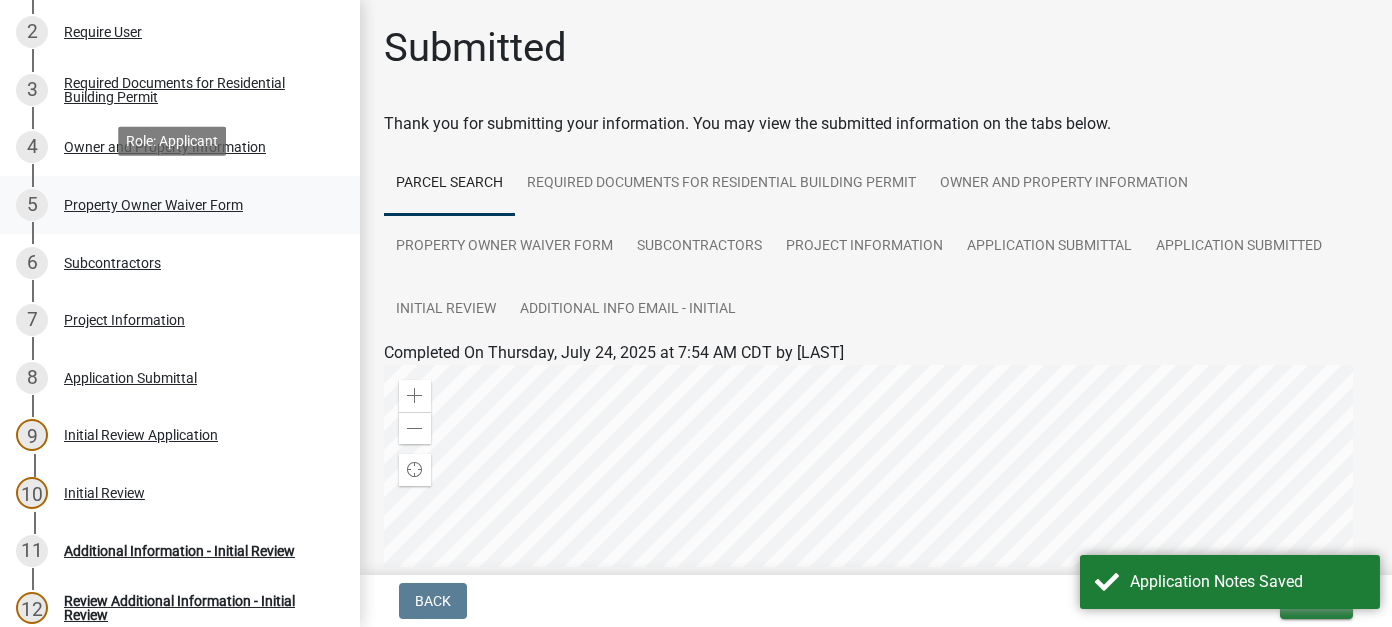 scroll, scrollTop: 300, scrollLeft: 0, axis: vertical 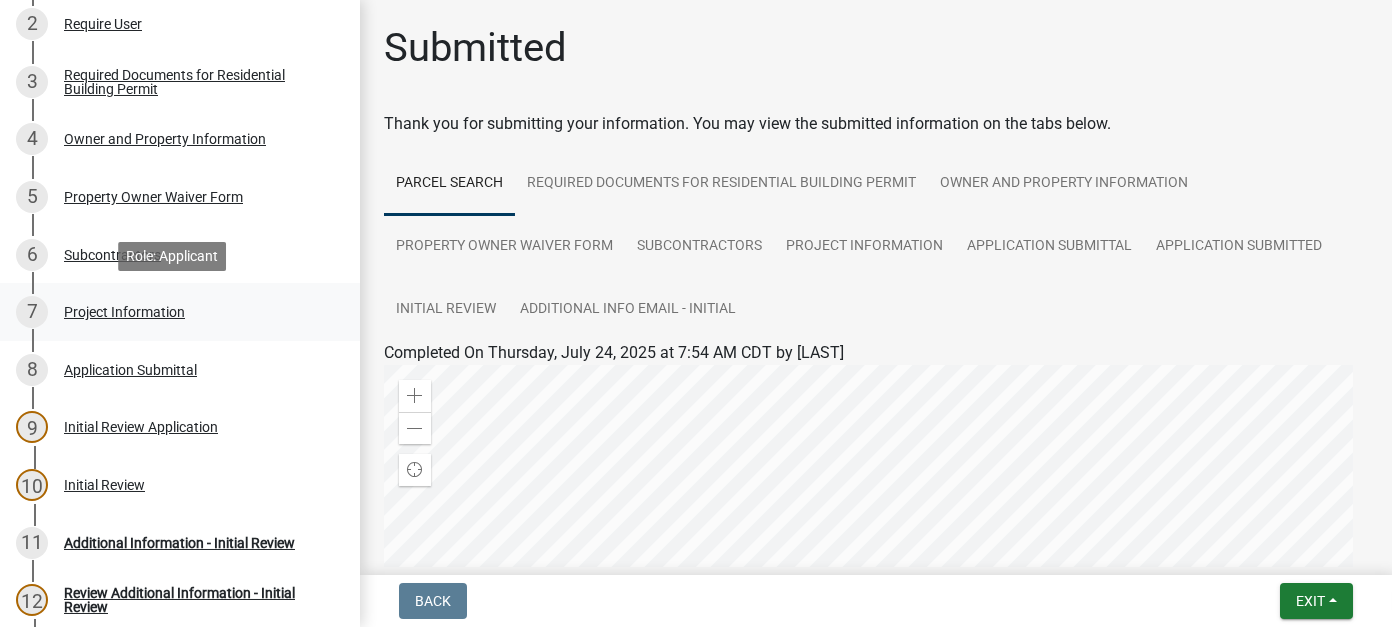 click on "Project Information" at bounding box center [124, 312] 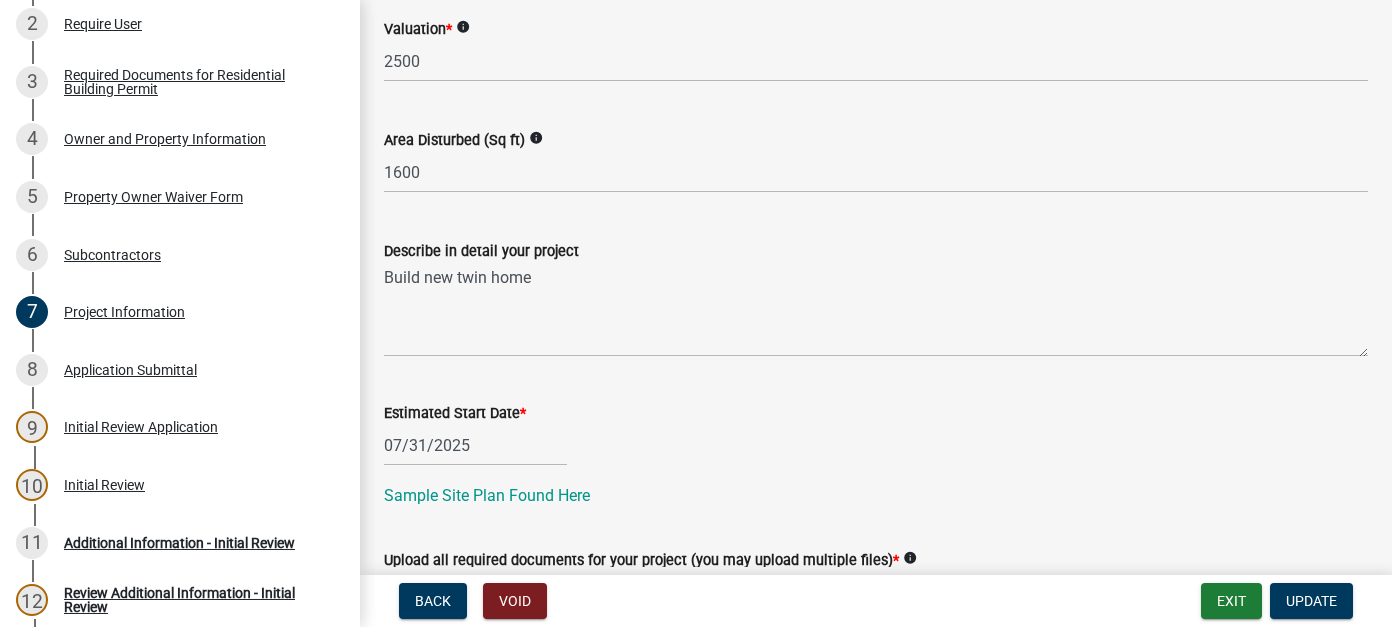 scroll, scrollTop: 0, scrollLeft: 0, axis: both 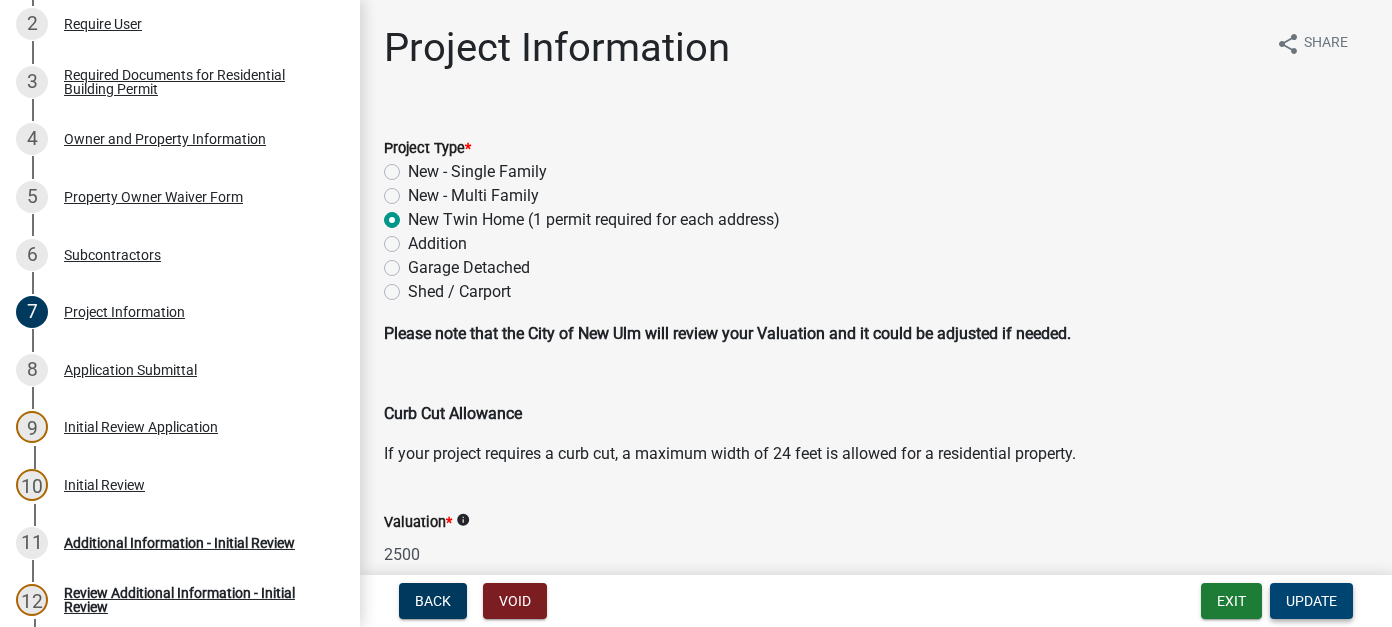 click on "Update" at bounding box center [1311, 601] 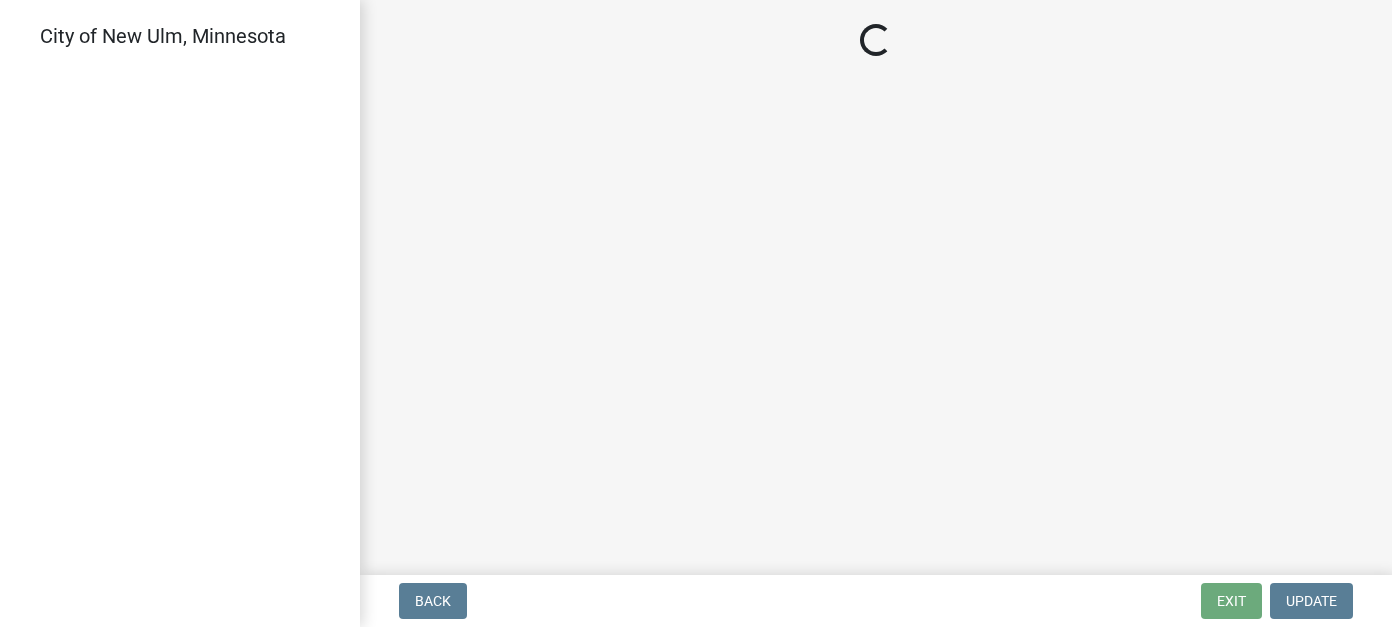 scroll, scrollTop: 0, scrollLeft: 0, axis: both 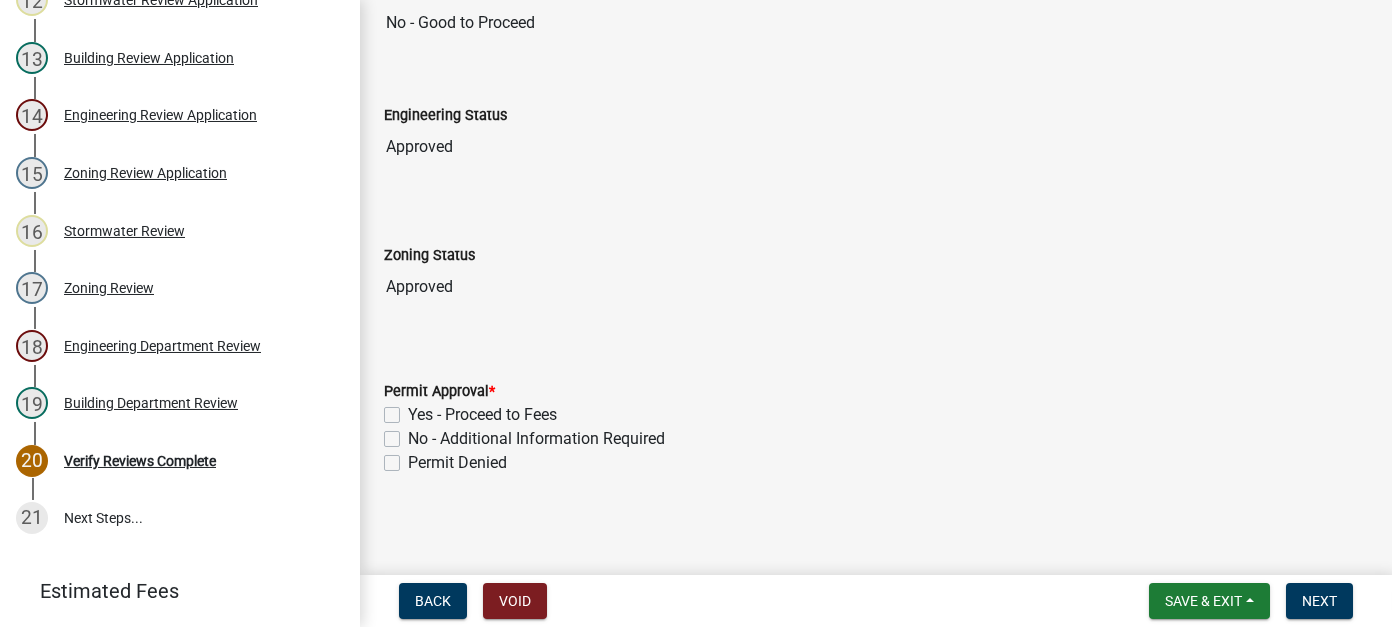 click on "No - Additional Information Required" 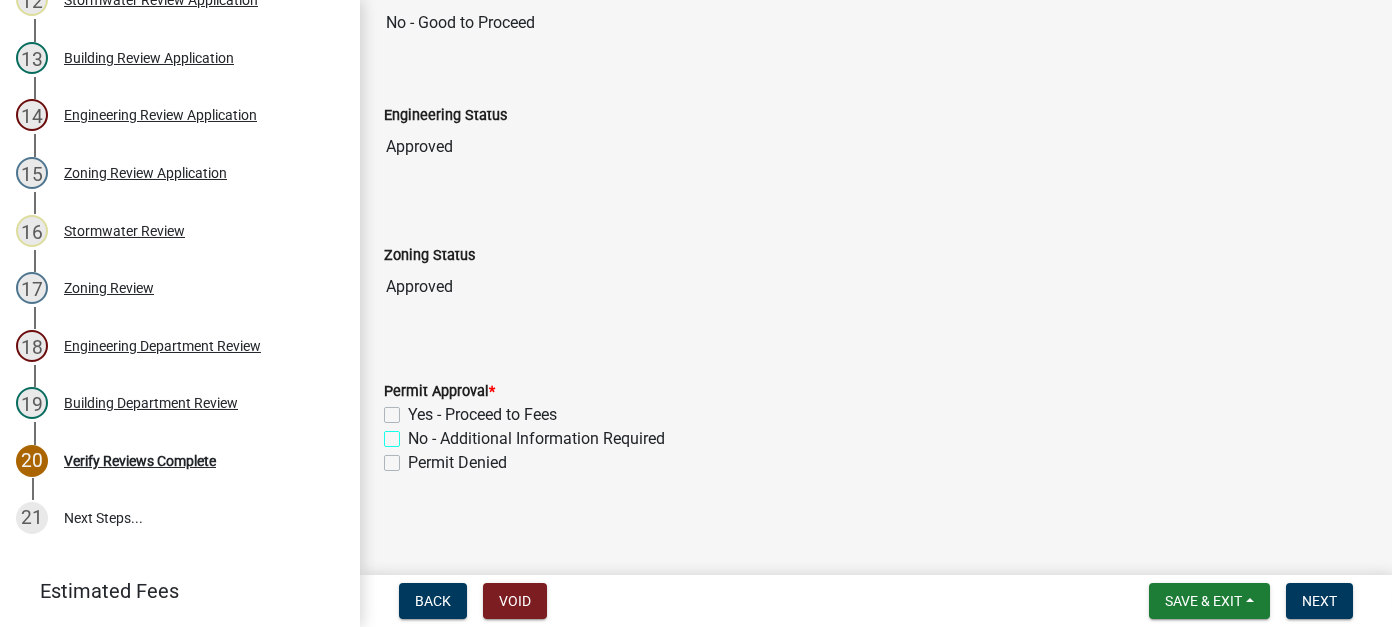 click on "No - Additional Information Required" at bounding box center (414, 433) 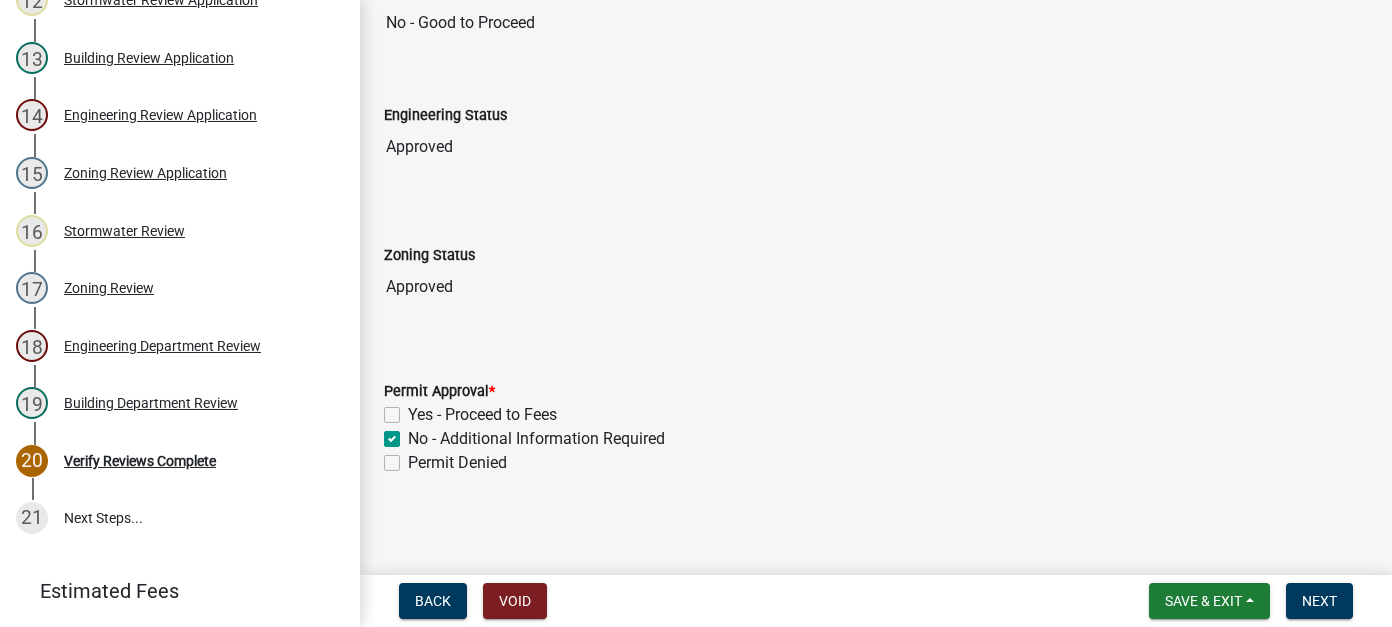 checkbox on "false" 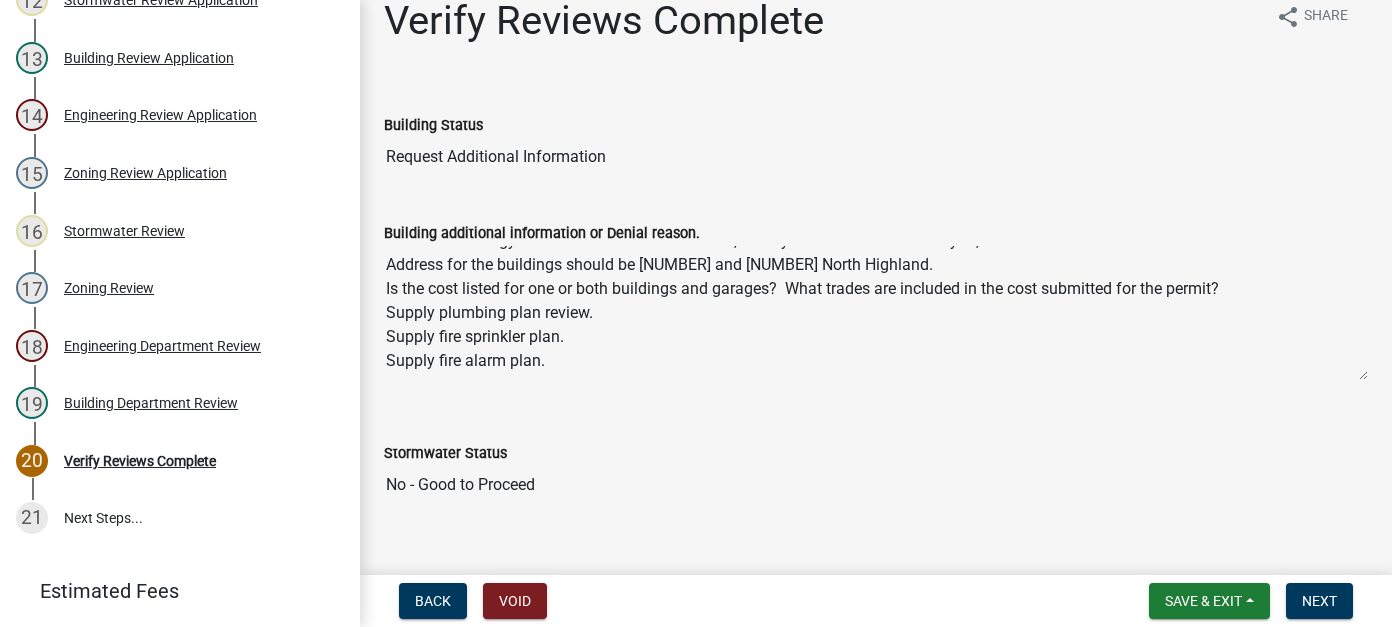scroll, scrollTop: 0, scrollLeft: 0, axis: both 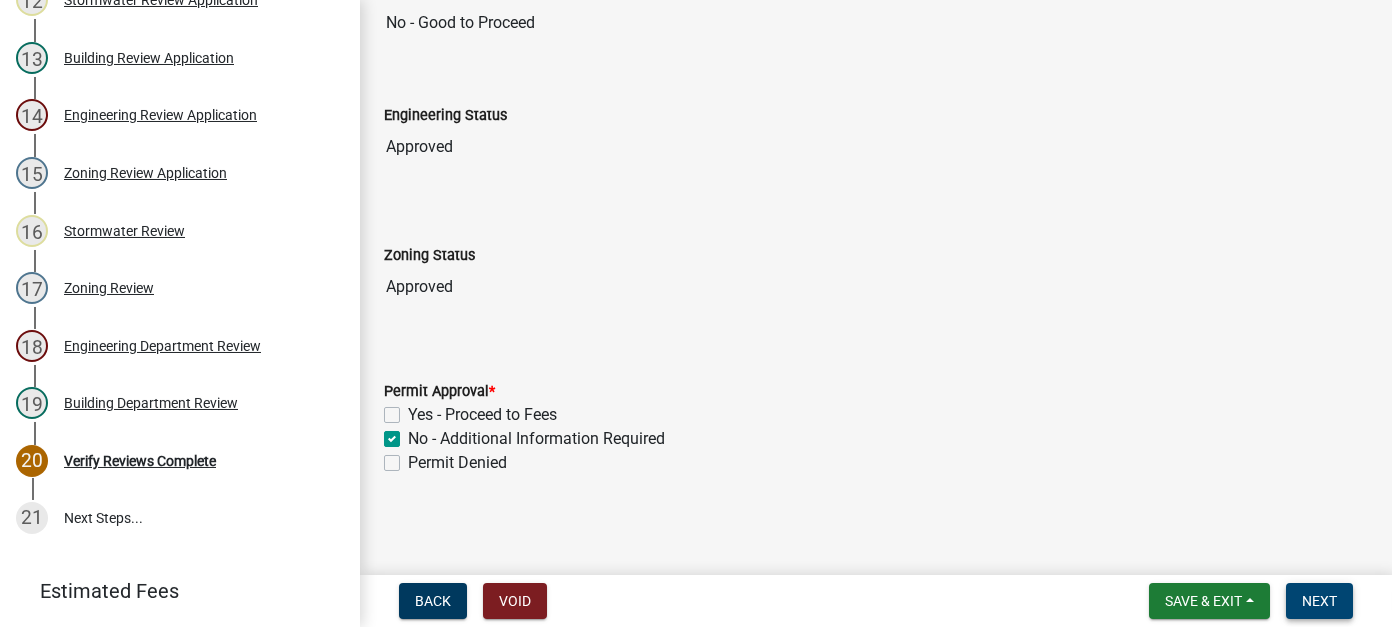 click on "Next" at bounding box center (1319, 601) 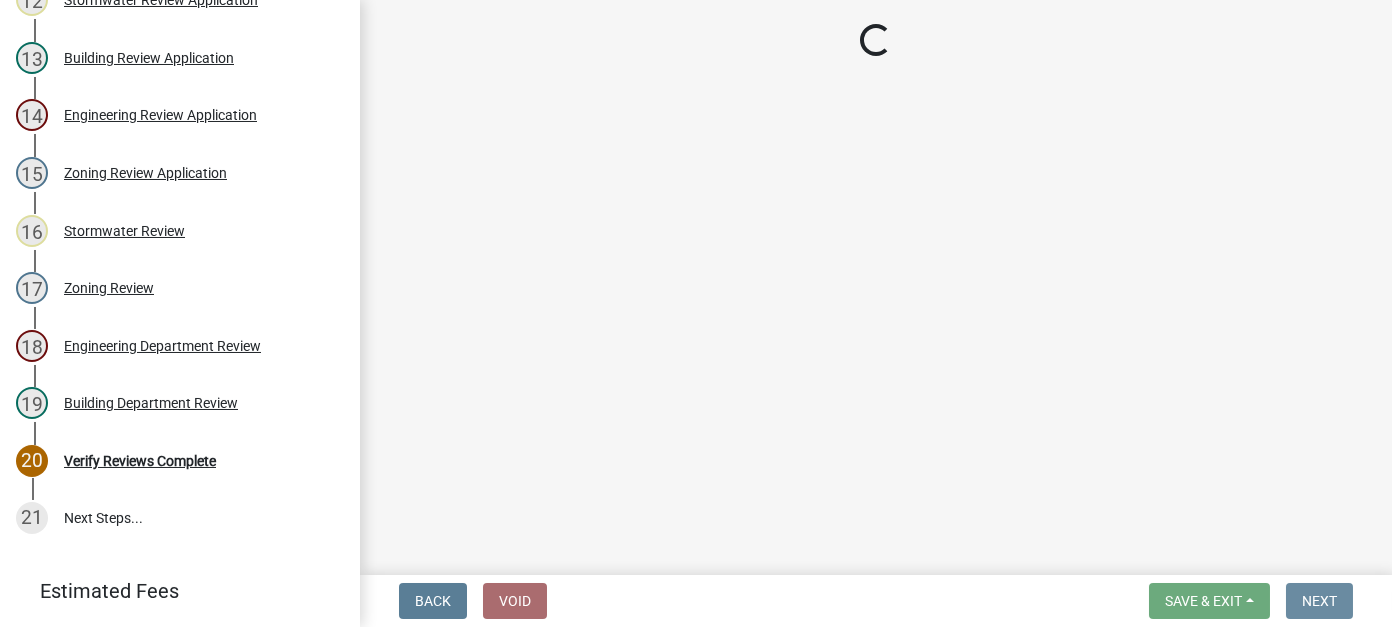 scroll, scrollTop: 0, scrollLeft: 0, axis: both 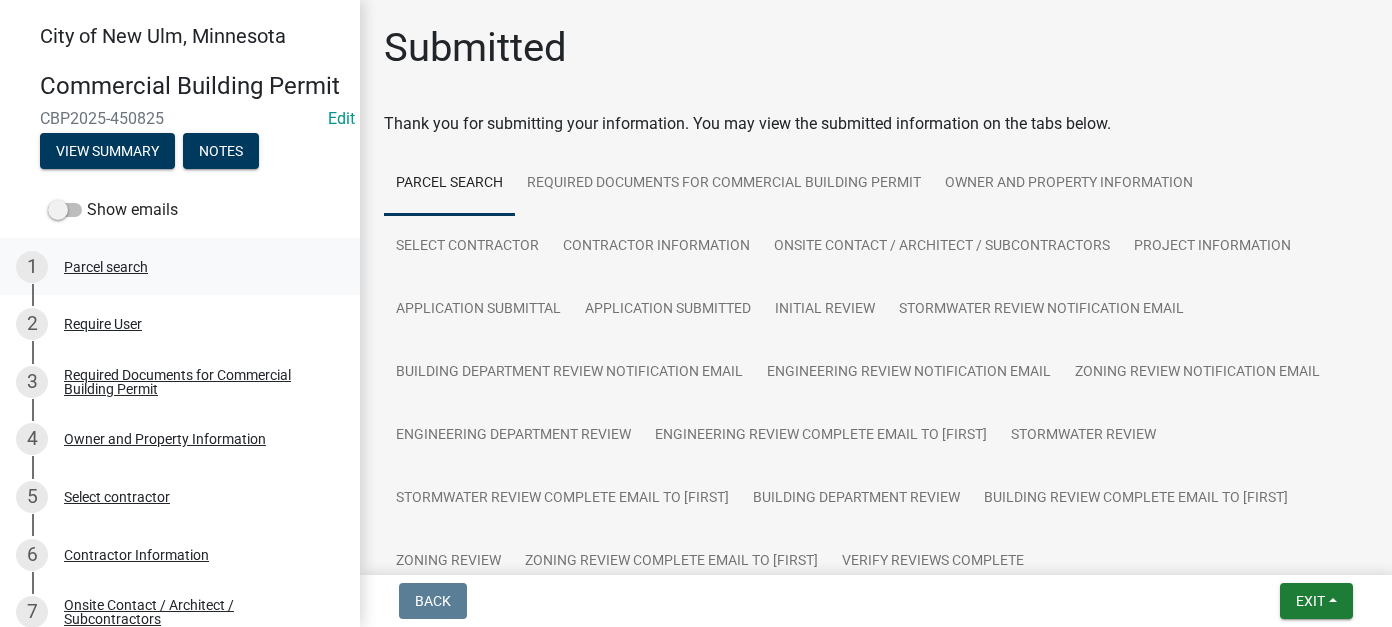 click on "Parcel search" at bounding box center (106, 267) 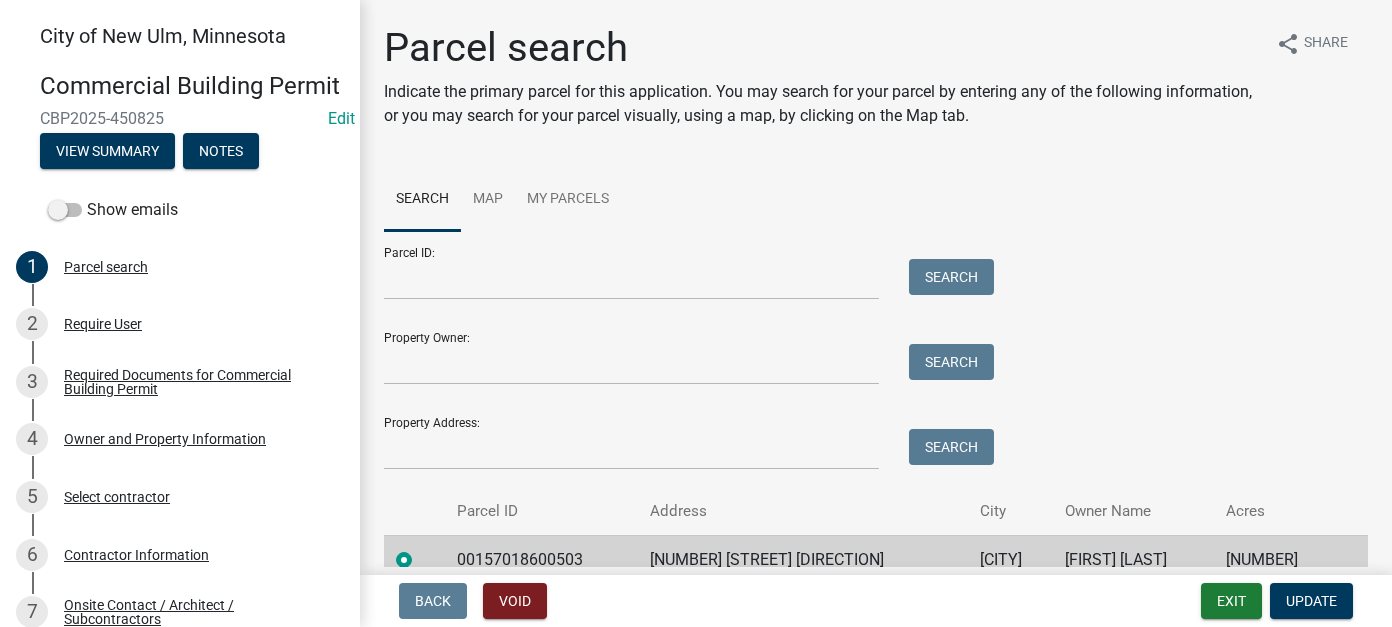 click on "Parcel ID:   Search   Property Owner:   Search   Property Address:   Search" at bounding box center (876, 350) 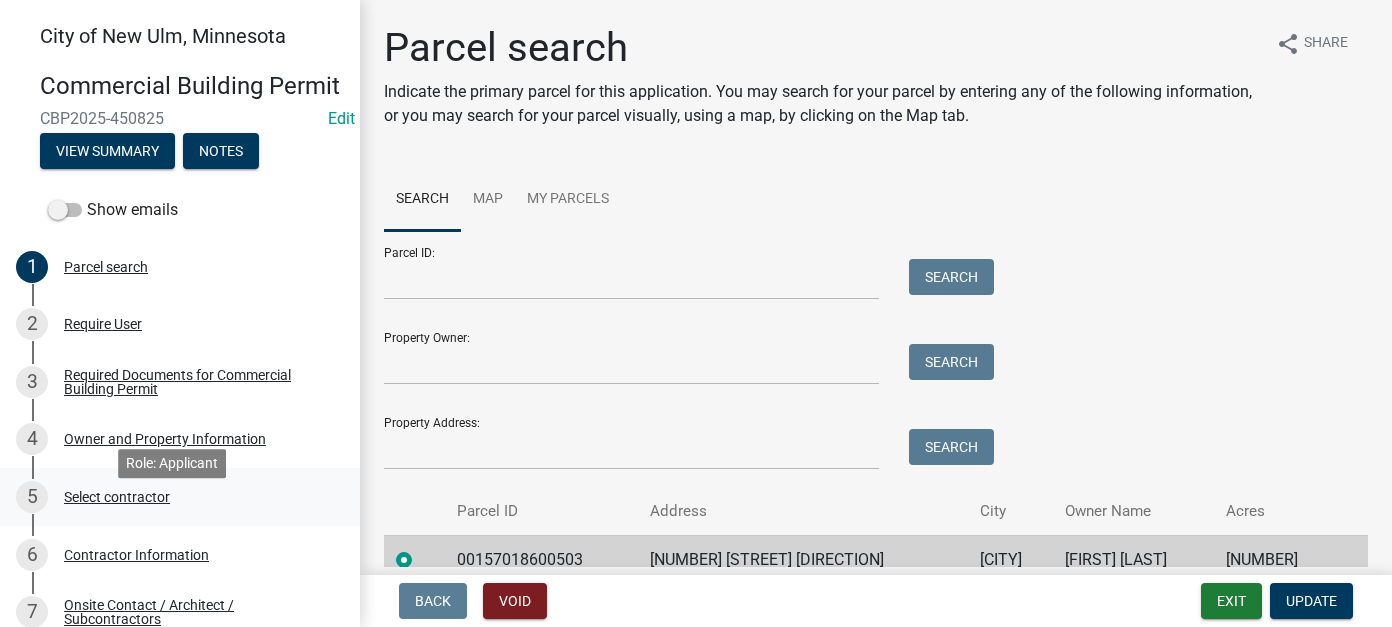 scroll, scrollTop: 100, scrollLeft: 0, axis: vertical 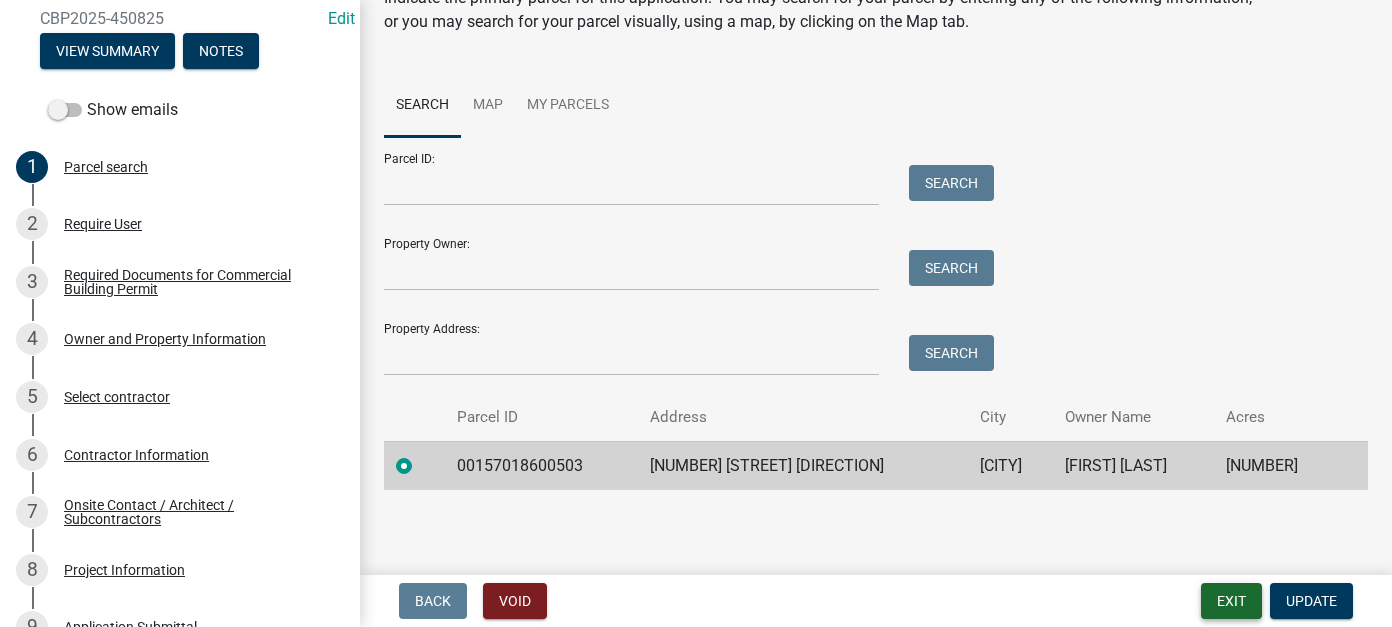 click on "Exit" at bounding box center (1231, 601) 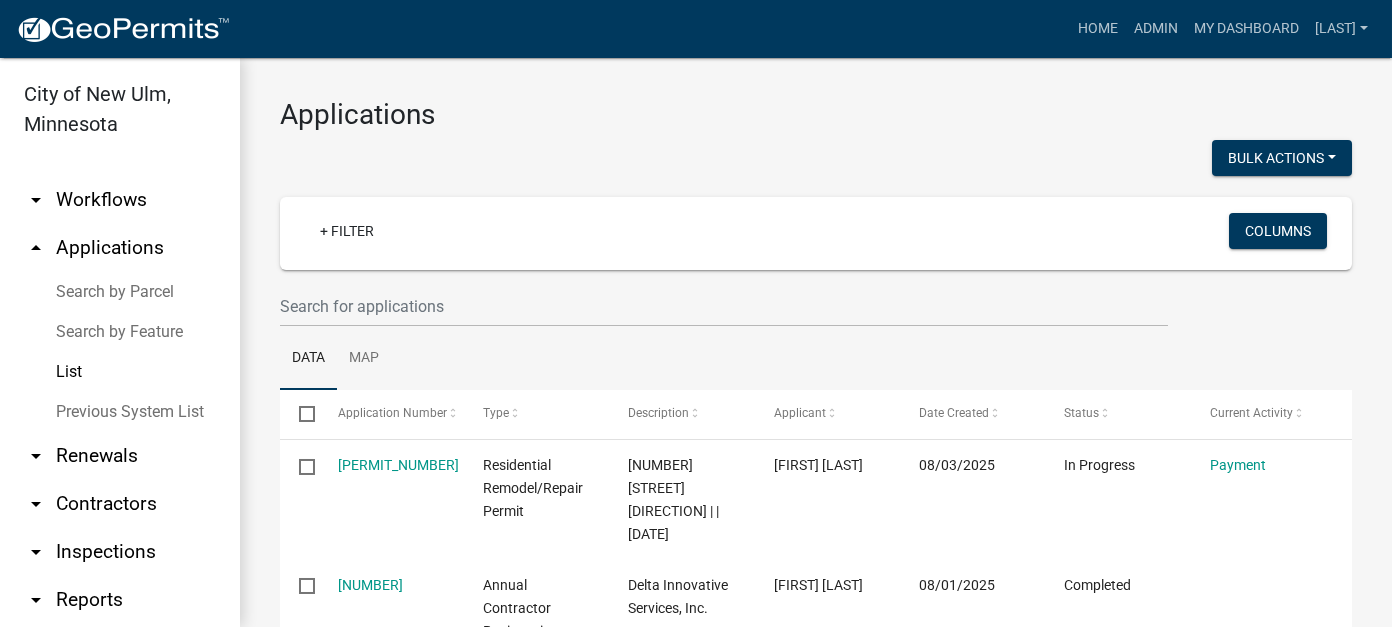 click on "List" at bounding box center [120, 372] 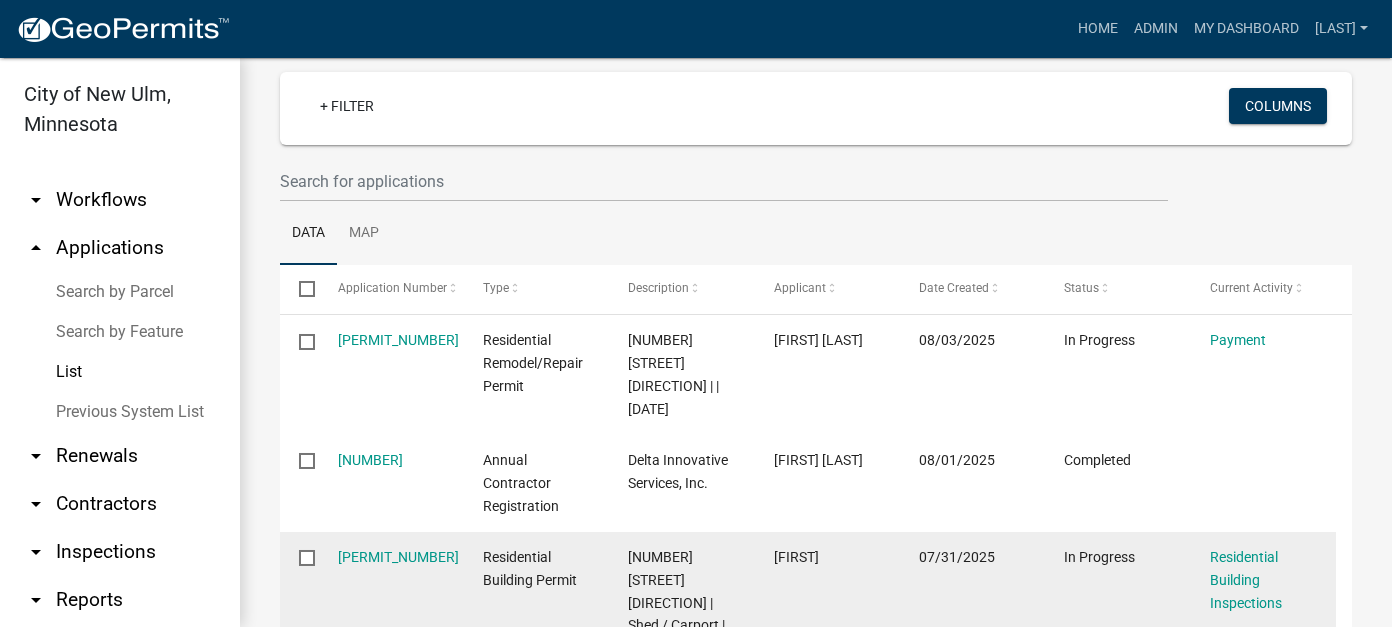 scroll, scrollTop: 0, scrollLeft: 0, axis: both 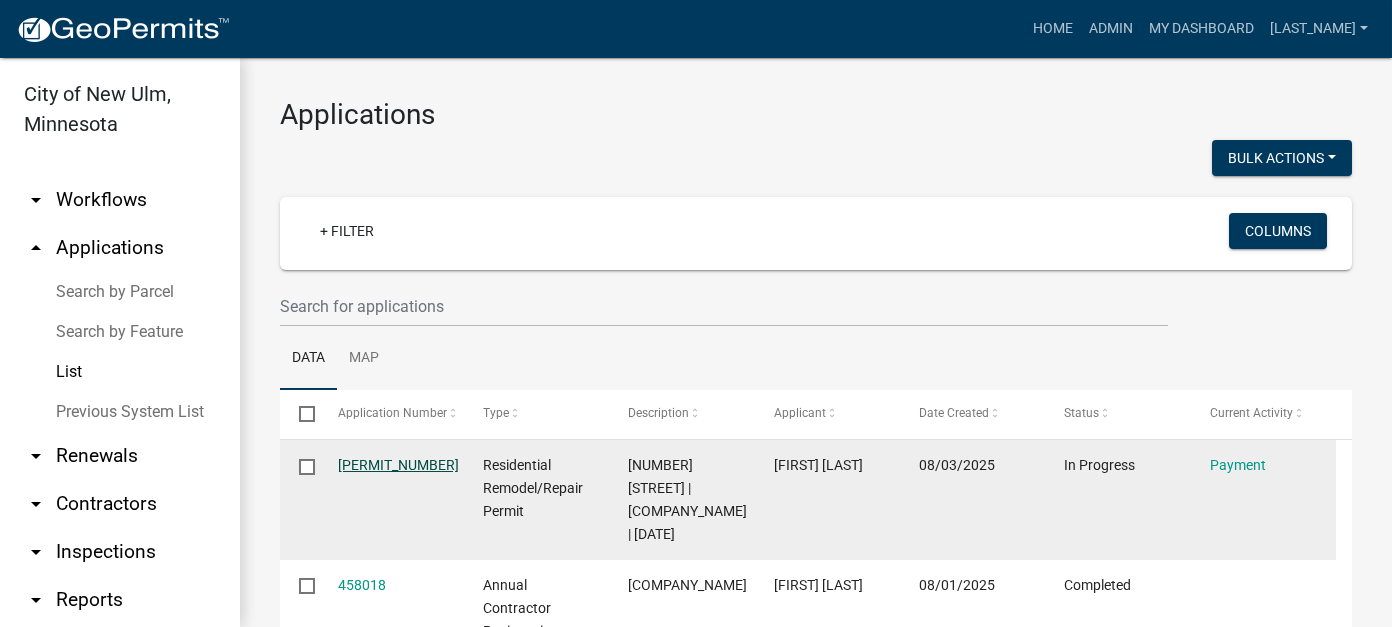 click on "[PERMIT_NUMBER]" 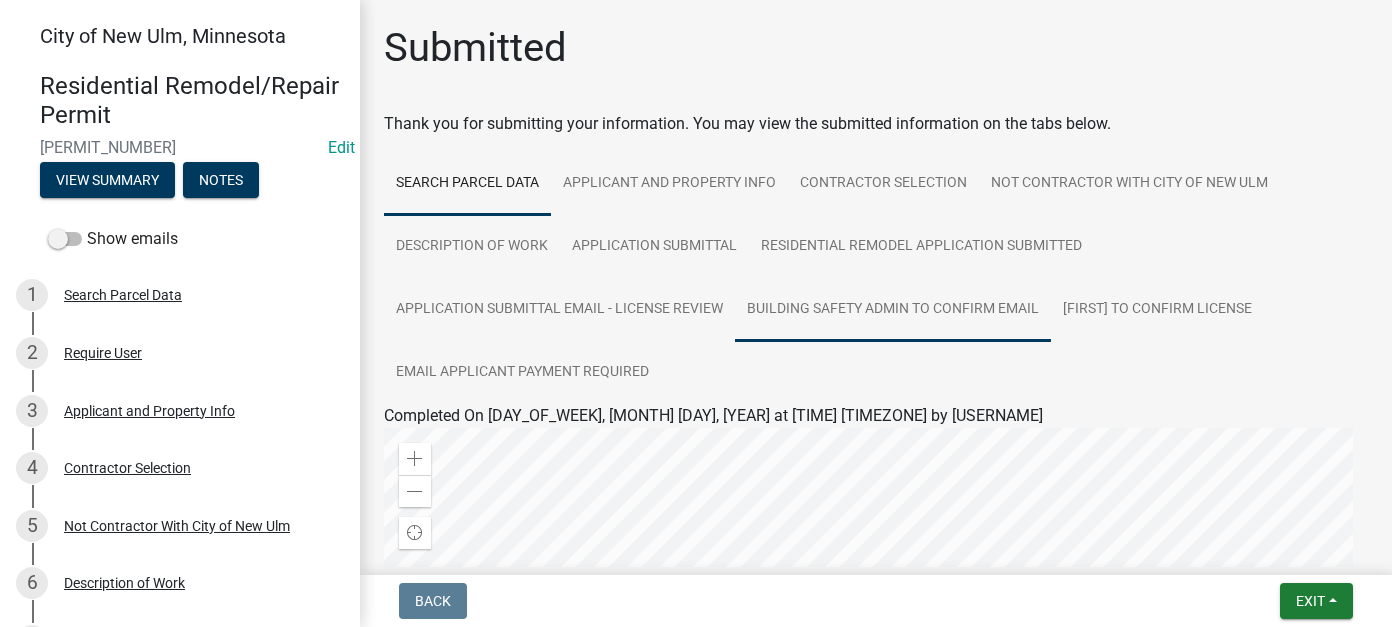scroll, scrollTop: 200, scrollLeft: 0, axis: vertical 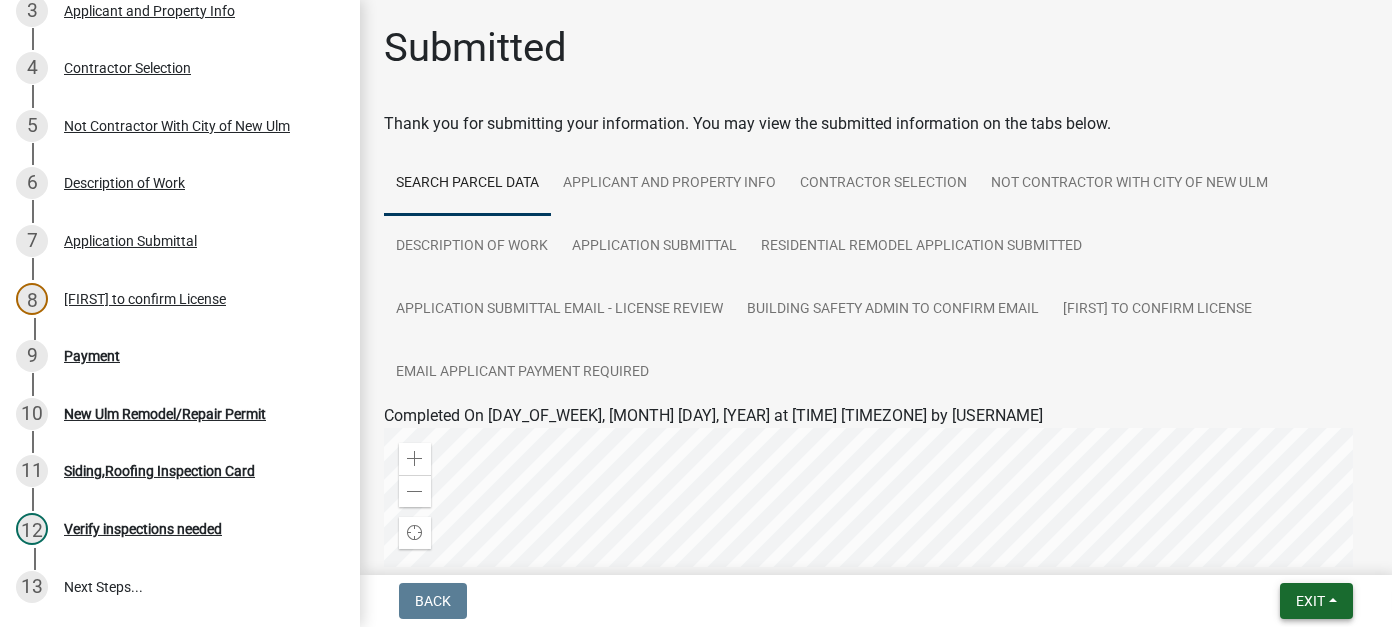 click on "Exit" at bounding box center (1316, 601) 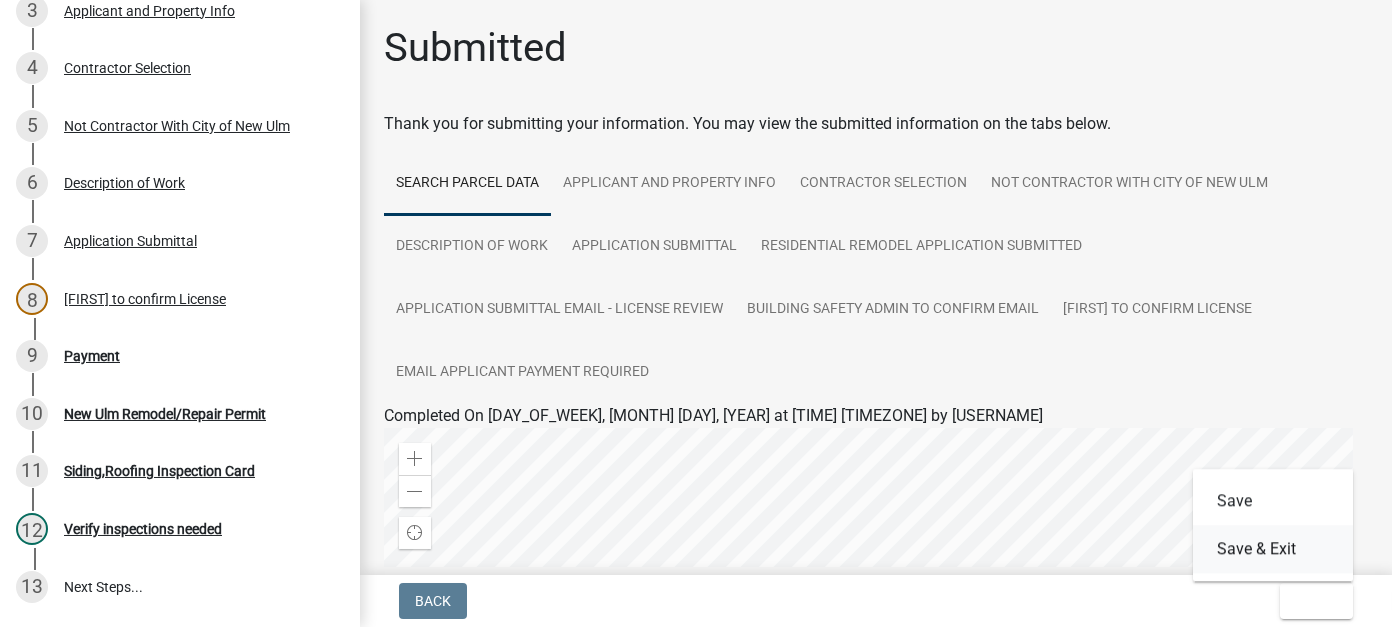 click on "Save & Exit" at bounding box center (1273, 549) 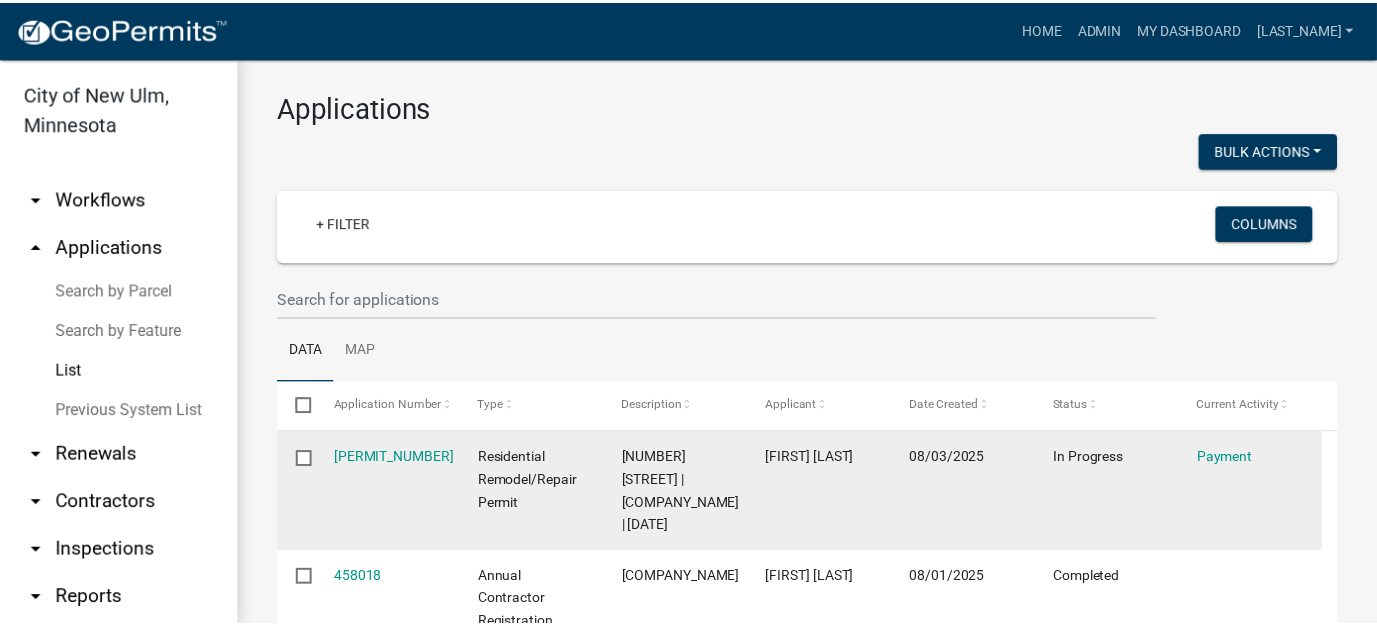 scroll, scrollTop: 0, scrollLeft: 0, axis: both 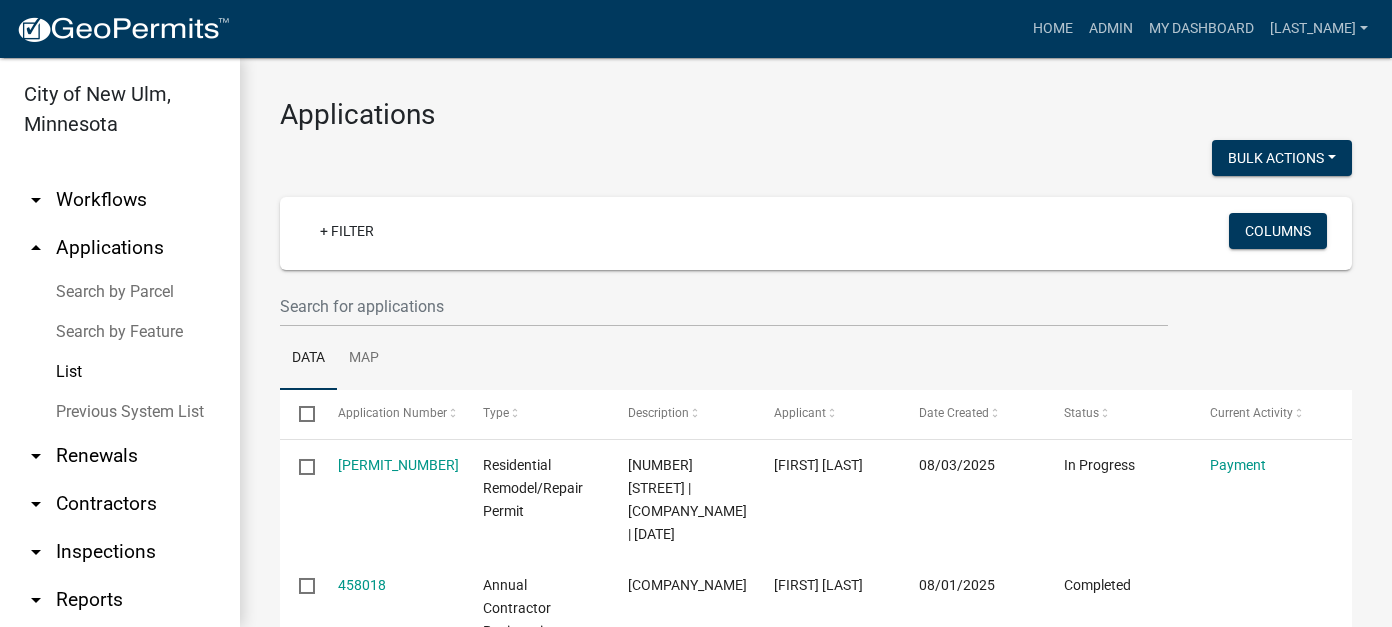 click on "arrow_drop_down   Workflows" at bounding box center [120, 200] 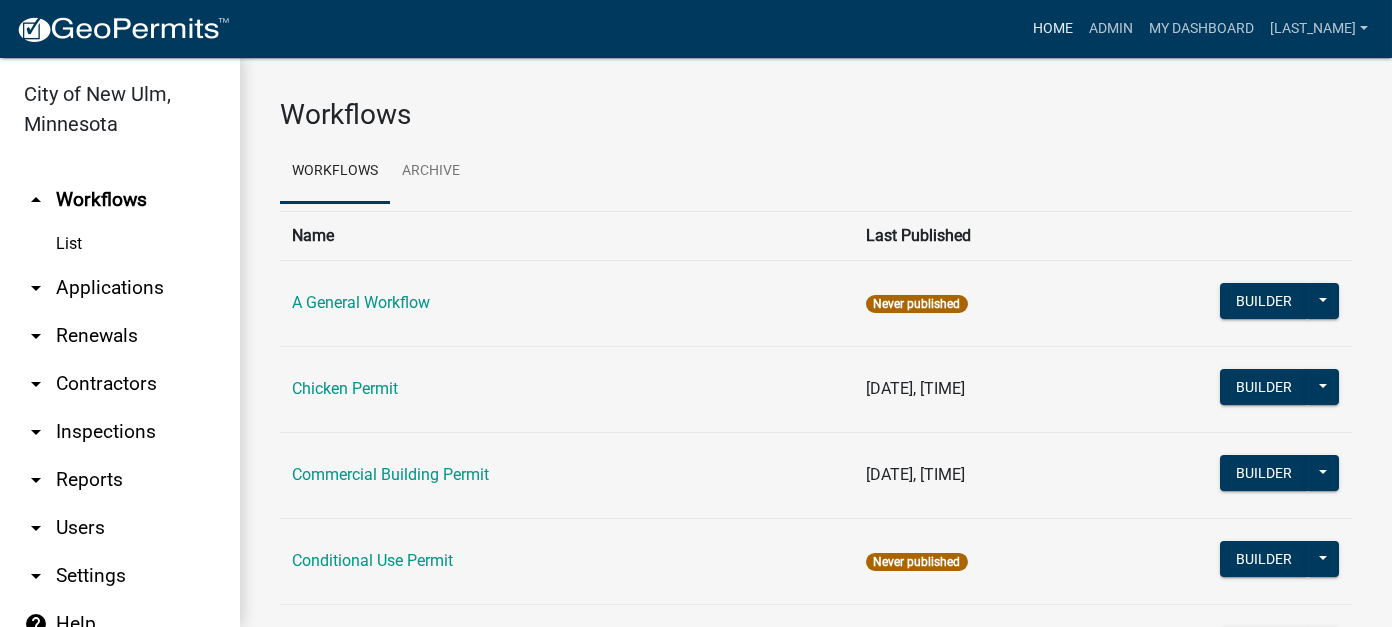 click on "Home" at bounding box center [1053, 29] 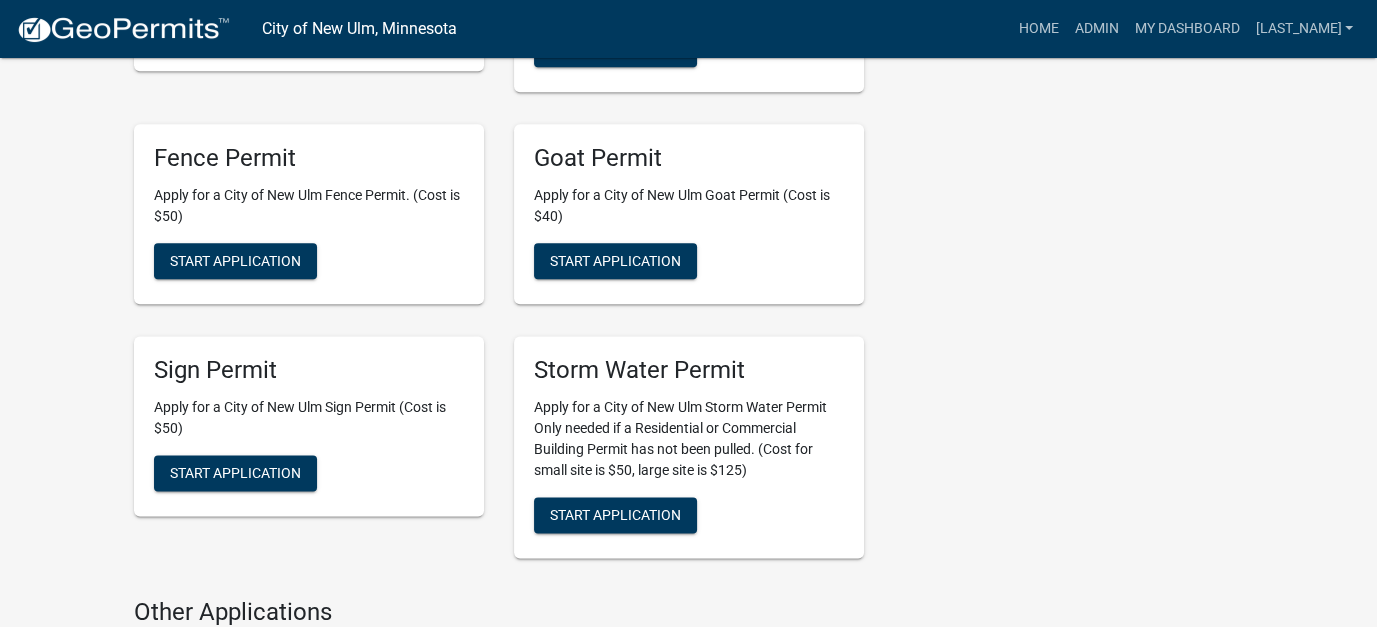 scroll, scrollTop: 3184, scrollLeft: 0, axis: vertical 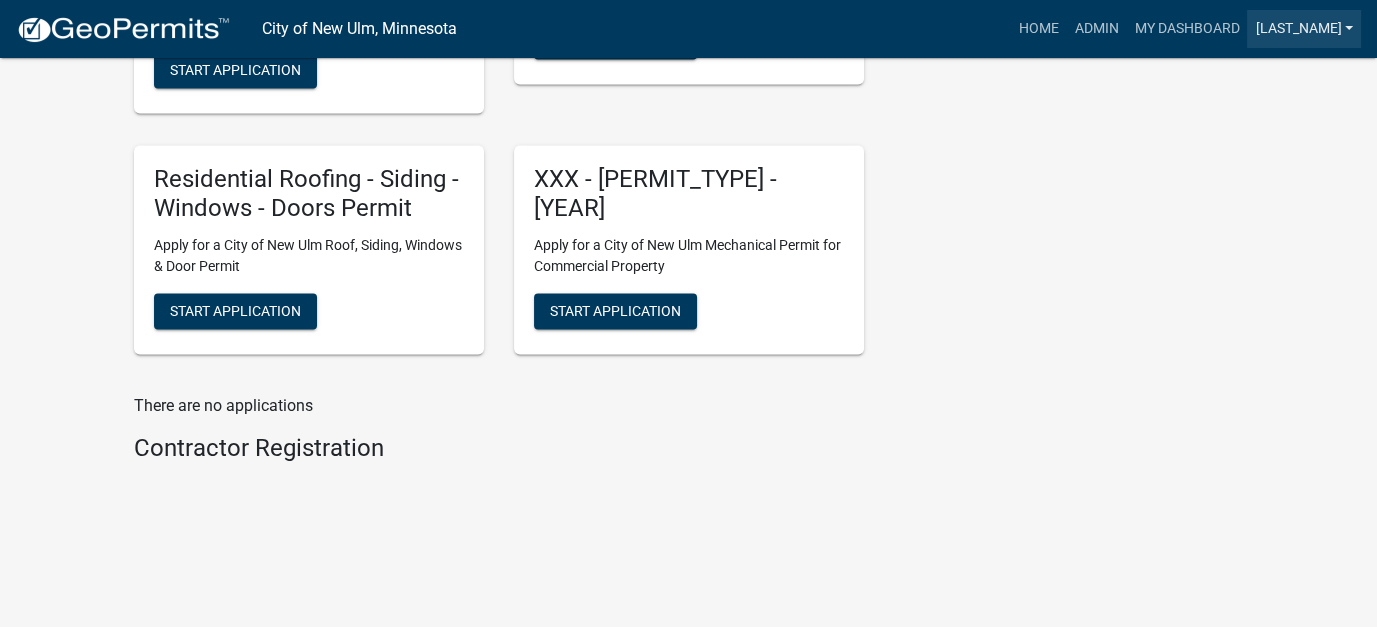 click on "[PERSON]" at bounding box center (1304, 29) 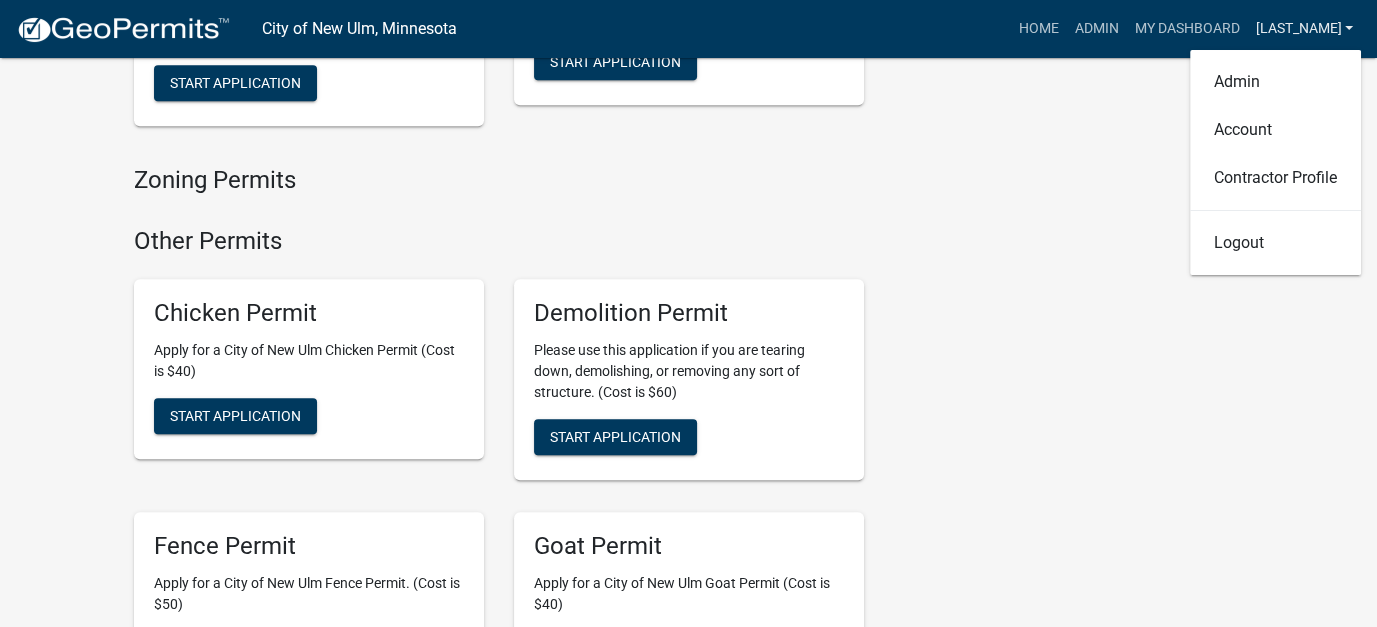 scroll, scrollTop: 3184, scrollLeft: 0, axis: vertical 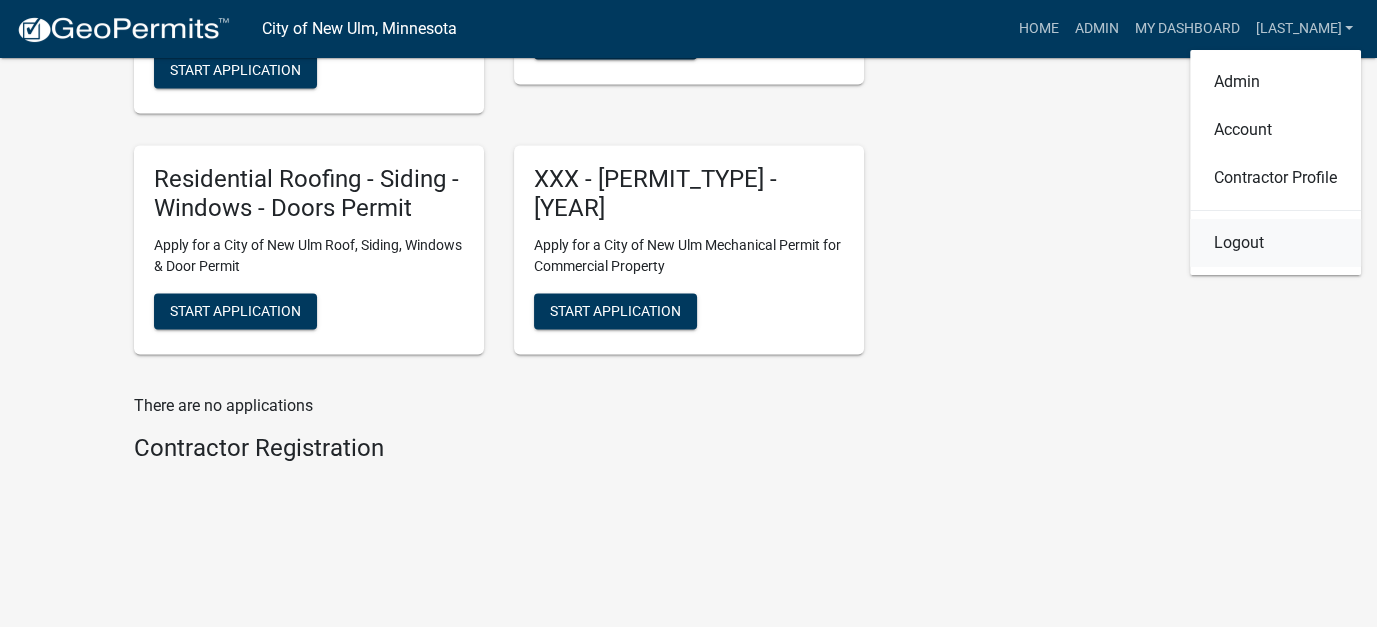 click on "Logout" at bounding box center (1275, 243) 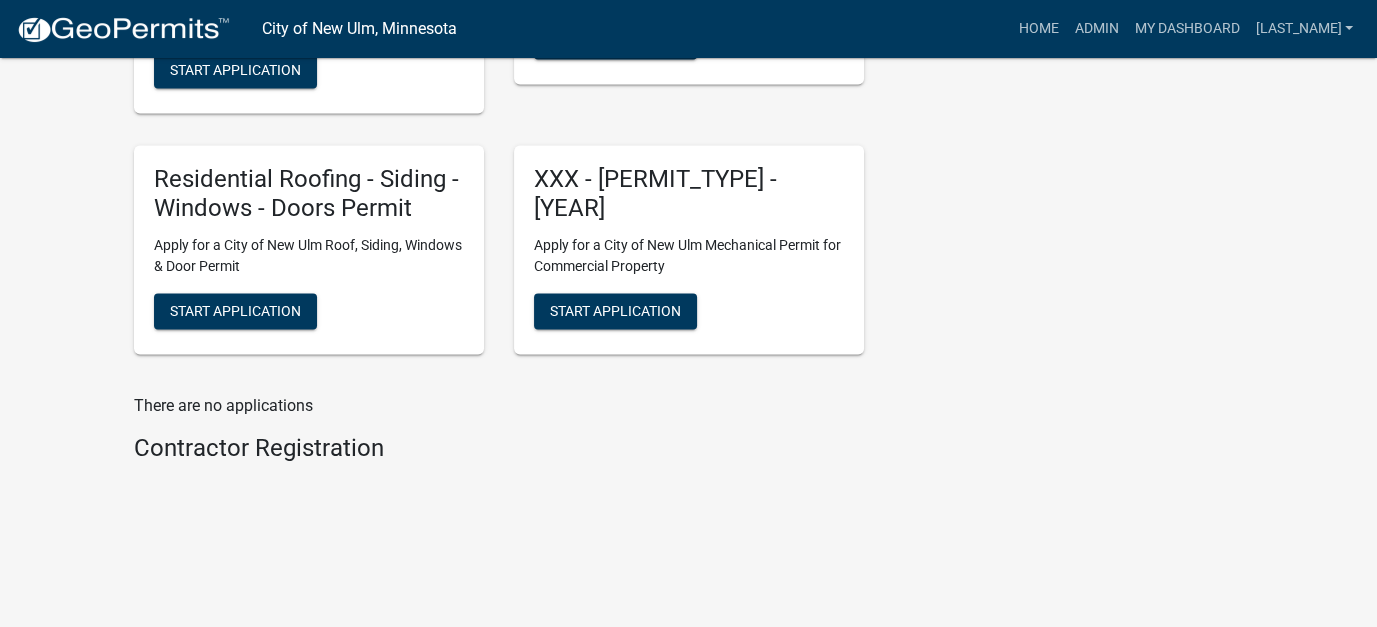 scroll, scrollTop: 0, scrollLeft: 0, axis: both 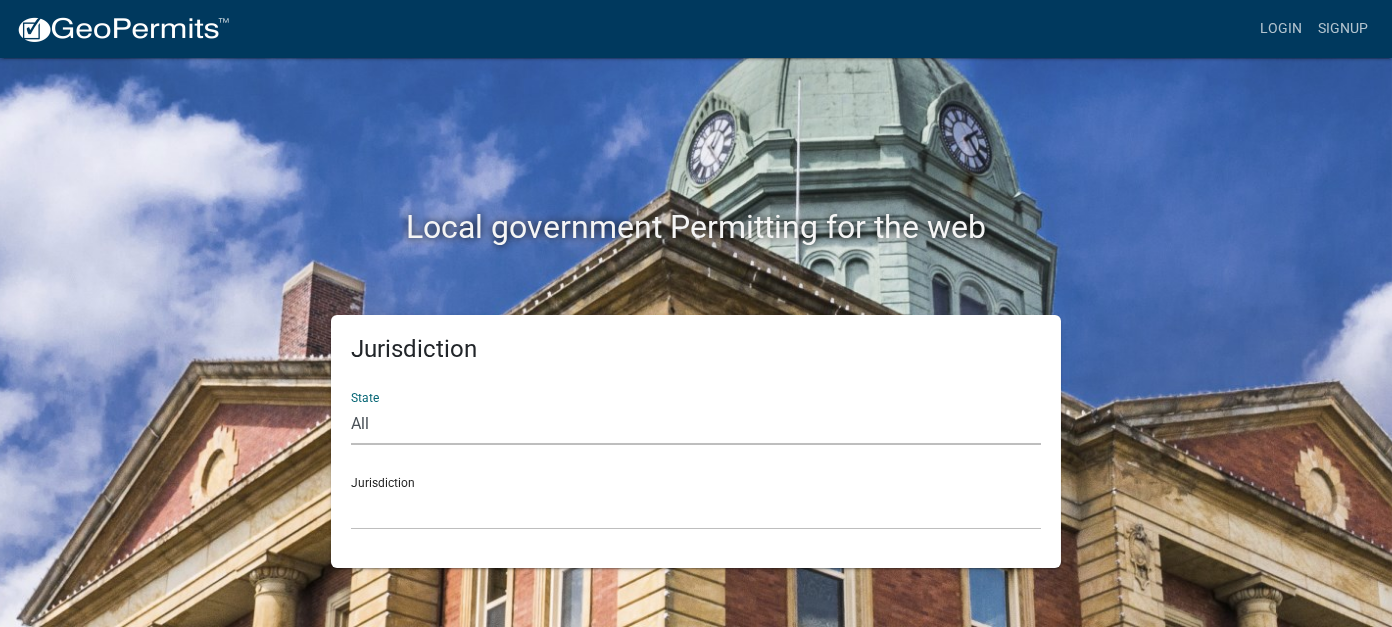 click on "All  Colorado   Georgia   Indiana   Iowa   Kansas   Minnesota   Ohio   South Carolina   Wisconsin" 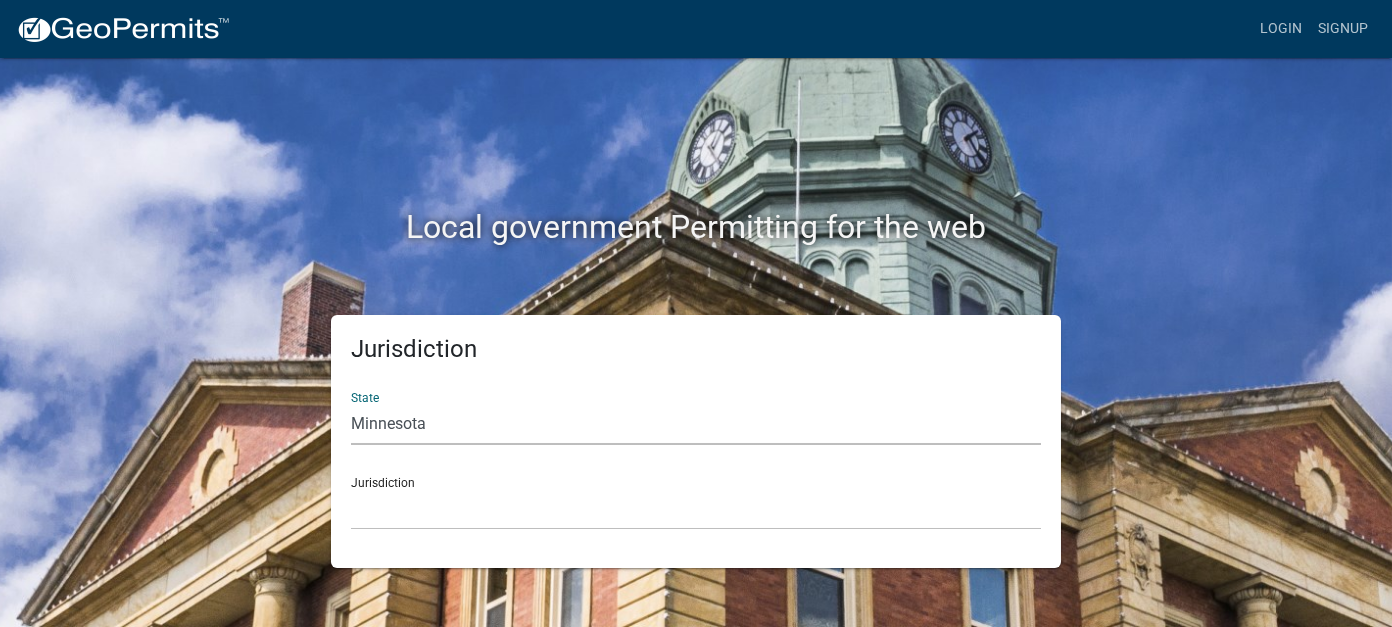 click on "All  Colorado   Georgia   Indiana   Iowa   Kansas   Minnesota   Ohio   South Carolina   Wisconsin" 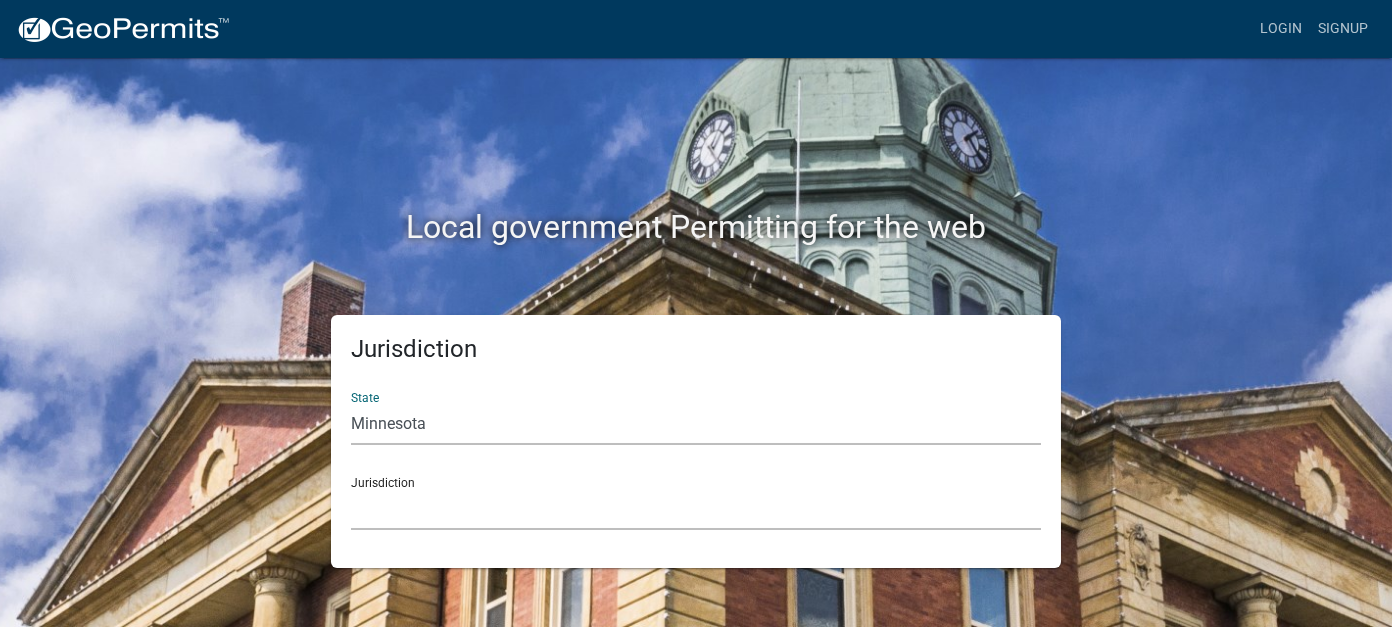 click on "Becker County, Minnesota Benton County, Minnesota Carlton County, Minnesota City of La Crescent, Minnesota City of Luverne, Minnesota City of New Ulm, Minnesota Freeborn County, Minnesota Houston County, Minnesota Isanti County, Minnesota Le Sueur County, Minnesota Mower County, Minnesota Murray County, Minnesota Otter Tail County, Minnesota Pine County, Minnesota Rice County, Minnesota Wabasha County, Minnesota Waseca County, Minnesota" 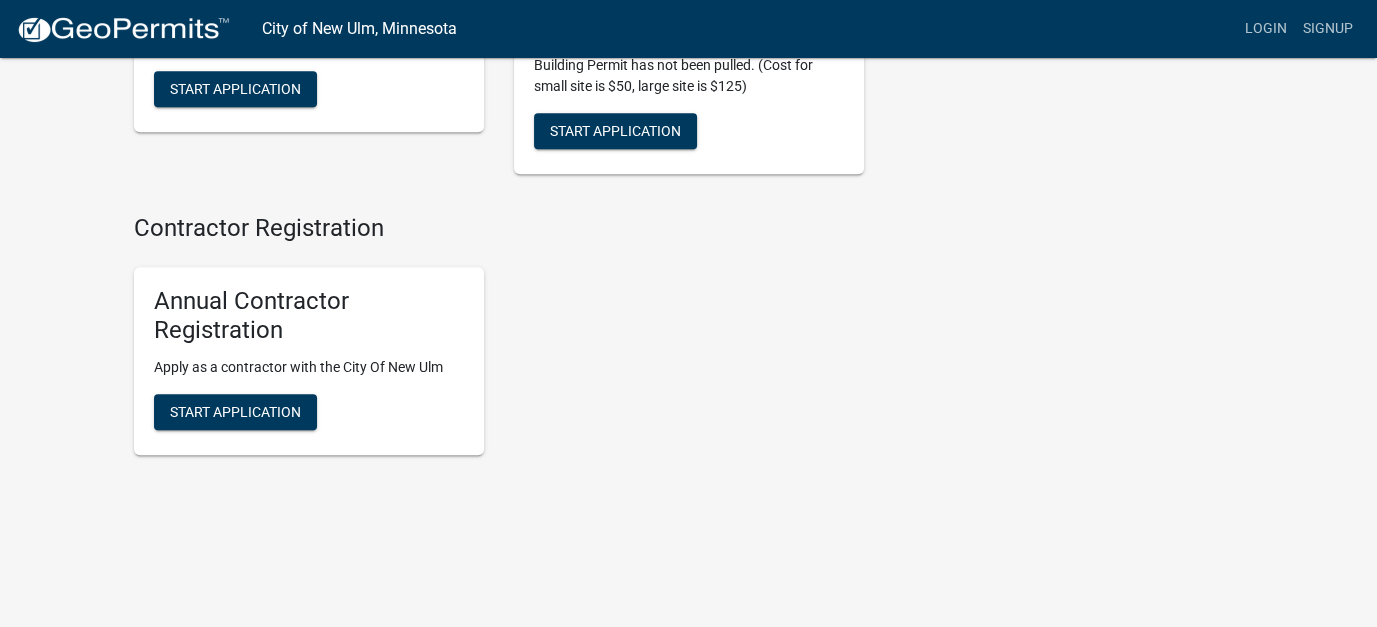 scroll, scrollTop: 2236, scrollLeft: 0, axis: vertical 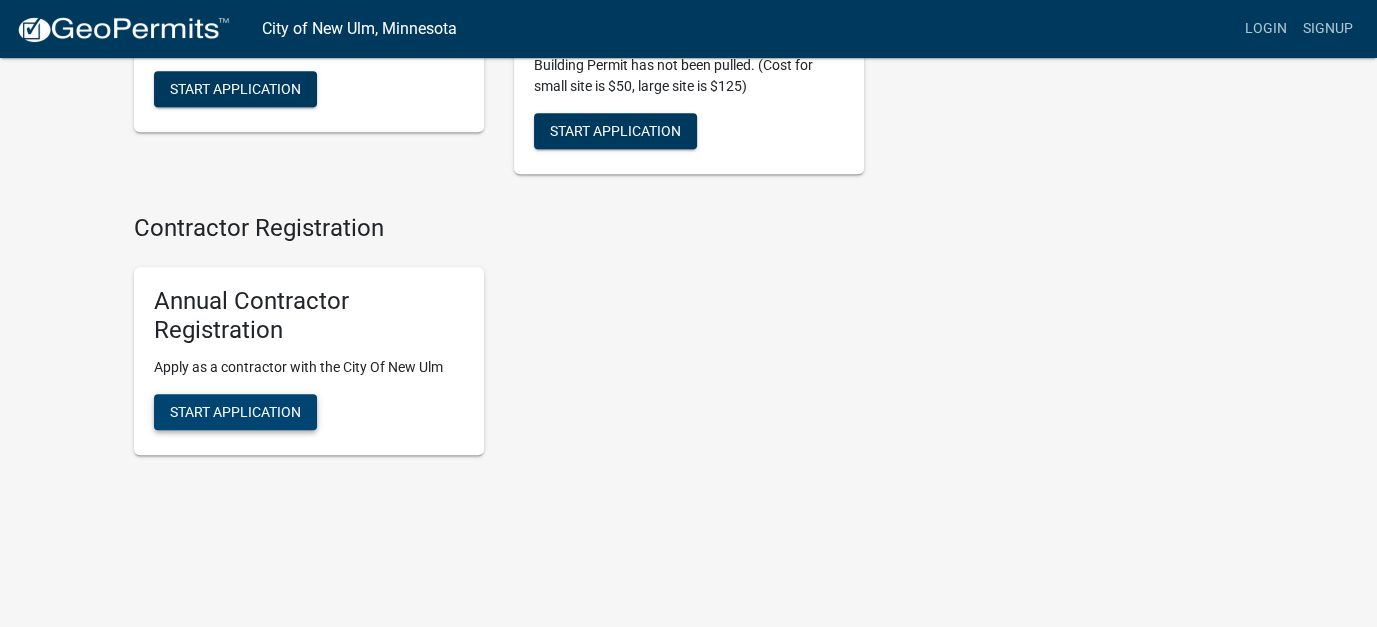 click on "Start Application" at bounding box center (235, 412) 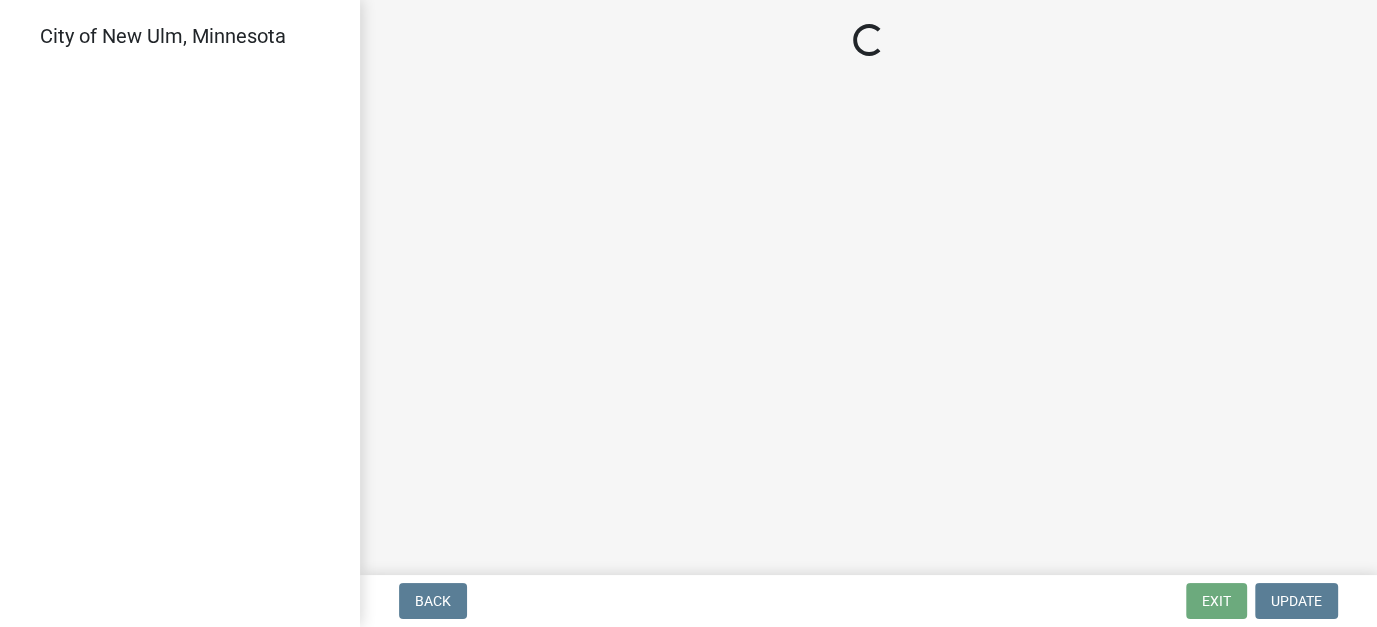 scroll, scrollTop: 0, scrollLeft: 0, axis: both 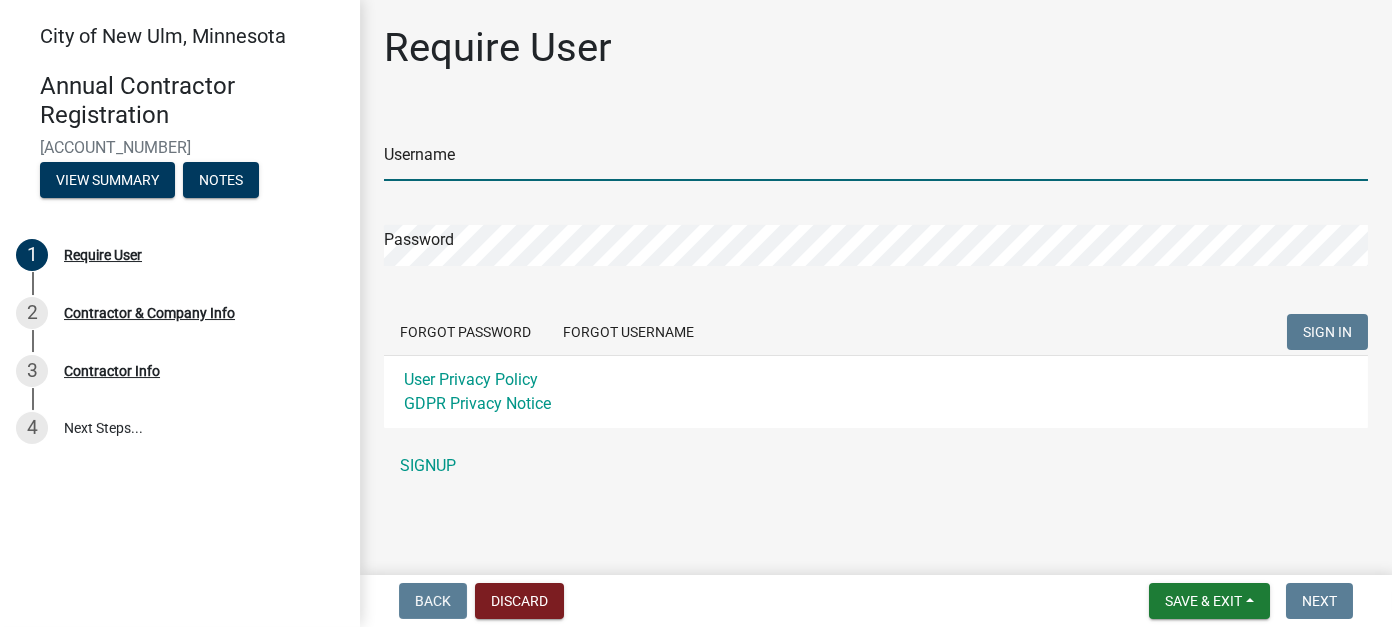 type on "[LAST]" 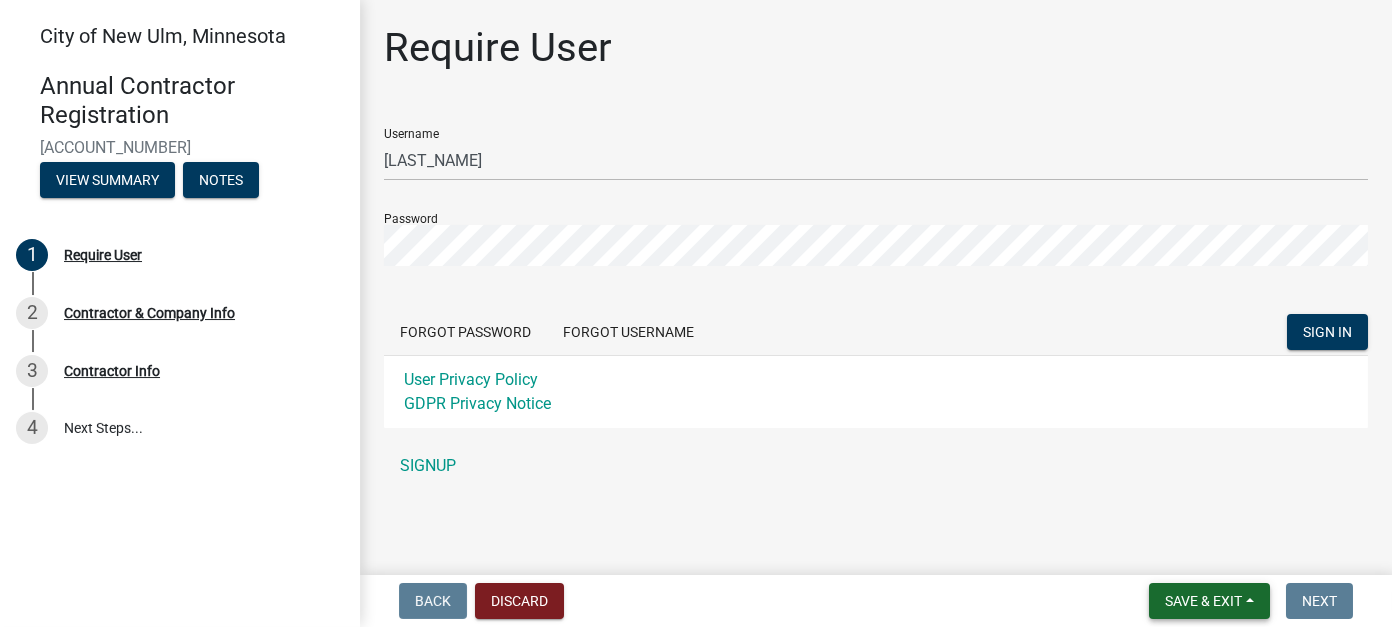 click on "Save & Exit" at bounding box center [1203, 601] 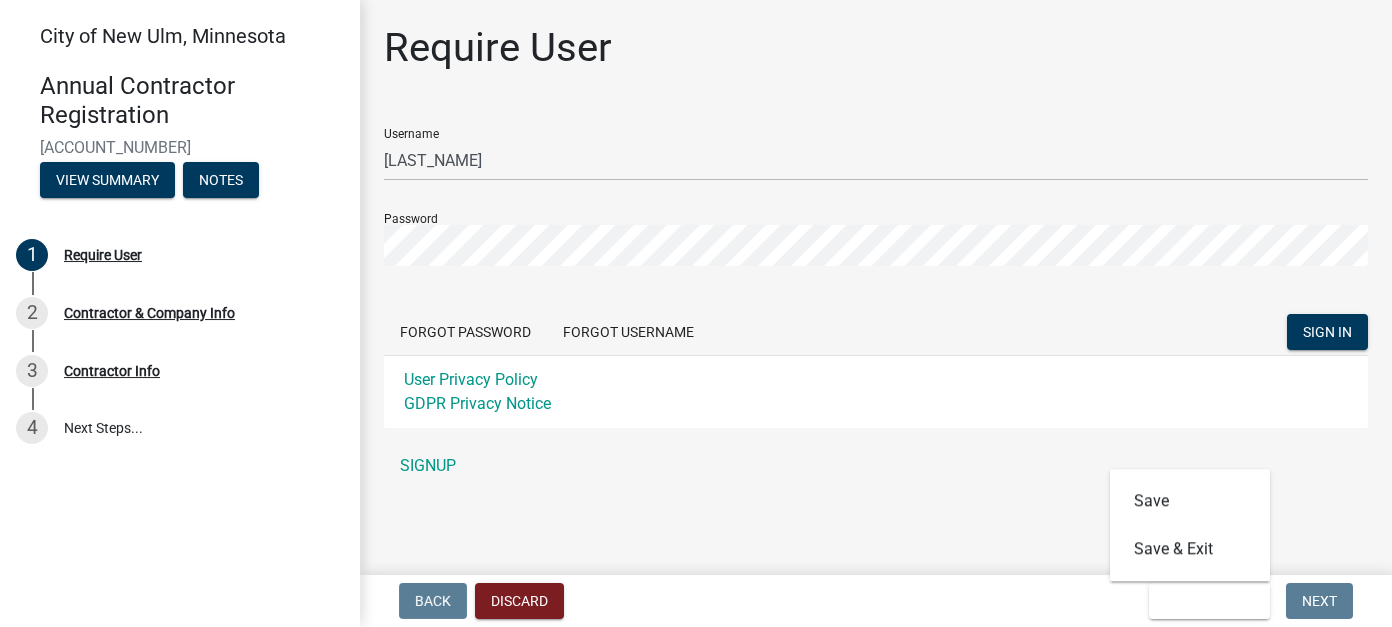 click on "Require User Username Watson Password  Forgot Password   Forgot Username  SIGN IN User Privacy Policy GDPR Privacy Notice SIGNUP" 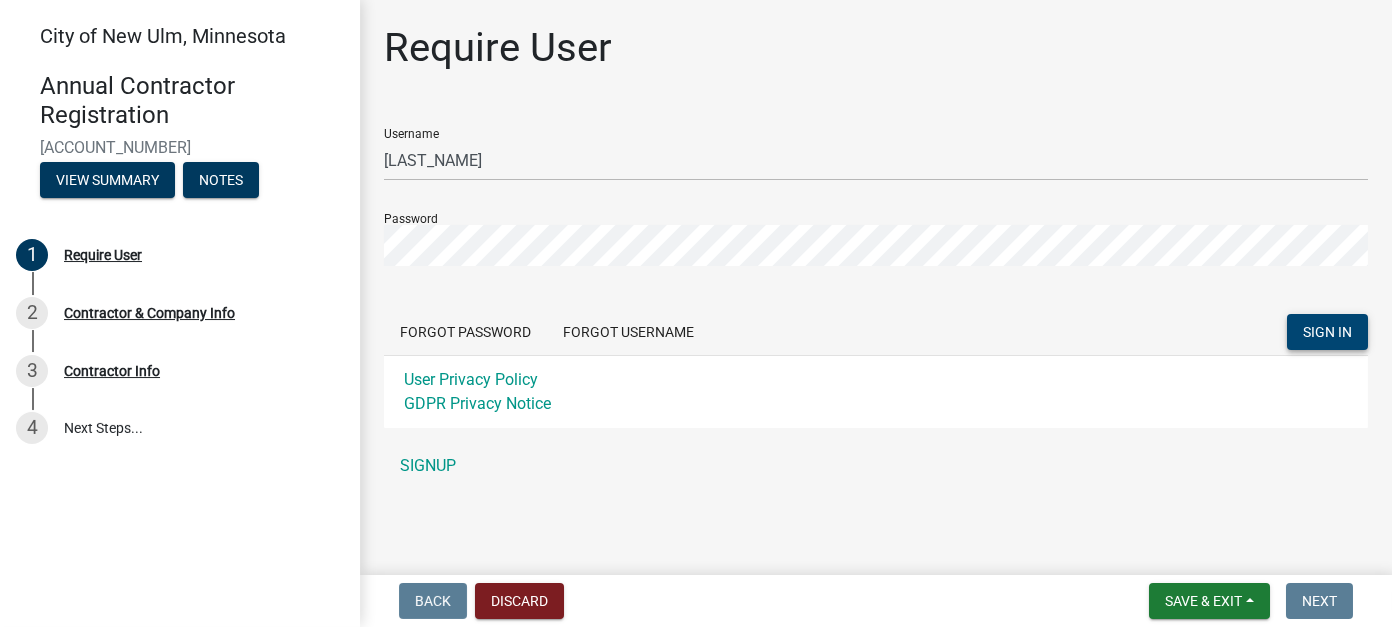 click on "SIGN IN" 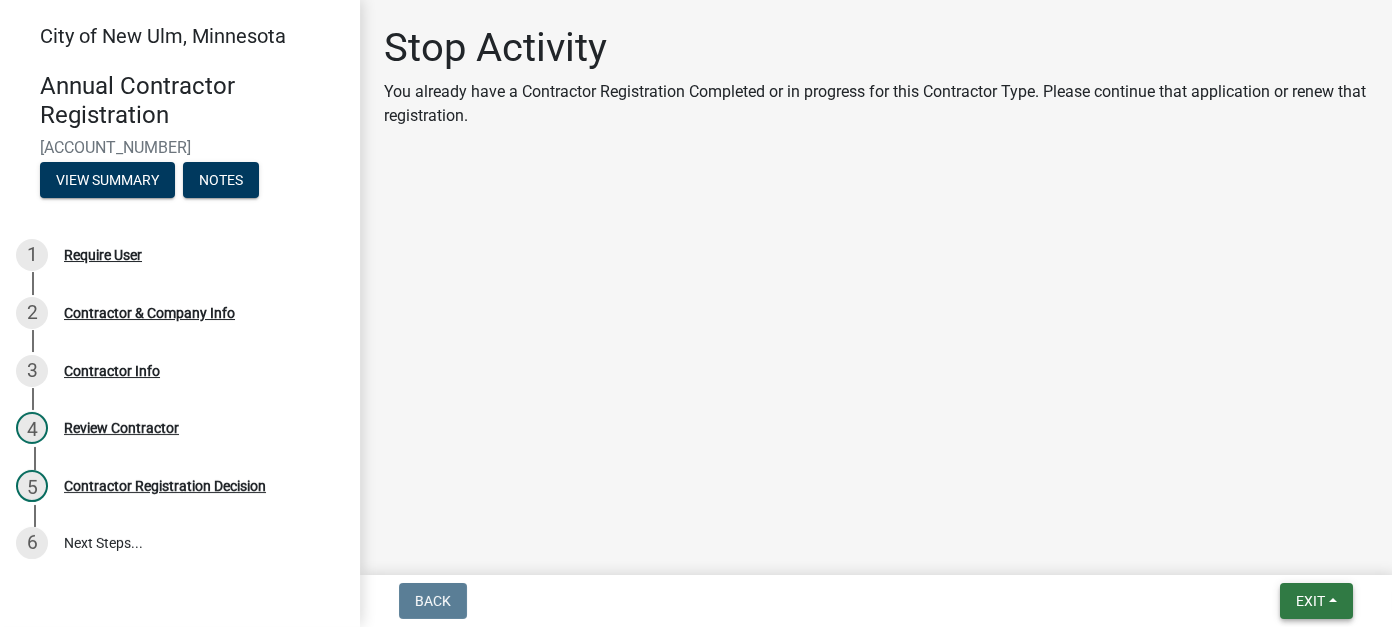 click on "Exit" at bounding box center [1316, 601] 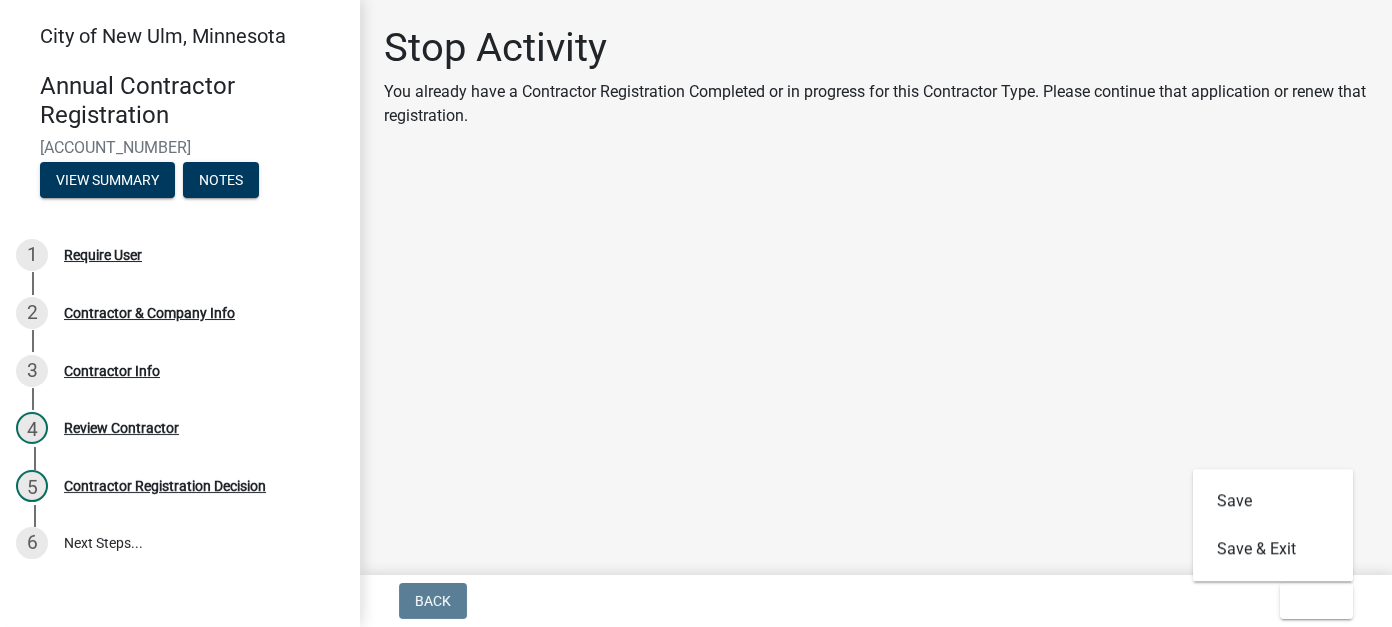 click on "Stop Activity You already have a Contractor Registration Completed or in progress for this Contractor Type. Please continue that application or renew that registration." 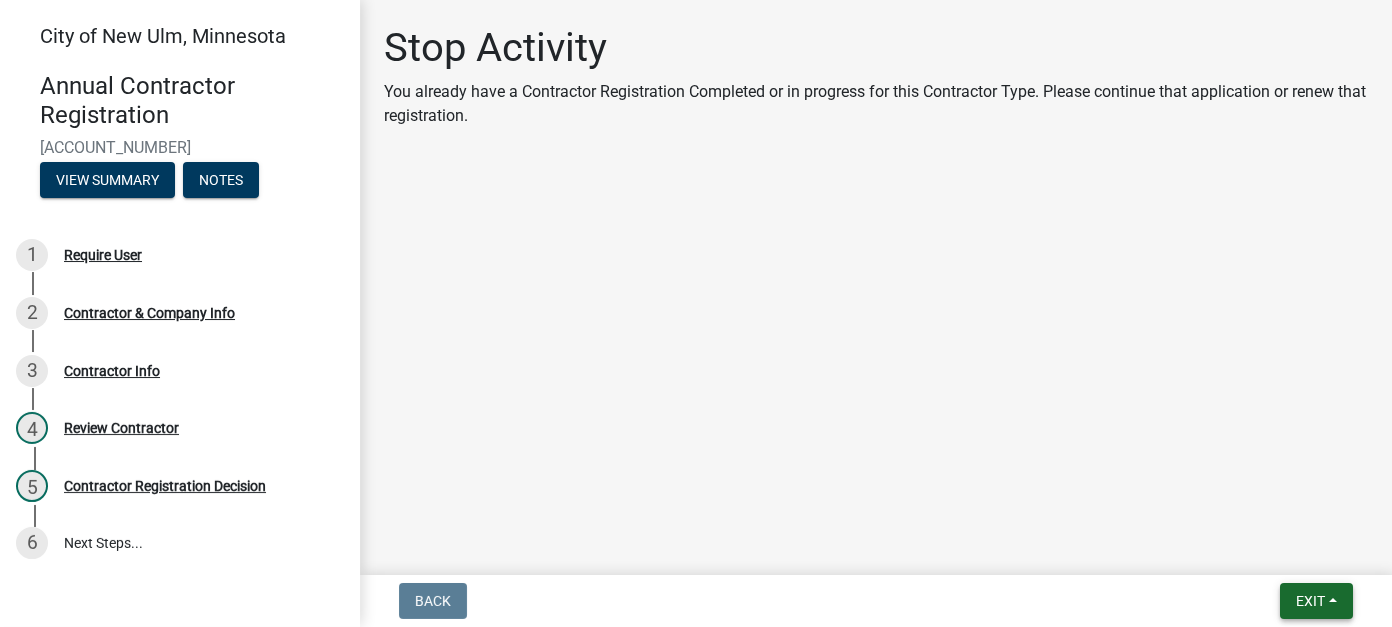 click on "Exit" at bounding box center (1316, 601) 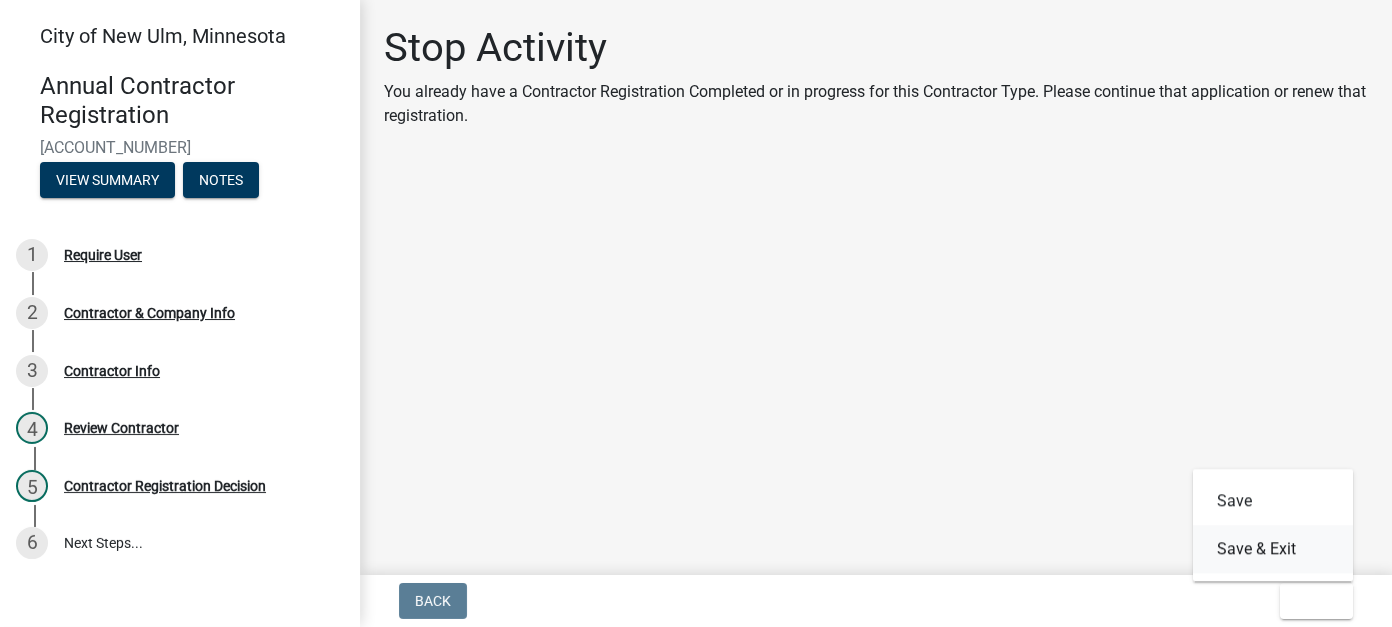 click on "Save & Exit" at bounding box center [1273, 549] 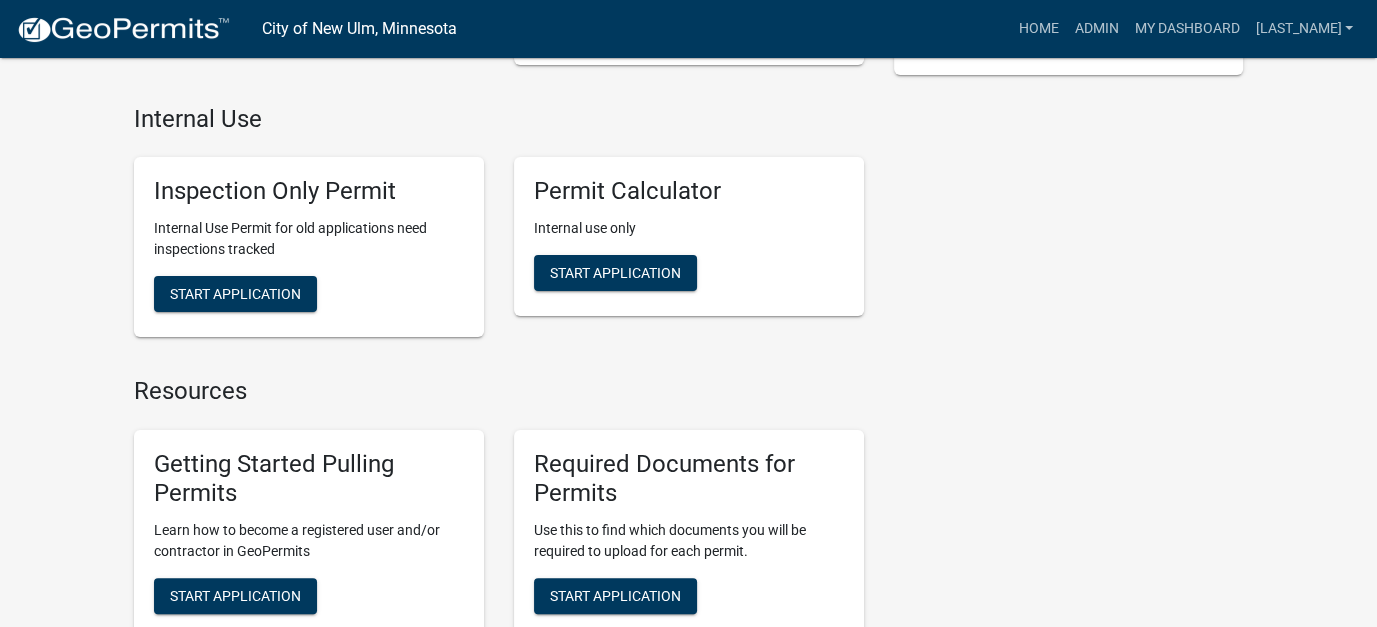 scroll, scrollTop: 100, scrollLeft: 0, axis: vertical 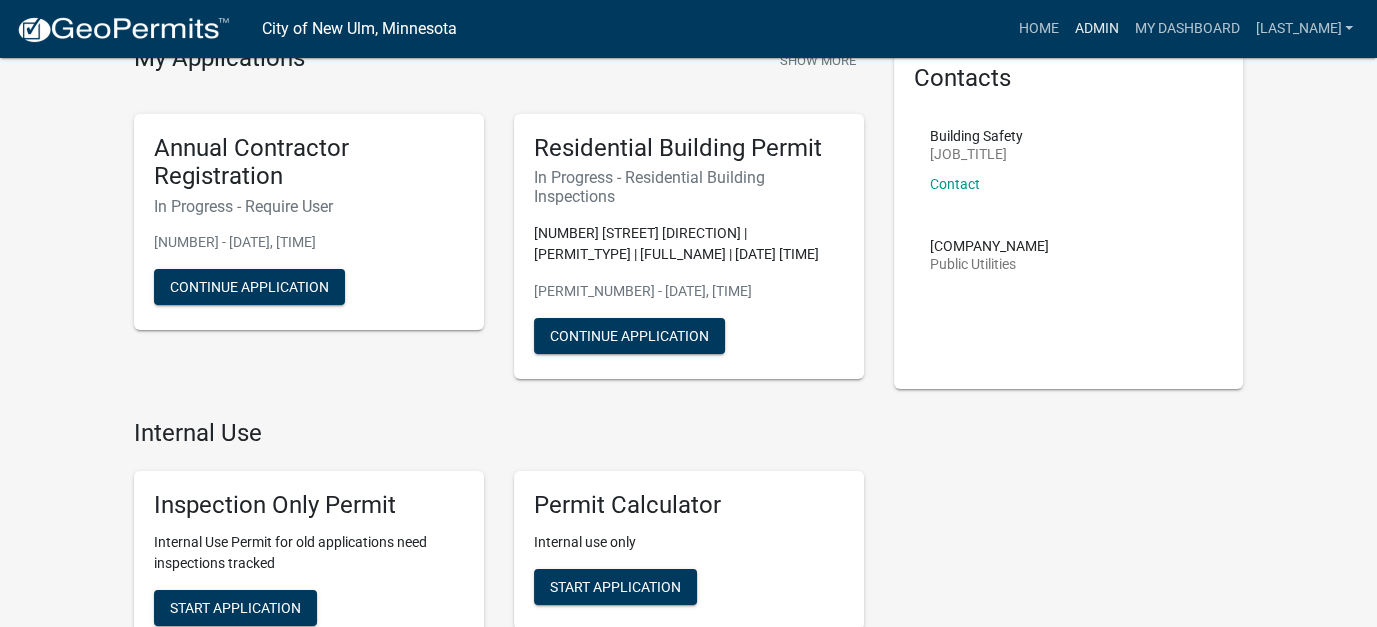 click on "Admin" at bounding box center (1096, 29) 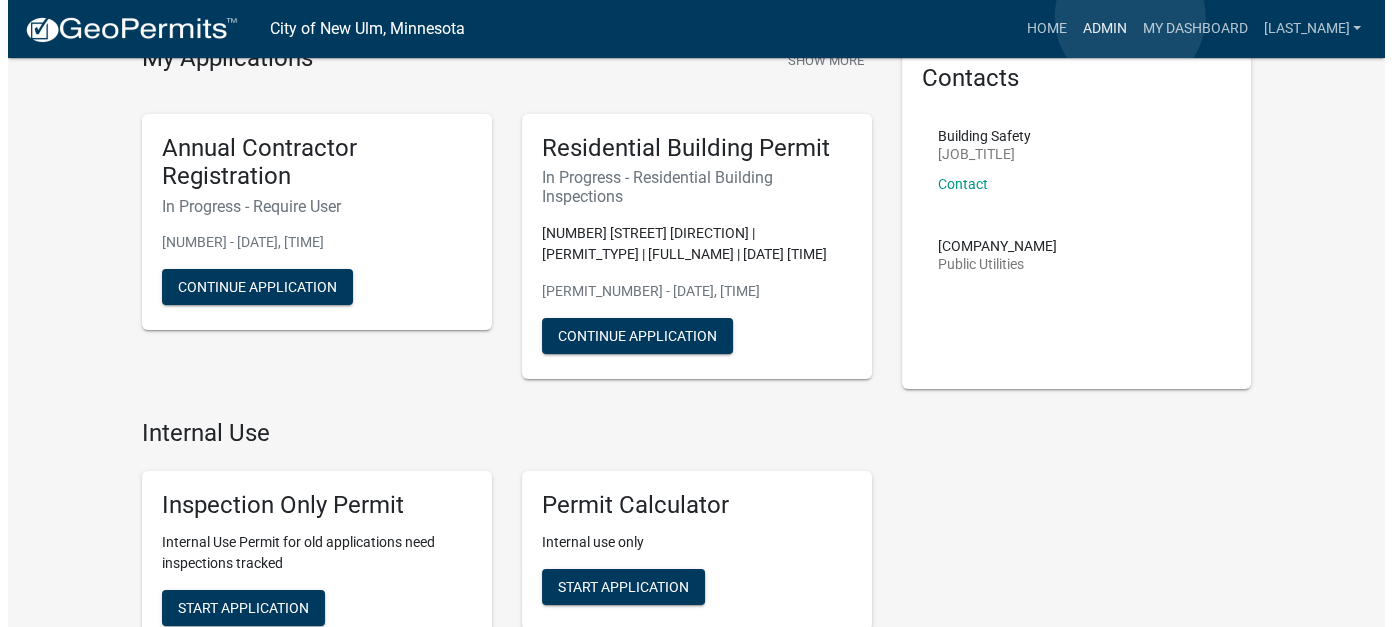 scroll, scrollTop: 0, scrollLeft: 0, axis: both 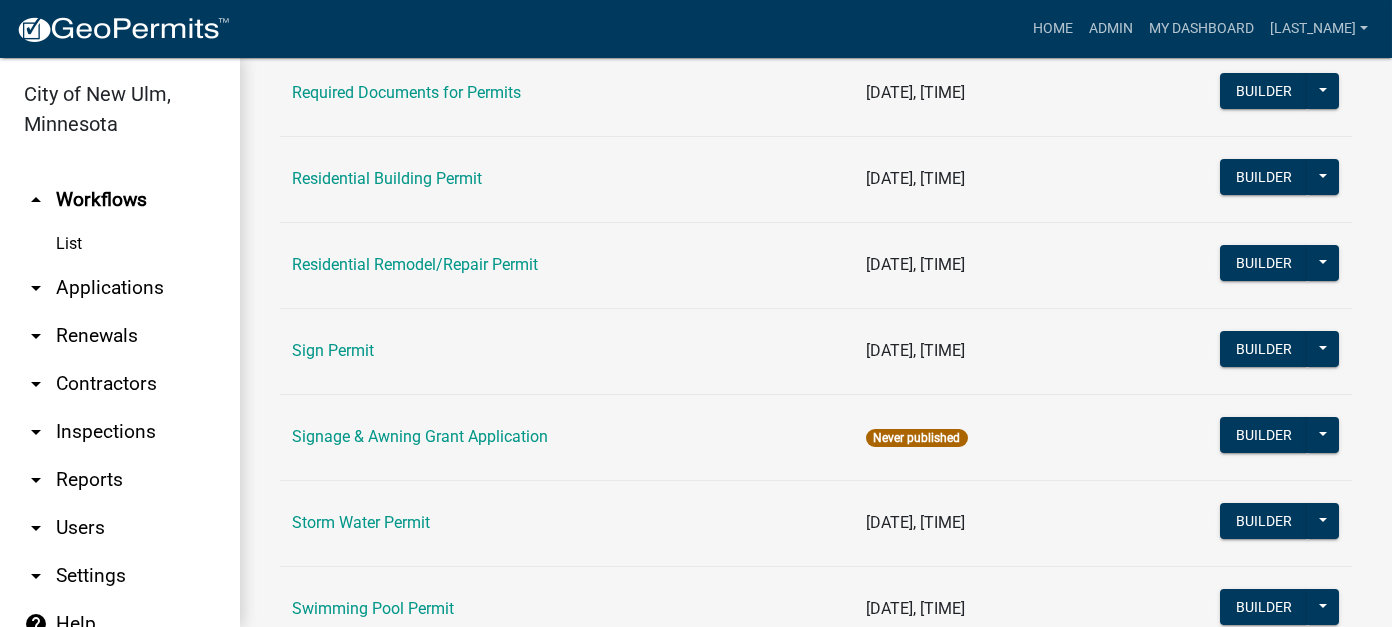 click on "arrow_drop_down   Contractors" at bounding box center (120, 384) 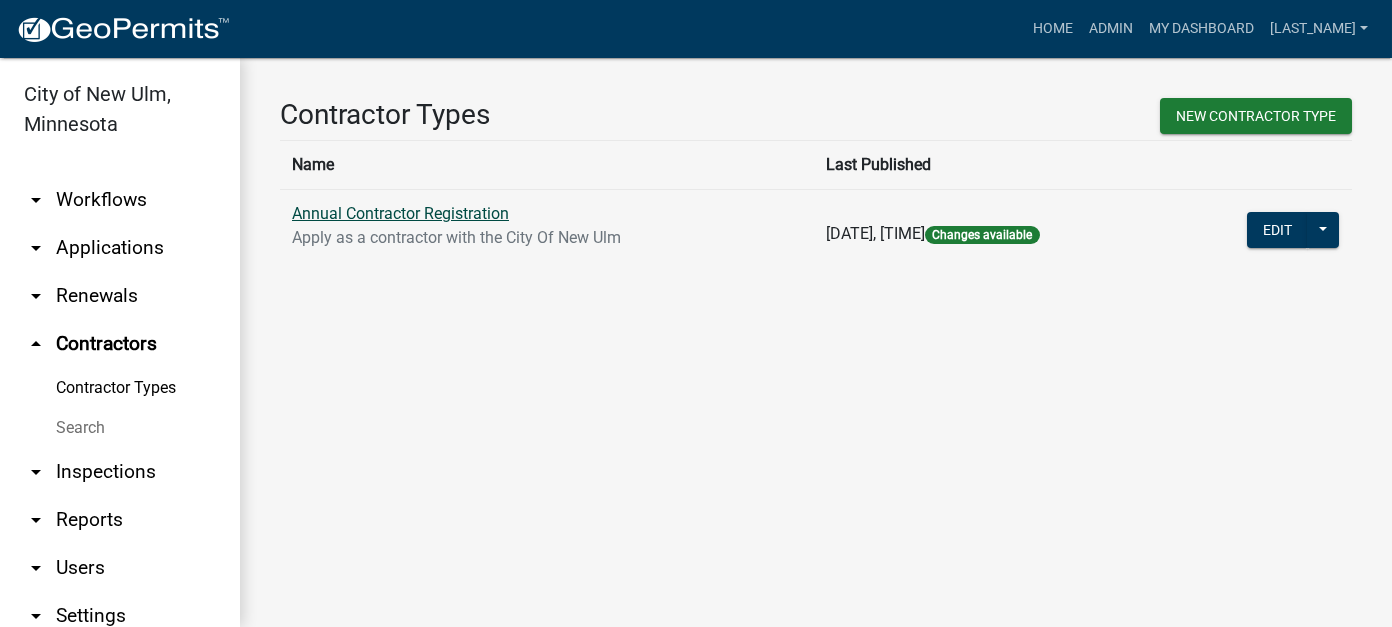 click on "Annual Contractor Registration" 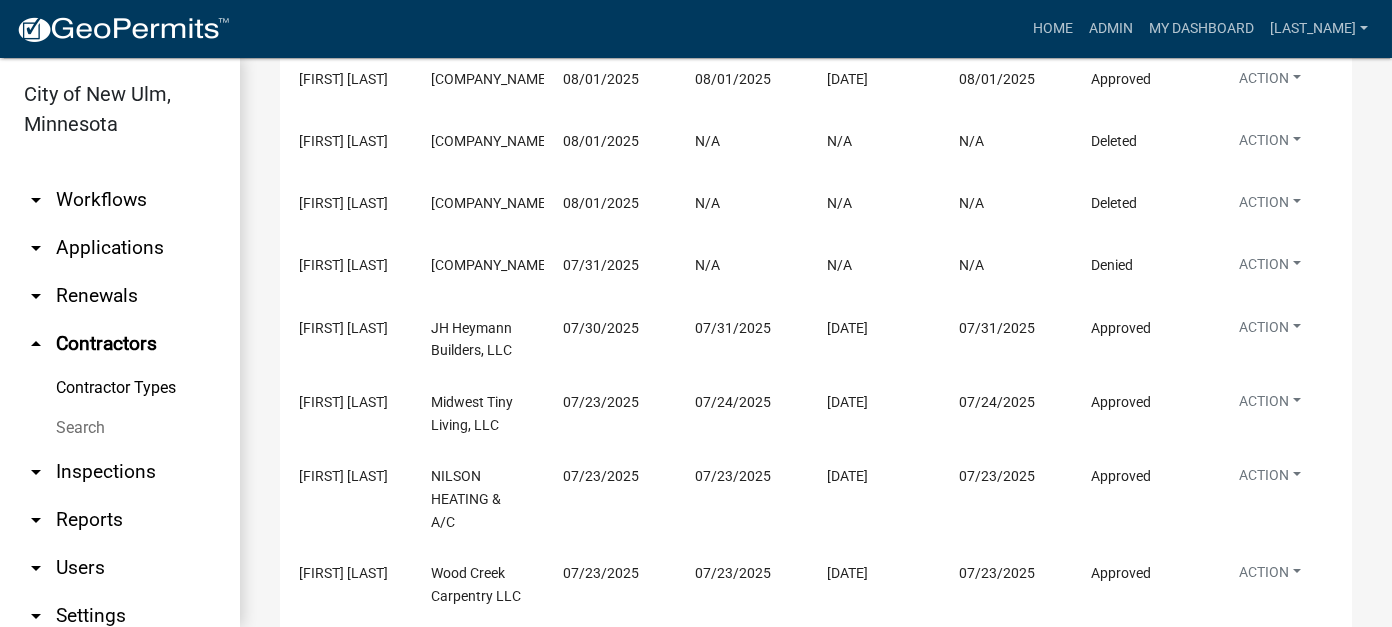 scroll, scrollTop: 0, scrollLeft: 0, axis: both 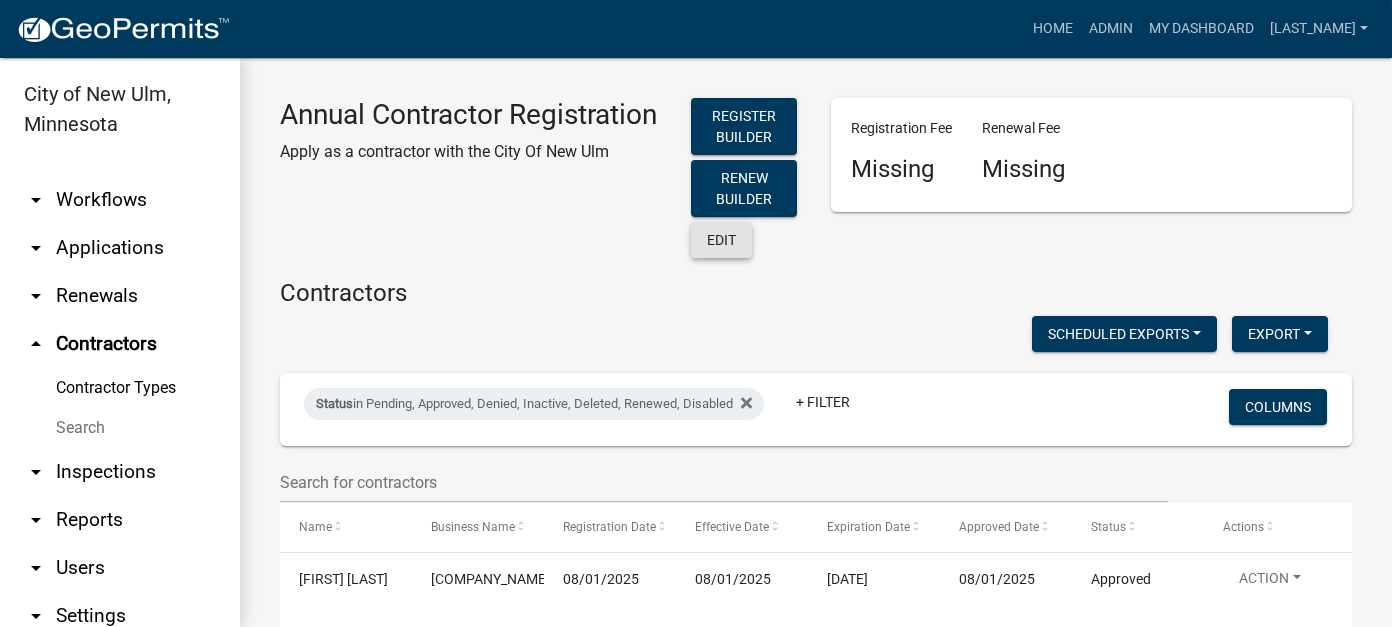click on "Edit" 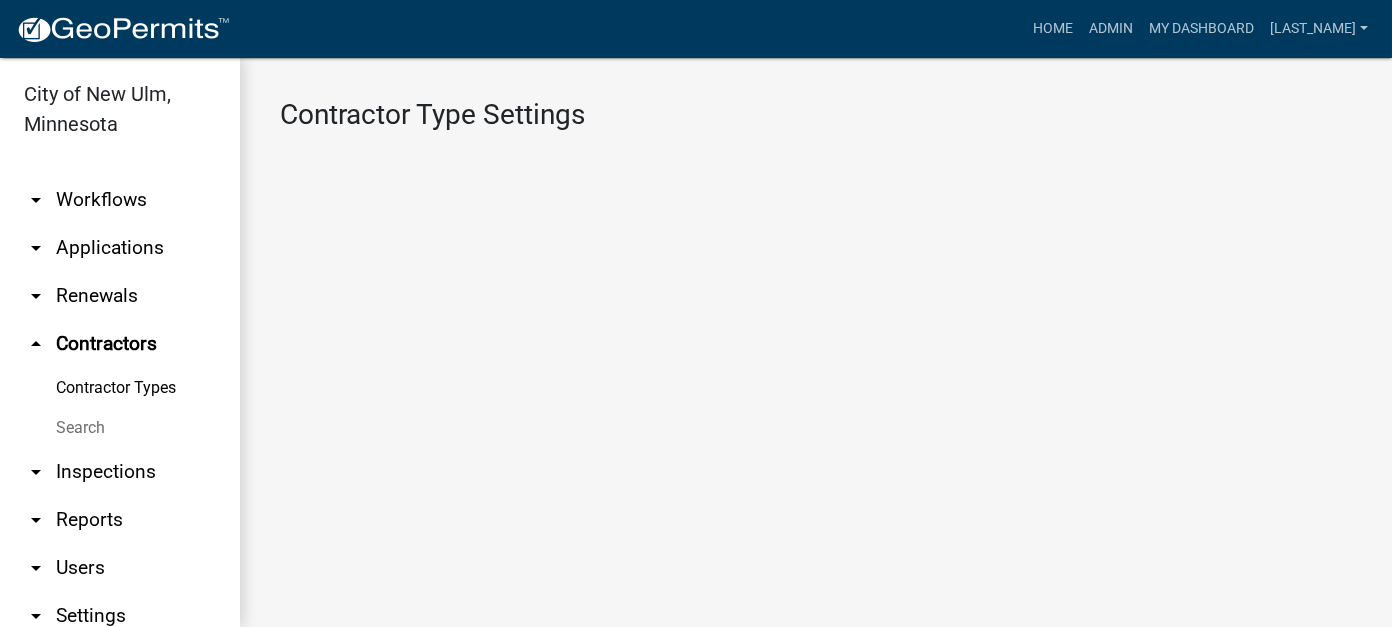 select on "1: Object" 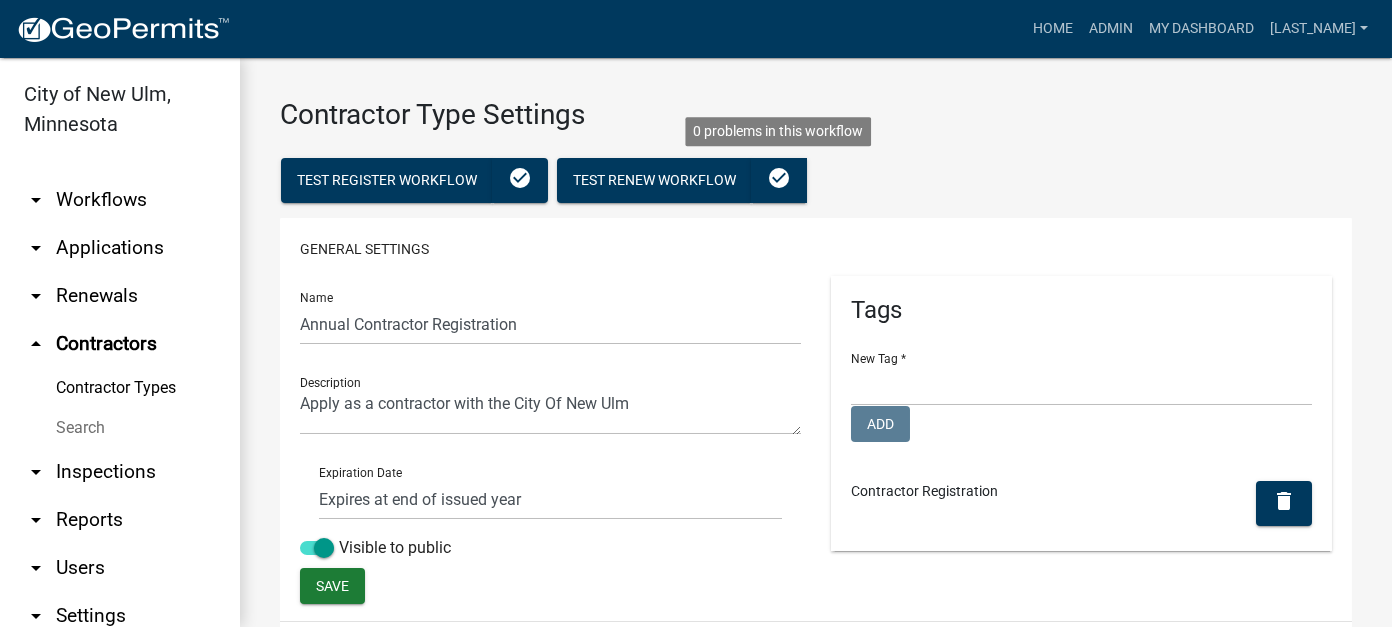 select 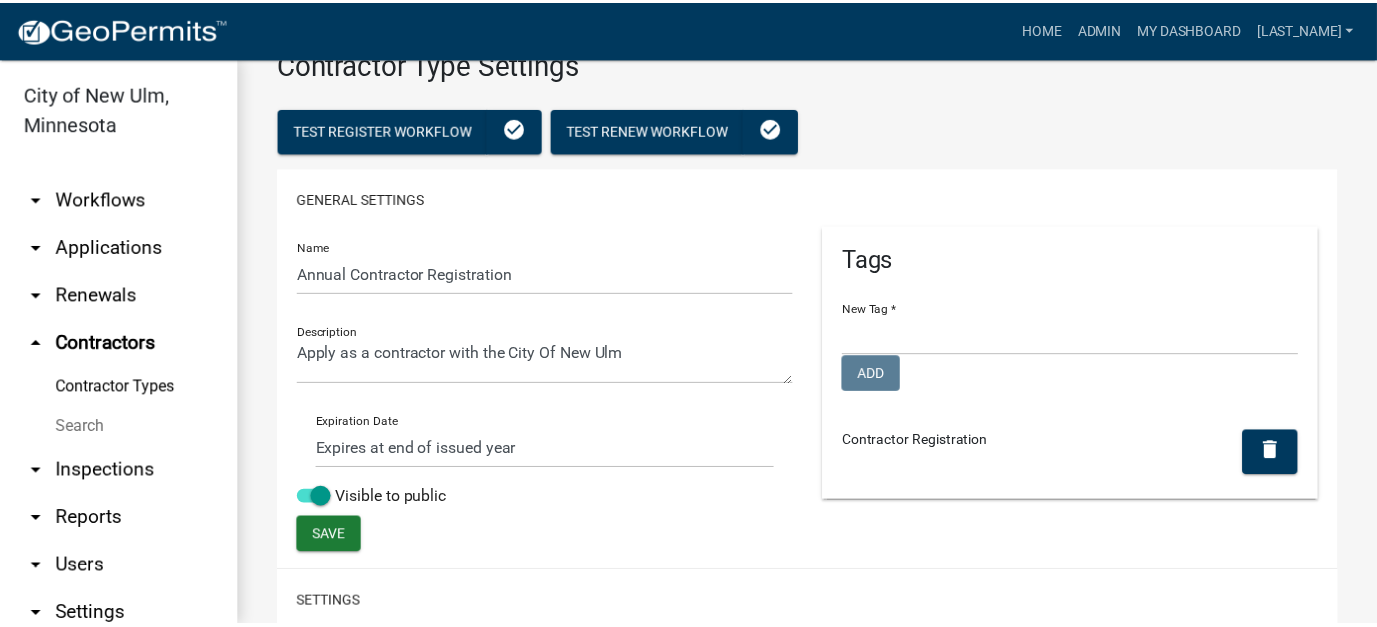 scroll, scrollTop: 550, scrollLeft: 0, axis: vertical 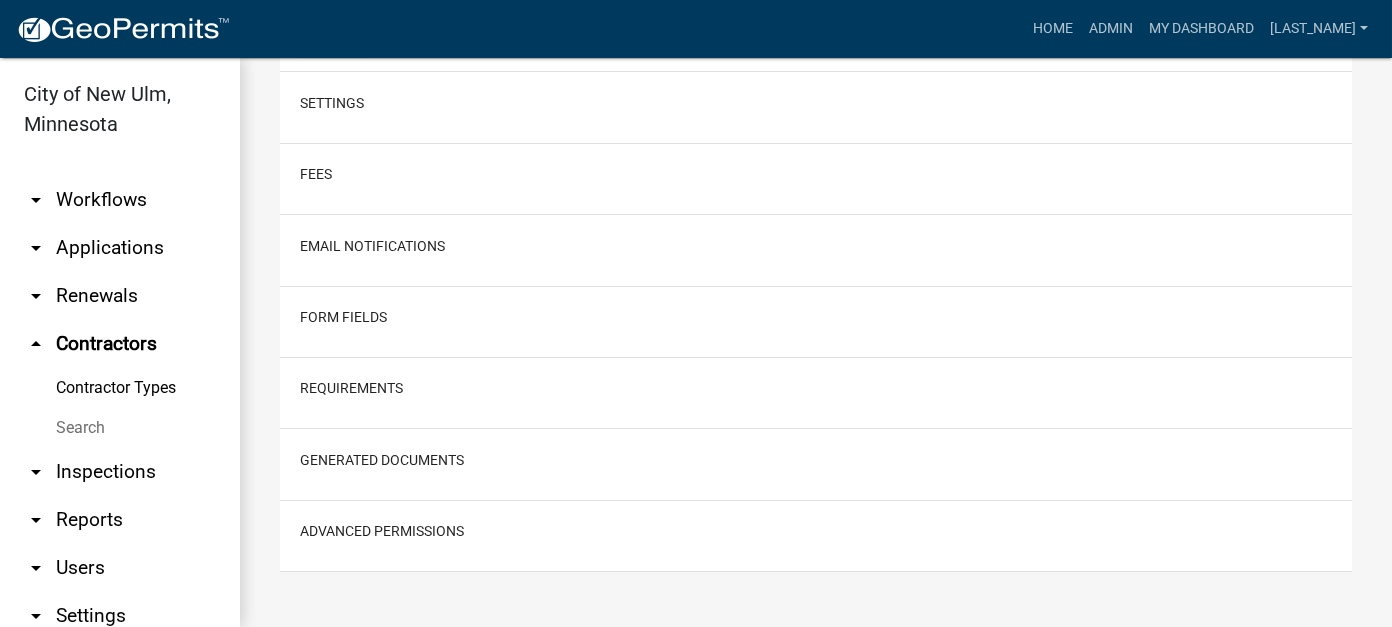 click on "Settings" at bounding box center (816, 107) 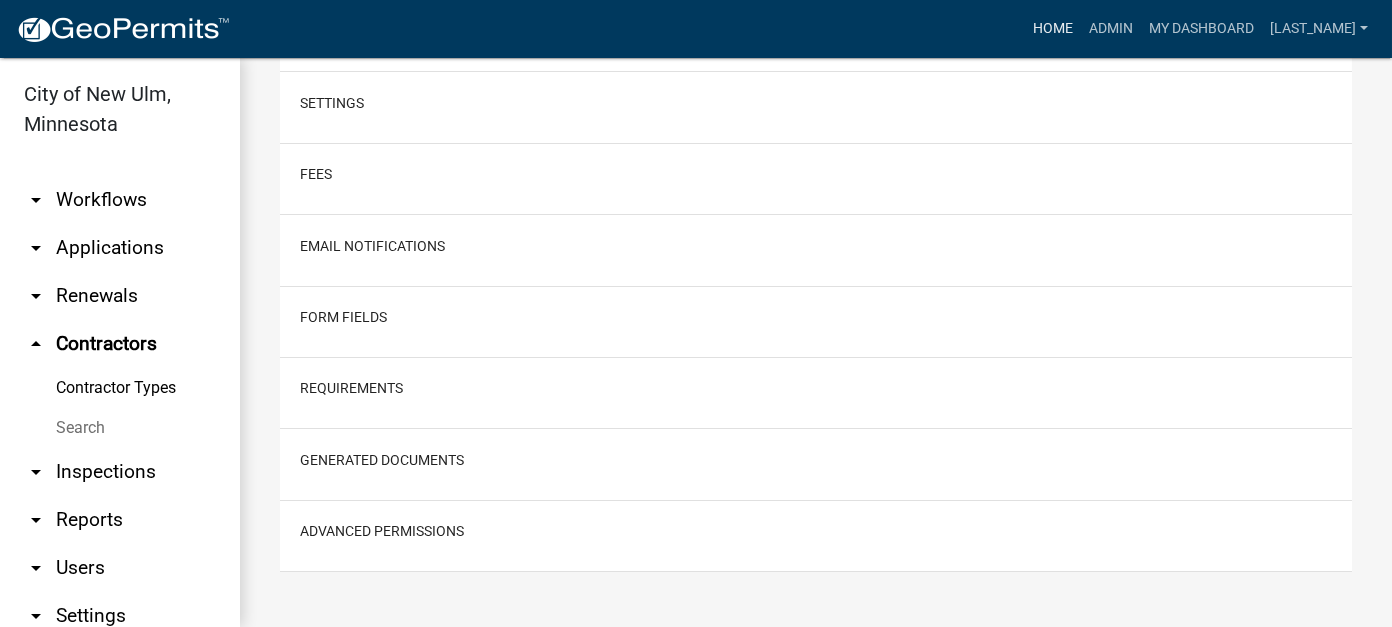 click on "Home" at bounding box center (1053, 29) 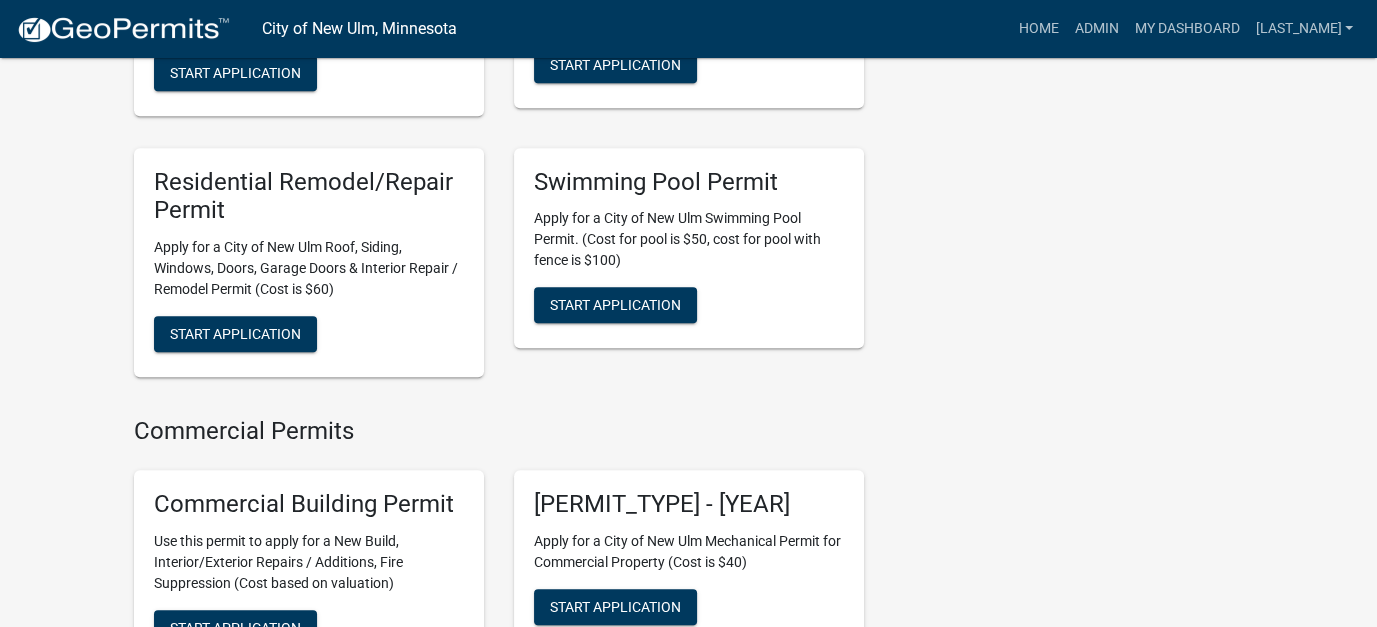 scroll, scrollTop: 3184, scrollLeft: 0, axis: vertical 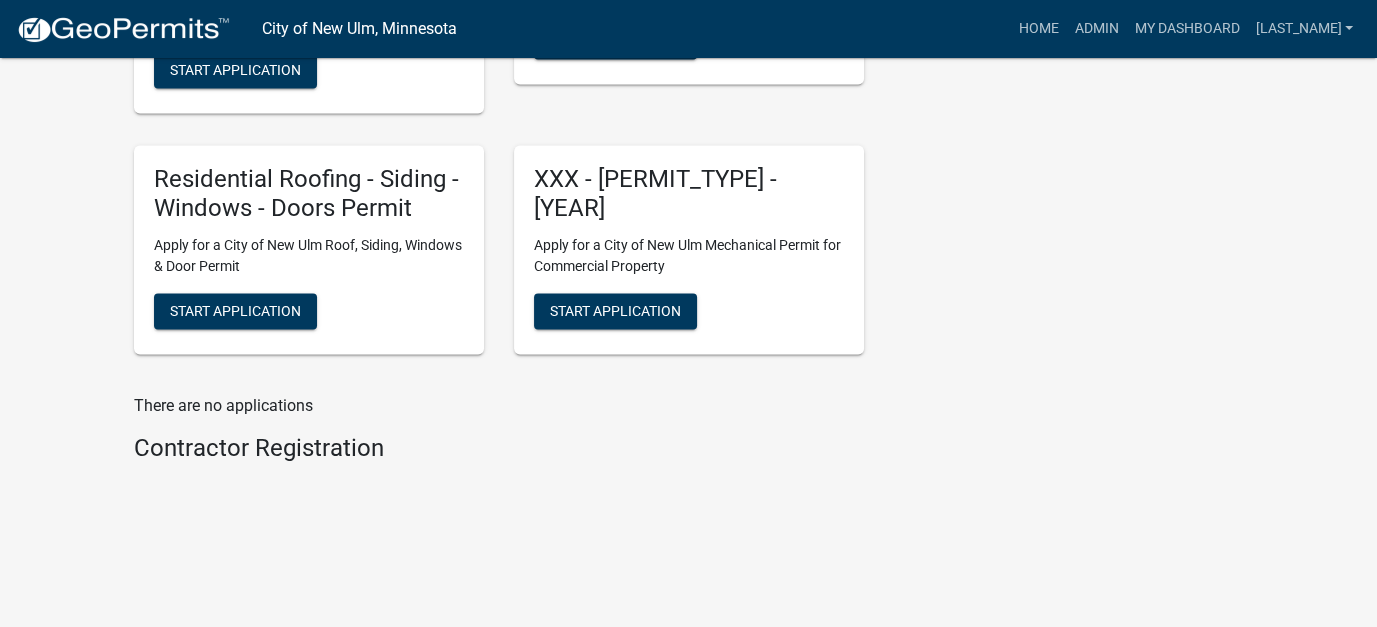 click on "Contractor Registration" at bounding box center (499, 448) 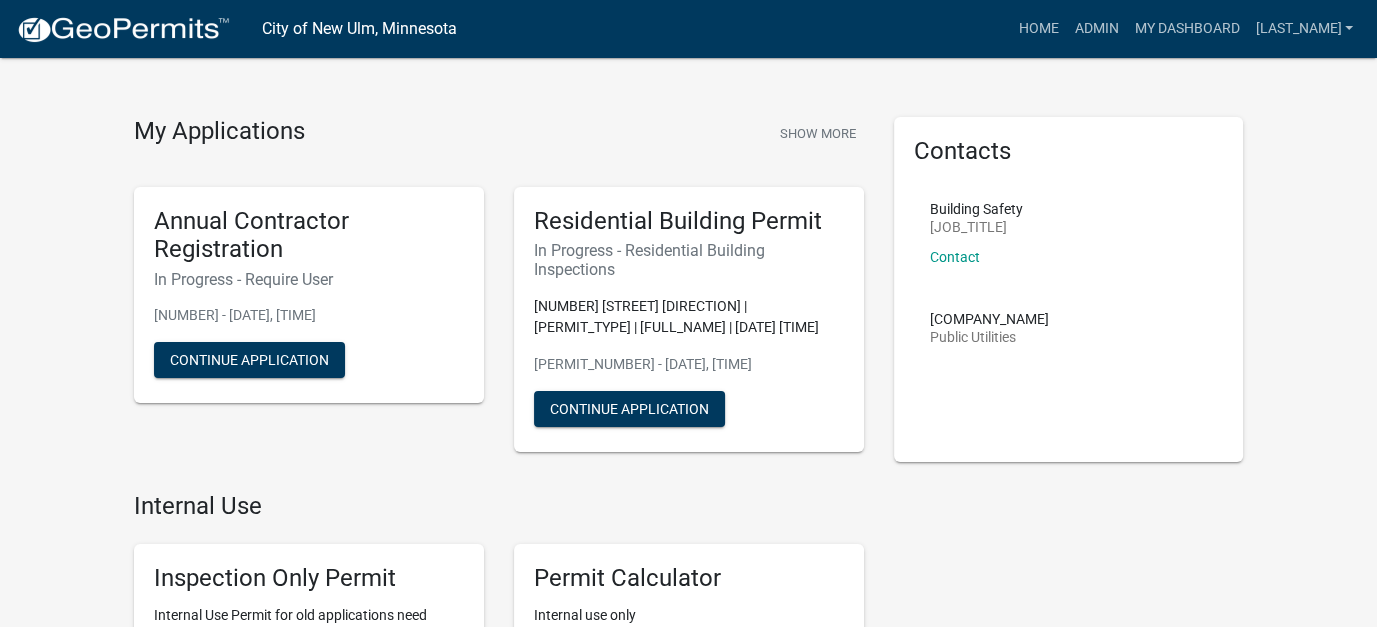scroll, scrollTop: 0, scrollLeft: 0, axis: both 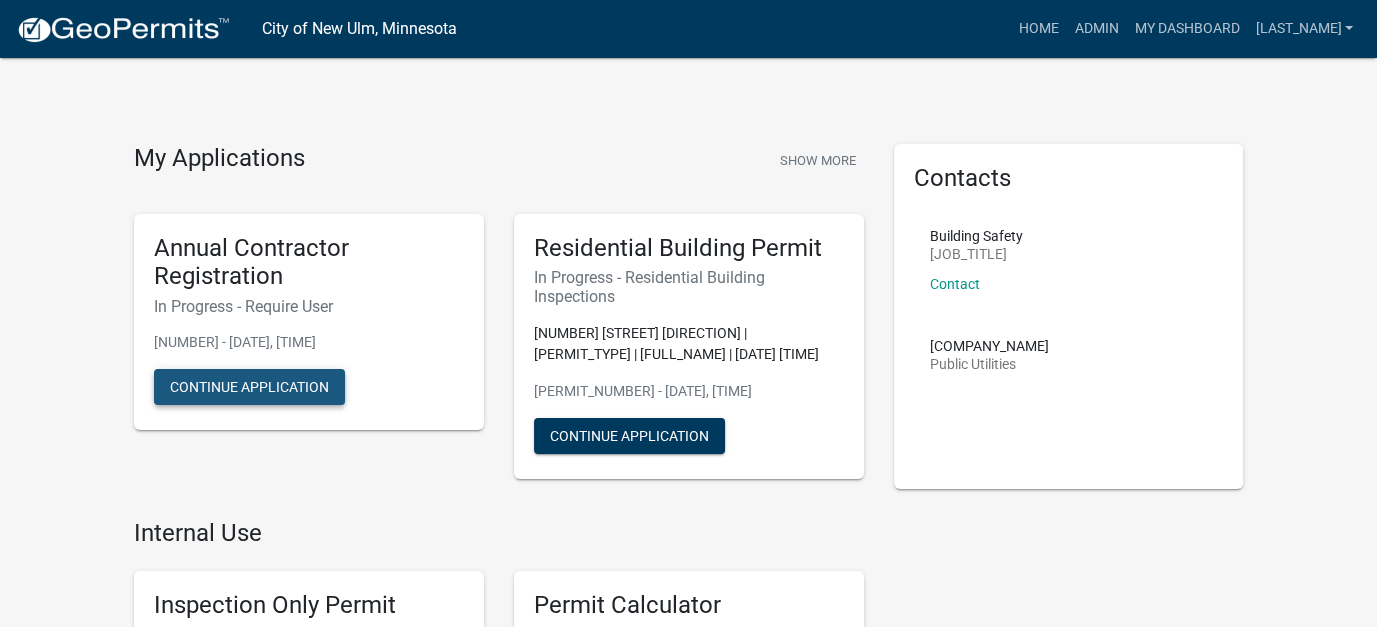 click on "Continue Application" 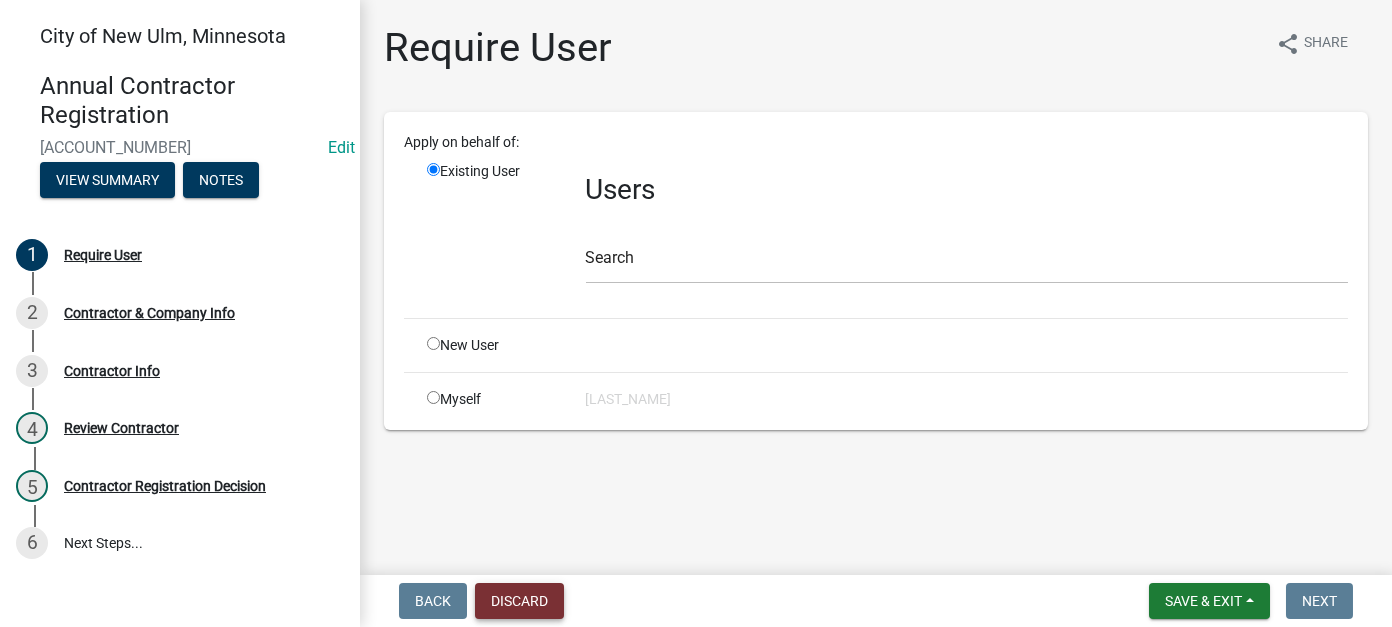 click on "Discard" at bounding box center (519, 601) 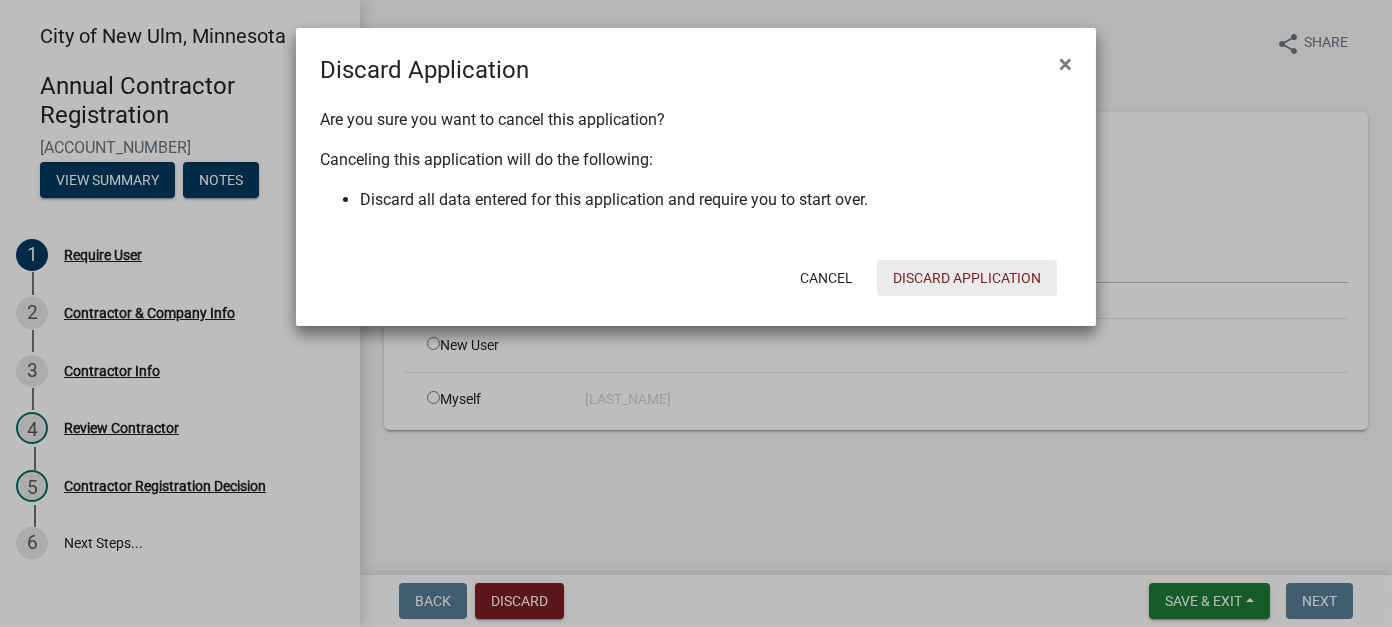 click on "Discard Application" 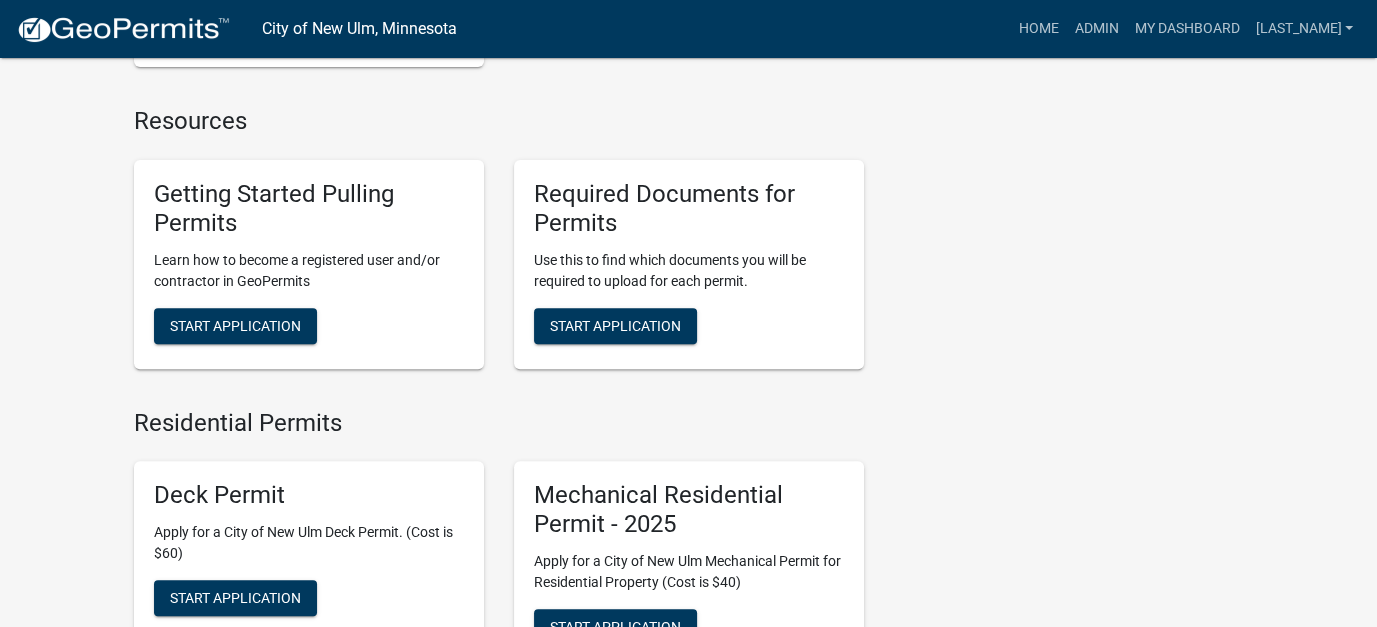 scroll, scrollTop: 0, scrollLeft: 0, axis: both 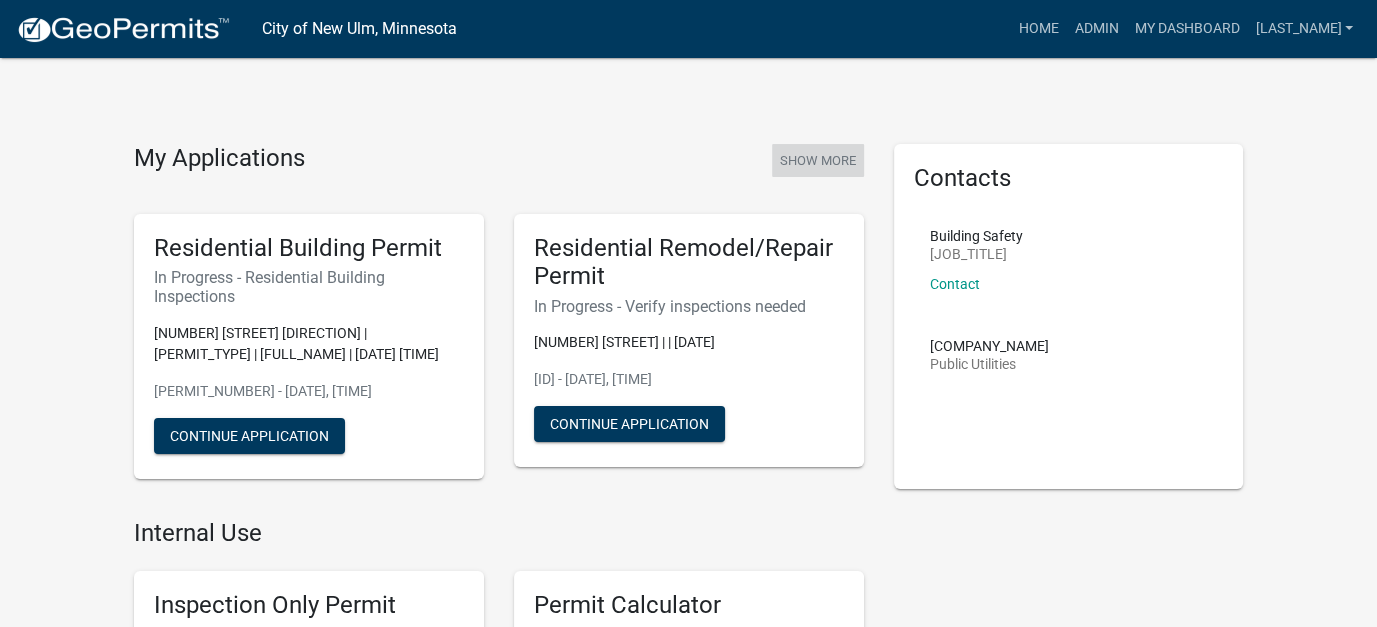 click on "Show More" 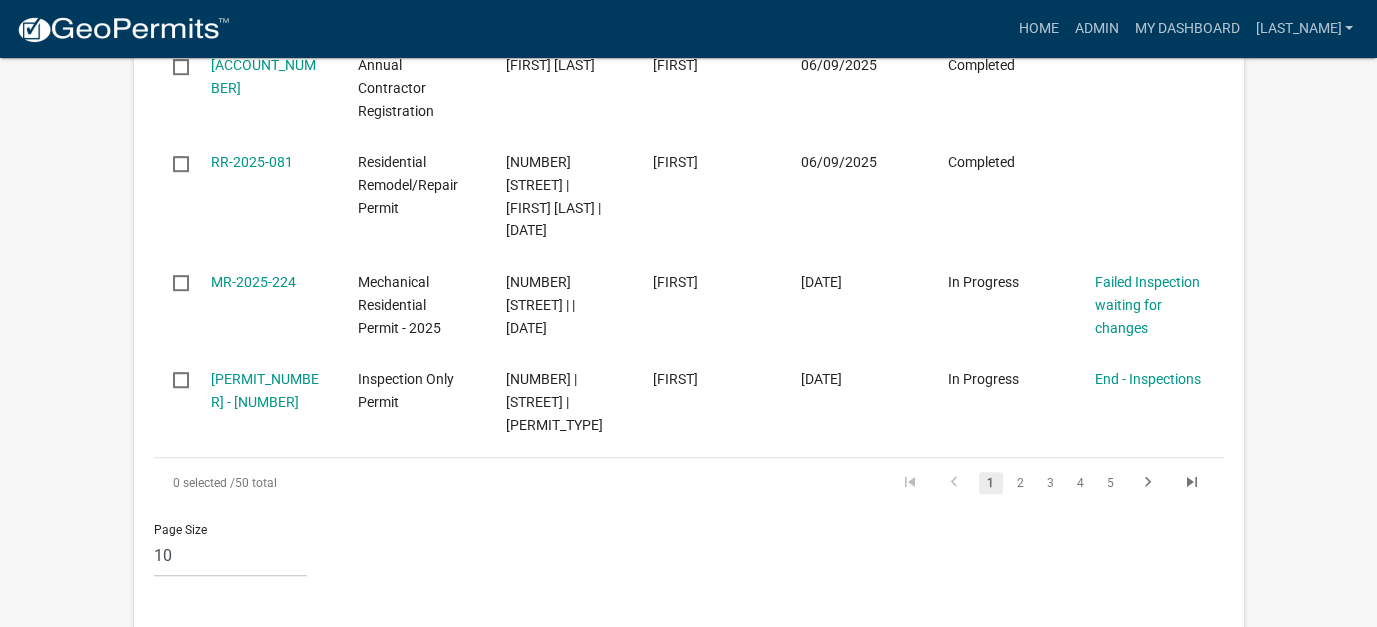 scroll, scrollTop: 1000, scrollLeft: 0, axis: vertical 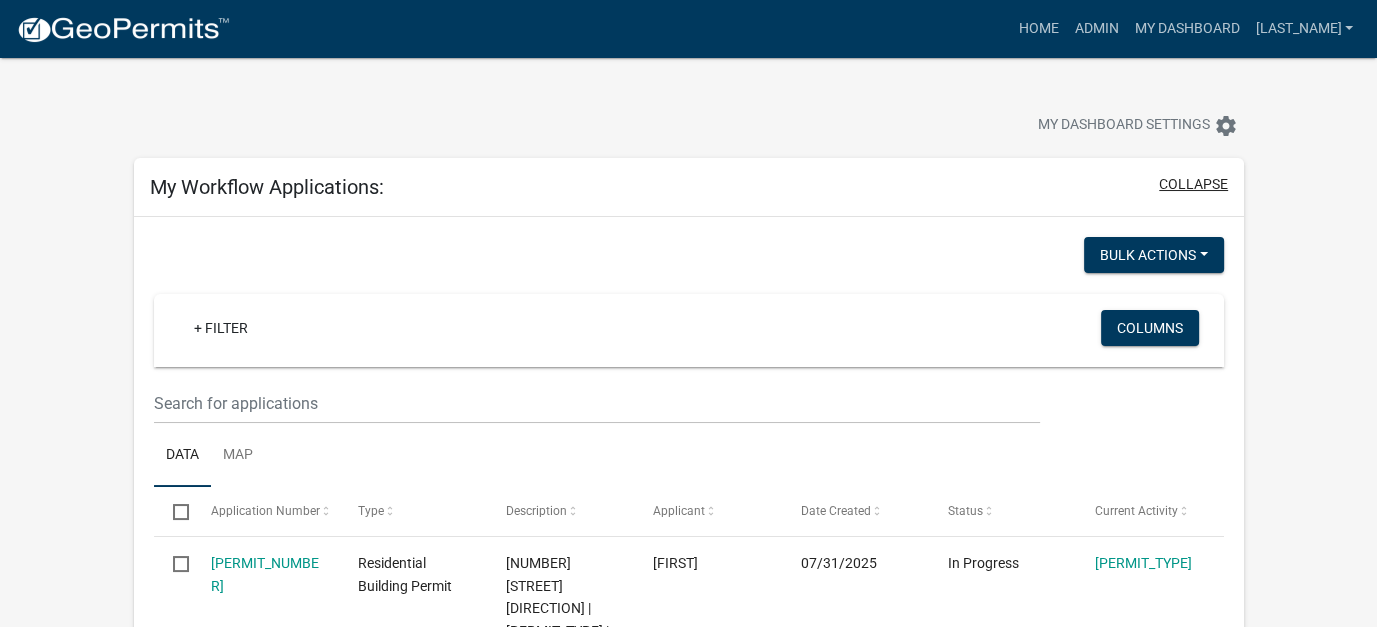 click on "collapse" at bounding box center [1193, 184] 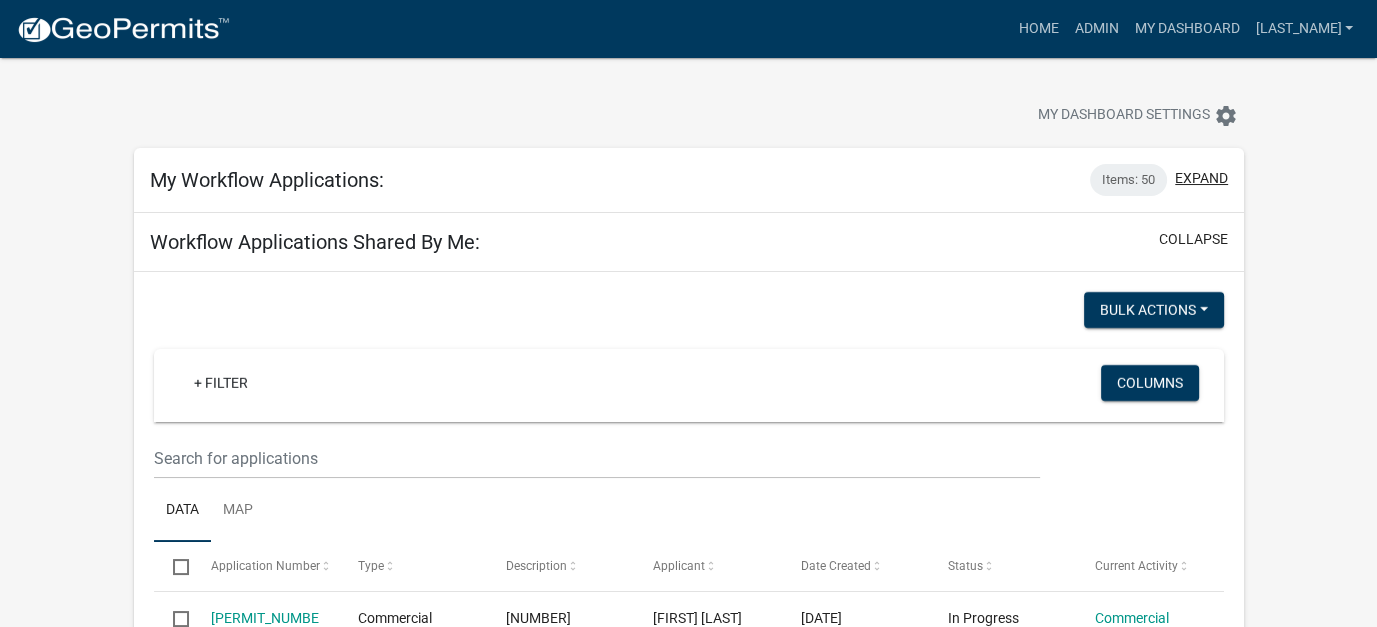 scroll, scrollTop: 0, scrollLeft: 0, axis: both 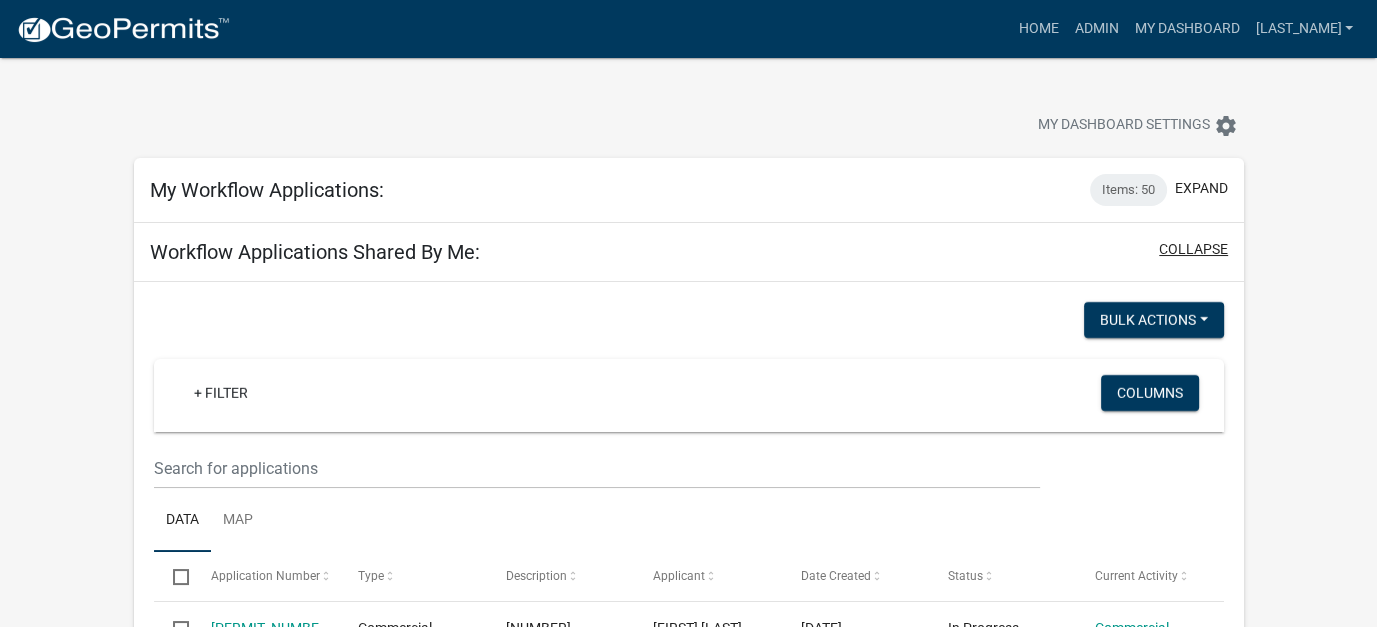 click on "collapse" at bounding box center [1193, 249] 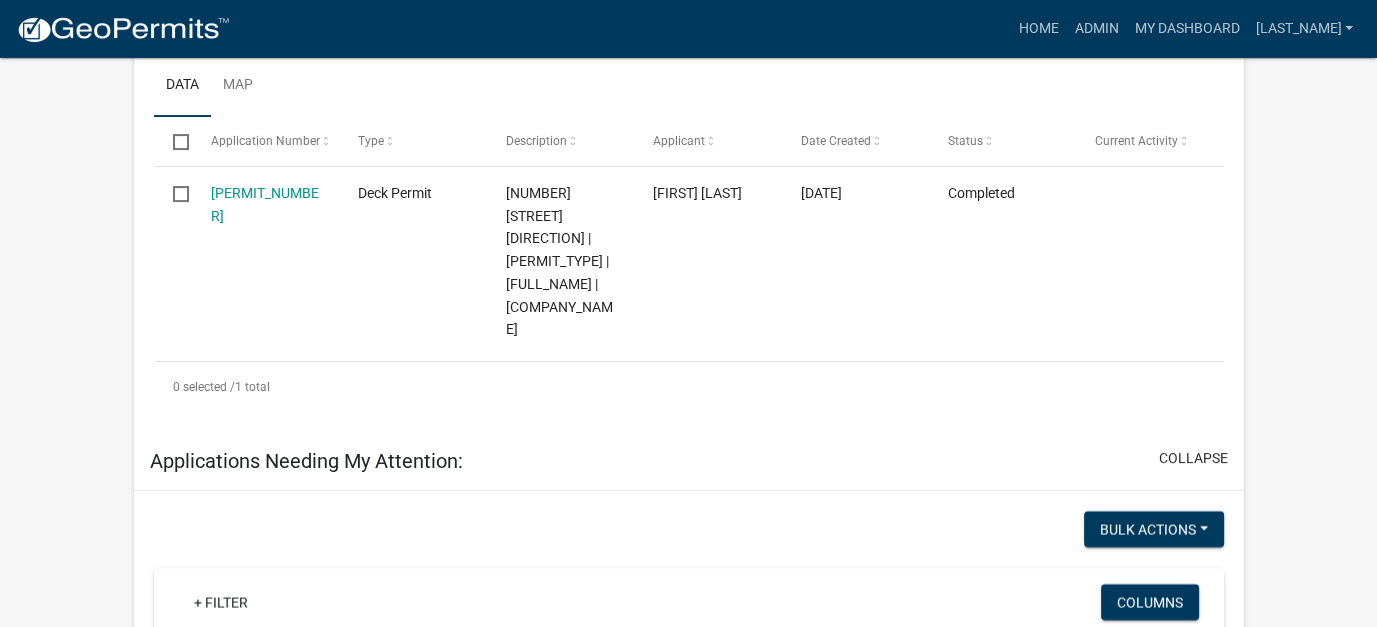 scroll, scrollTop: 0, scrollLeft: 0, axis: both 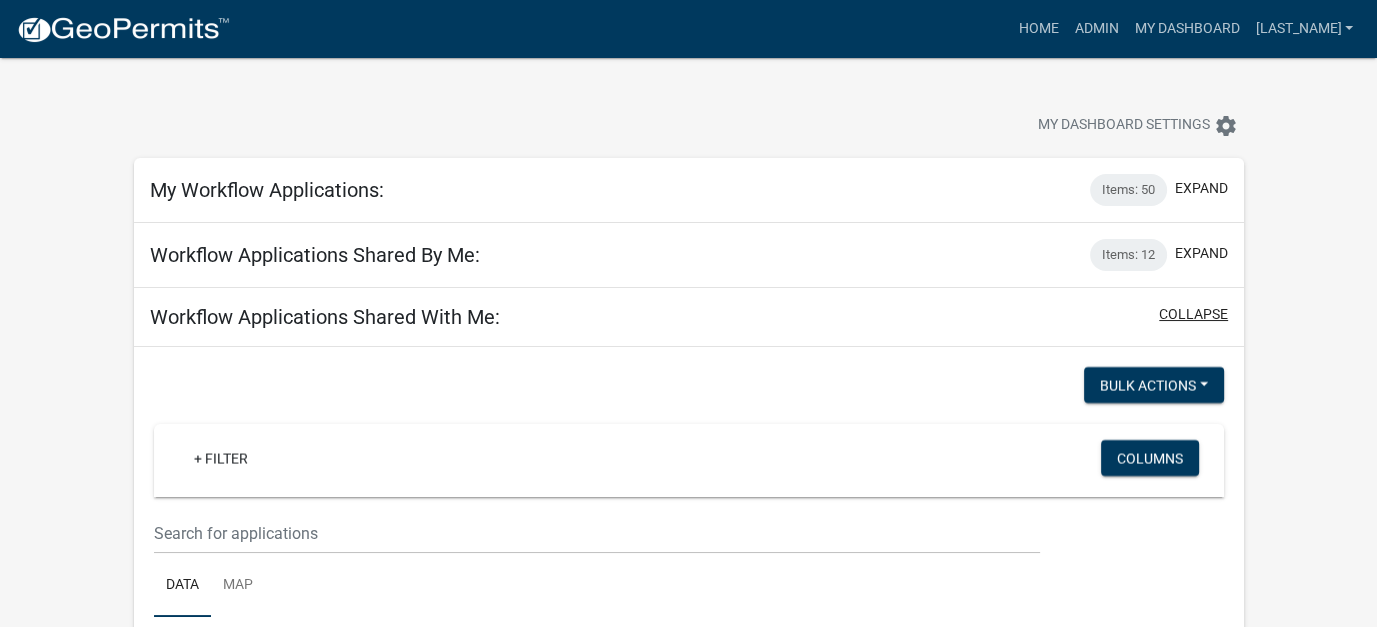 click on "collapse" at bounding box center (1193, 314) 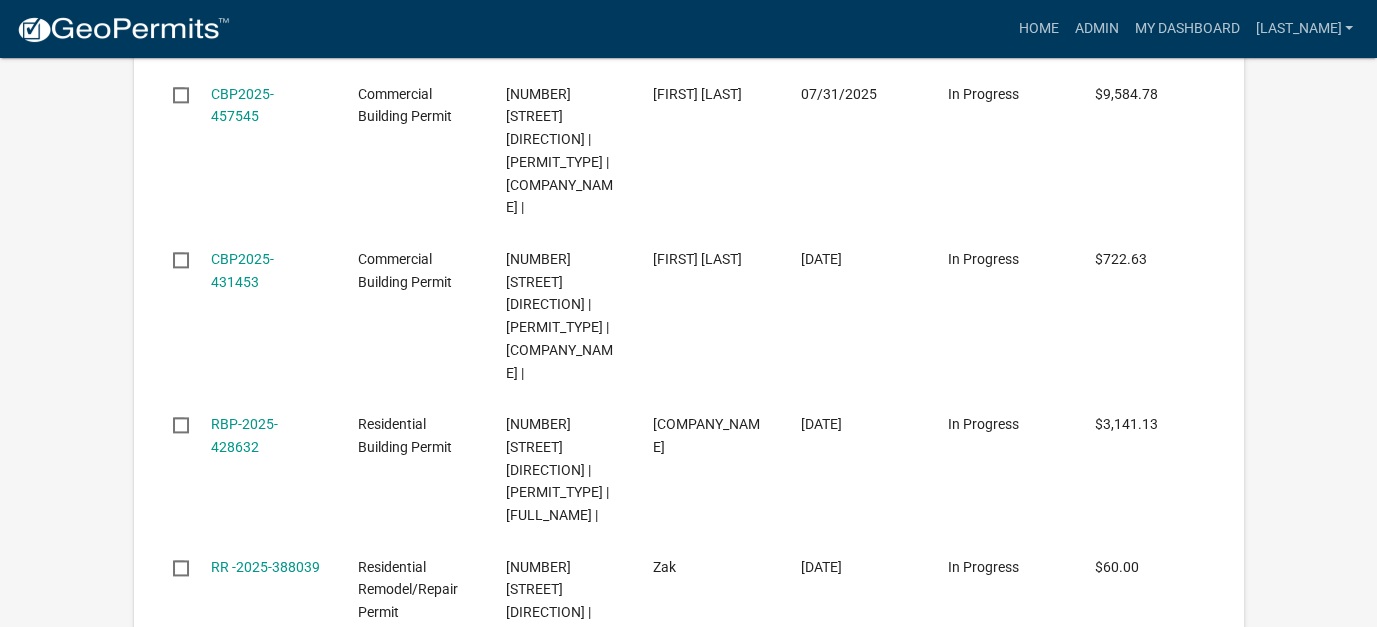 scroll, scrollTop: 2400, scrollLeft: 0, axis: vertical 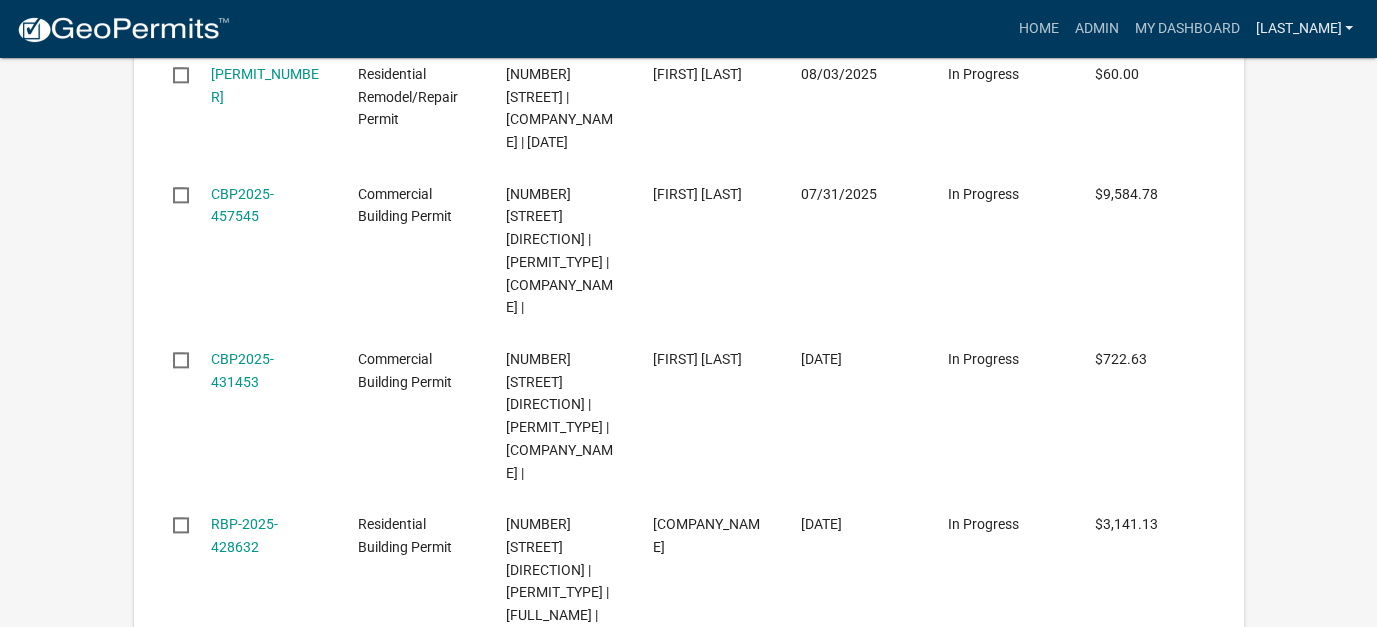 click on "[LAST]" at bounding box center [1304, 29] 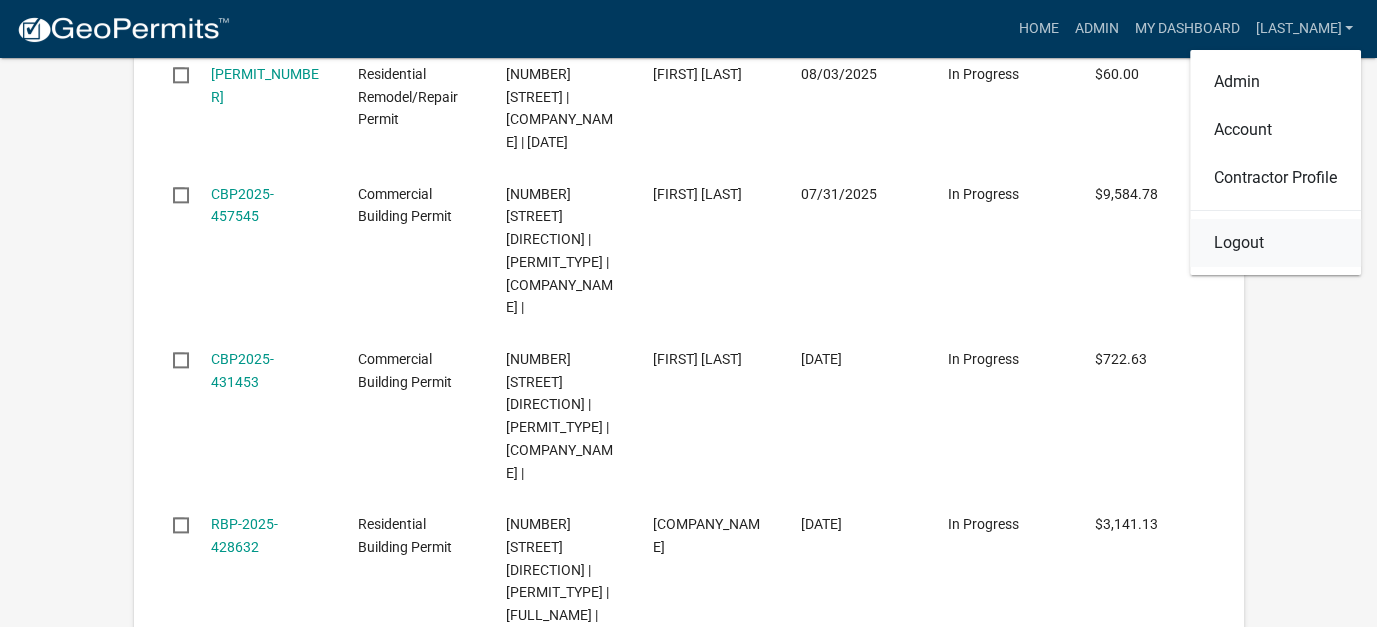 click on "Logout" at bounding box center [1275, 243] 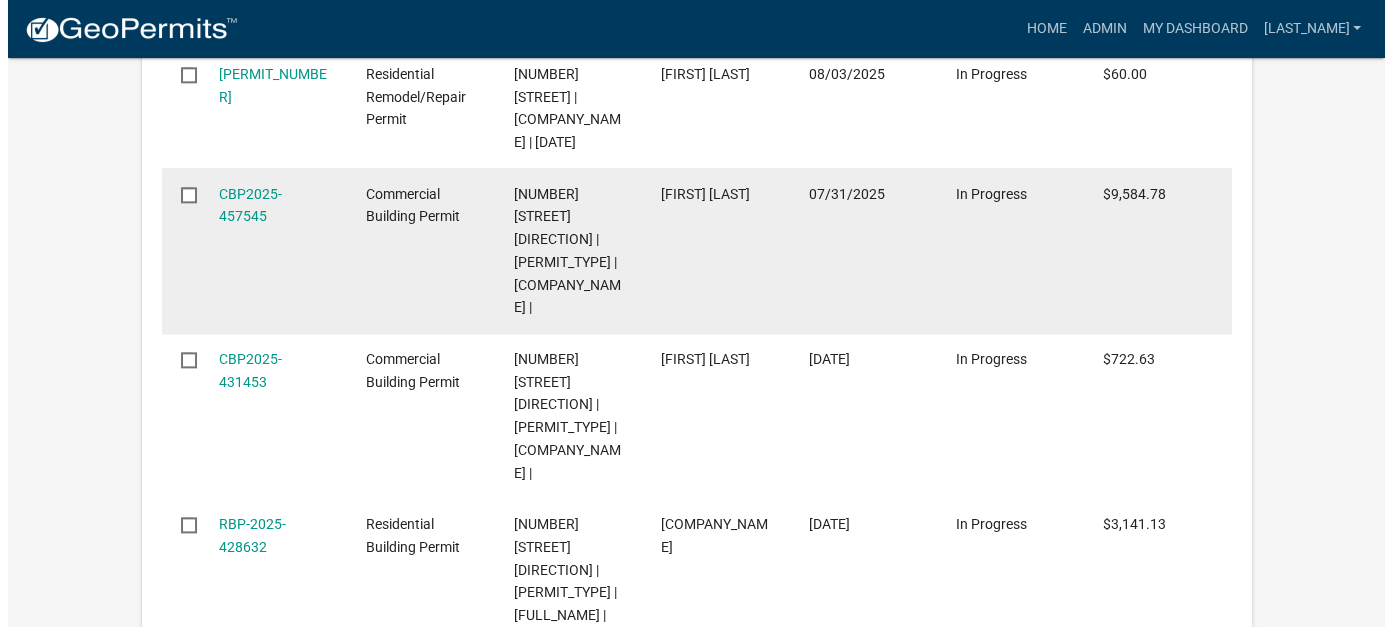 scroll, scrollTop: 0, scrollLeft: 0, axis: both 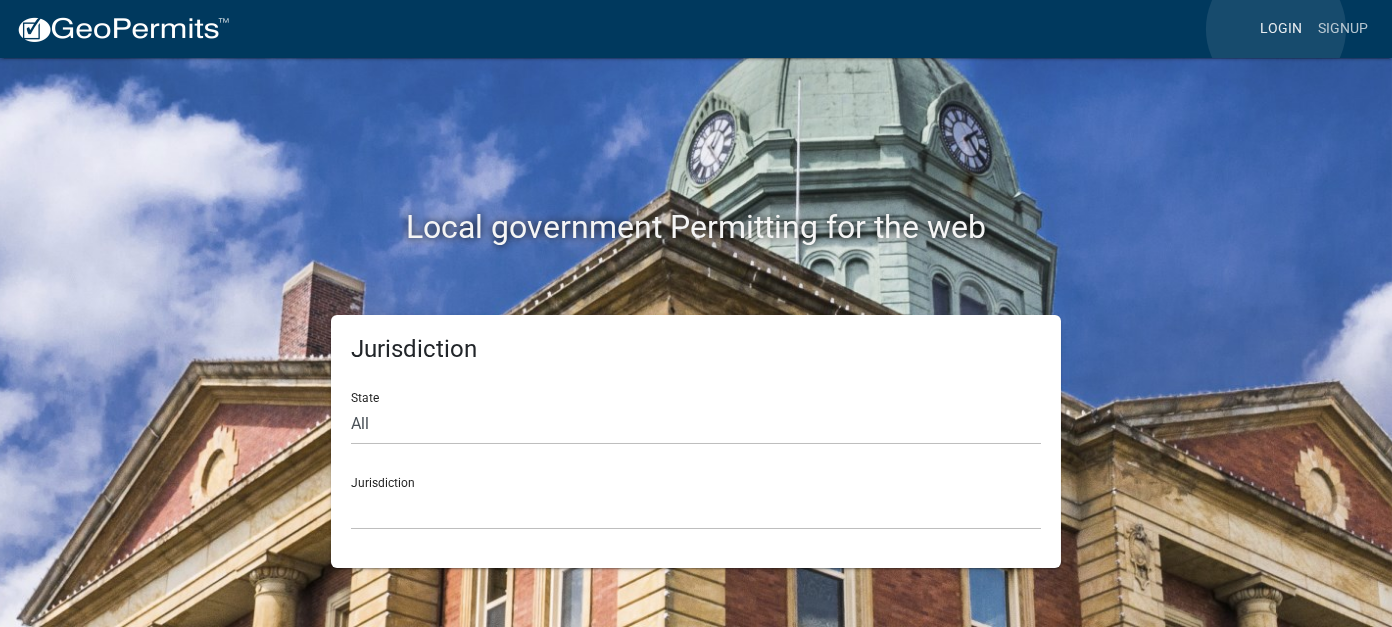 click on "Login" at bounding box center (1281, 29) 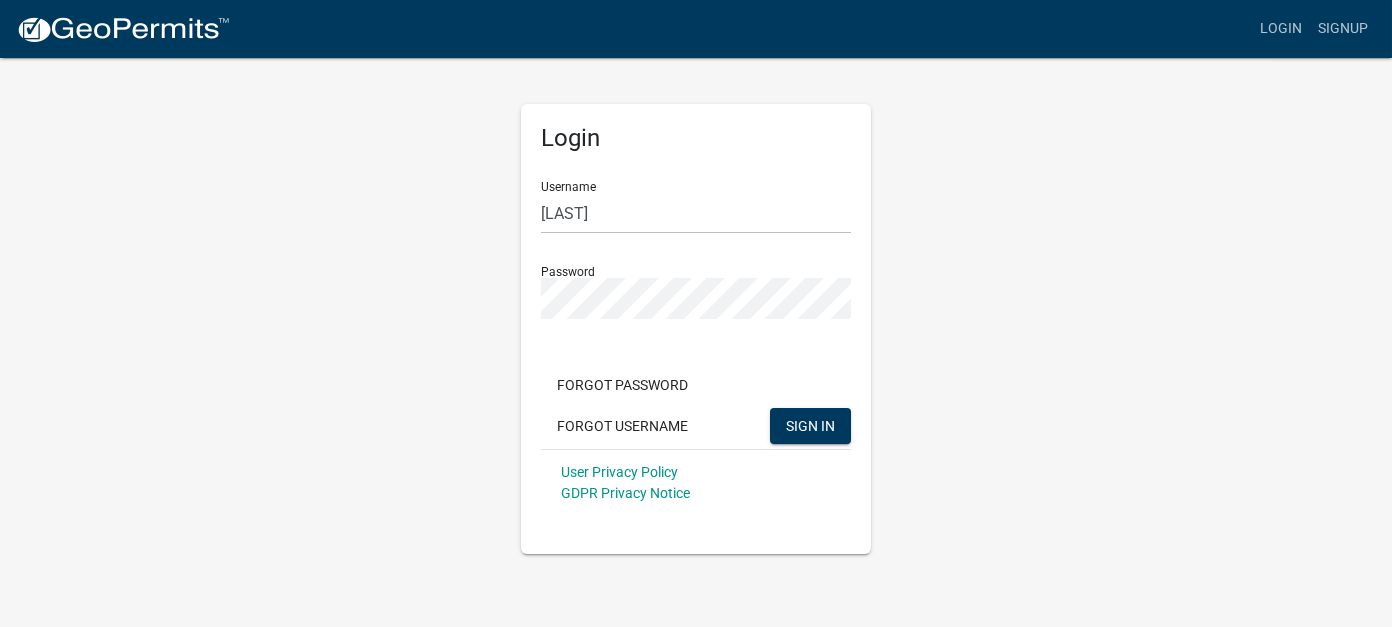 click on "Login Username [LAST] Password Forgot Password Forgot Username SIGN IN User Privacy Policy GDPR Privacy Notice" 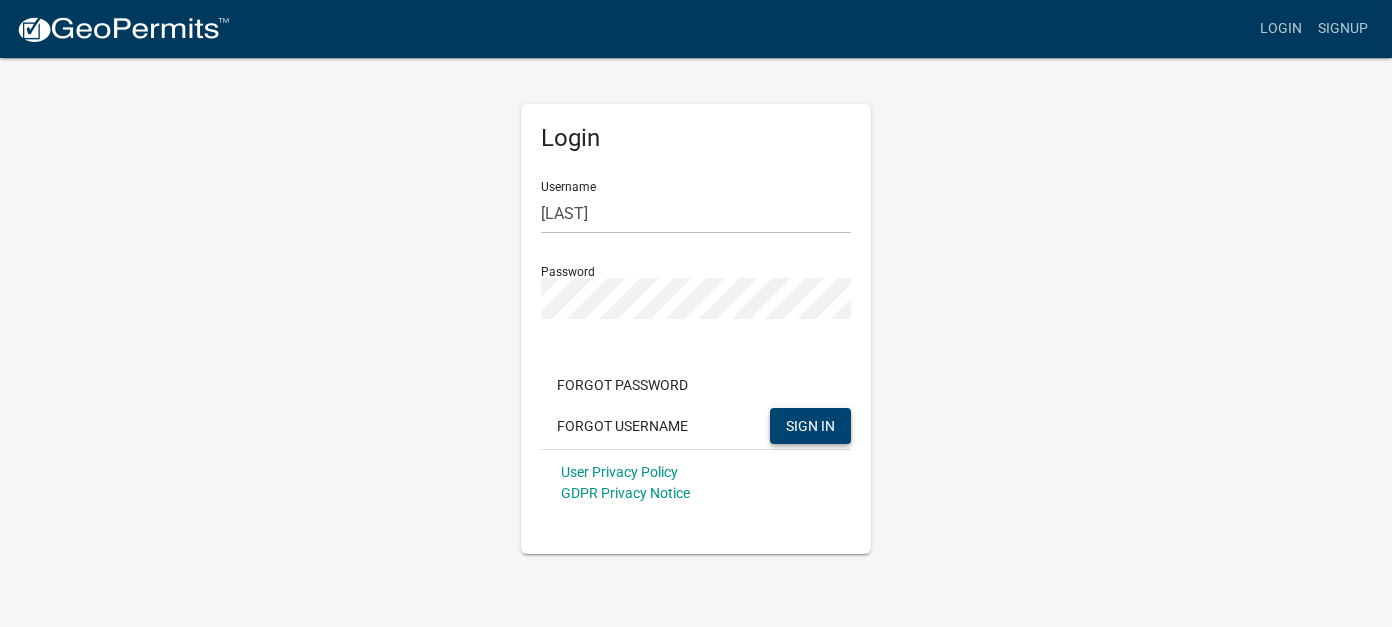 click on "SIGN IN" 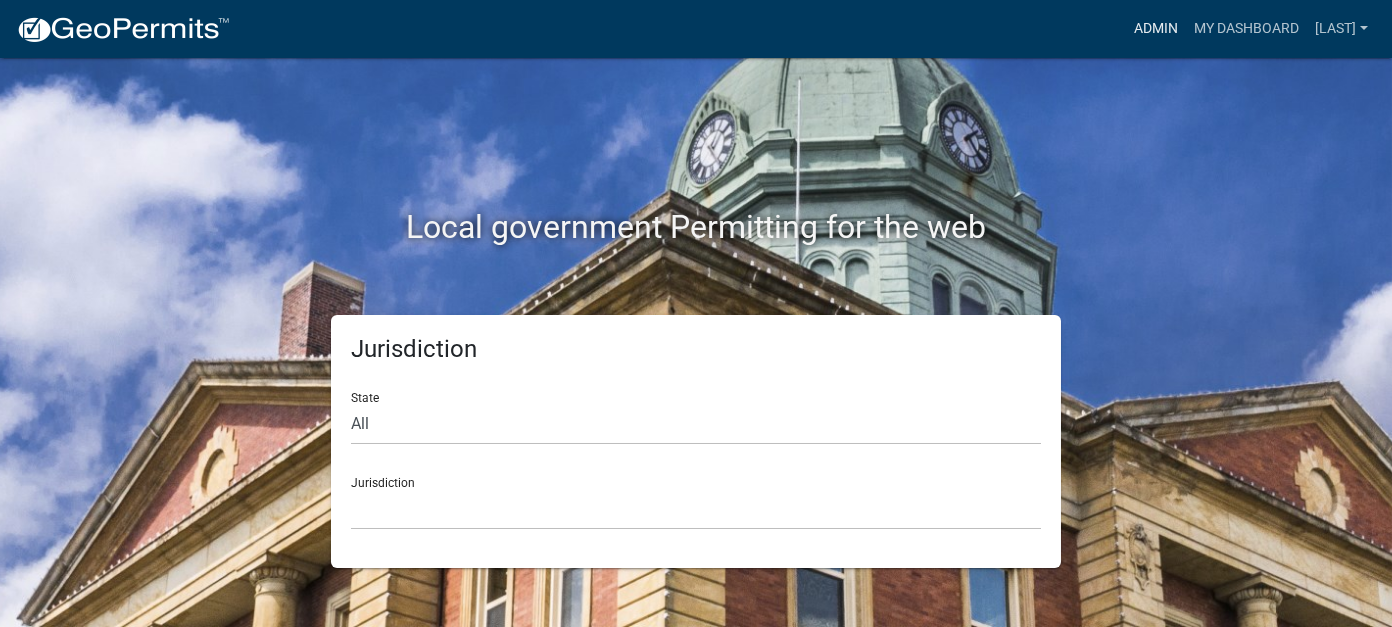 click on "Admin" at bounding box center (1156, 29) 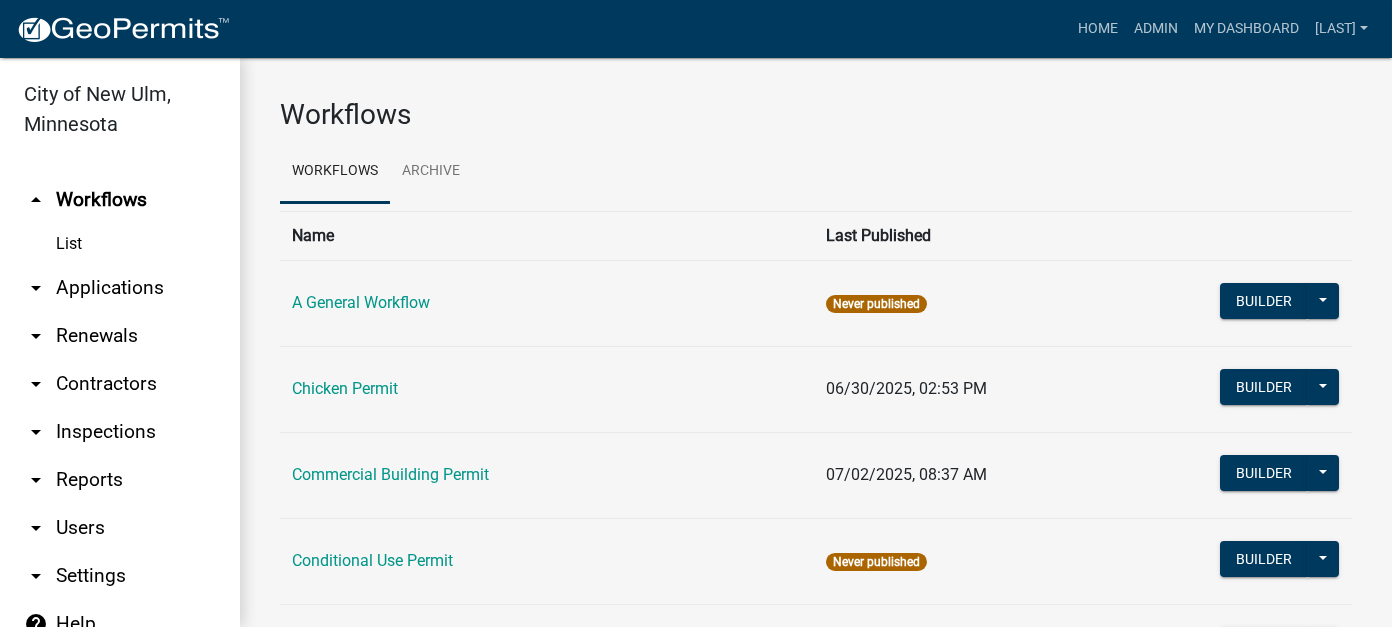 click on "arrow_drop_down   Applications" at bounding box center (120, 288) 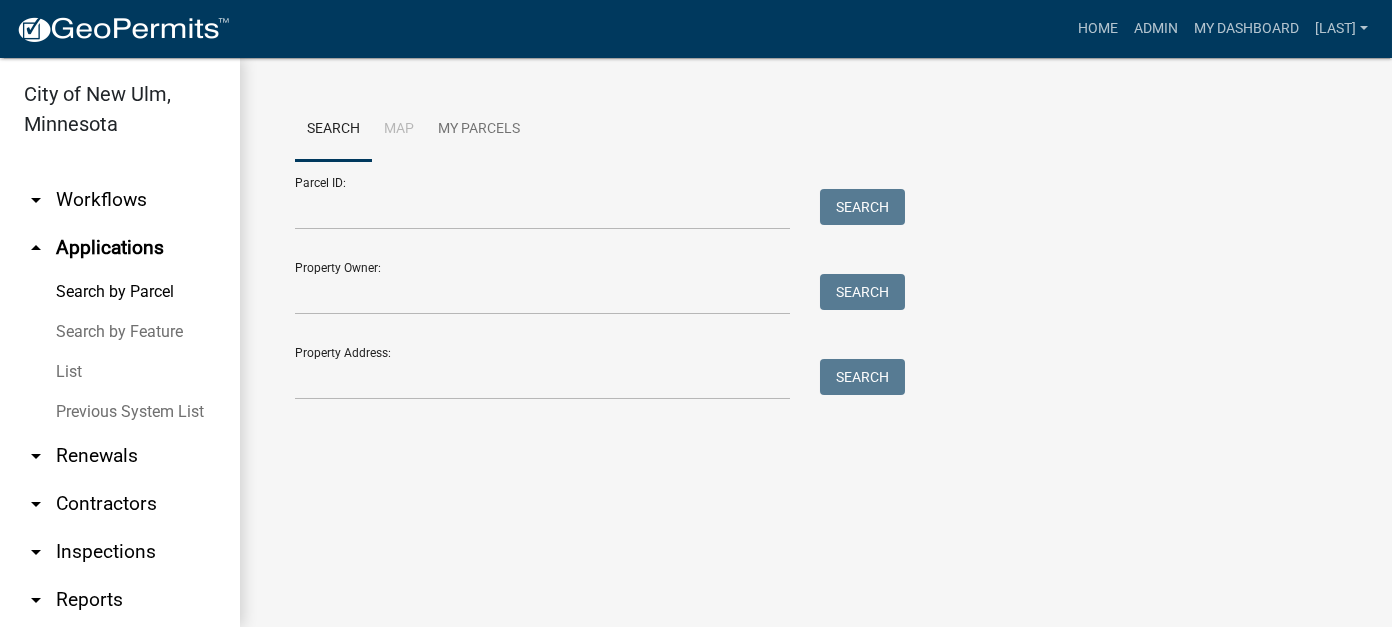 click on "arrow_drop_down   Workflows" at bounding box center (120, 200) 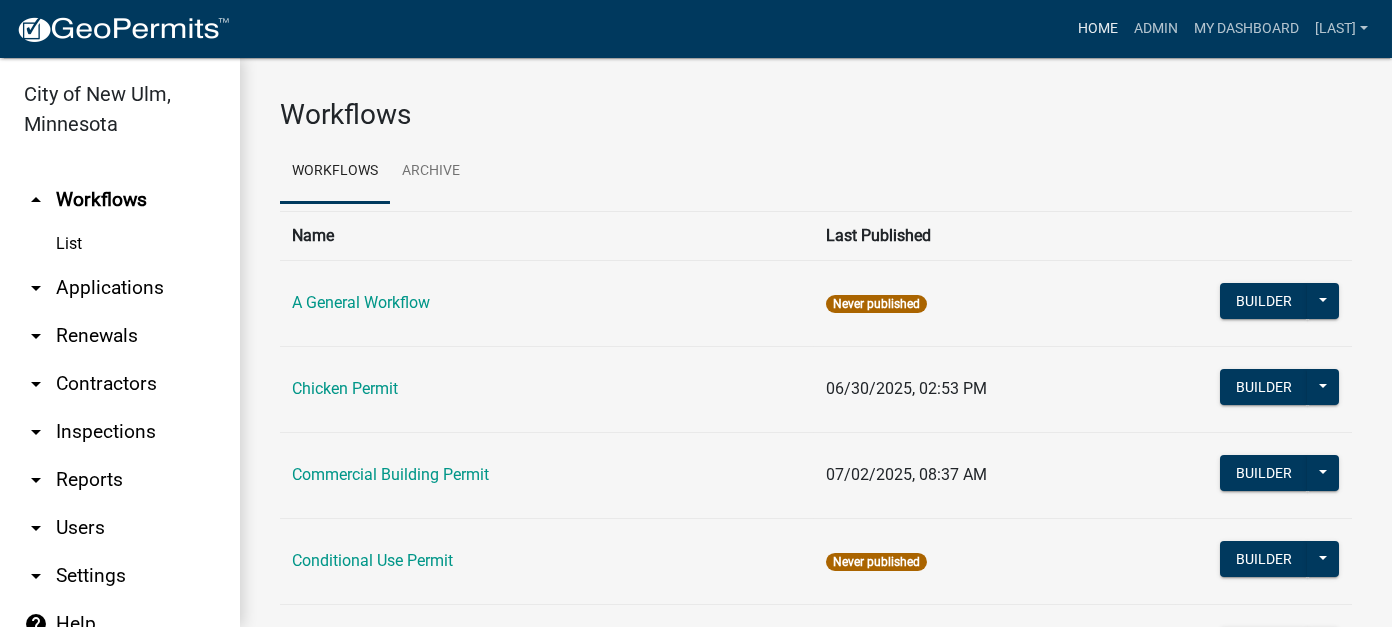 click on "Home" at bounding box center (1098, 29) 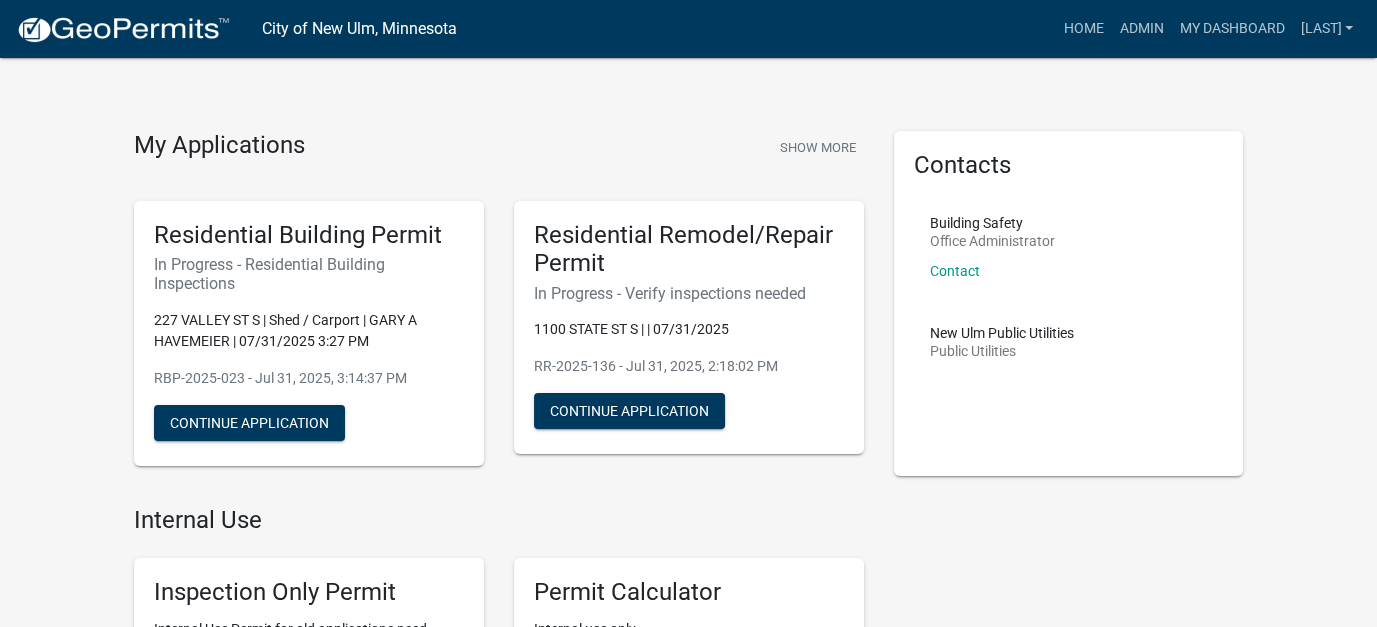 scroll, scrollTop: 0, scrollLeft: 0, axis: both 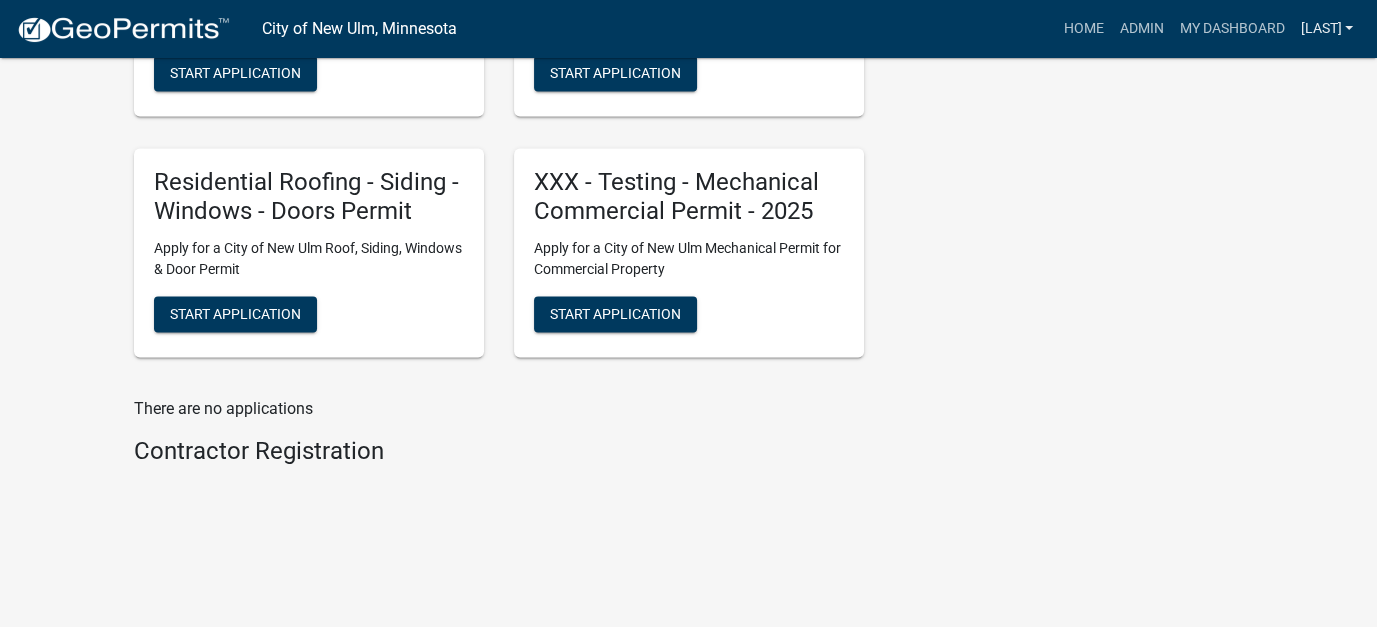 click on "[LAST]" at bounding box center (1326, 29) 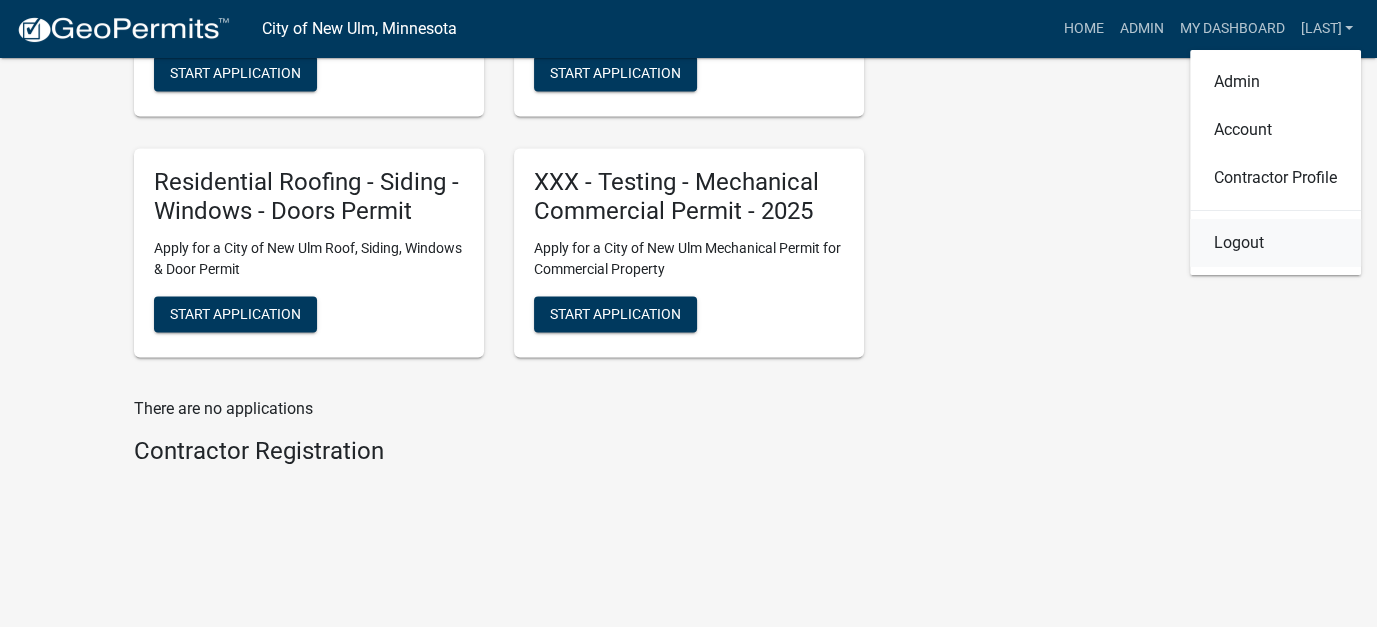 click on "Logout" at bounding box center (1275, 243) 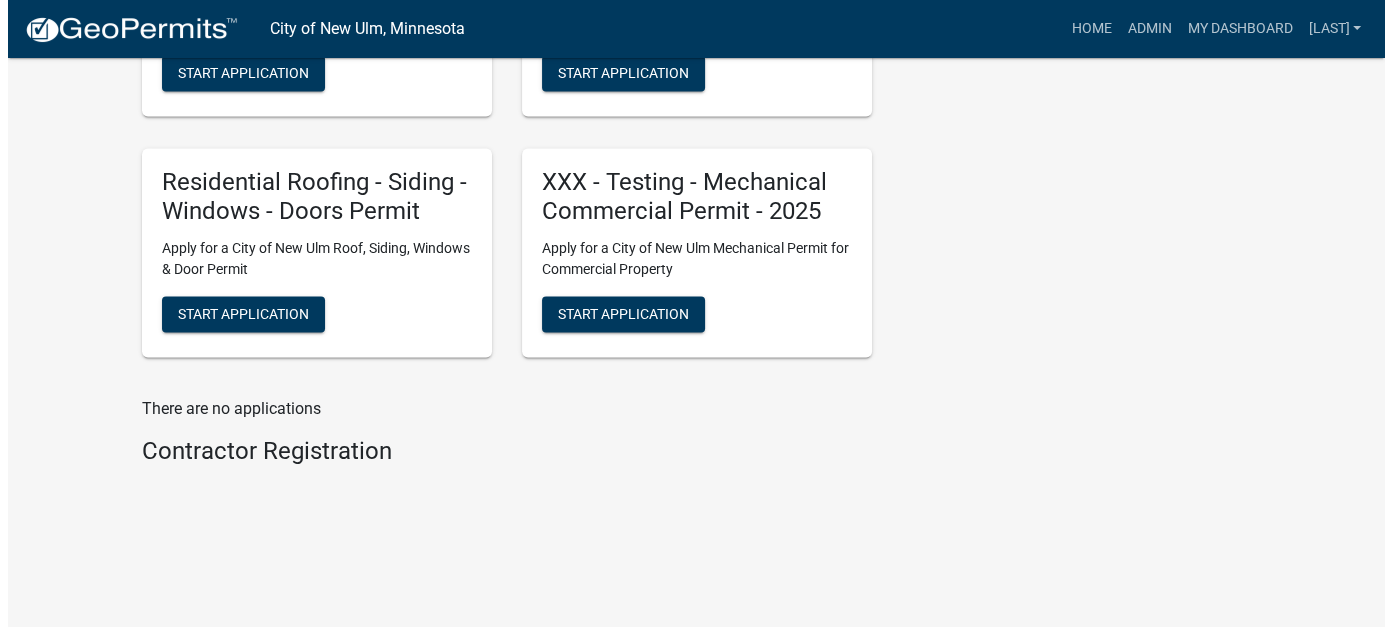 scroll, scrollTop: 0, scrollLeft: 0, axis: both 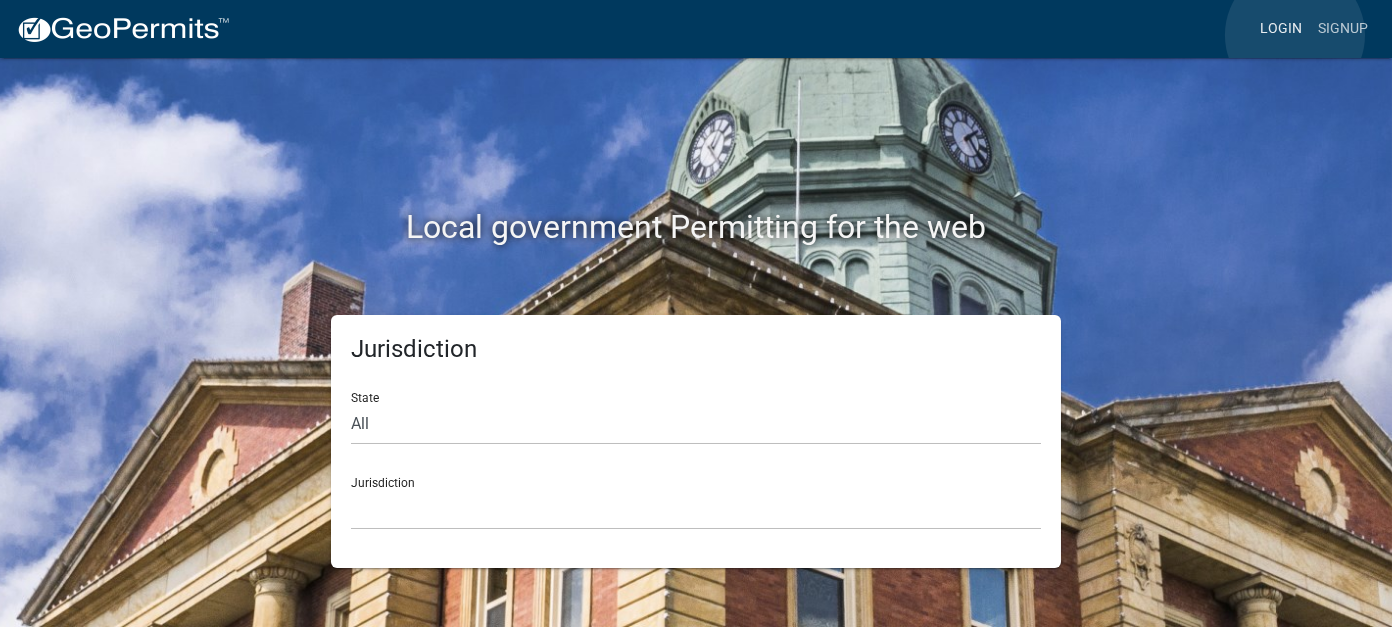click on "Login" at bounding box center (1281, 29) 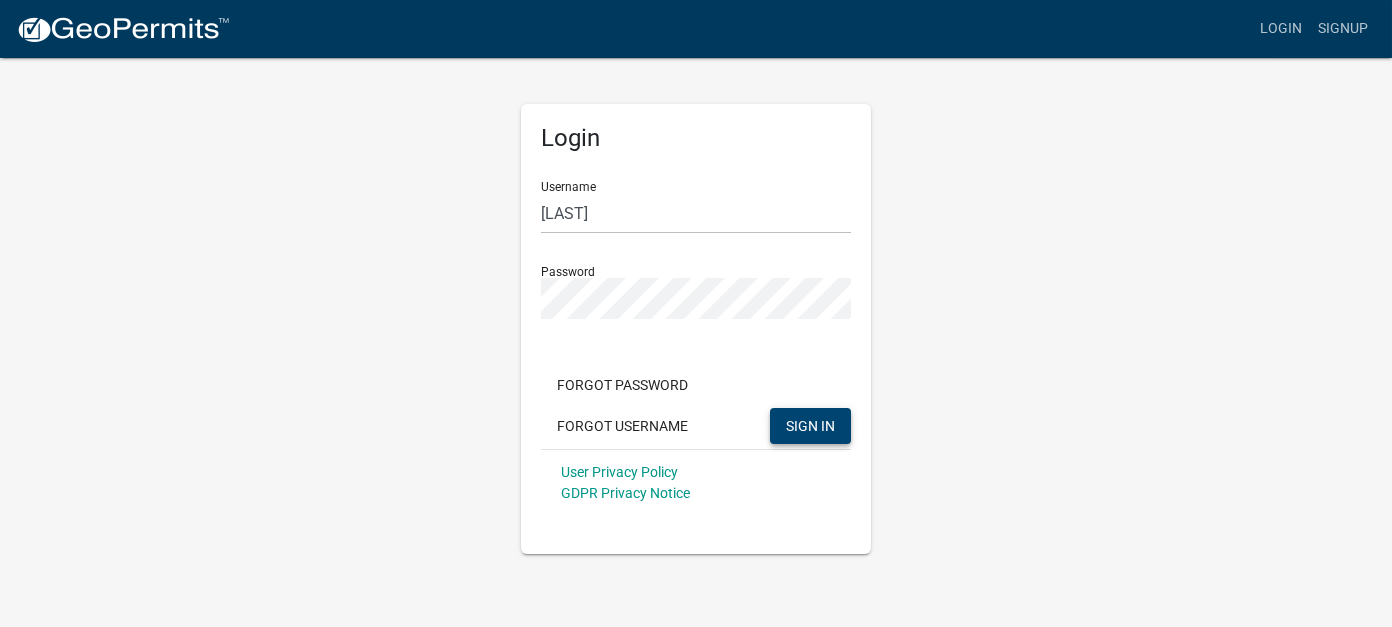 click on "SIGN IN" 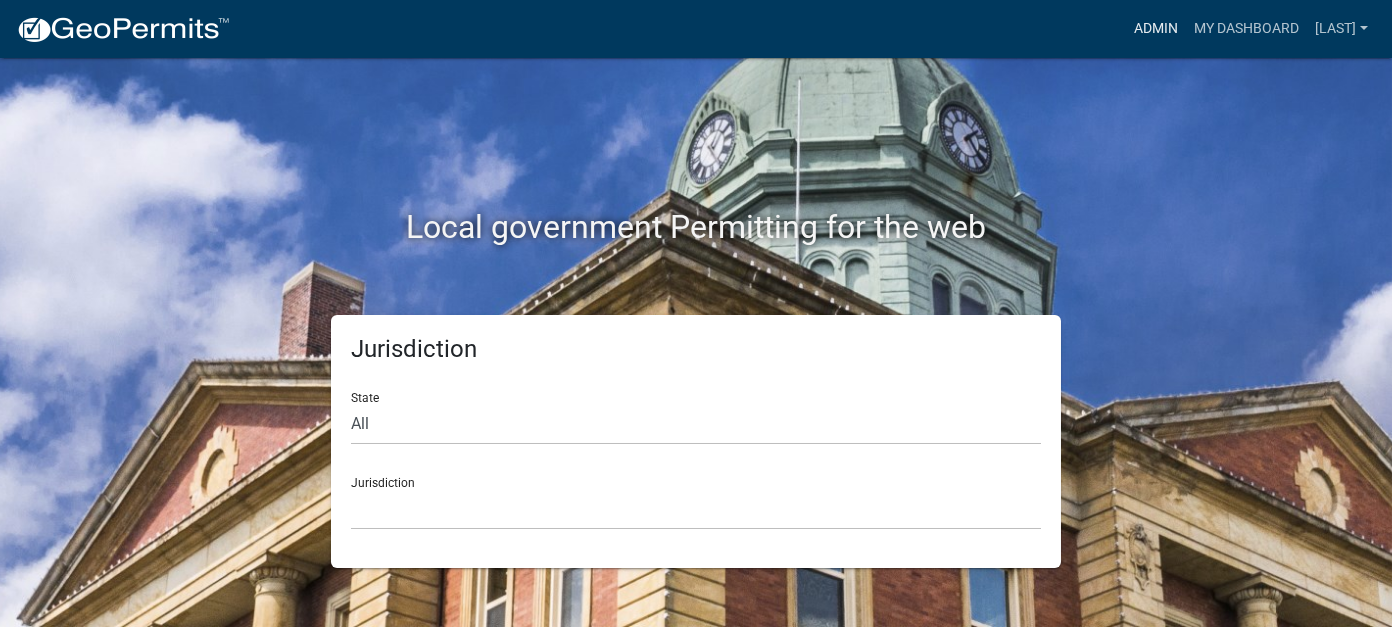 click on "Admin" at bounding box center (1156, 29) 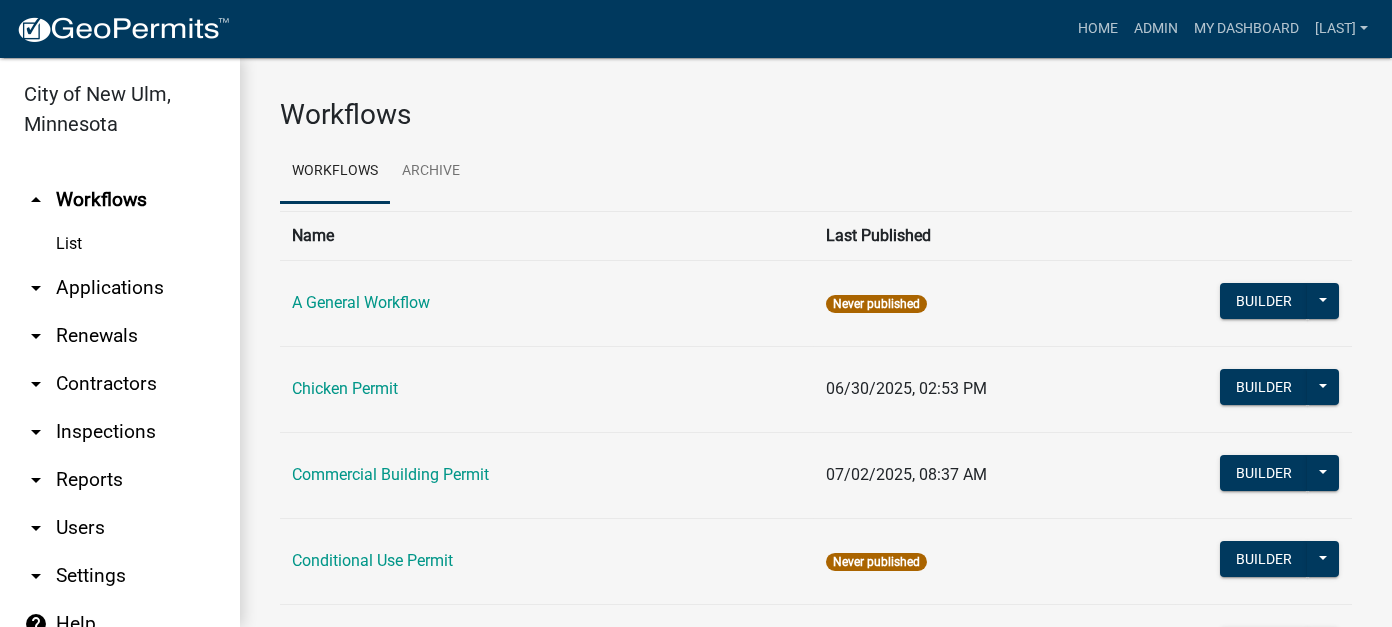 scroll, scrollTop: 28, scrollLeft: 0, axis: vertical 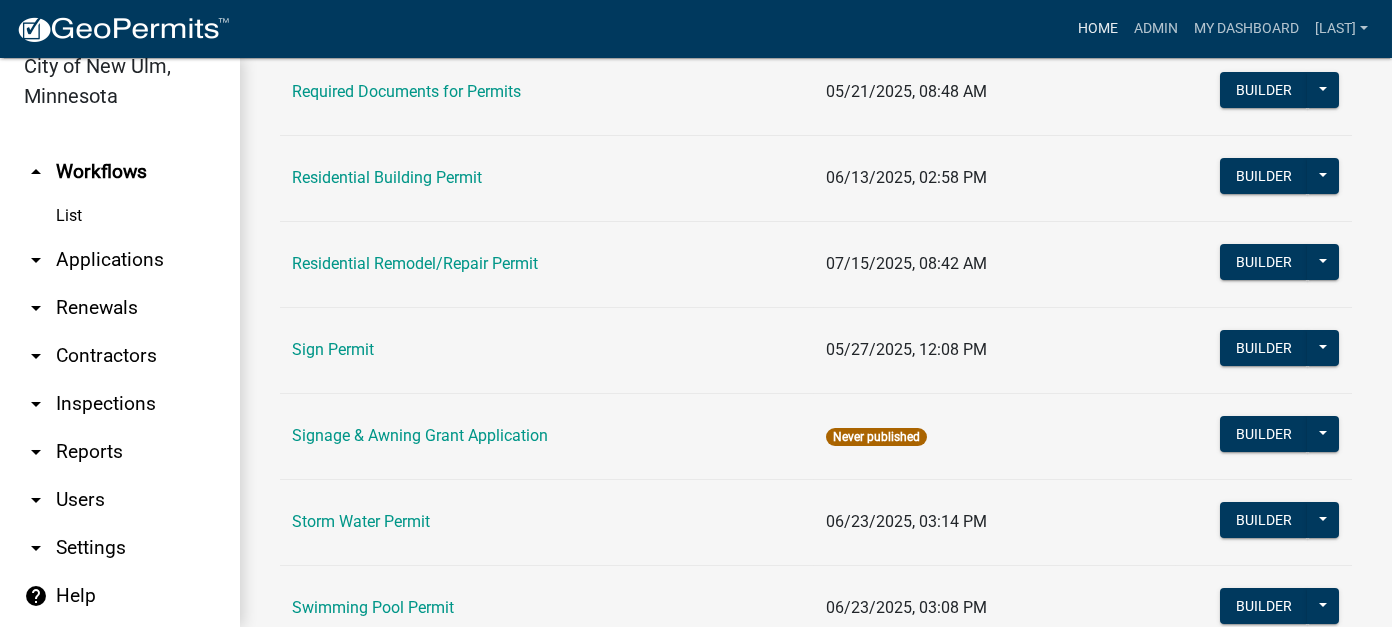 click on "Home" at bounding box center (1098, 29) 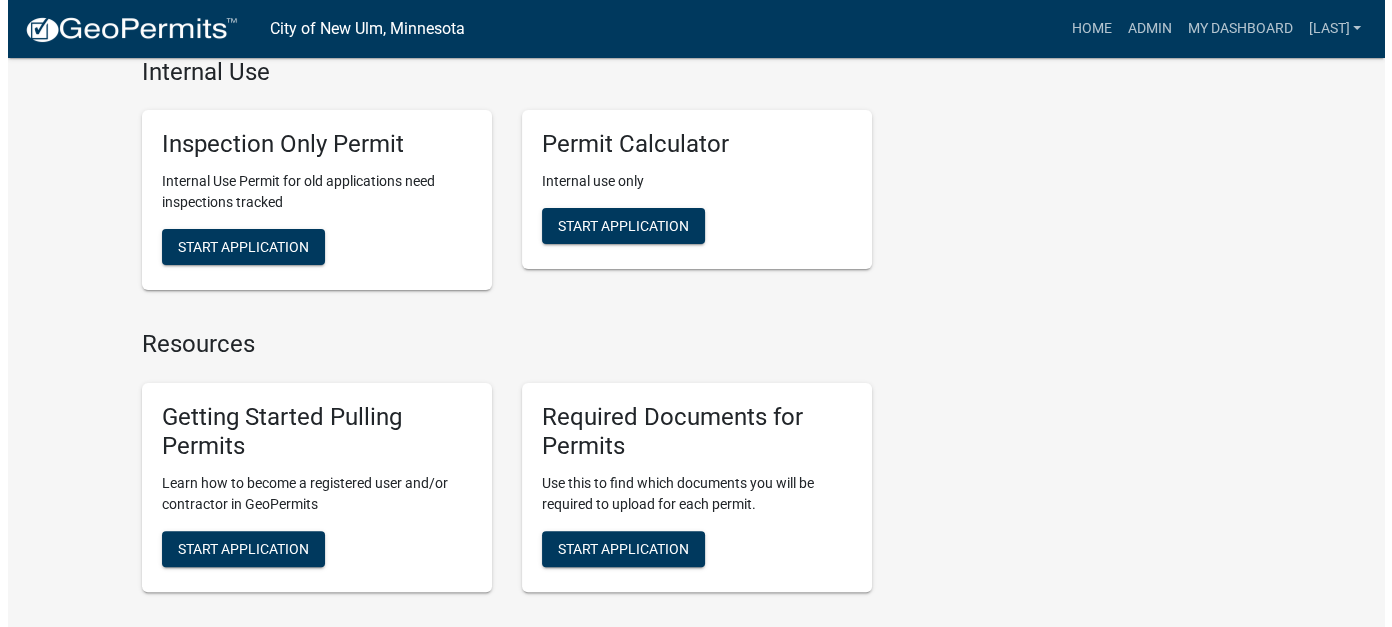 scroll, scrollTop: 0, scrollLeft: 0, axis: both 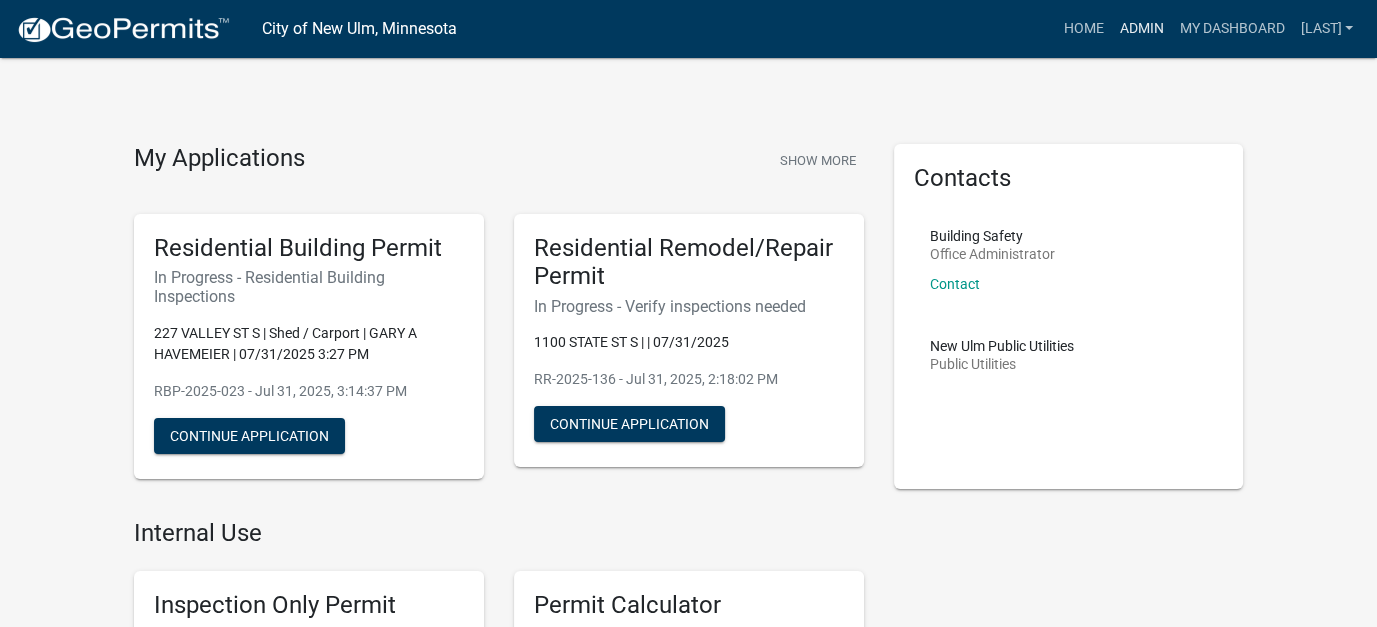 click on "Admin" at bounding box center [1141, 29] 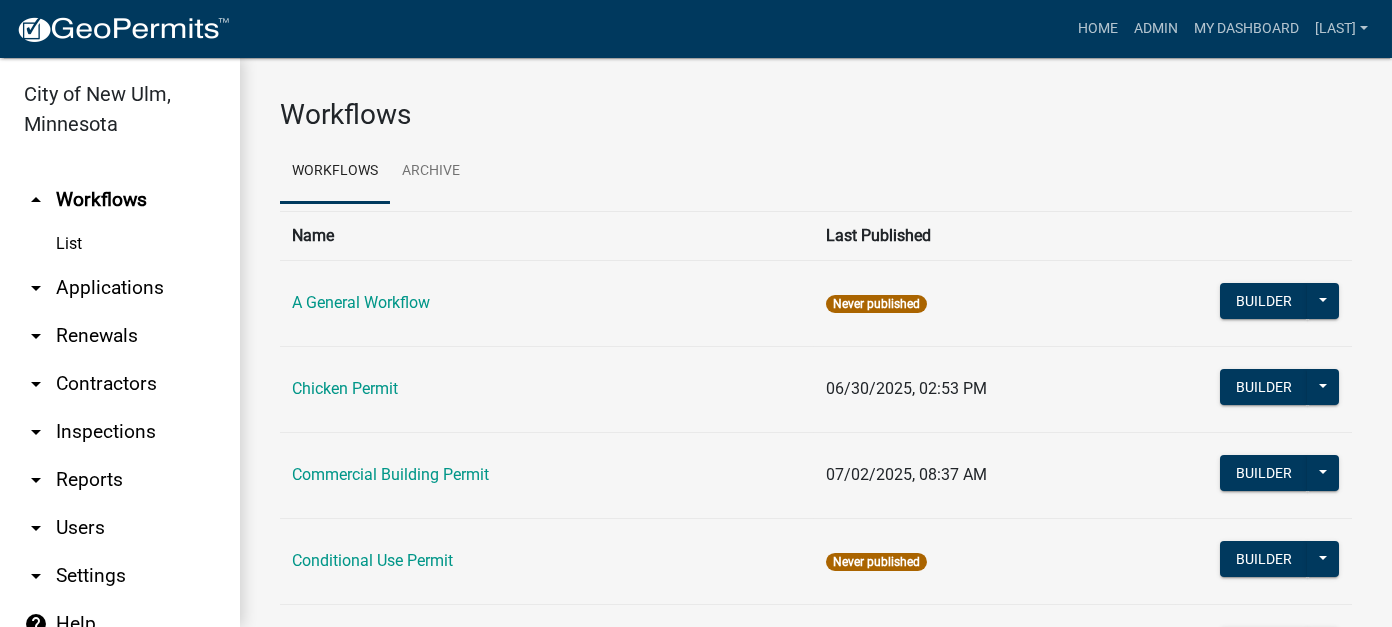 scroll, scrollTop: 28, scrollLeft: 0, axis: vertical 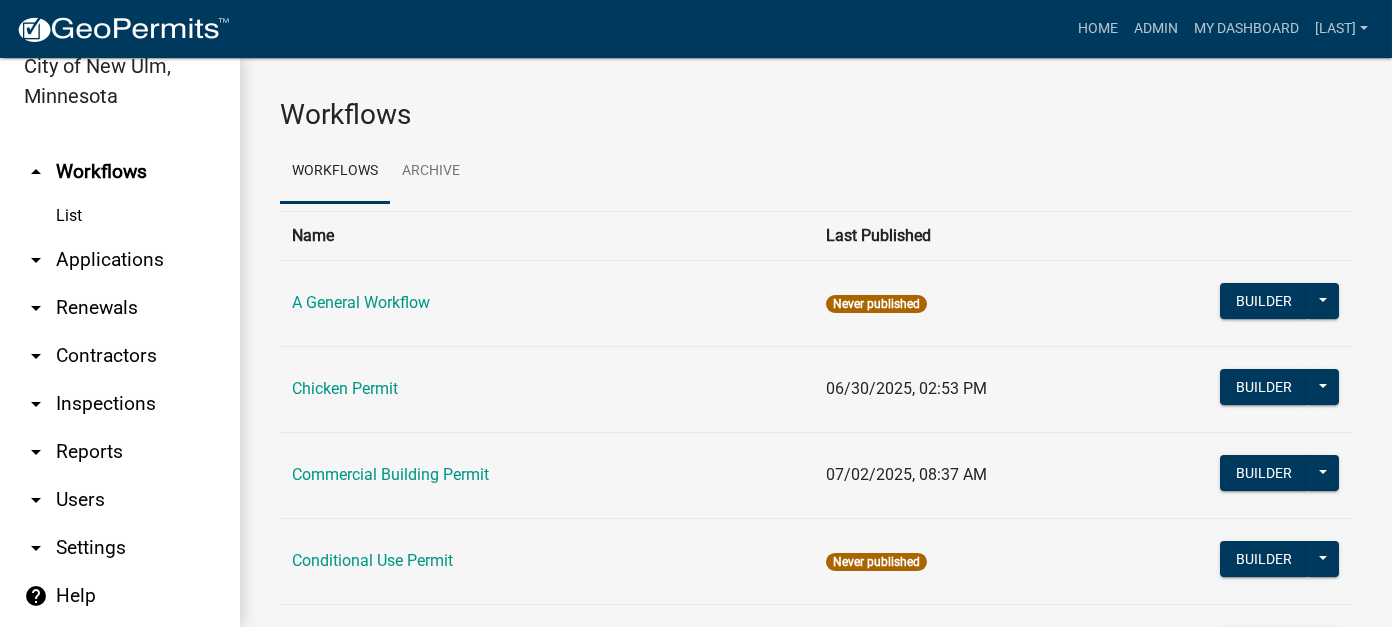 click on "arrow_drop_down   Settings" at bounding box center (120, 548) 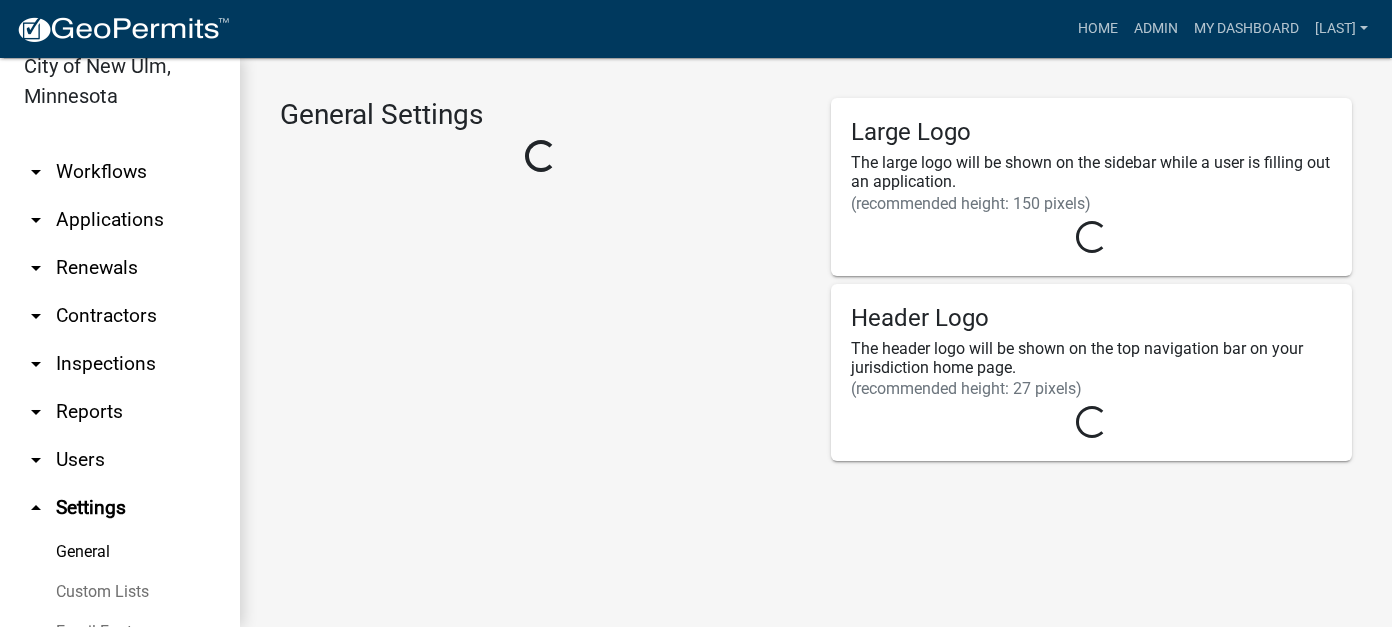 select on "MN" 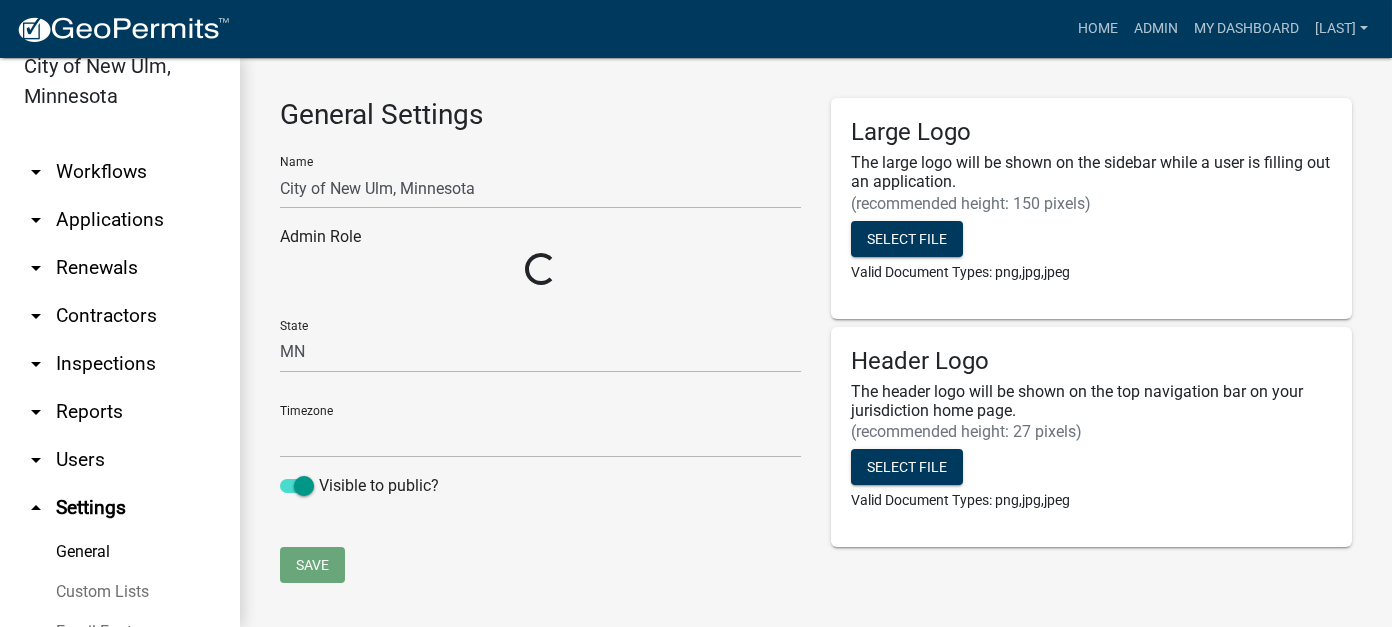 select on "[UUID]" 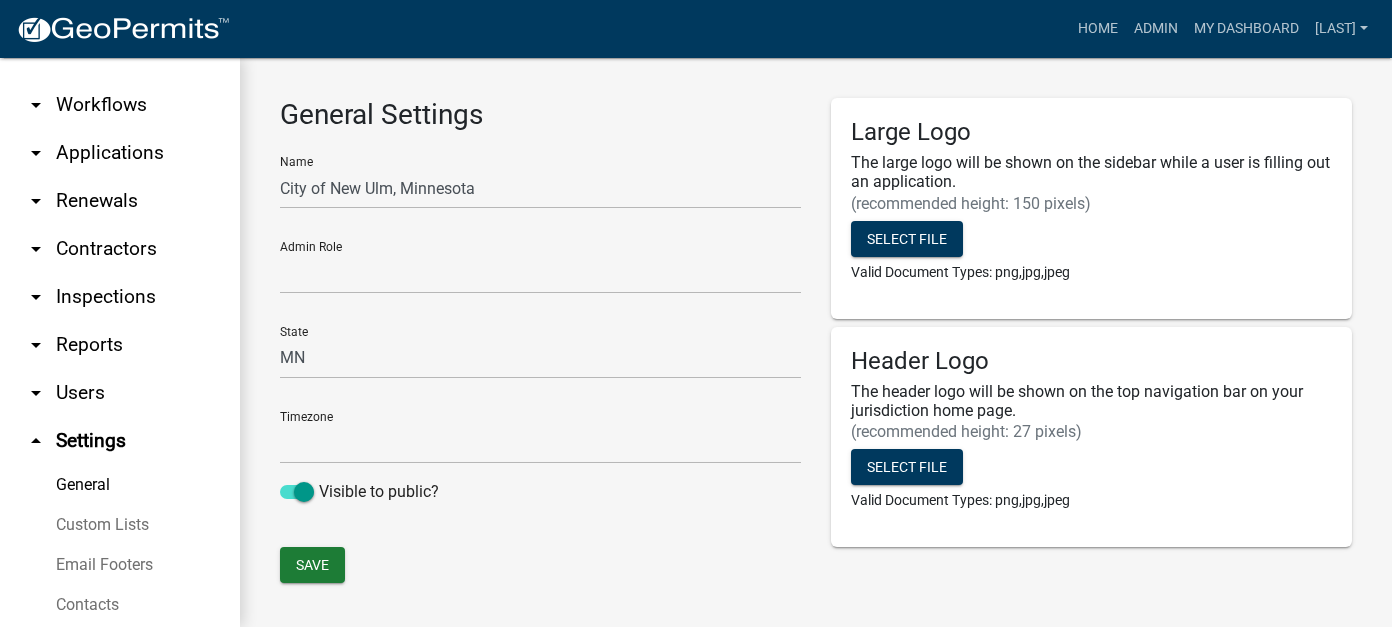 scroll, scrollTop: 128, scrollLeft: 0, axis: vertical 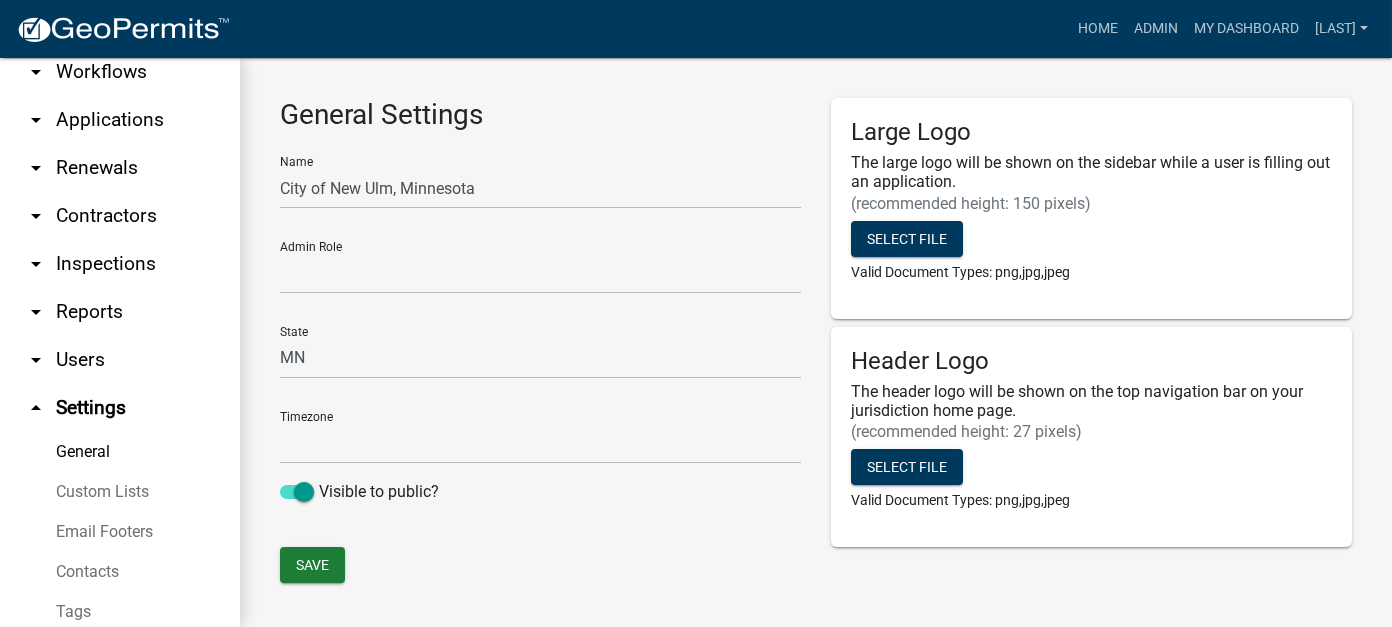 click on "General" at bounding box center [120, 452] 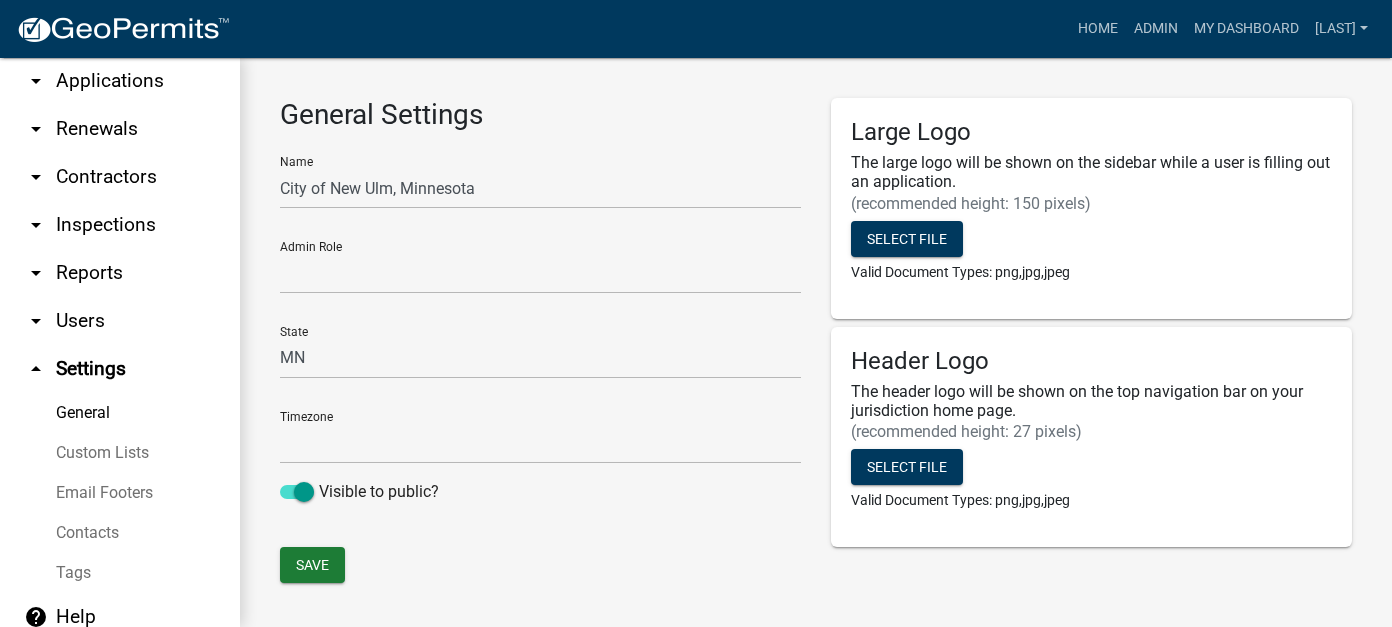 scroll, scrollTop: 189, scrollLeft: 0, axis: vertical 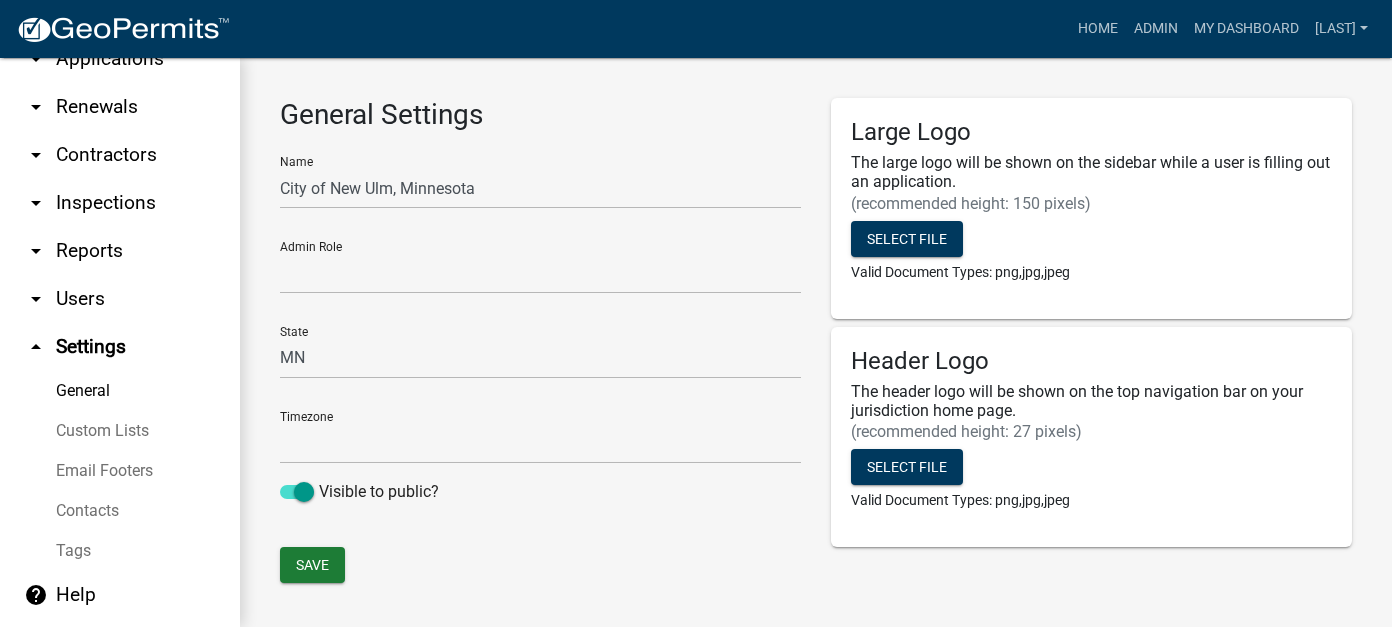 click on "Tags" at bounding box center (120, 551) 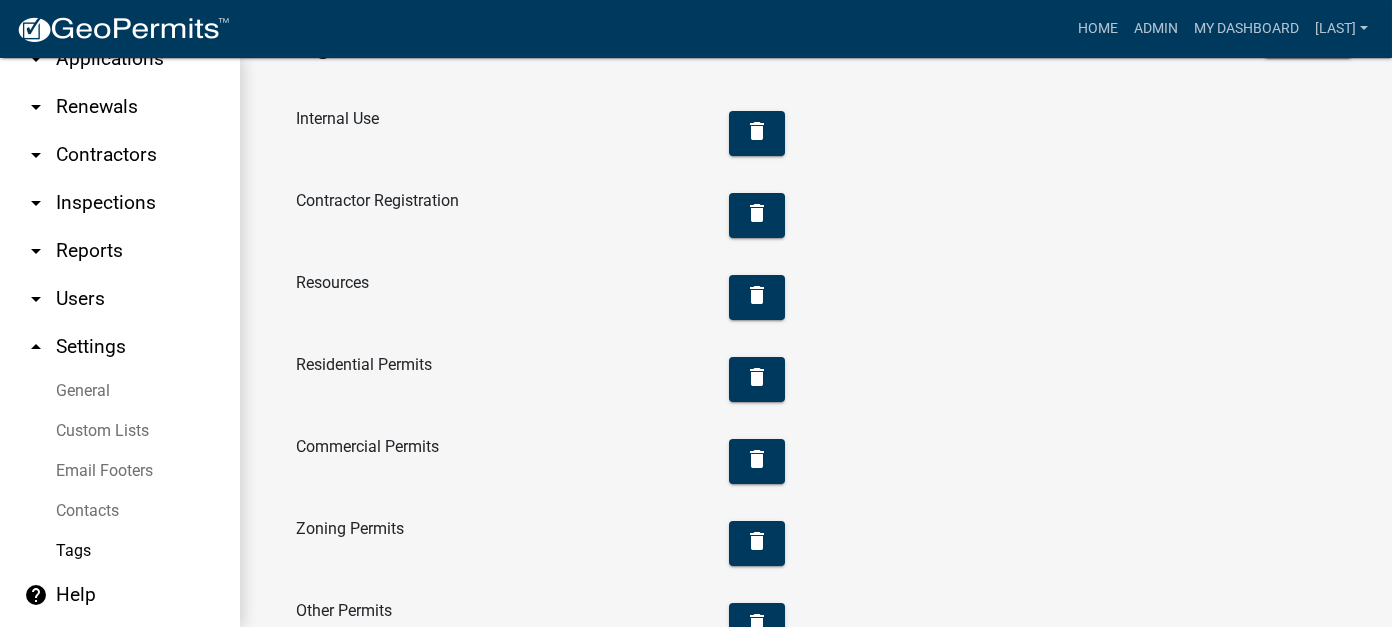 scroll, scrollTop: 168, scrollLeft: 0, axis: vertical 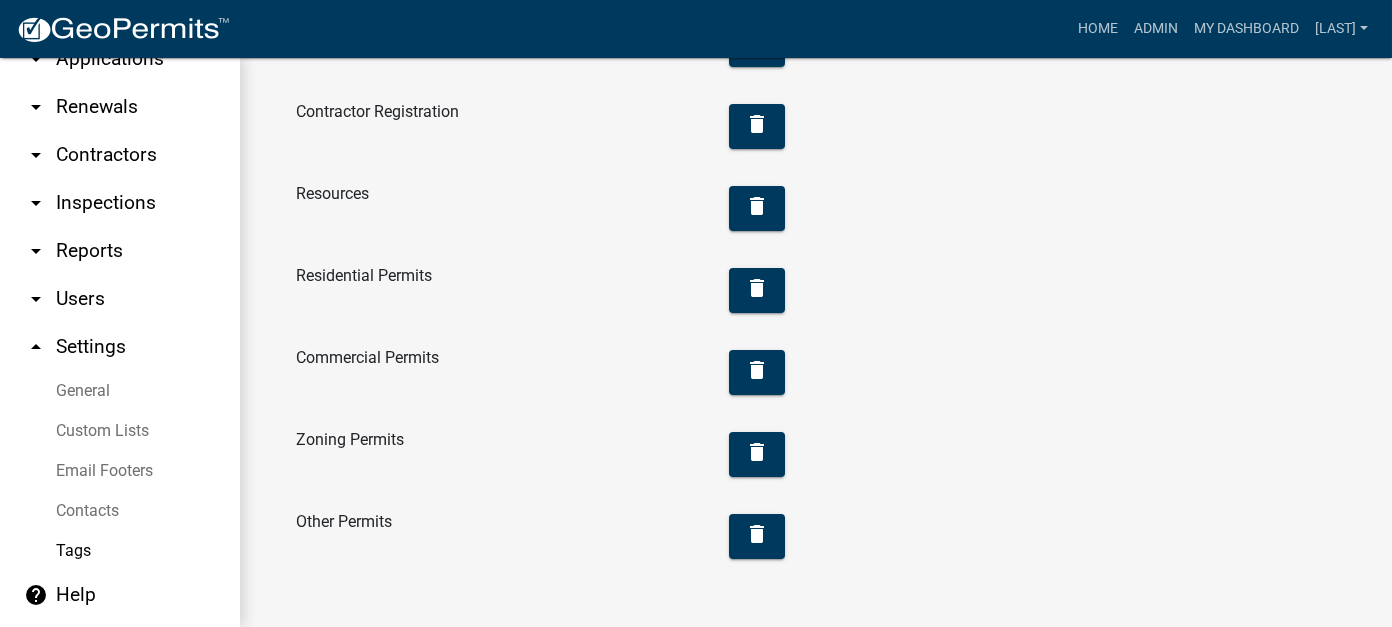 click on "Contacts" at bounding box center [120, 511] 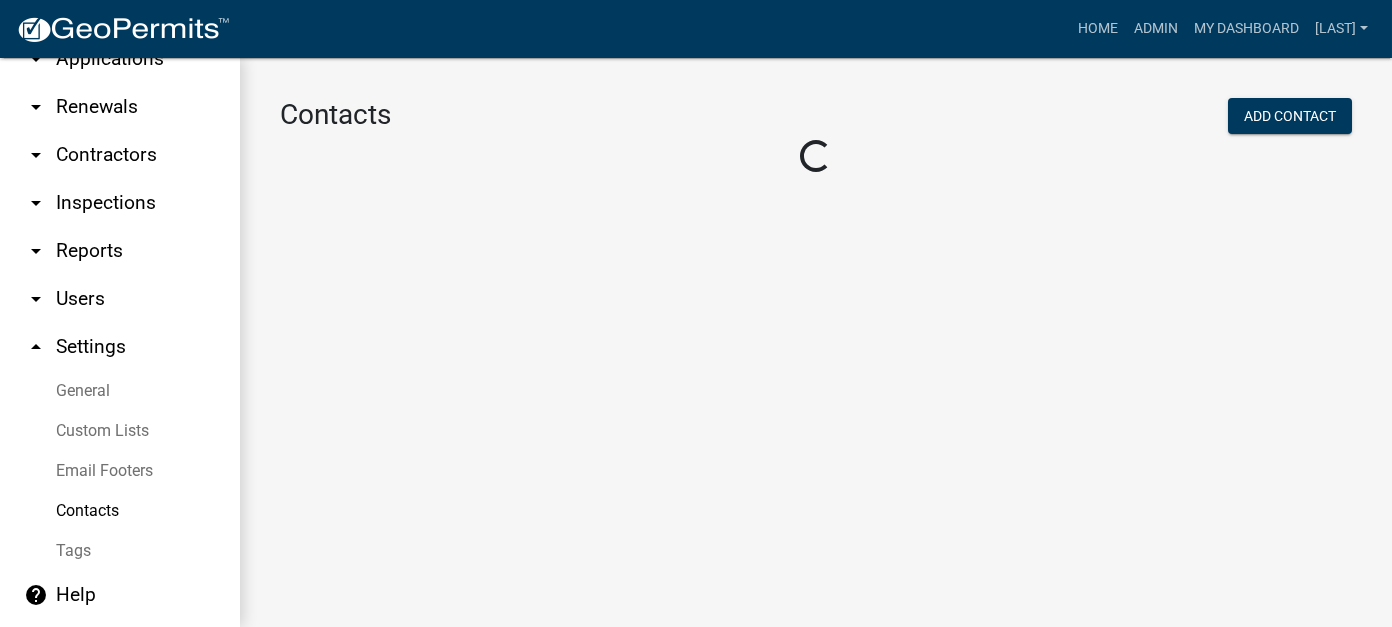 scroll, scrollTop: 0, scrollLeft: 0, axis: both 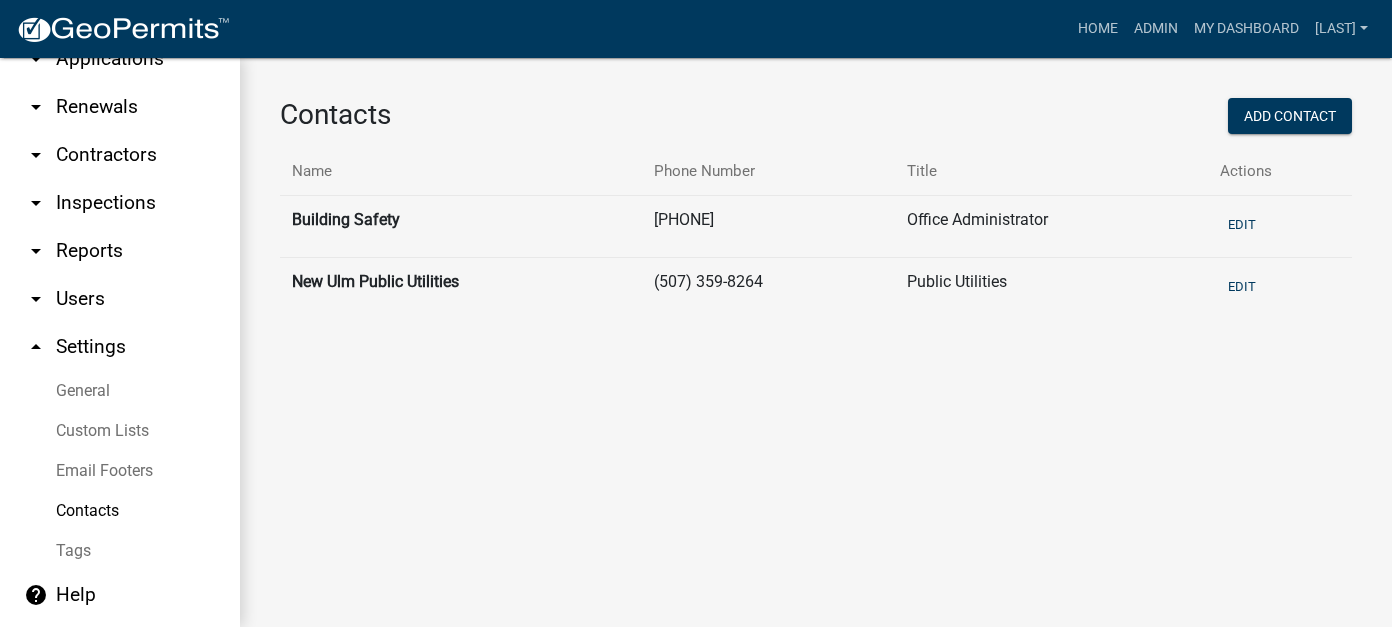 click on "Email Footers" at bounding box center (120, 471) 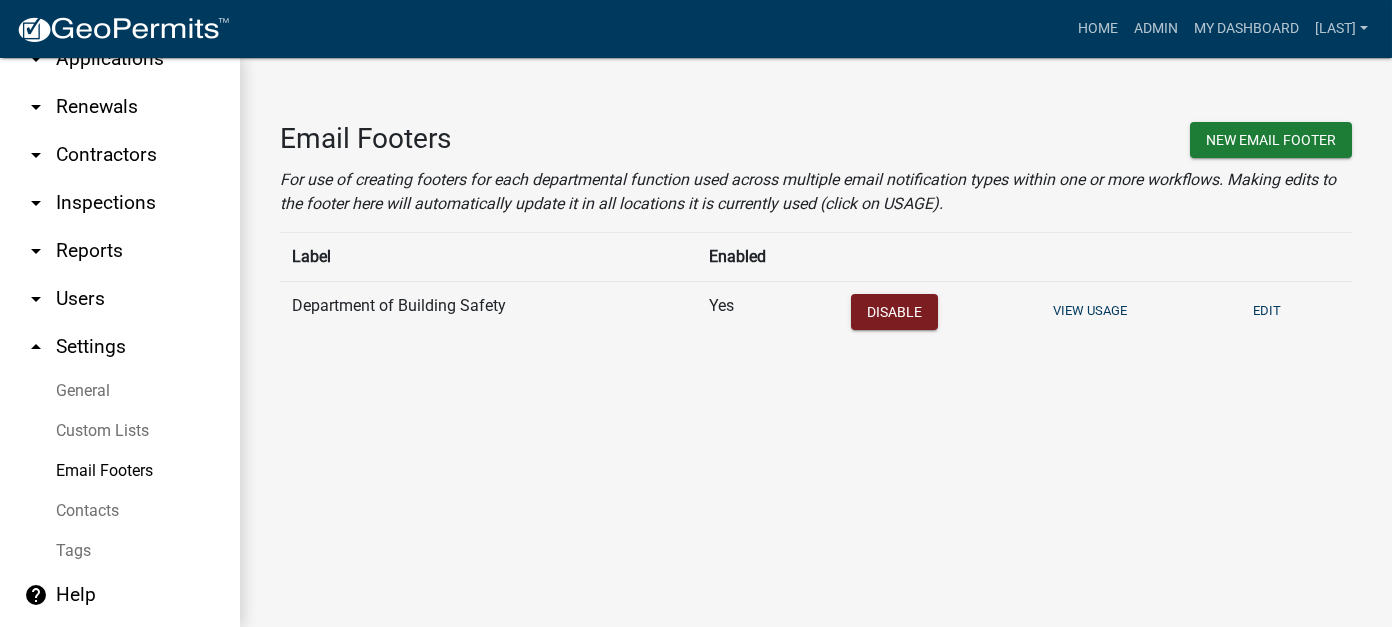 click on "arrow_drop_up" at bounding box center (36, 347) 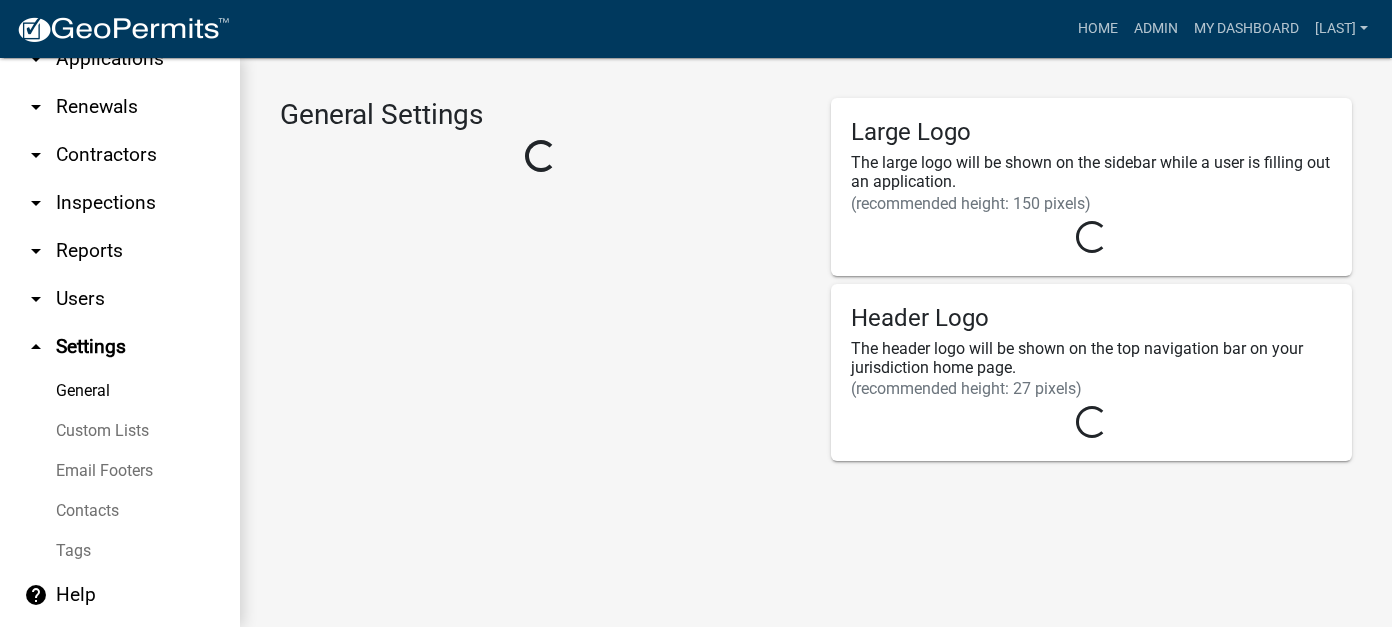 select on "MN" 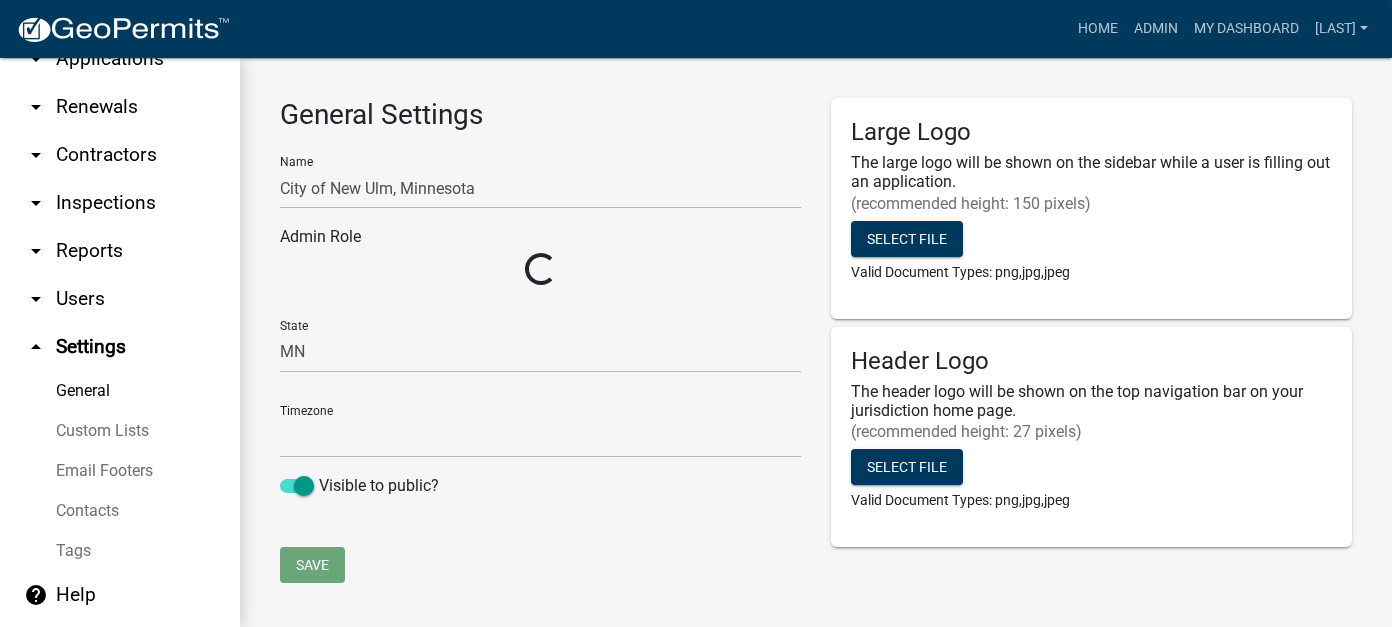 select on "[UUID]" 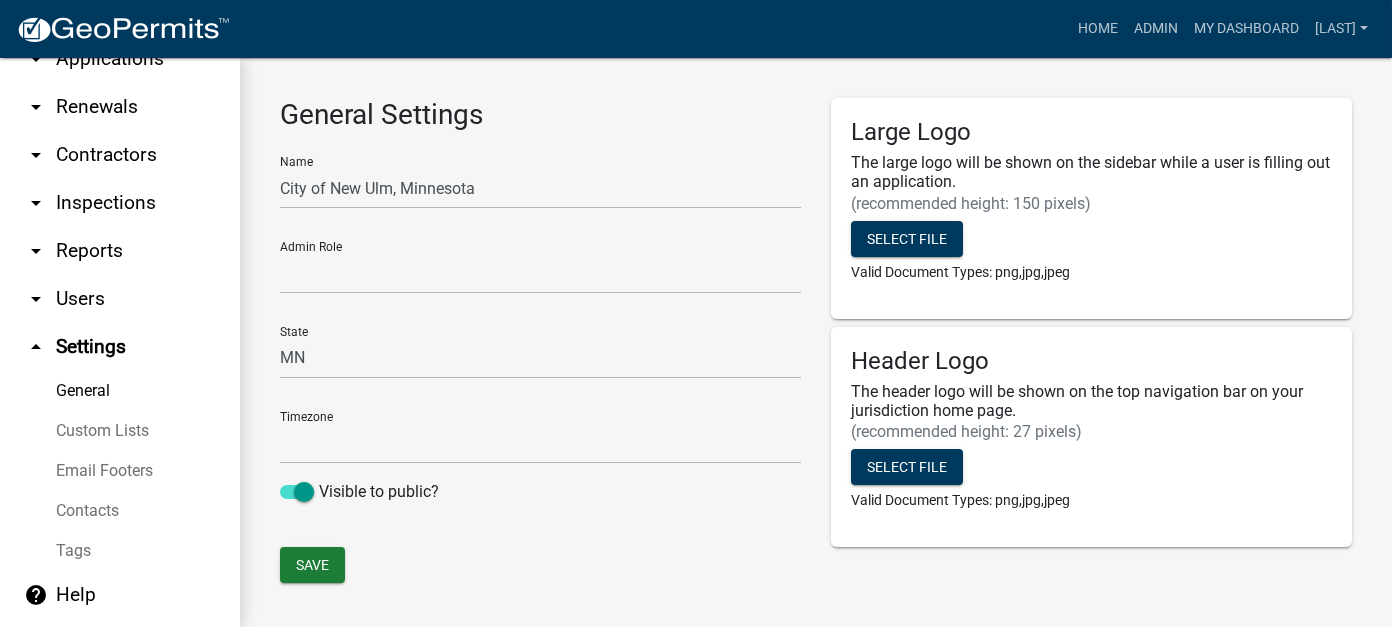 scroll, scrollTop: 18, scrollLeft: 0, axis: vertical 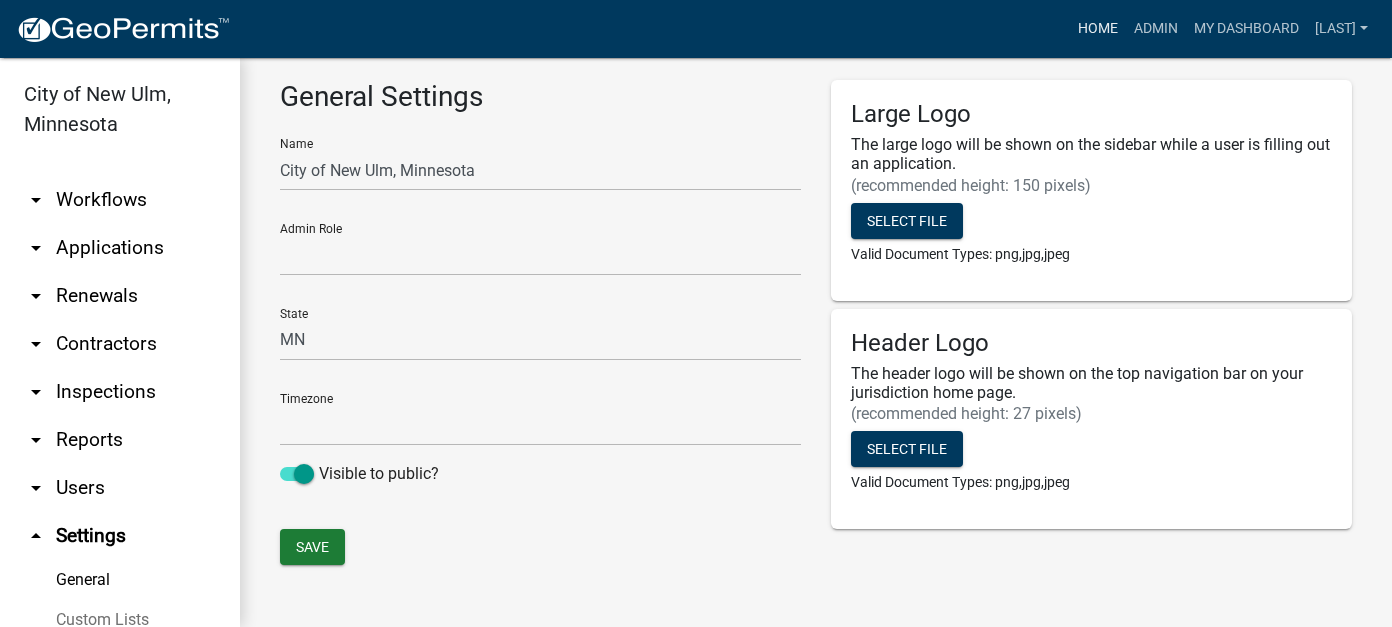 click on "Home" at bounding box center (1098, 29) 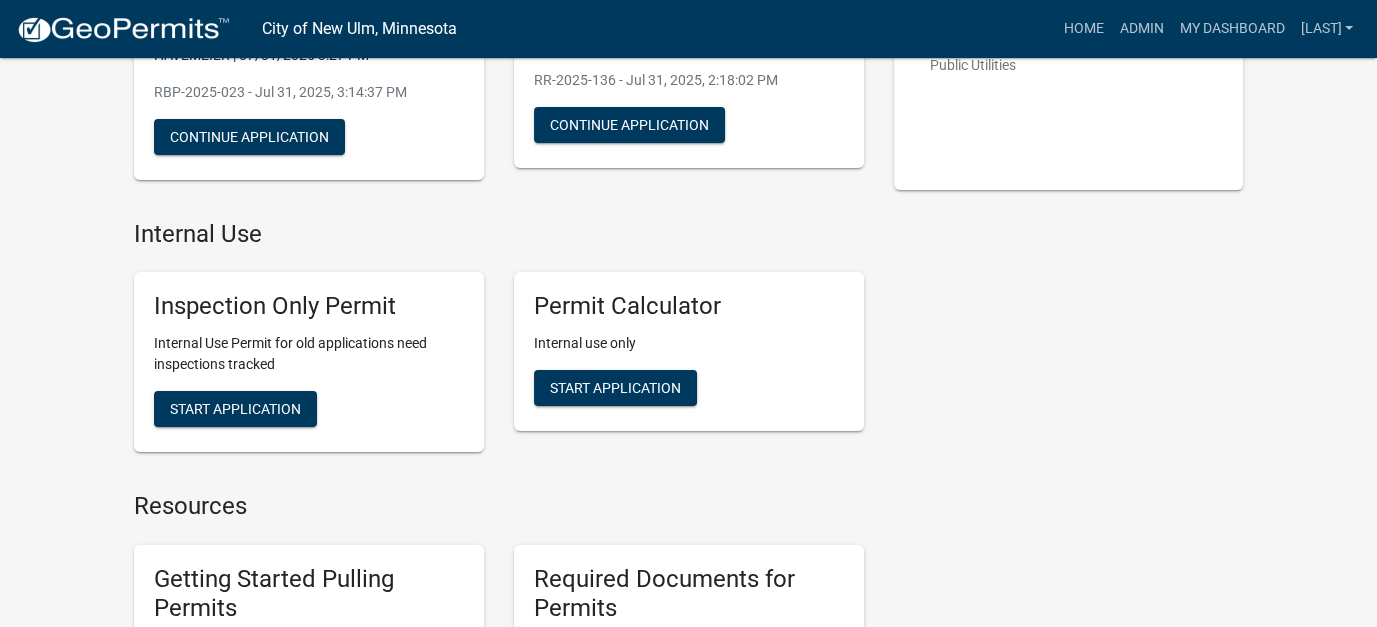 scroll, scrollTop: 0, scrollLeft: 0, axis: both 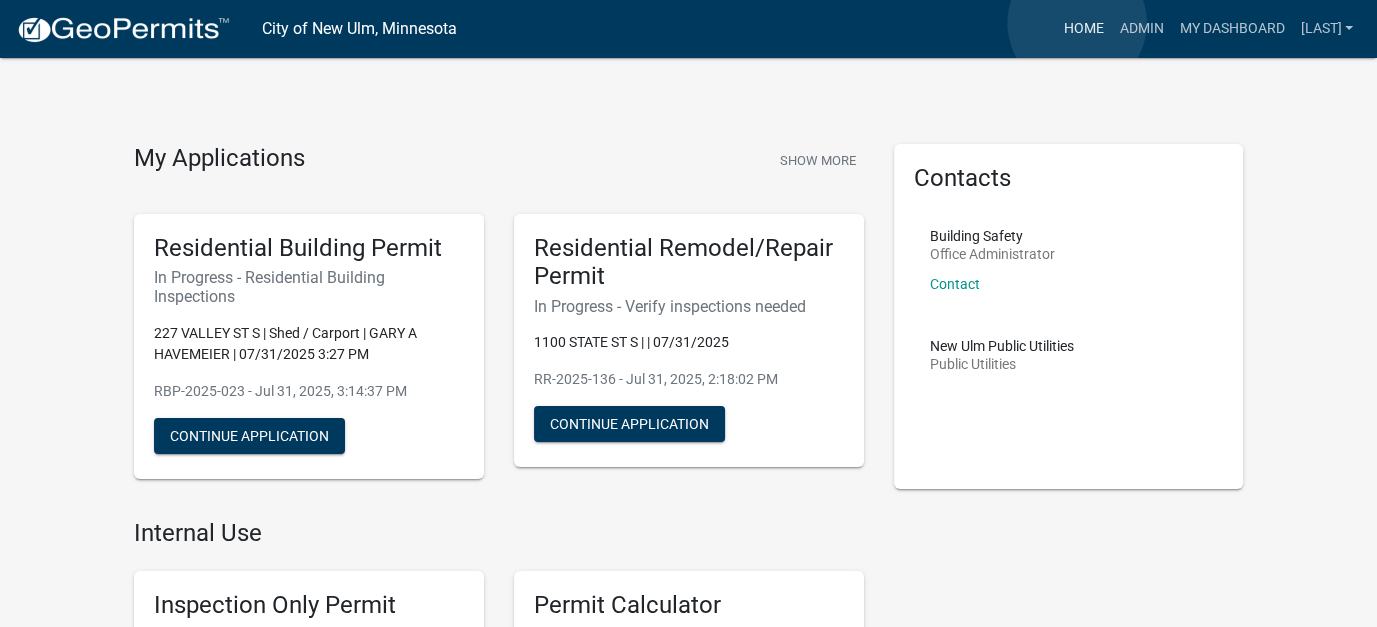 click on "Home" at bounding box center (1083, 29) 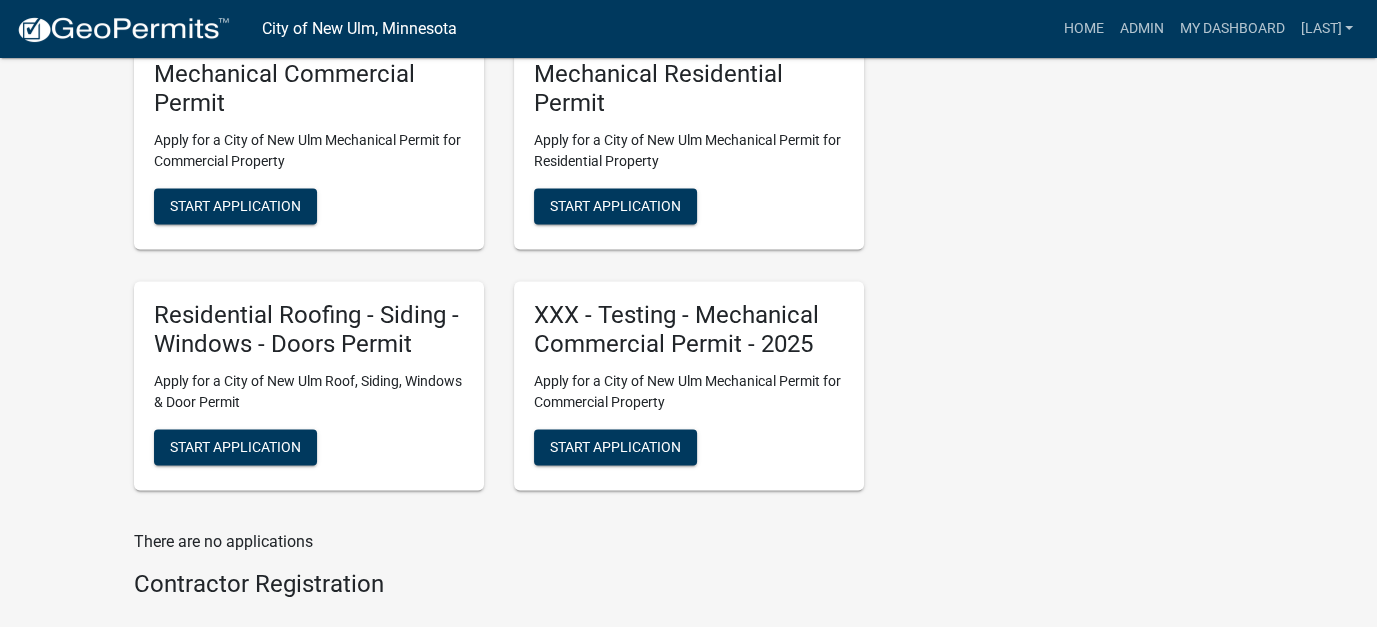 scroll, scrollTop: 3084, scrollLeft: 0, axis: vertical 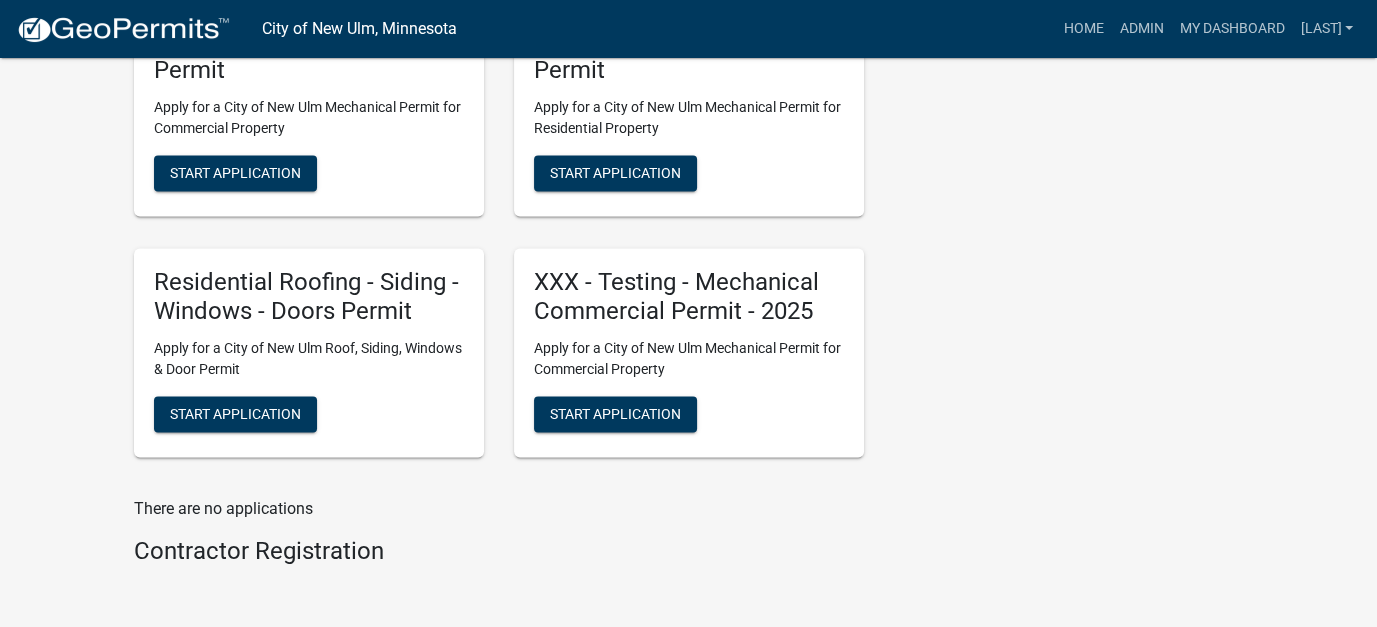 click on "Contacts   Building Safety    Office Administrator   Contact   [COMPANY]   Public Utilities" 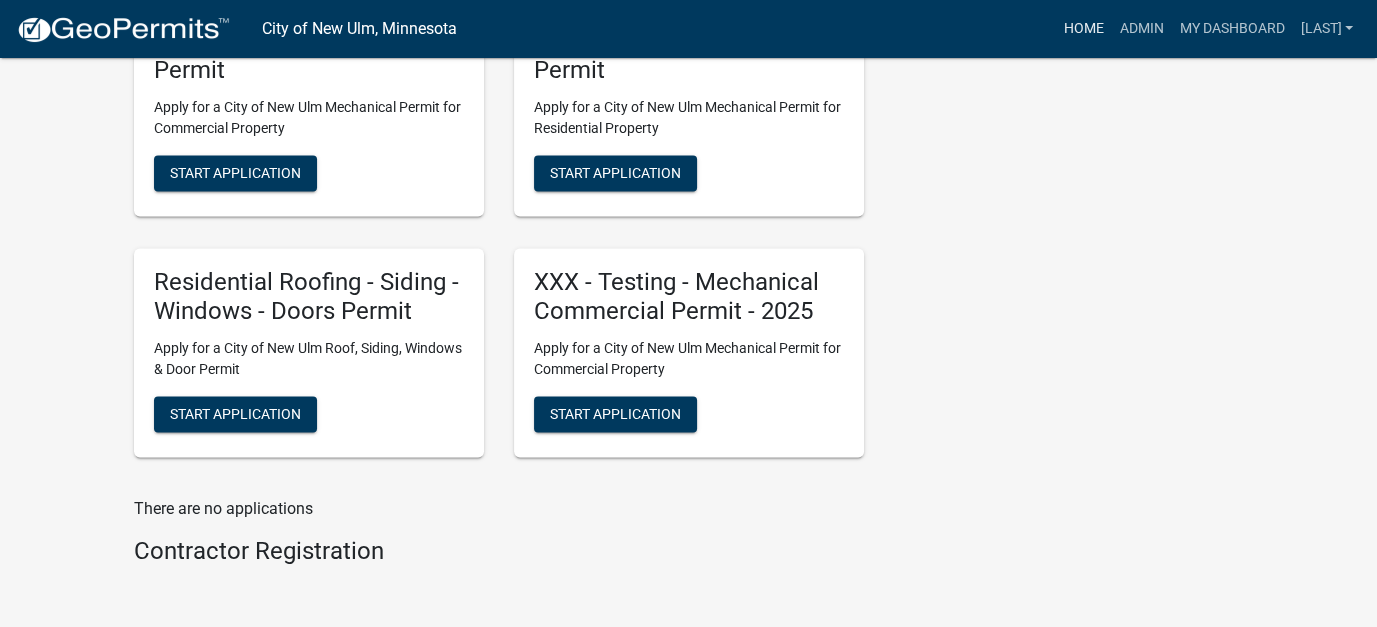 click on "Home" at bounding box center [1083, 29] 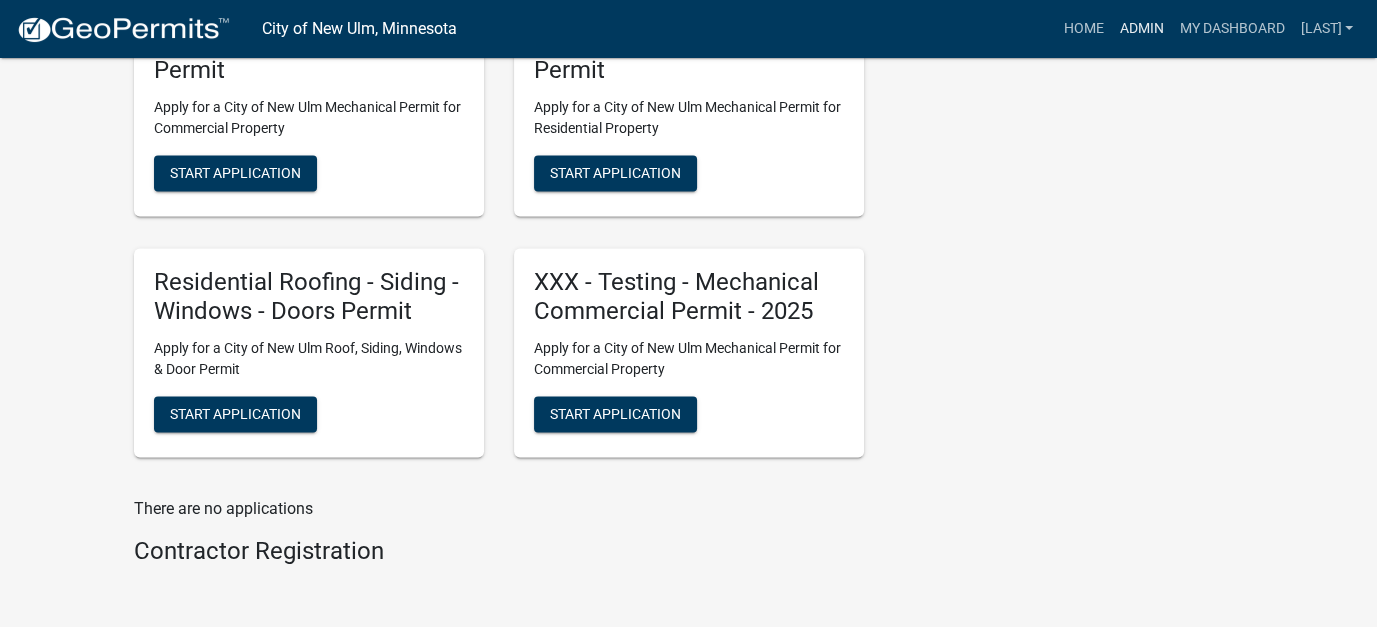 click on "Admin" at bounding box center [1141, 29] 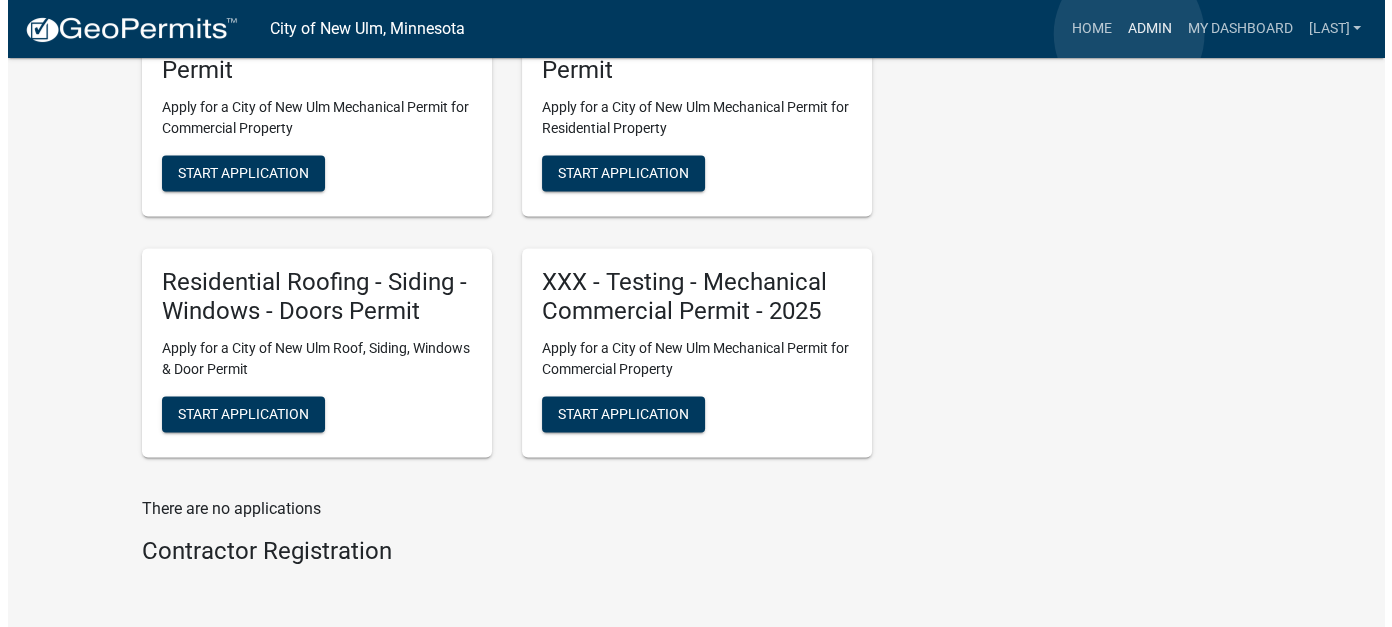 scroll, scrollTop: 0, scrollLeft: 0, axis: both 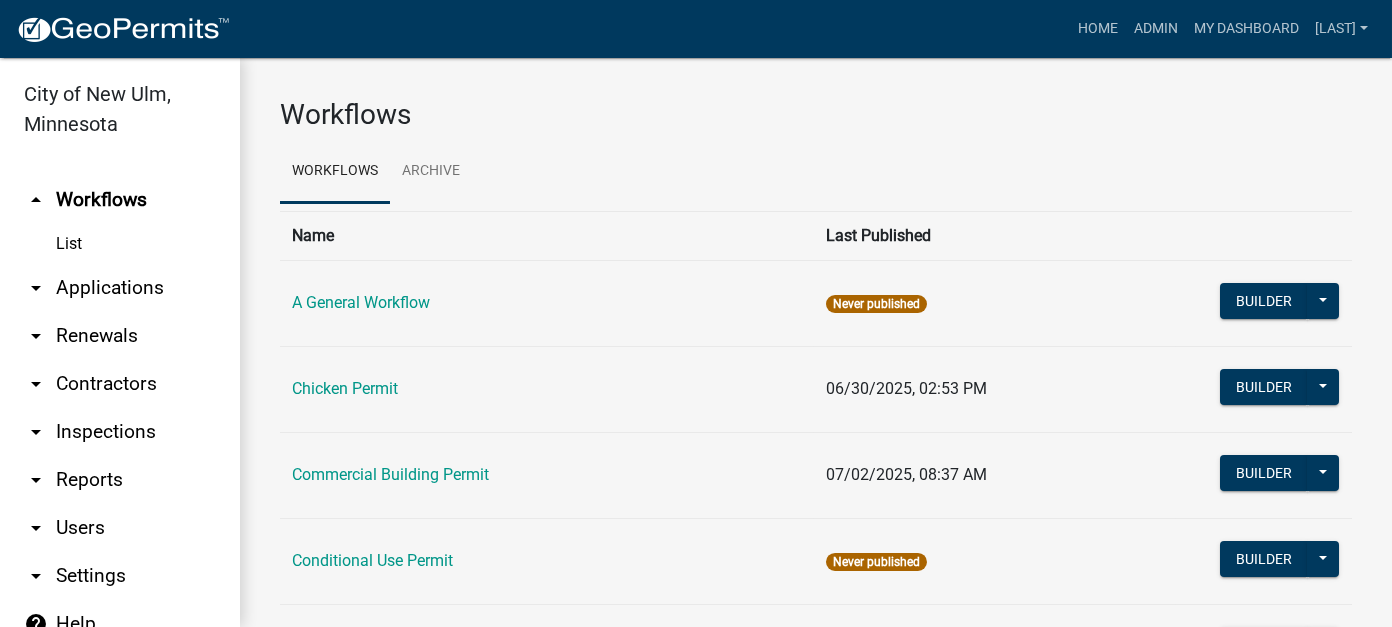 click on "arrow_drop_down   Contractors" at bounding box center [120, 384] 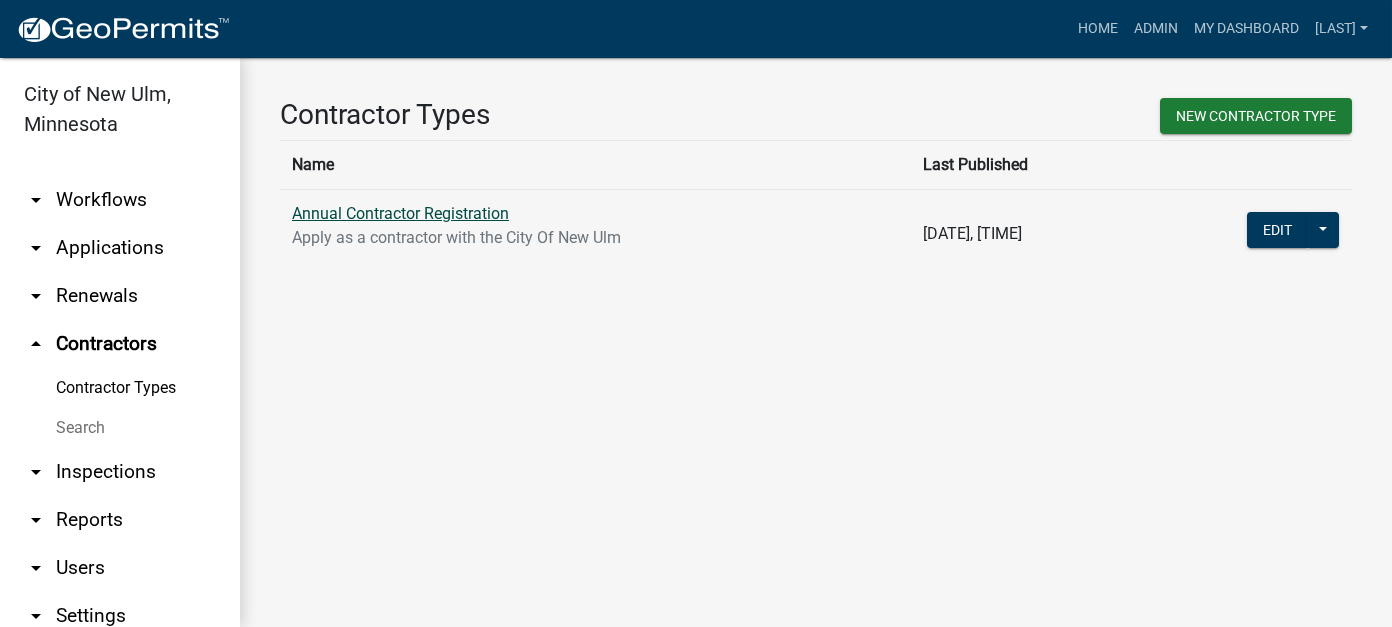 click on "Annual Contractor Registration" 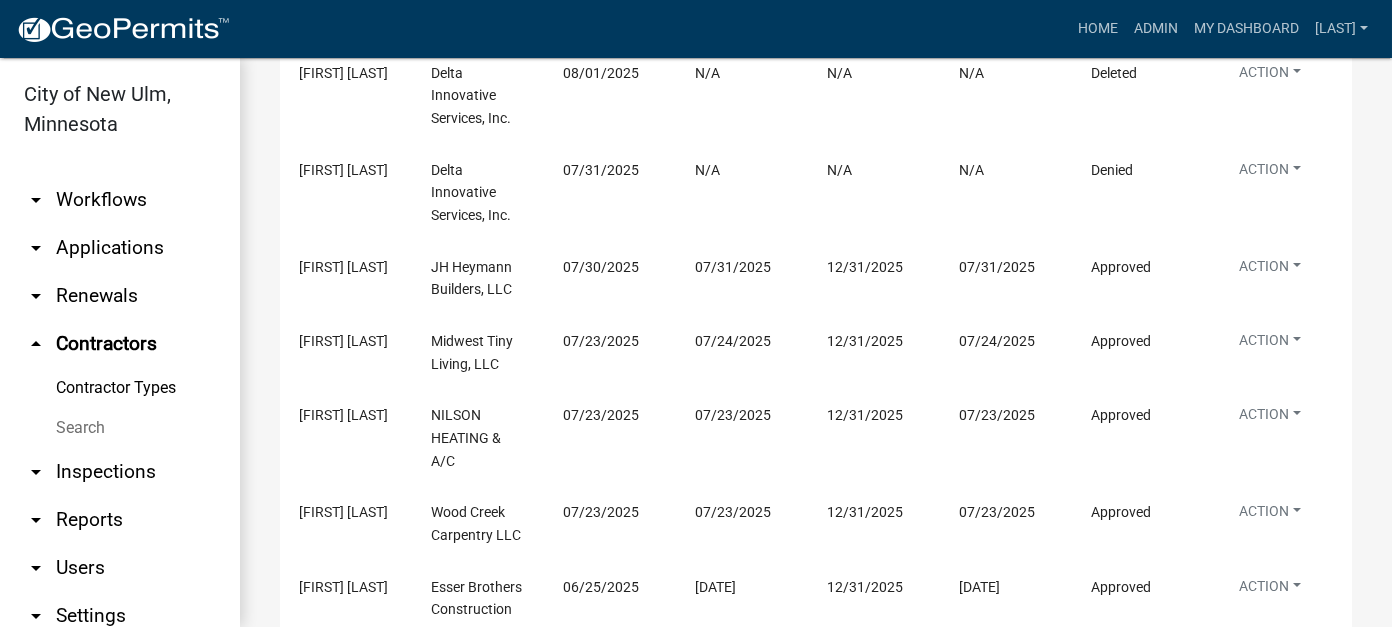 scroll, scrollTop: 966, scrollLeft: 0, axis: vertical 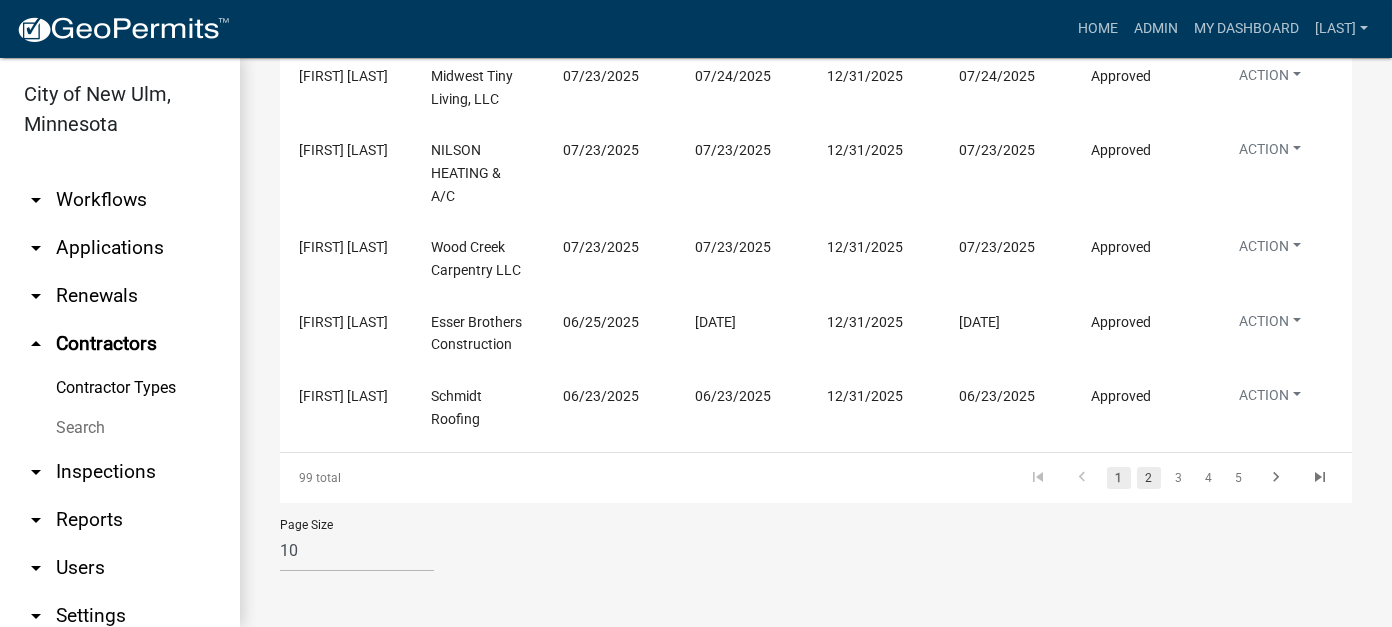 click on "2" 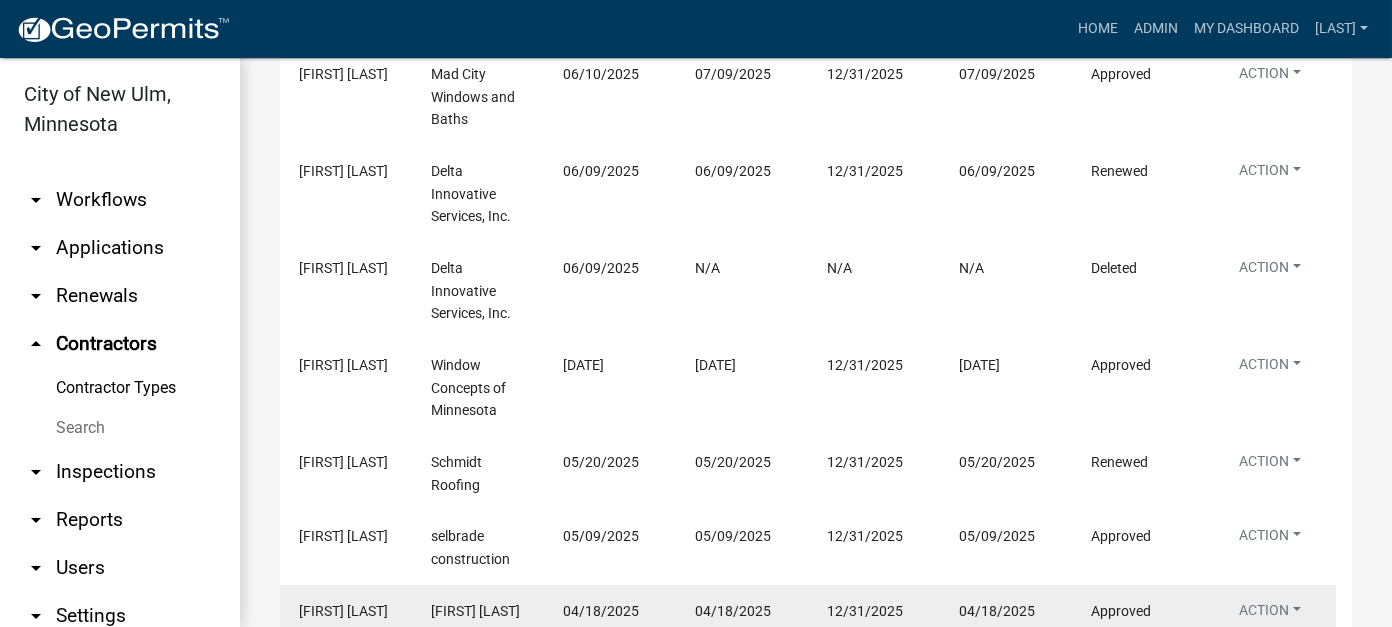 scroll, scrollTop: 666, scrollLeft: 0, axis: vertical 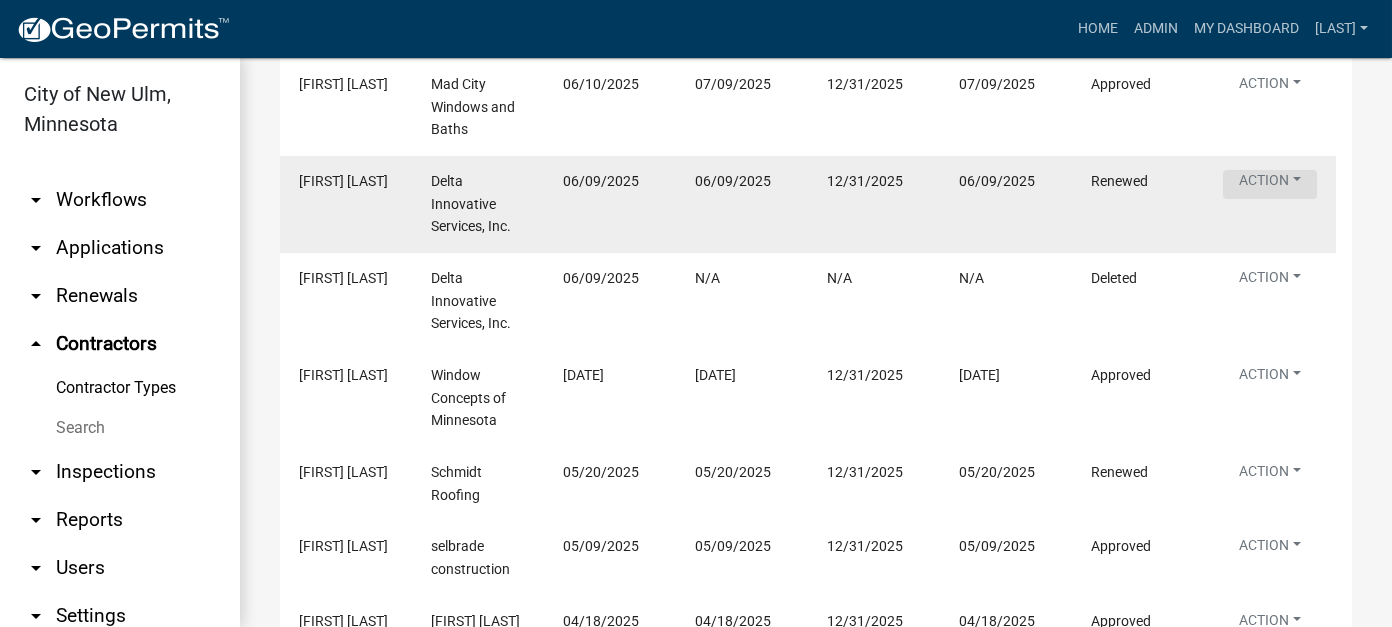 click on "Action" at bounding box center [1270, -10] 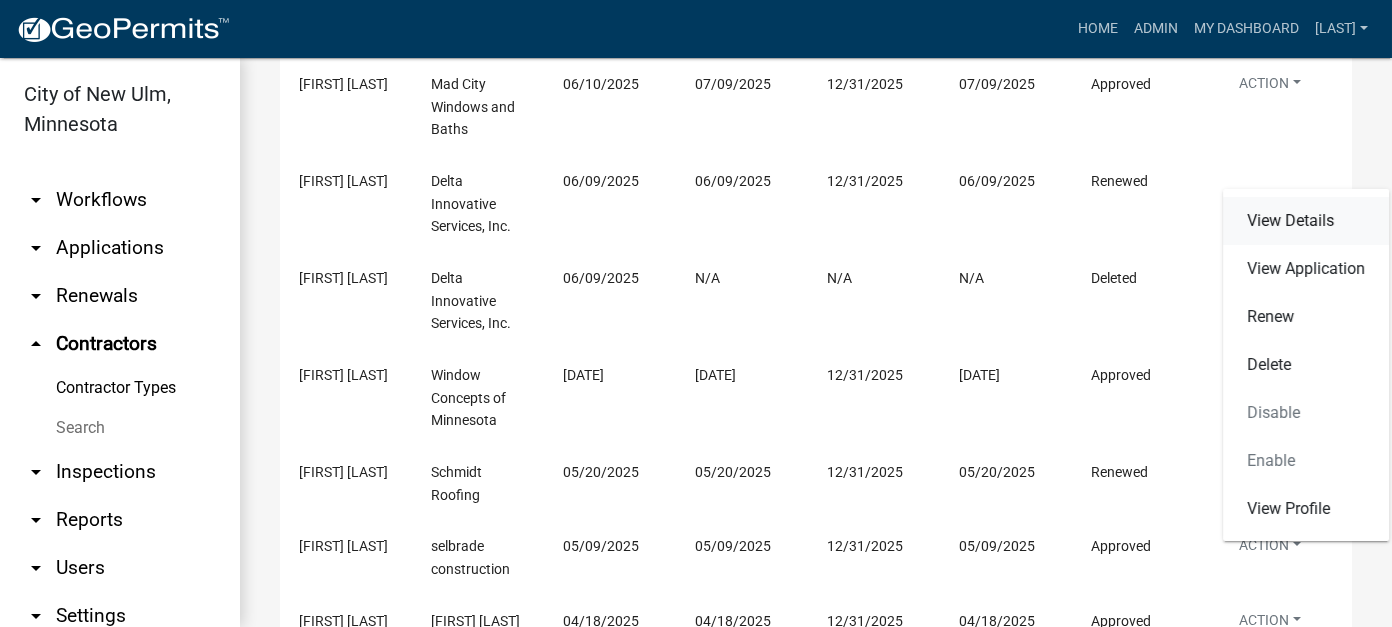 click on "View Details" at bounding box center (1306, 221) 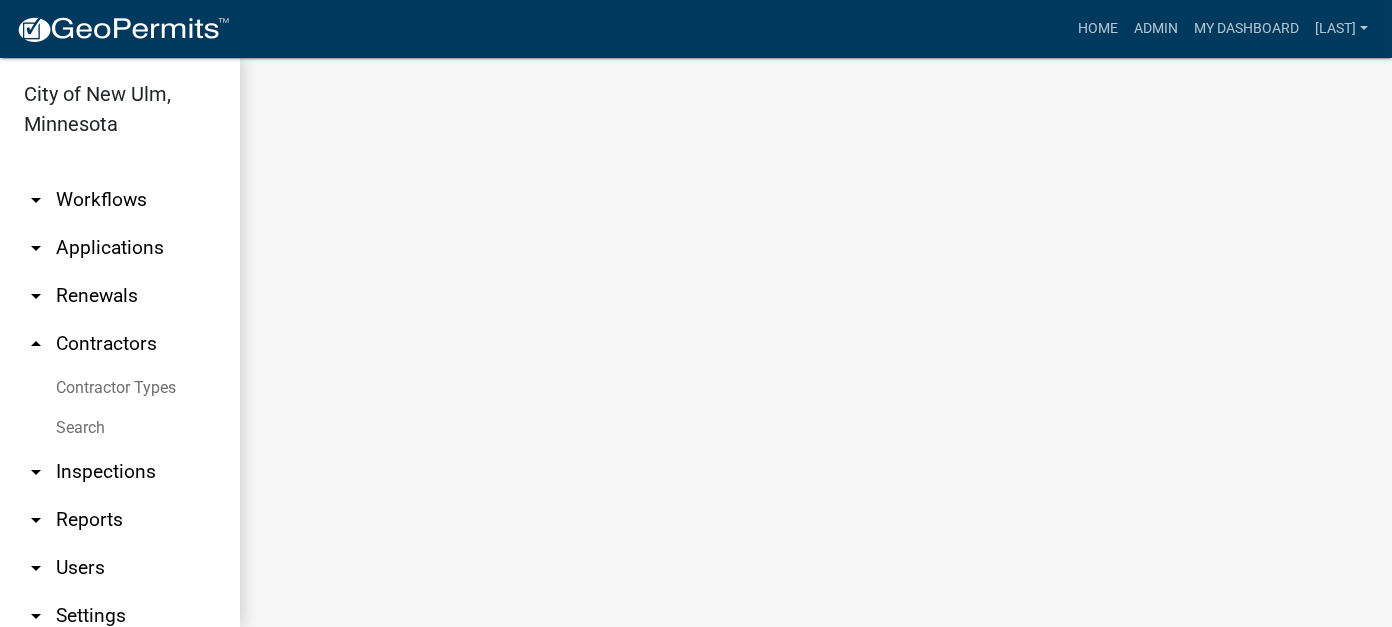 scroll, scrollTop: 0, scrollLeft: 0, axis: both 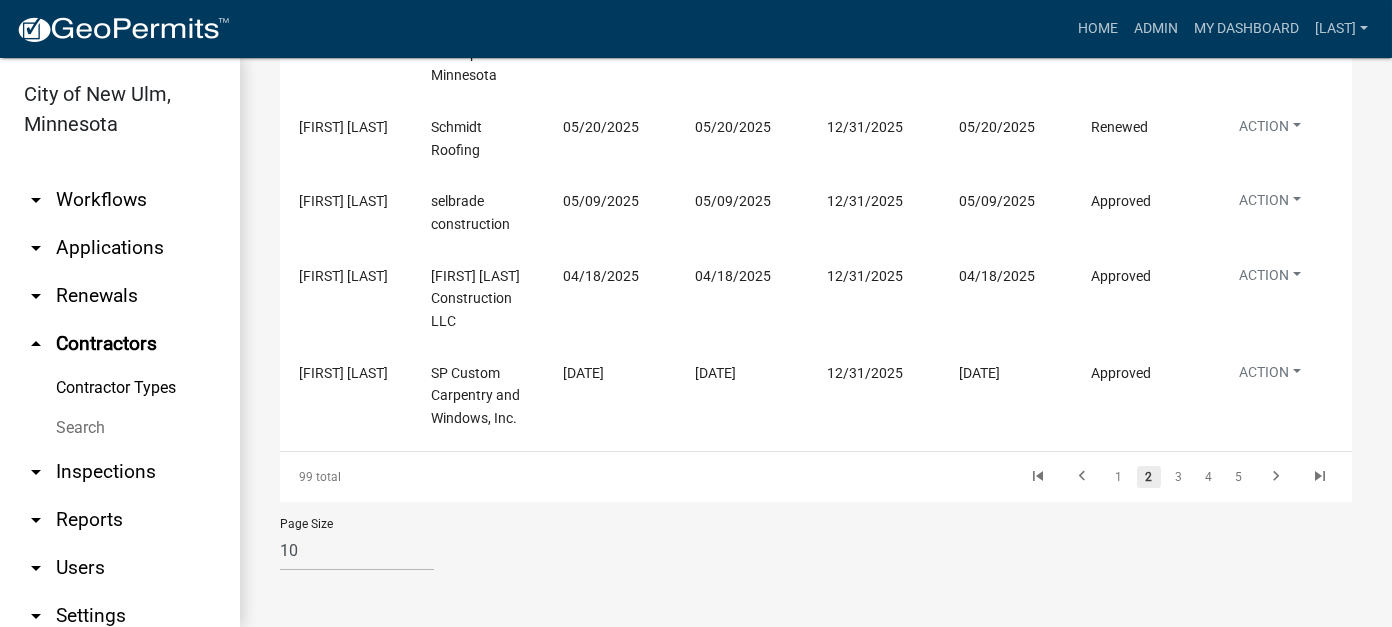 click on "2" 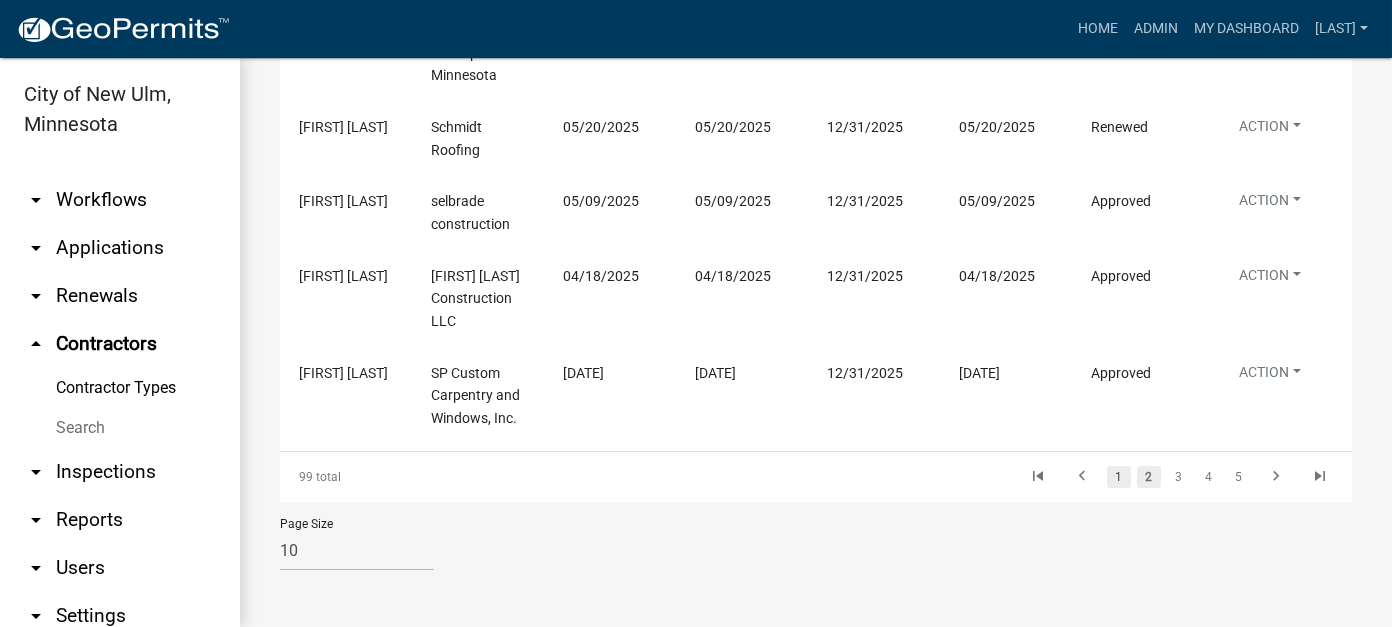 click on "1" 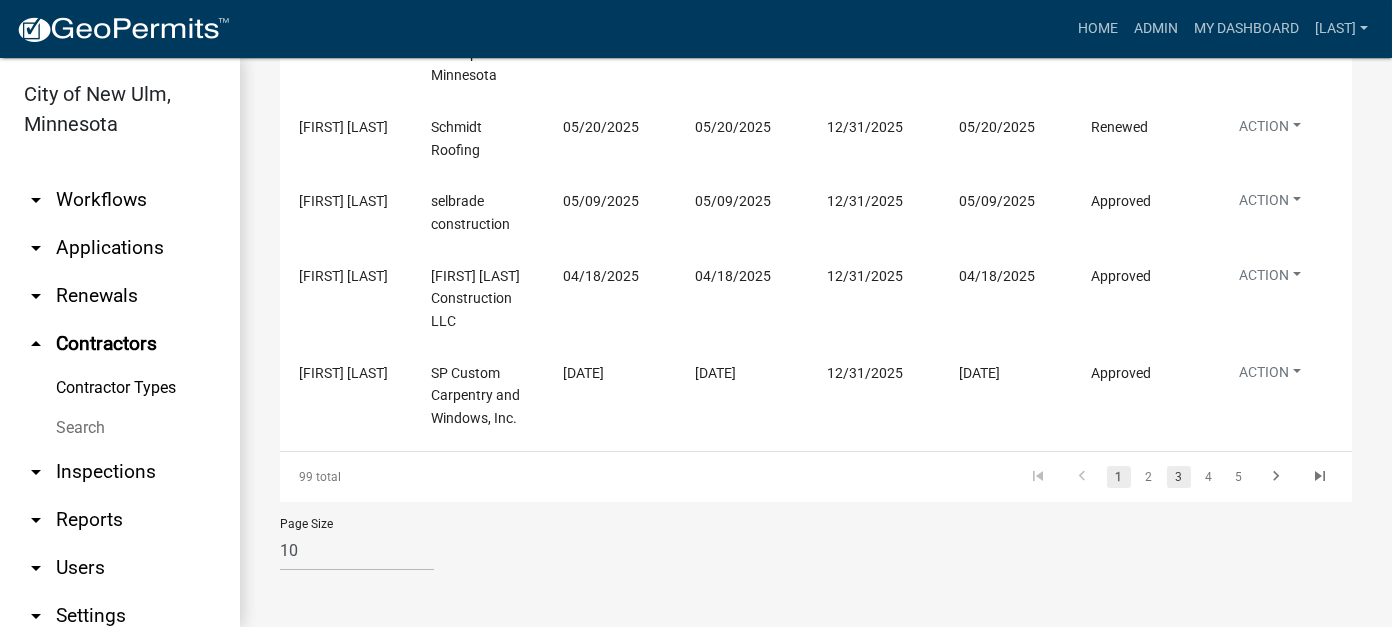 scroll, scrollTop: 966, scrollLeft: 0, axis: vertical 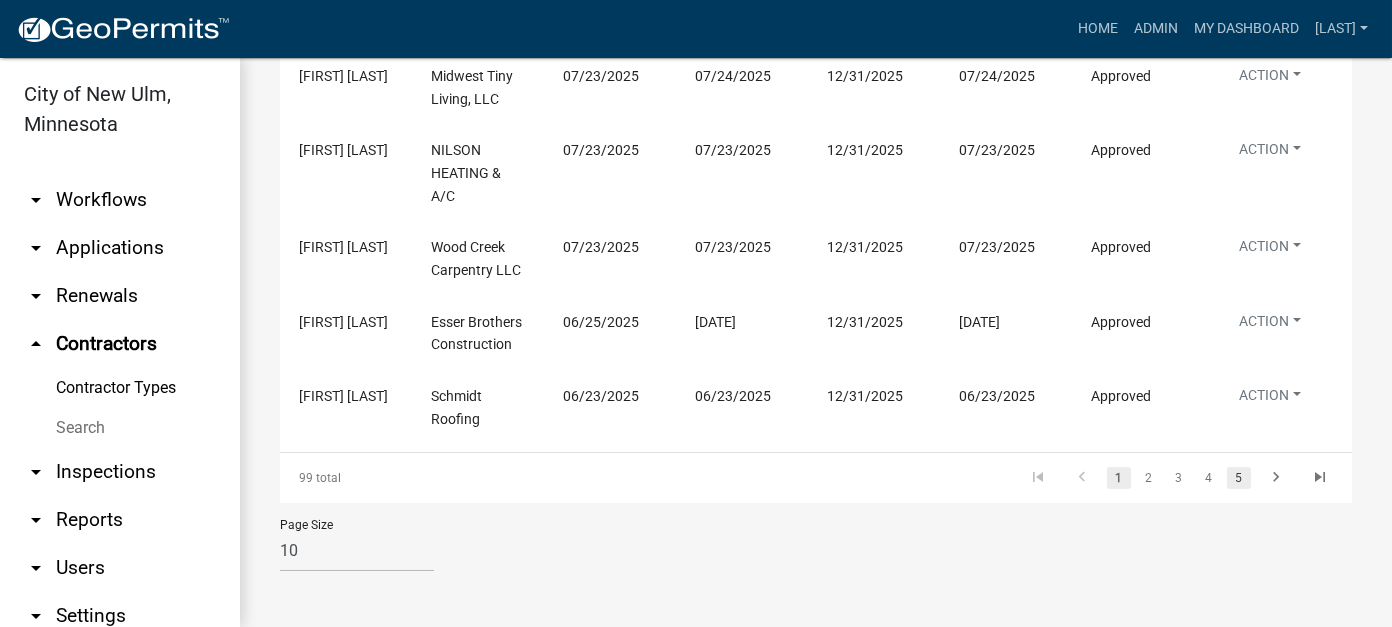 click on "5" 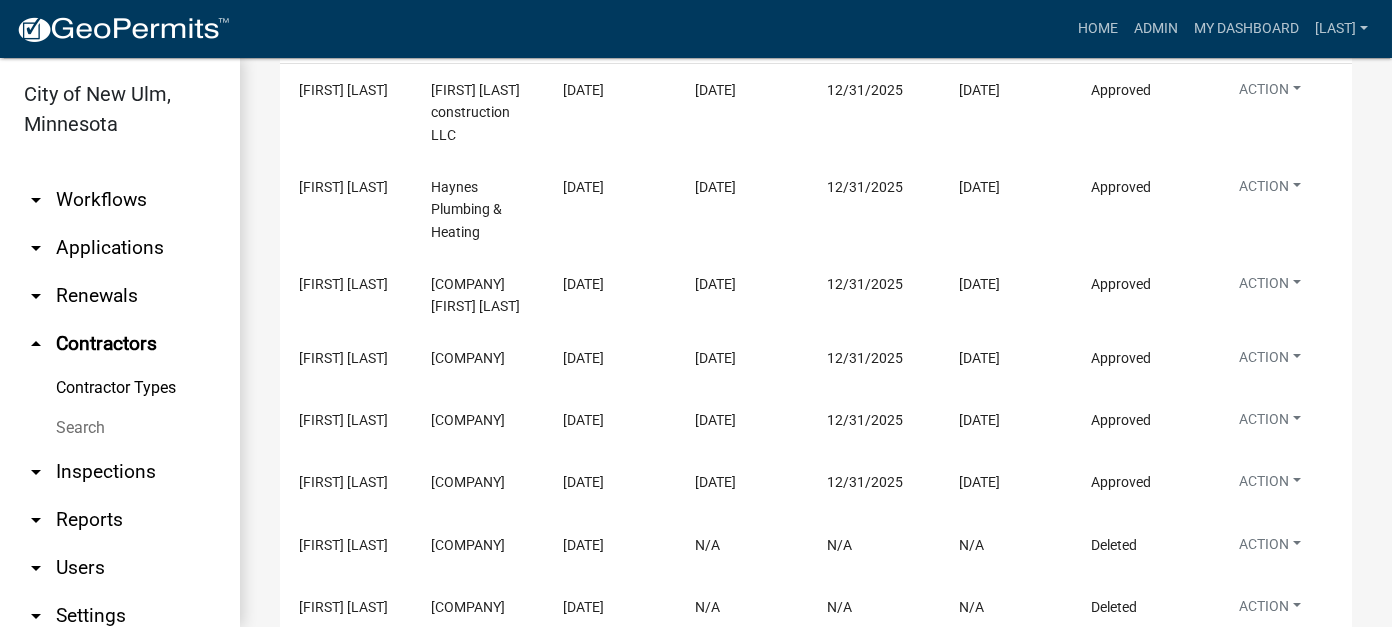 scroll, scrollTop: 212, scrollLeft: 0, axis: vertical 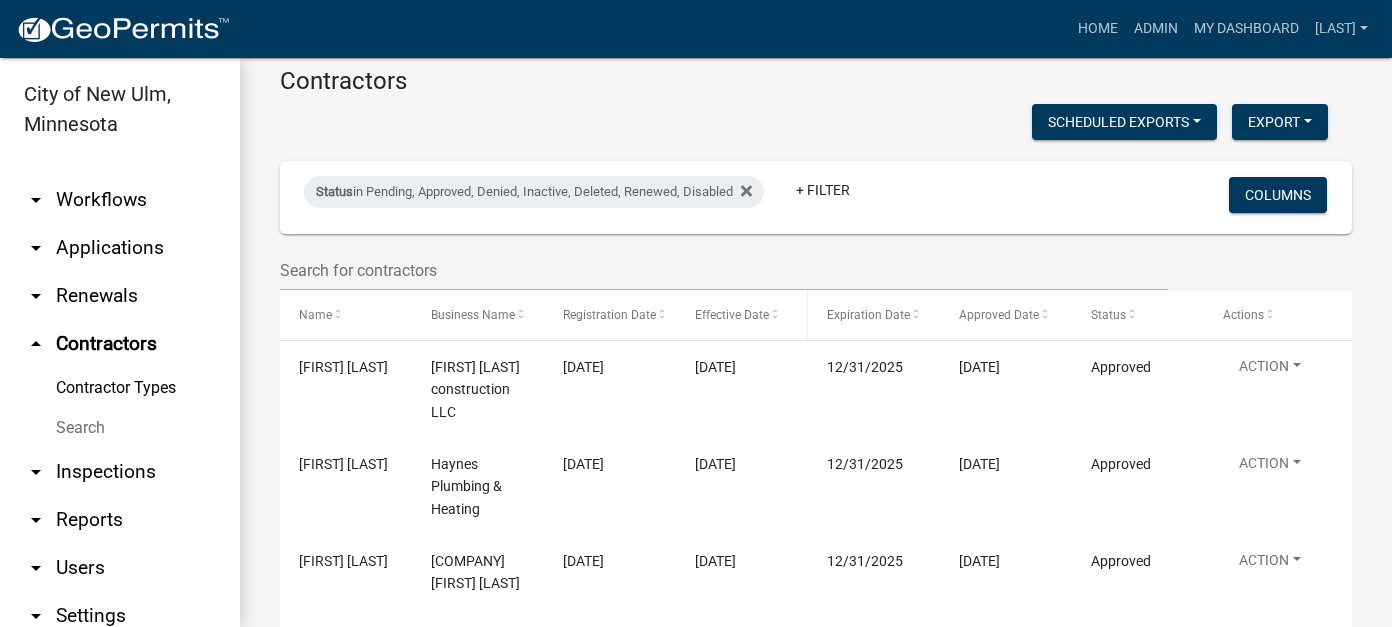 click on "Effective Date" 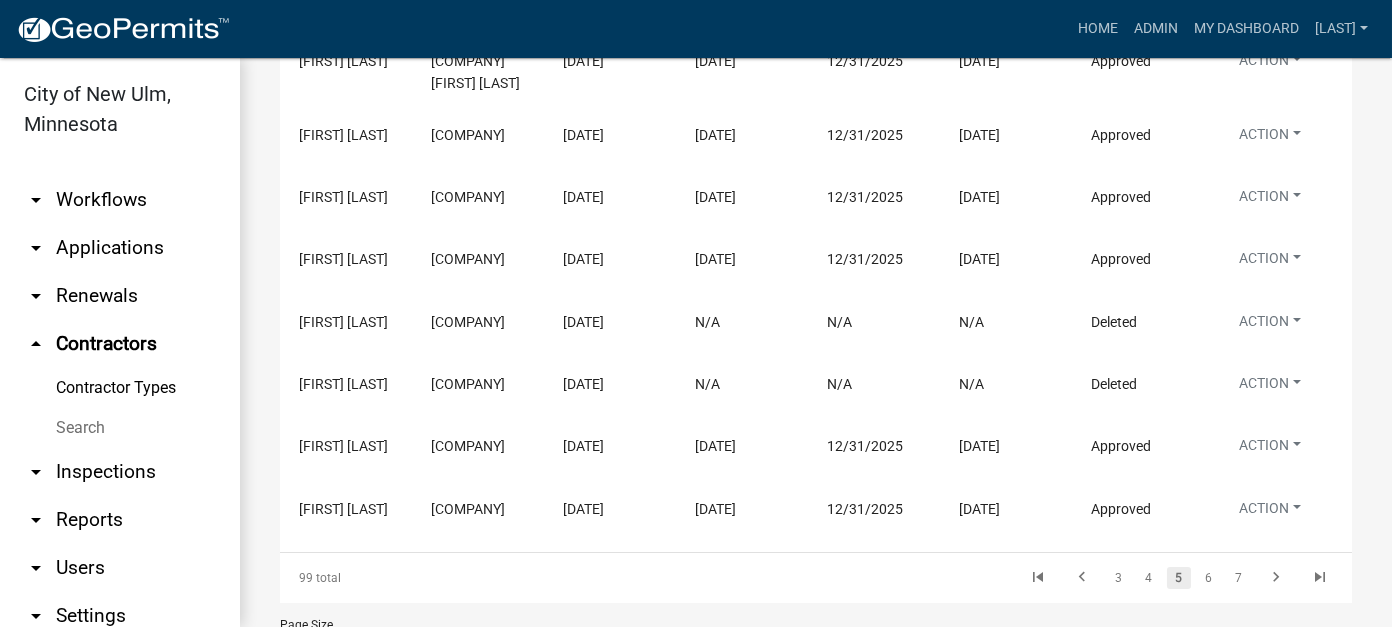 scroll, scrollTop: 112, scrollLeft: 0, axis: vertical 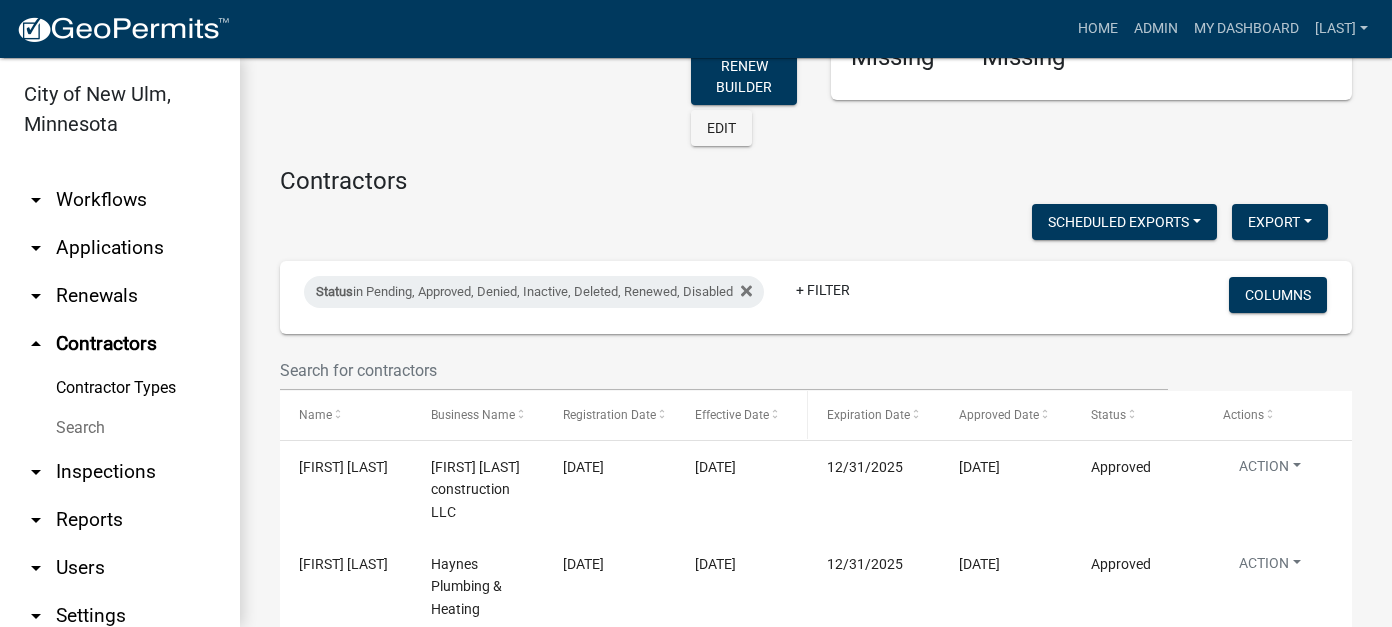 click on "Effective Date" 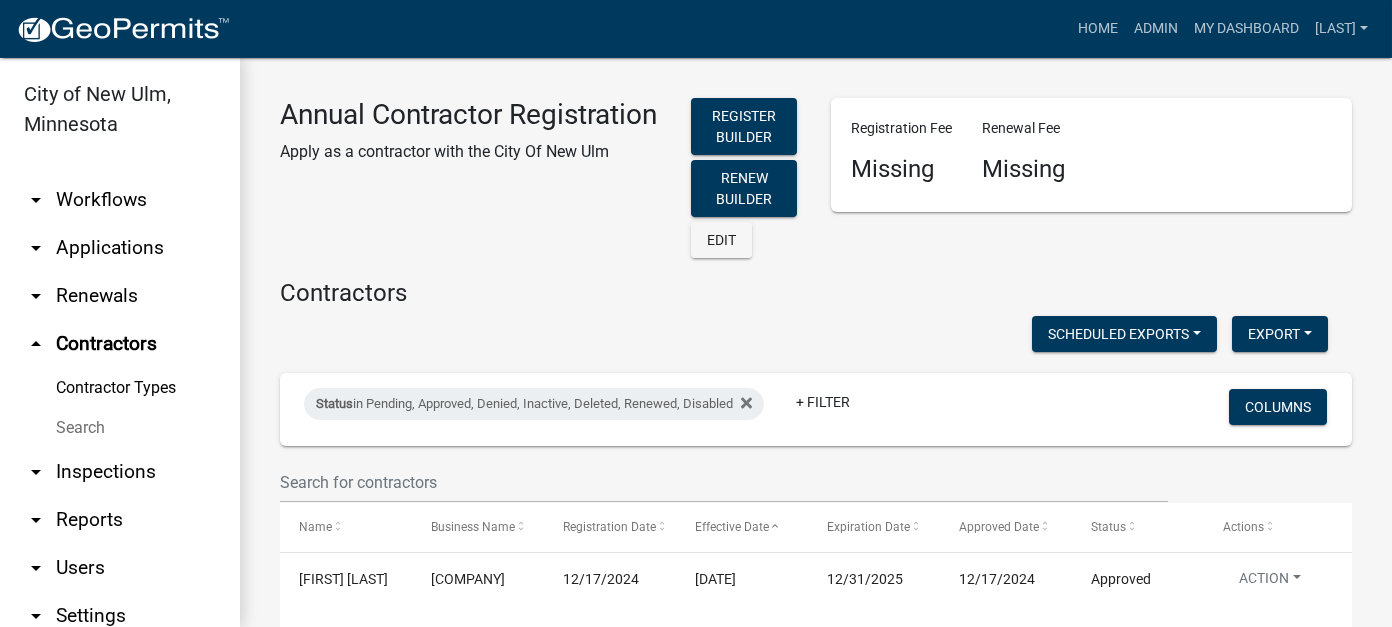 scroll, scrollTop: 0, scrollLeft: 0, axis: both 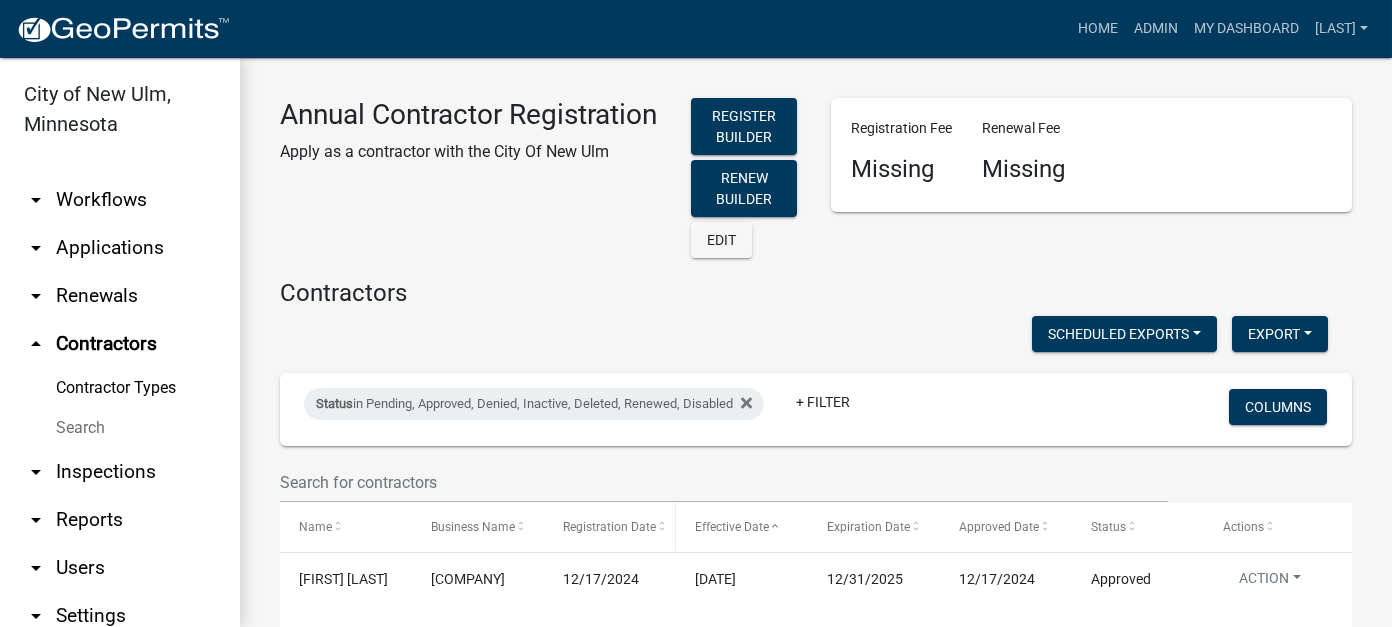 click on "Registration Date" 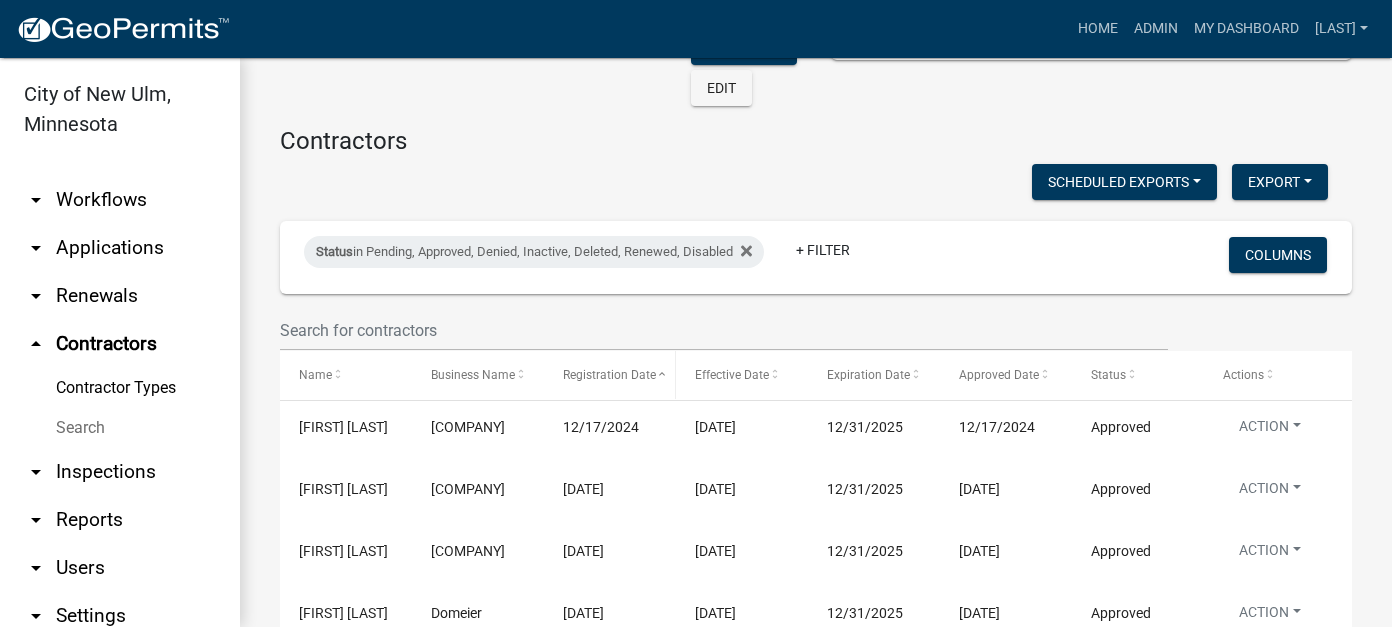 scroll, scrollTop: 200, scrollLeft: 0, axis: vertical 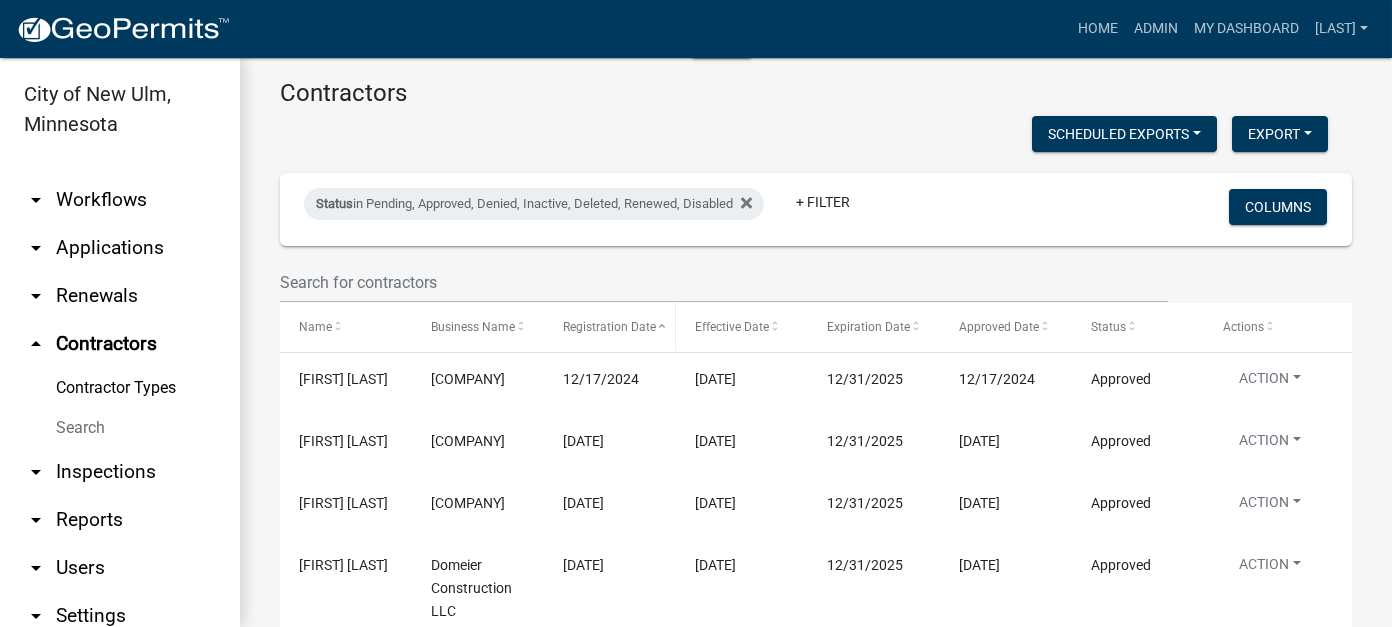 click on "Registration Date" 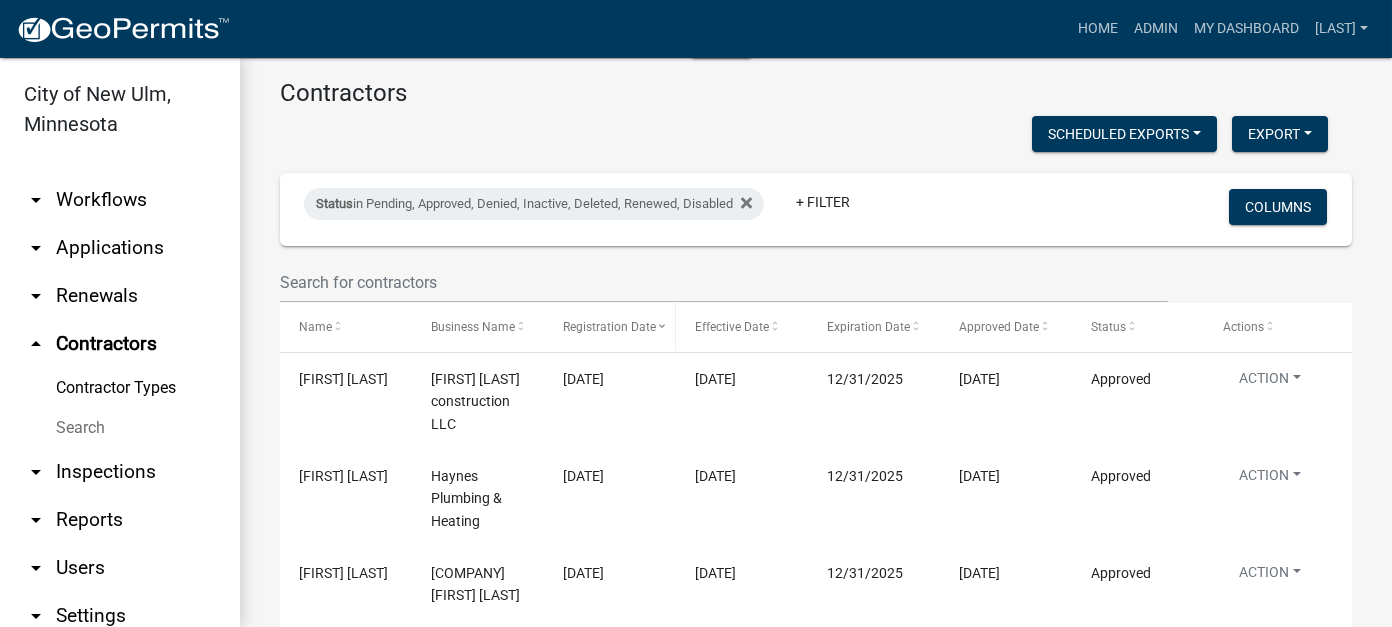 click on "Registration Date" 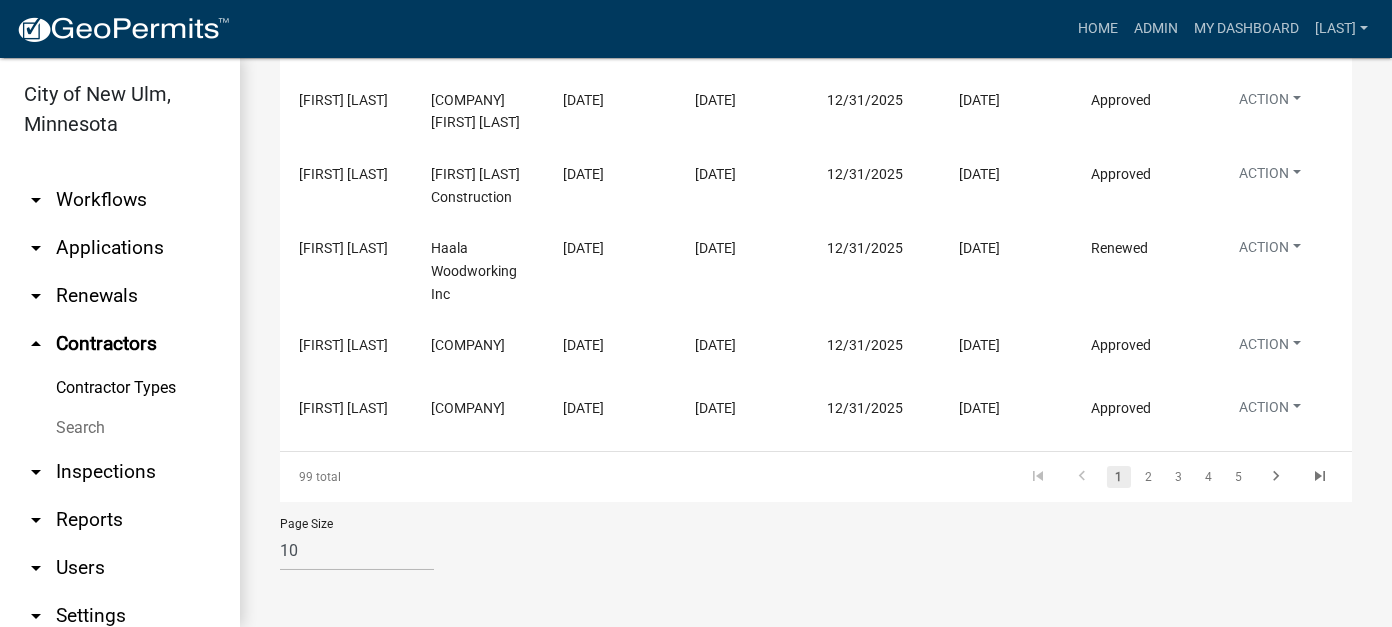scroll, scrollTop: 994, scrollLeft: 0, axis: vertical 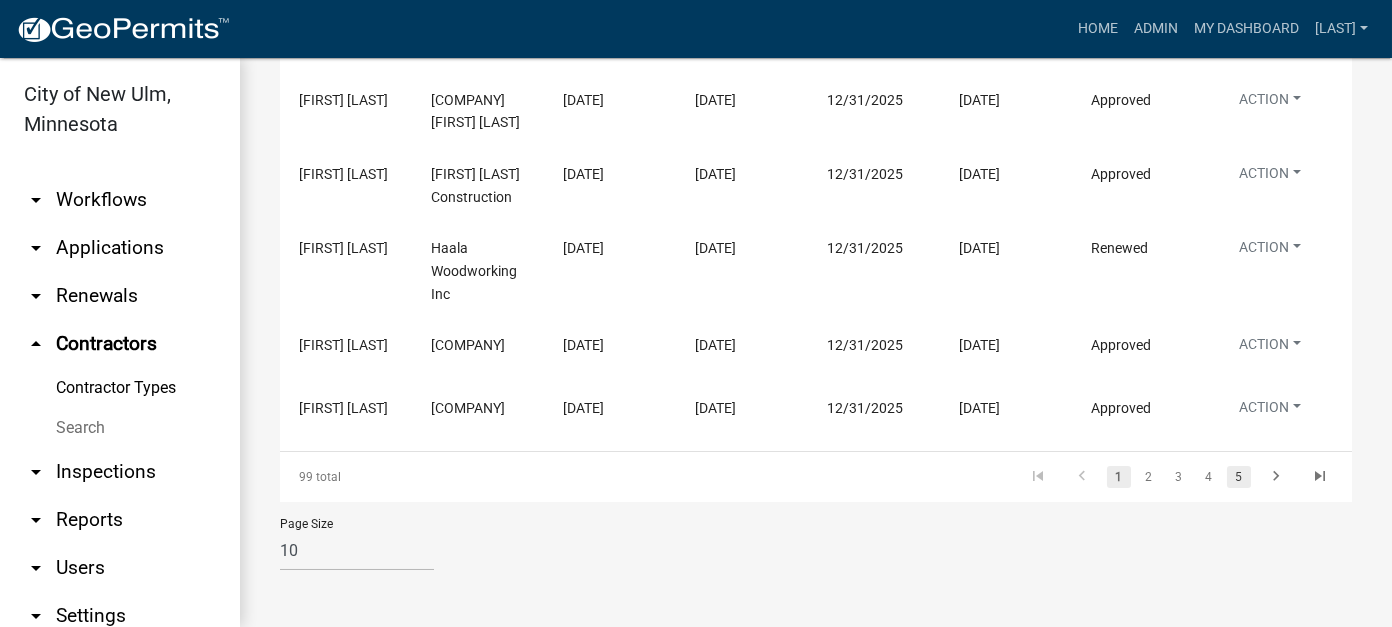 click on "5" 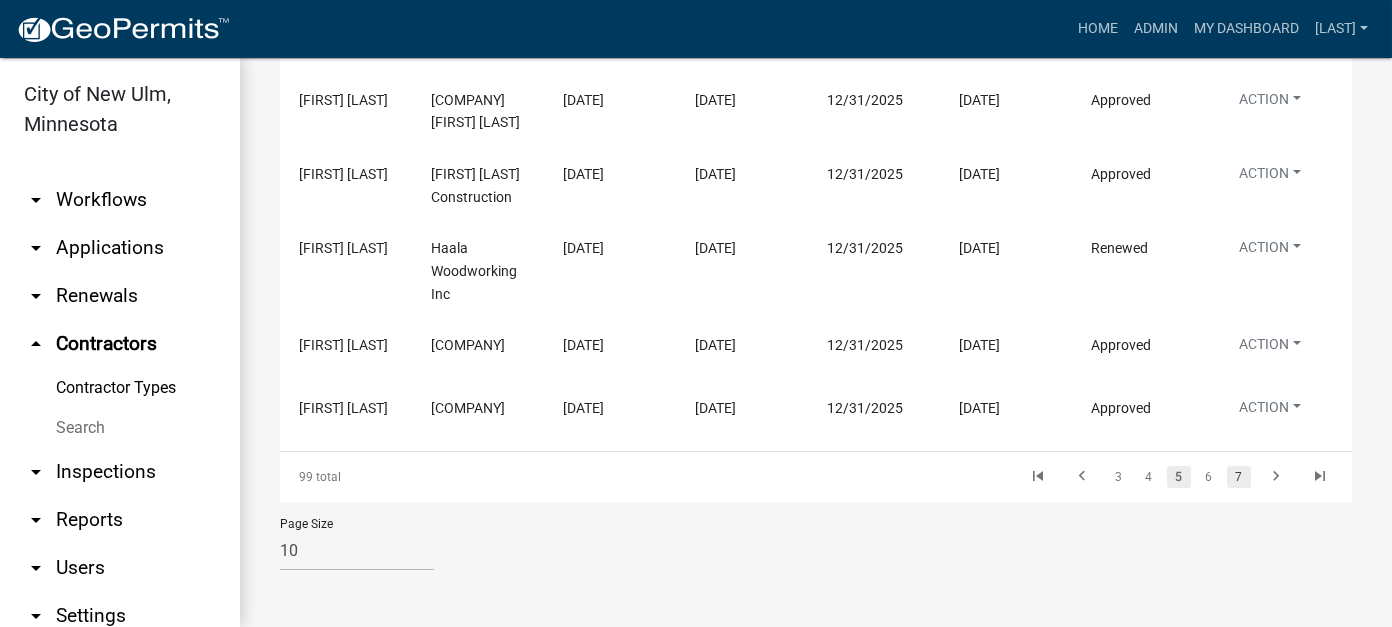 click on "7" 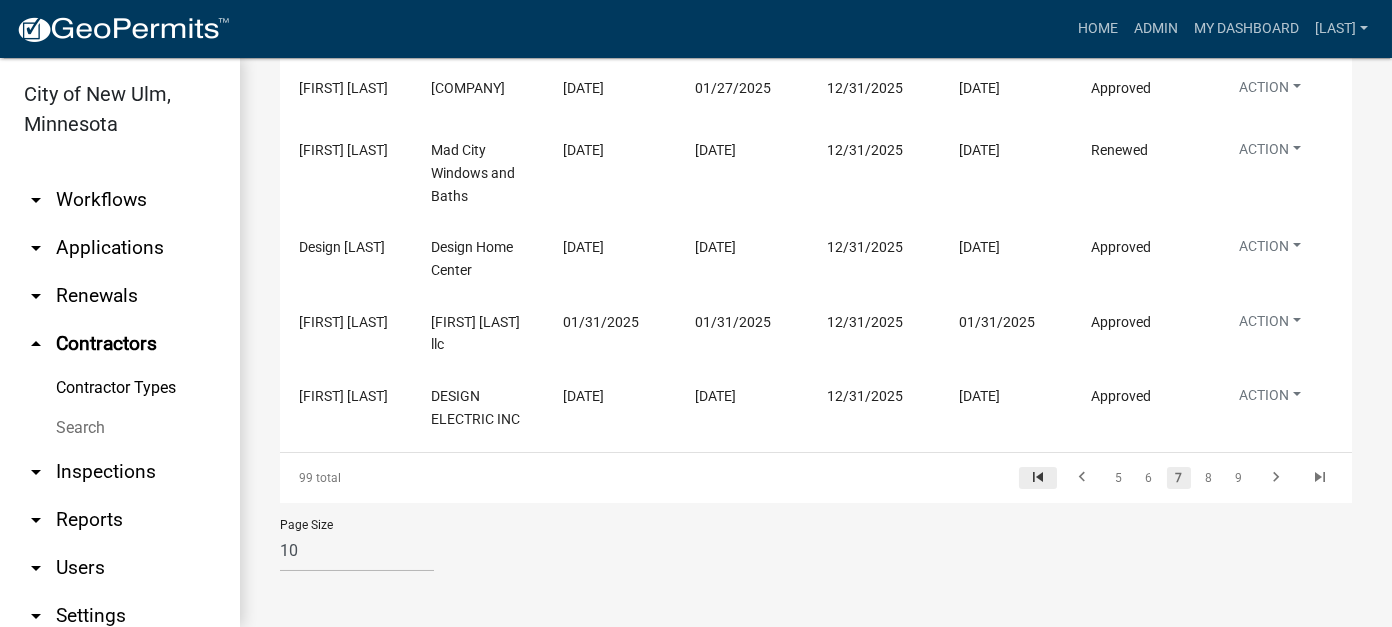 scroll, scrollTop: 1012, scrollLeft: 0, axis: vertical 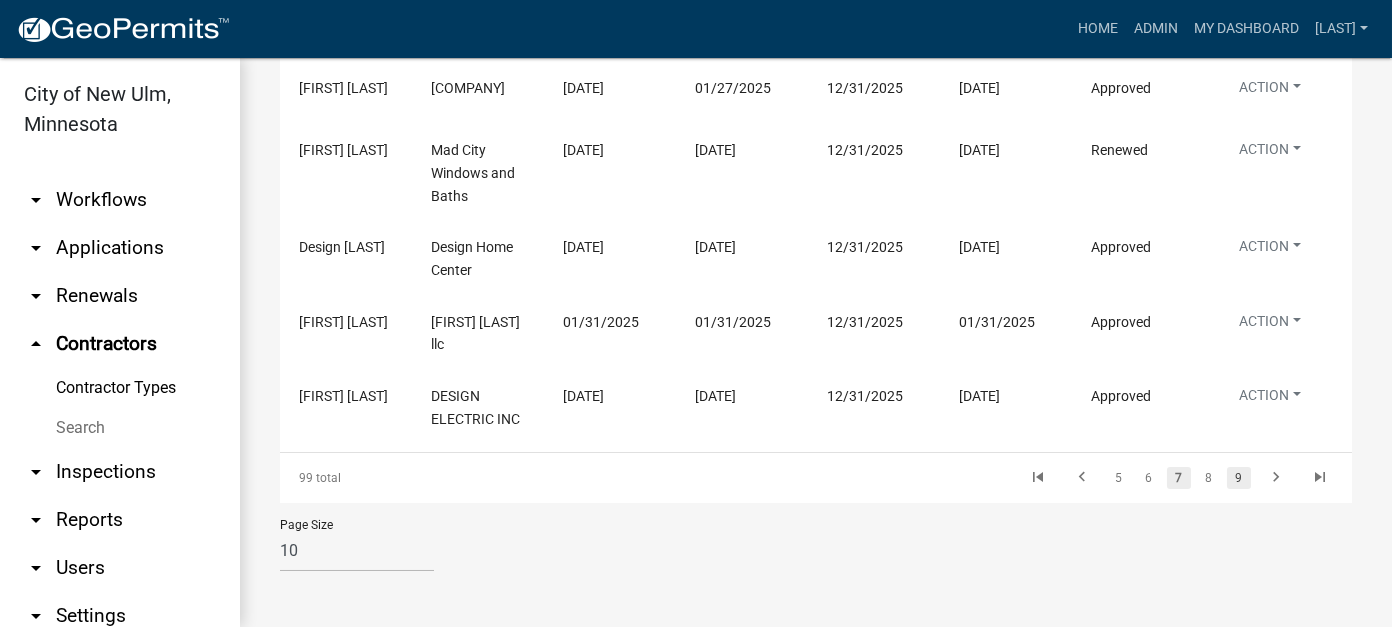 click on "9" 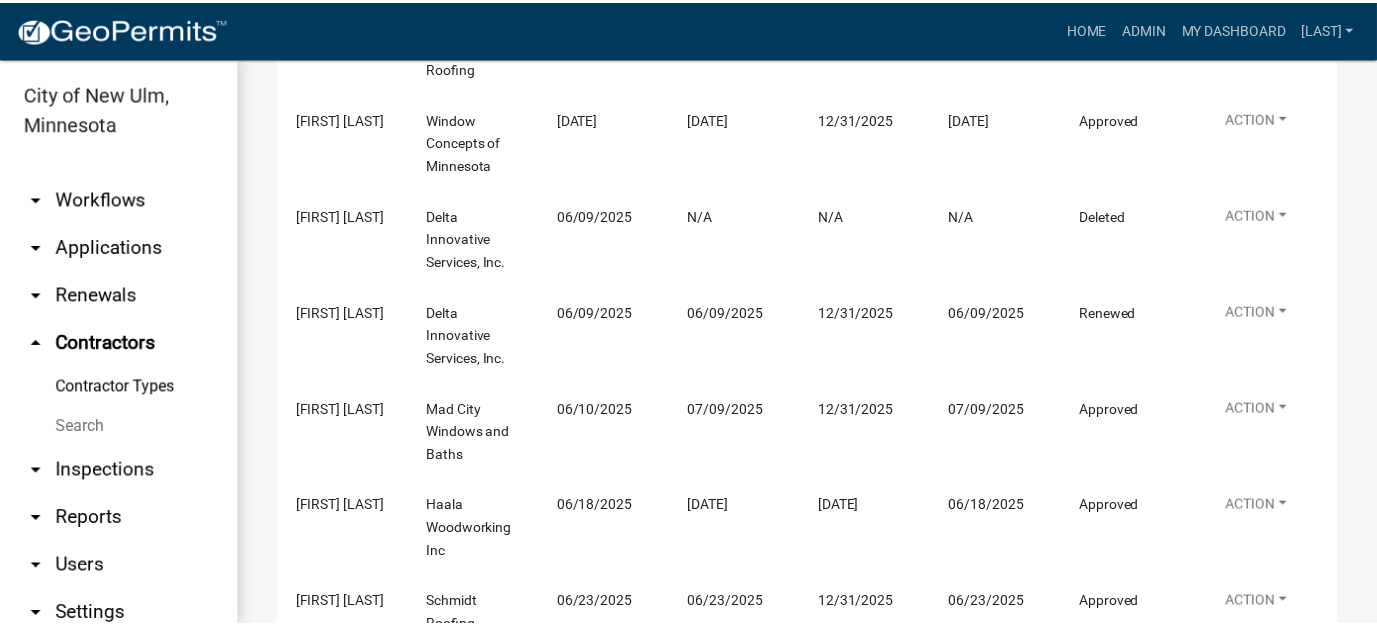 scroll, scrollTop: 703, scrollLeft: 0, axis: vertical 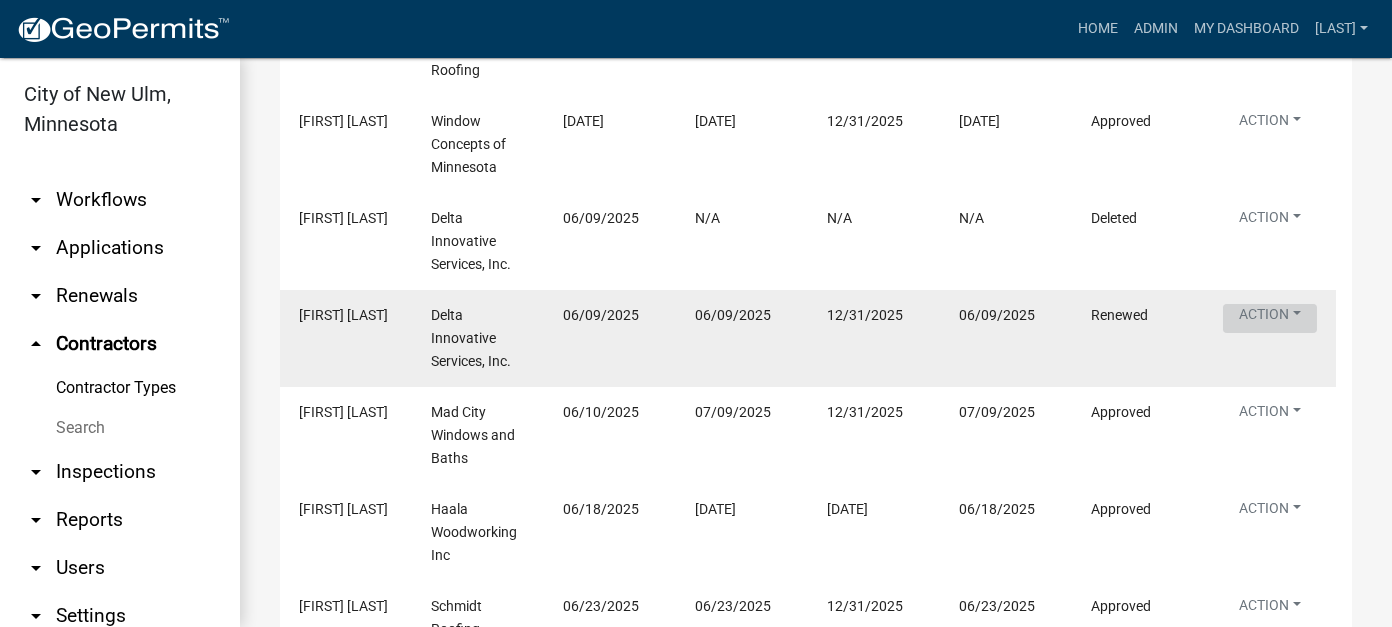 click on "Action" at bounding box center (1270, -24) 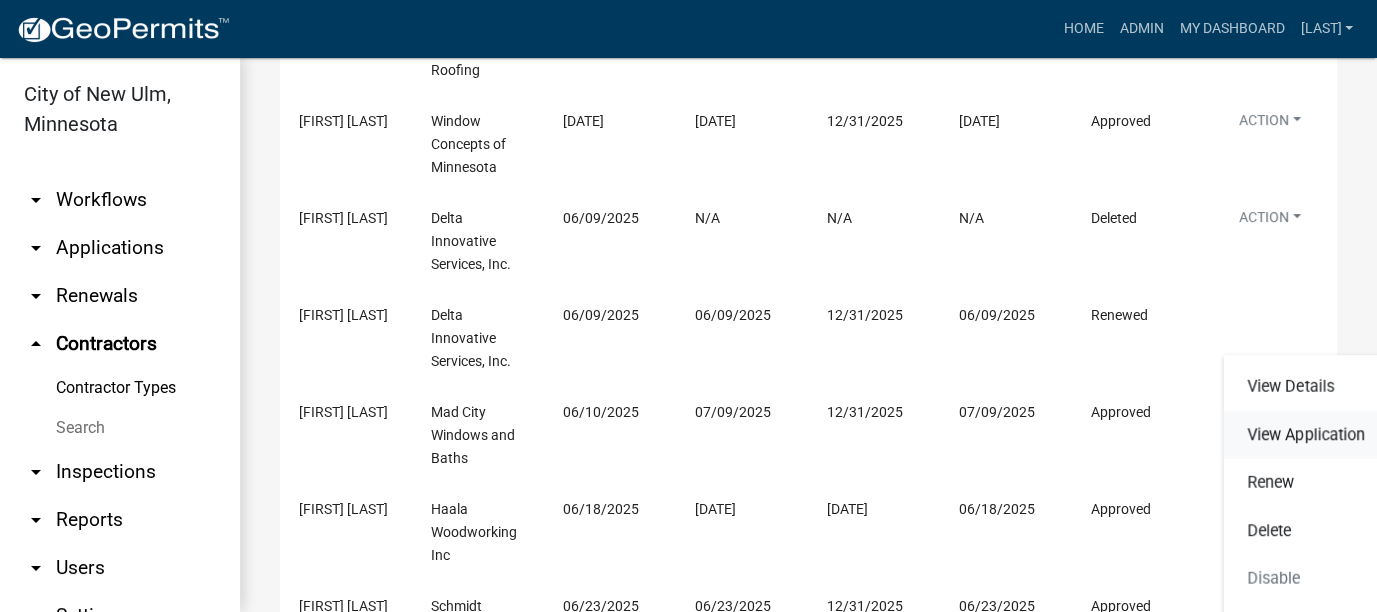click on "View Application" at bounding box center [1306, 435] 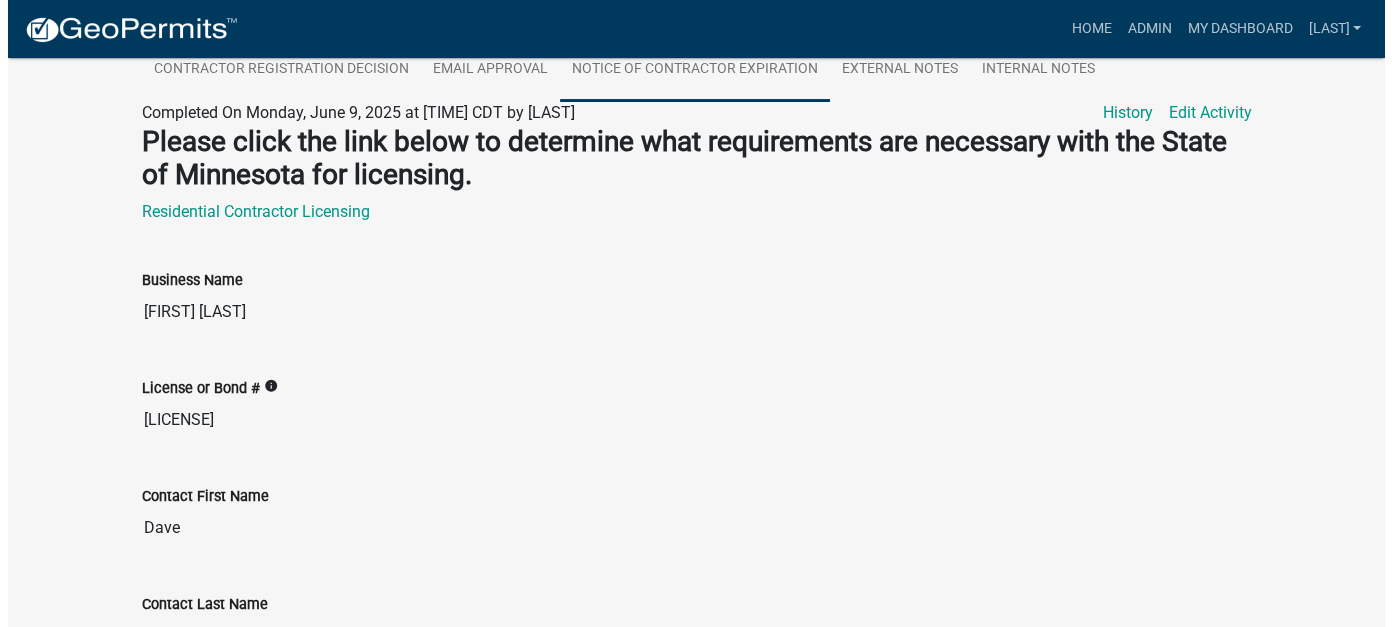 scroll, scrollTop: 0, scrollLeft: 0, axis: both 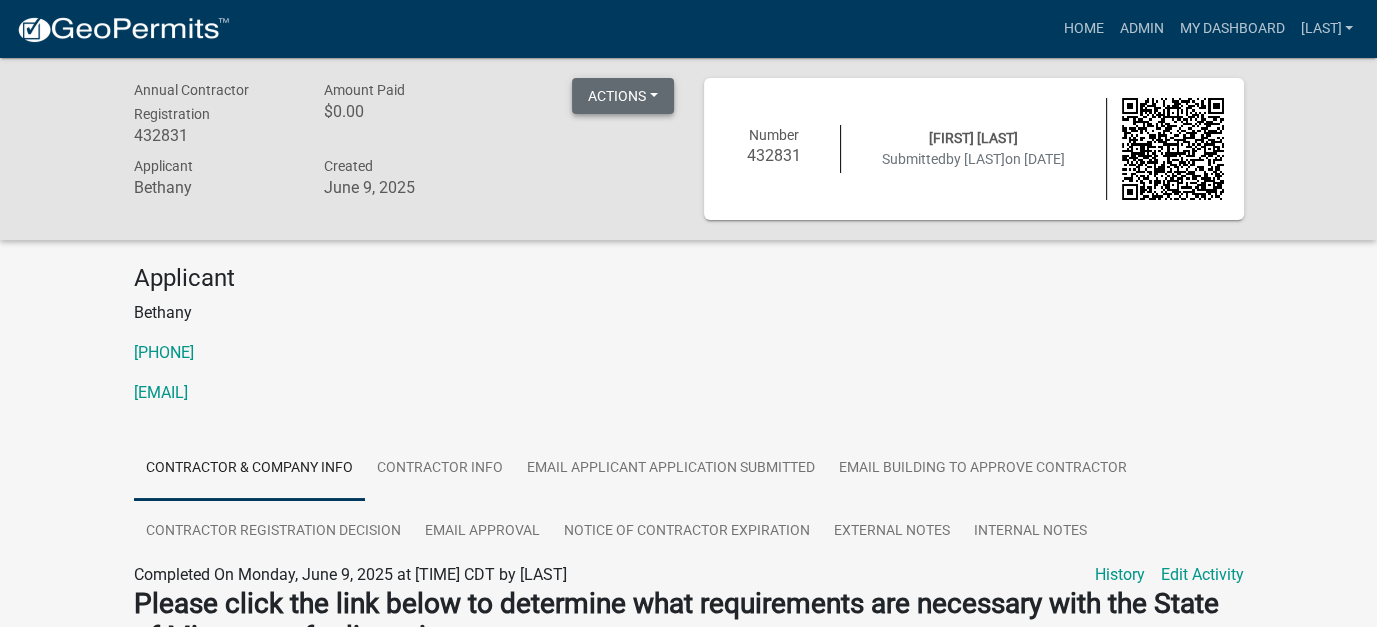 click on "Actions" at bounding box center (623, 96) 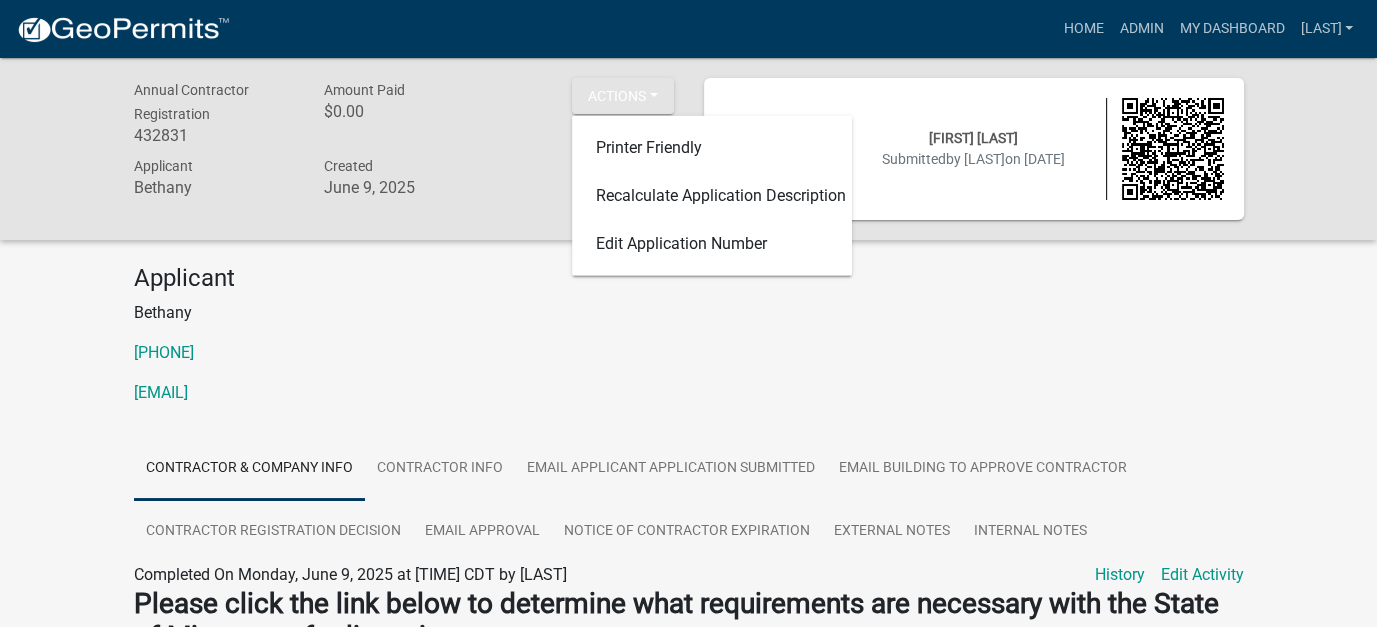 click on "Applicant [FIRST] [PHONE] [EMAIL]" 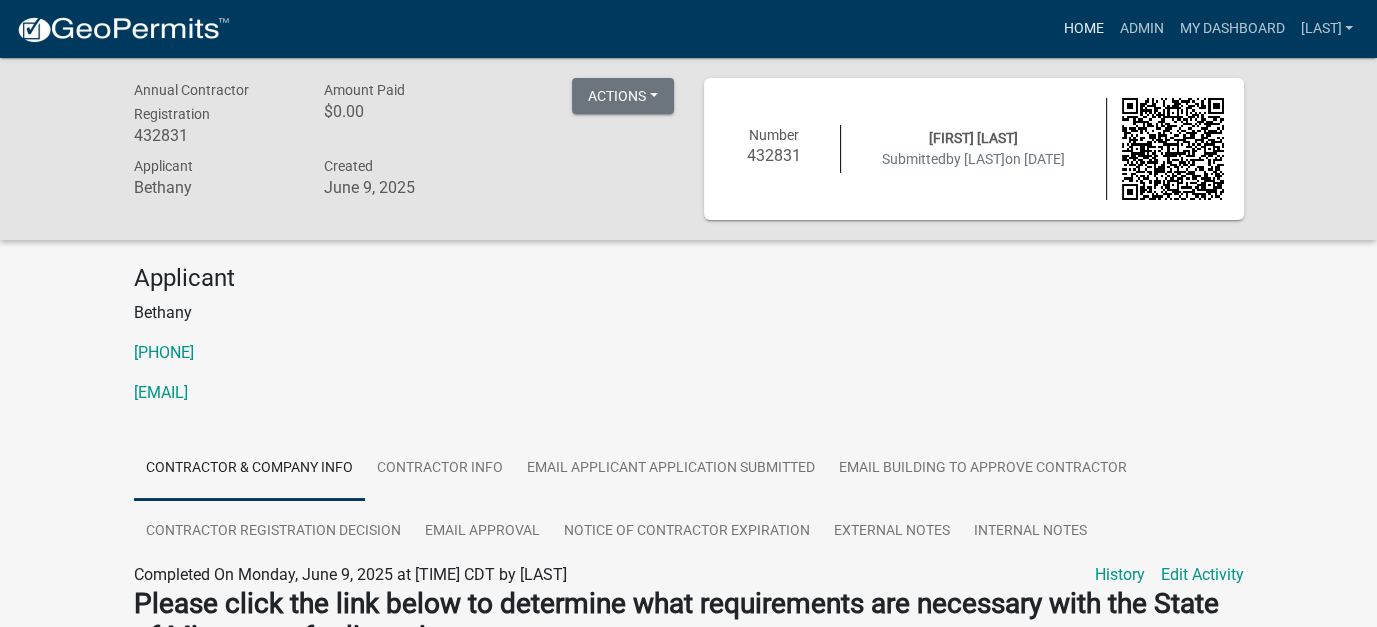 click on "Home" at bounding box center (1083, 29) 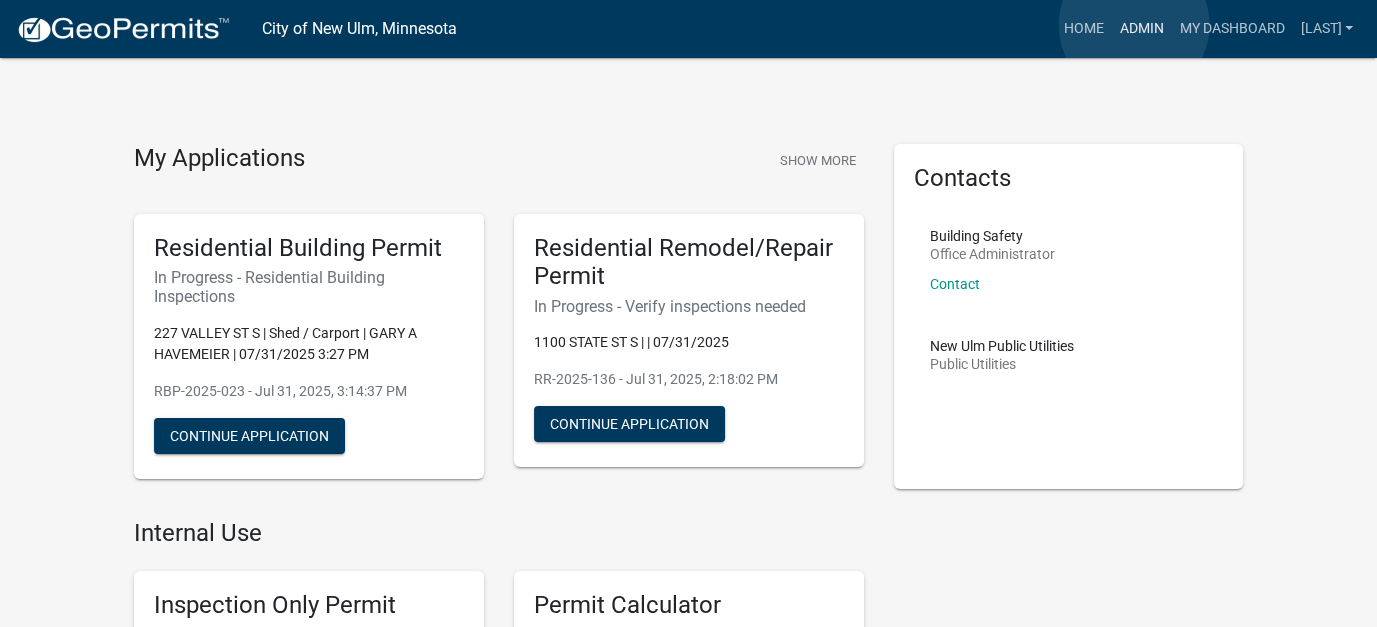 click on "Admin" at bounding box center [1141, 29] 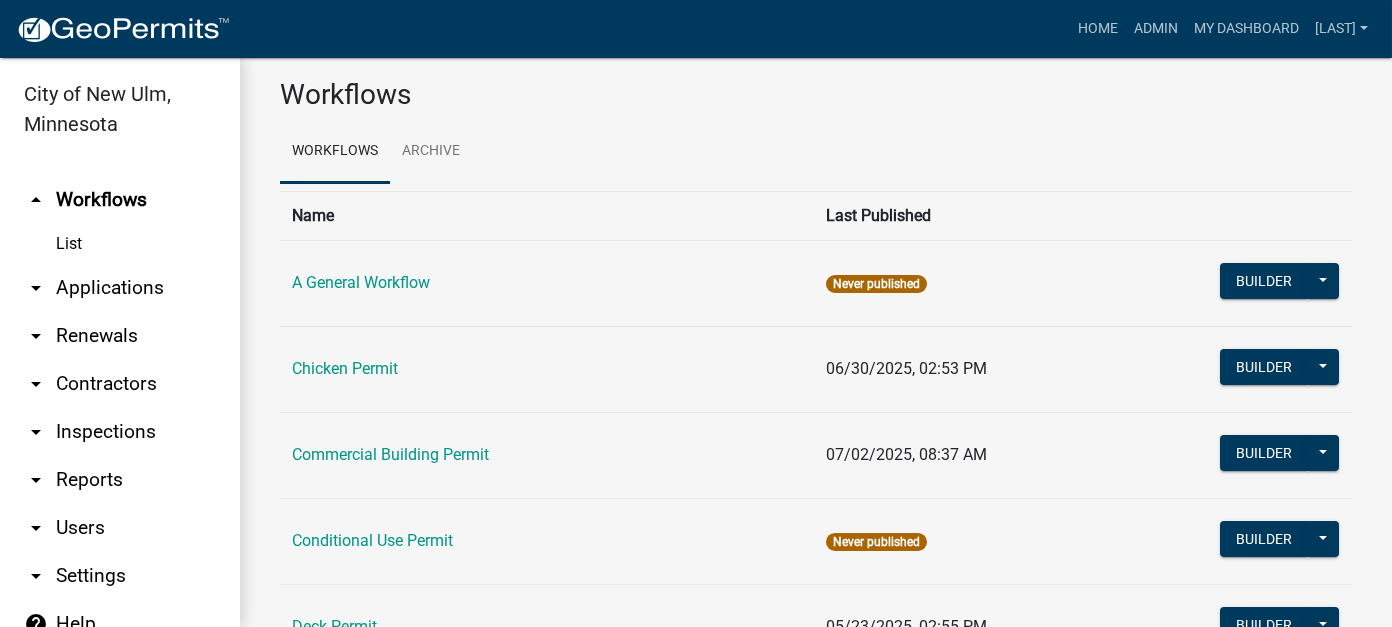 scroll, scrollTop: 0, scrollLeft: 0, axis: both 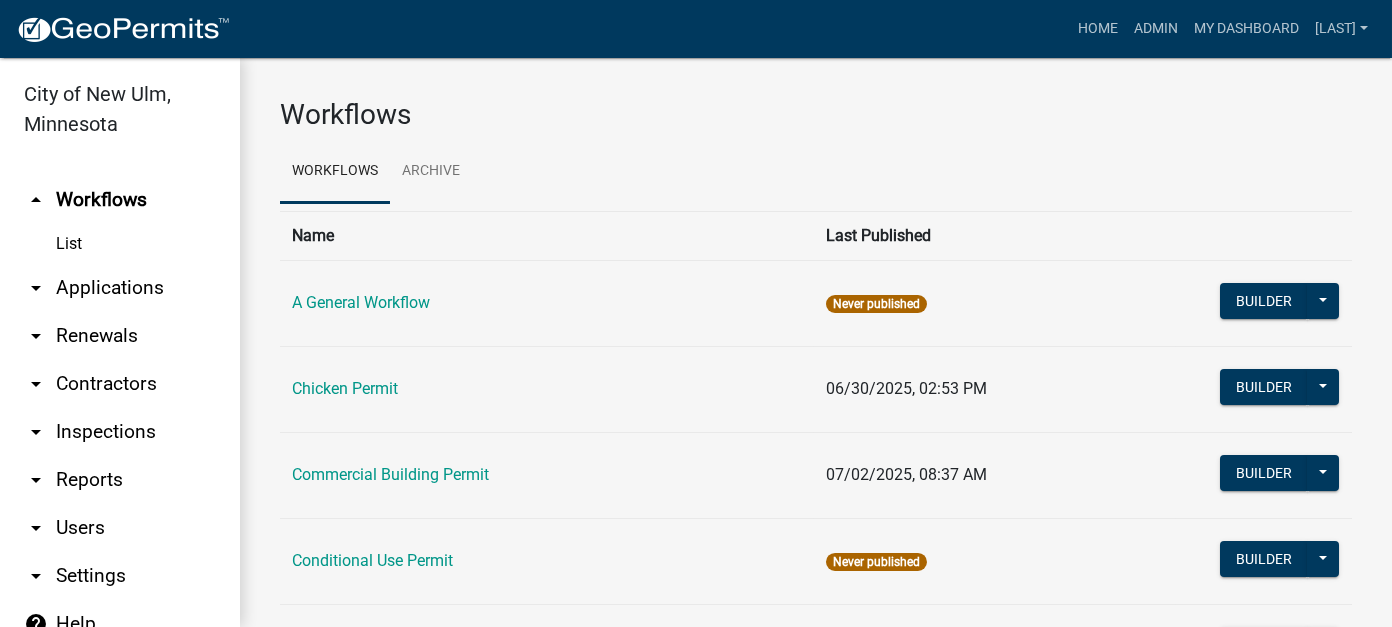 click on "arrow_drop_down   Contractors" at bounding box center (120, 384) 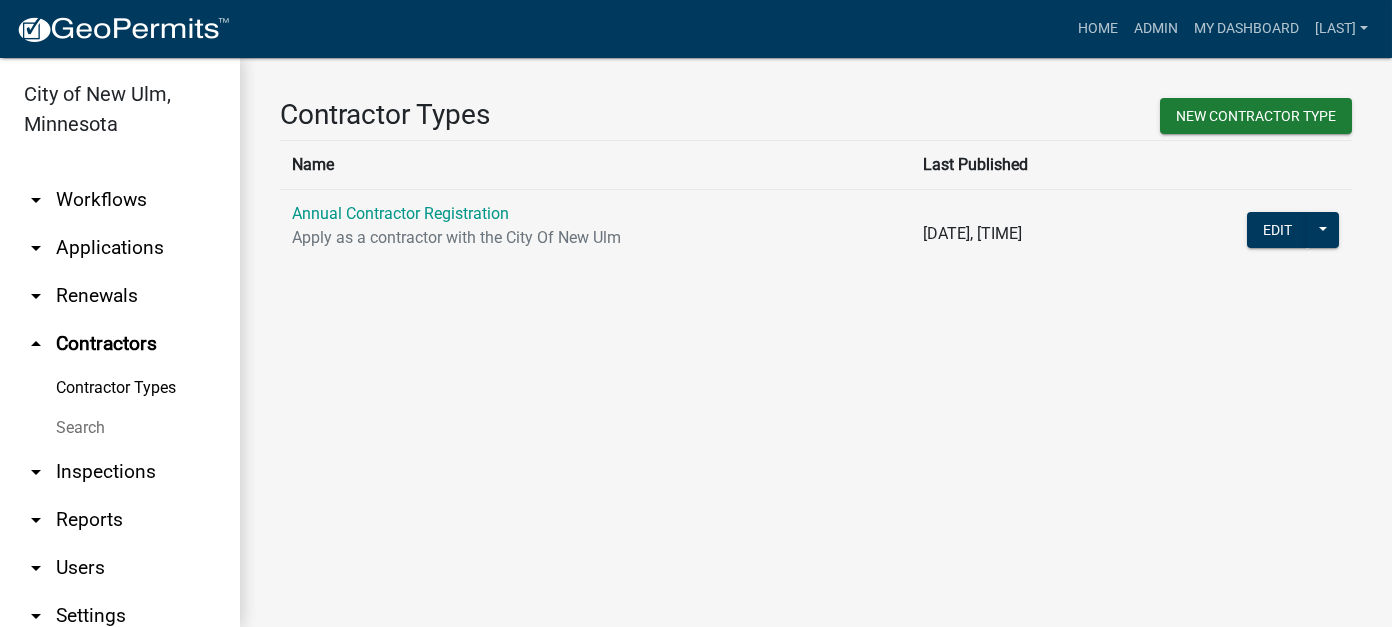 click on "Annual Contractor Registration  Apply as a contractor with the City Of New Ulm" 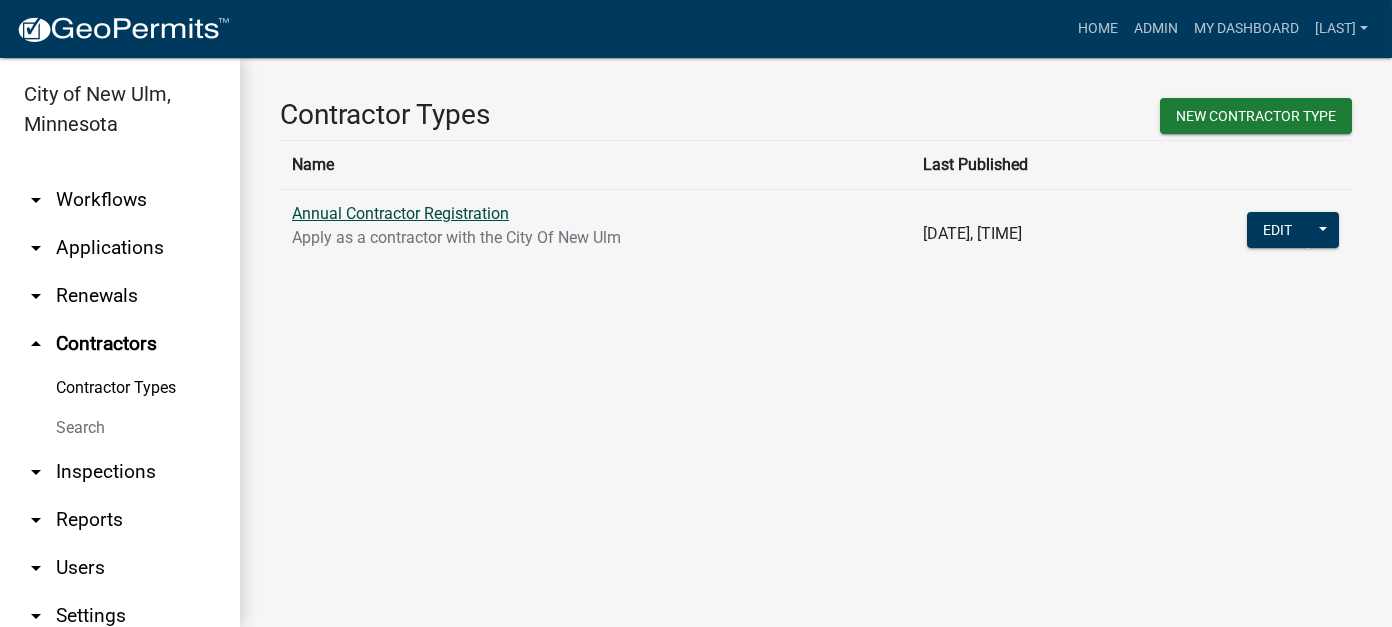 click on "Annual Contractor Registration" 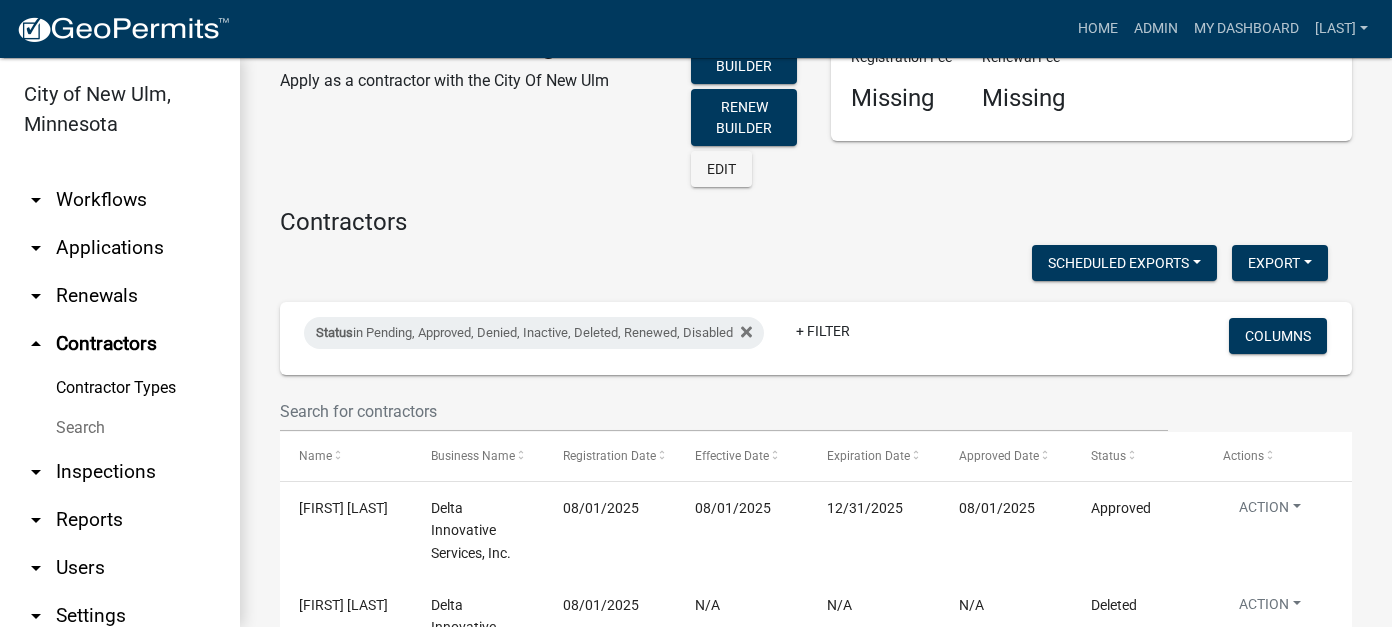 scroll, scrollTop: 200, scrollLeft: 0, axis: vertical 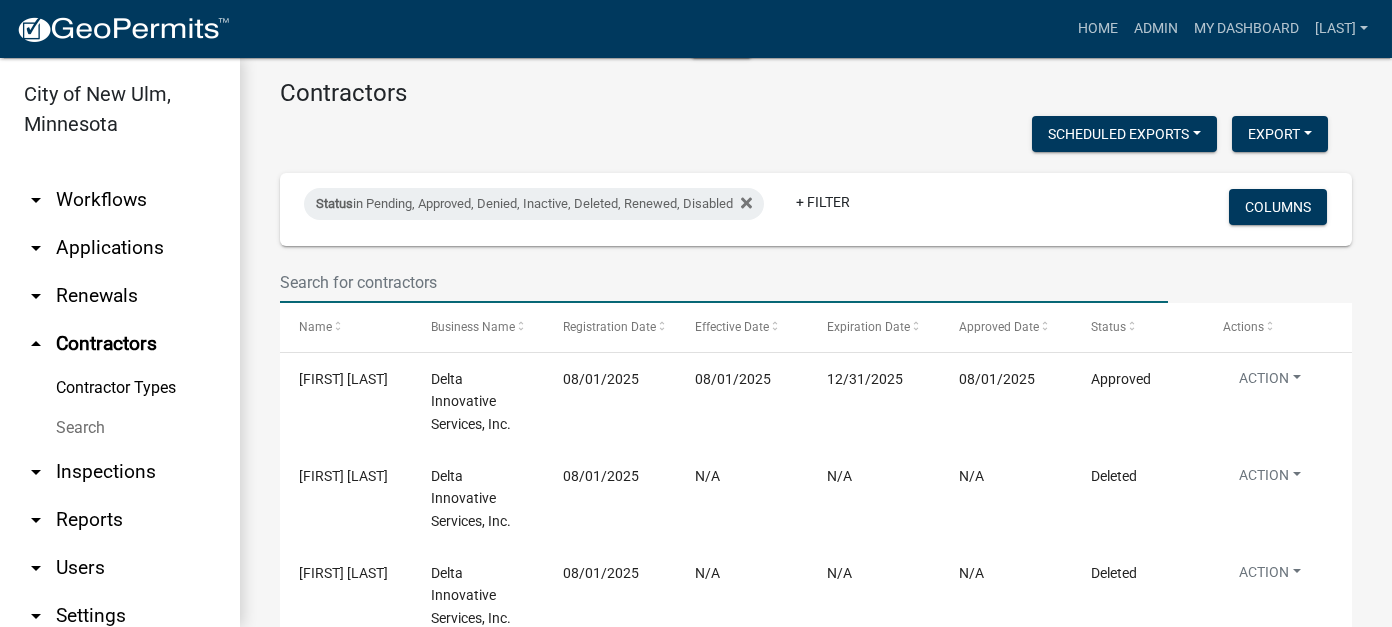 click at bounding box center [724, 282] 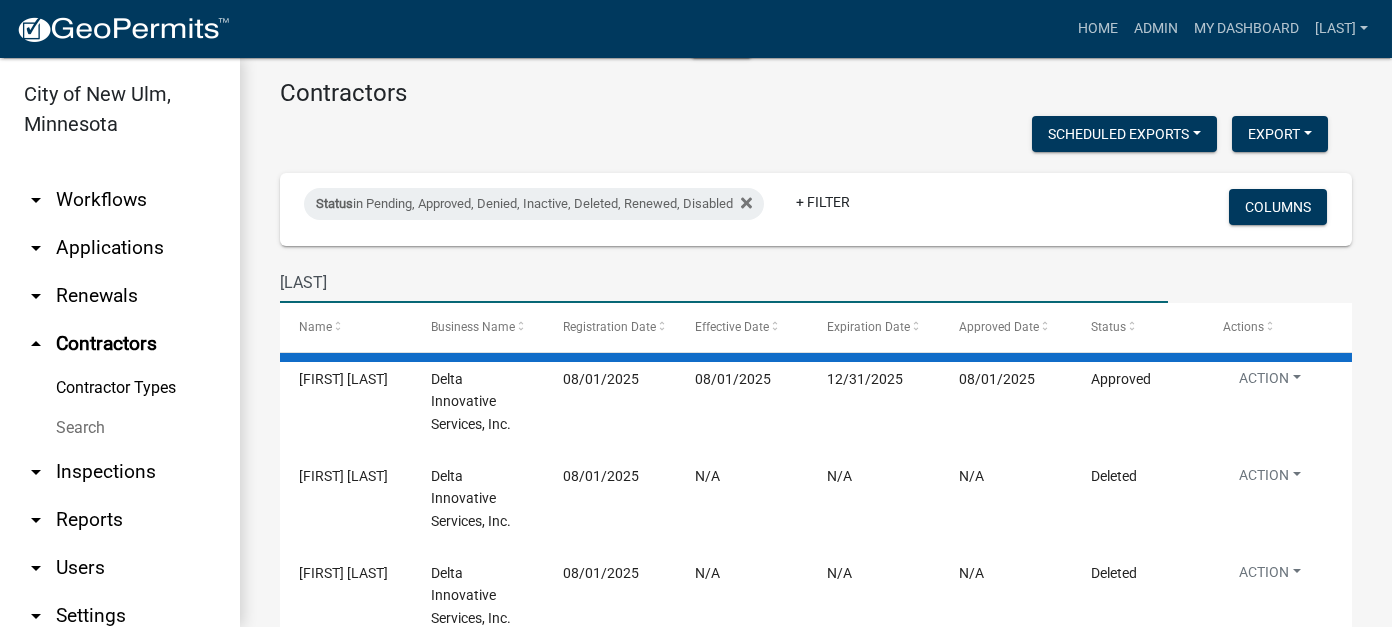 scroll, scrollTop: 23, scrollLeft: 0, axis: vertical 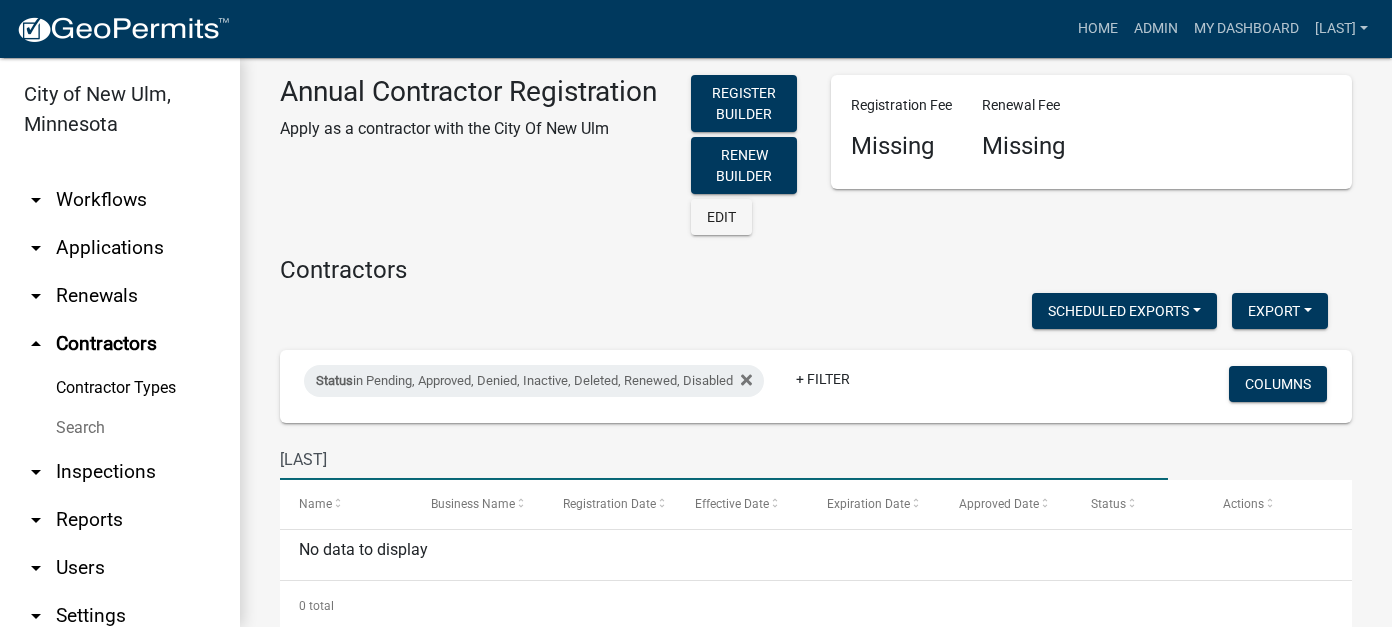 drag, startPoint x: 339, startPoint y: 414, endPoint x: 146, endPoint y: 392, distance: 194.24983 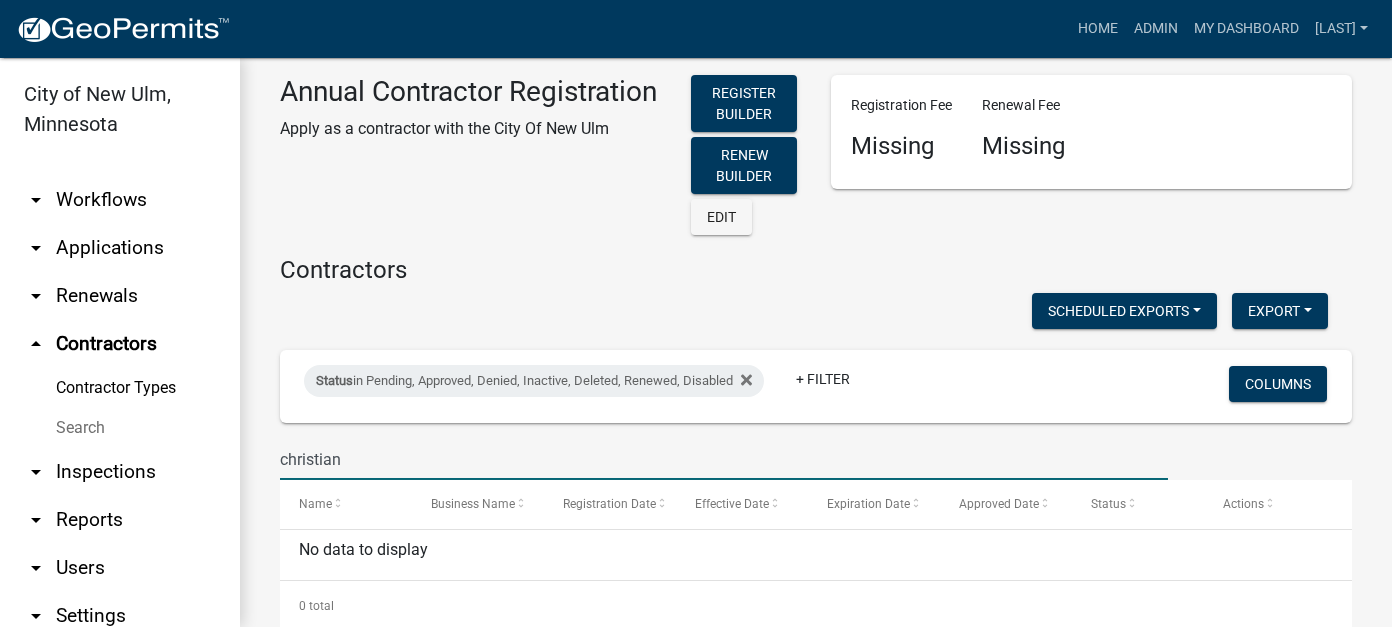 type on "christian" 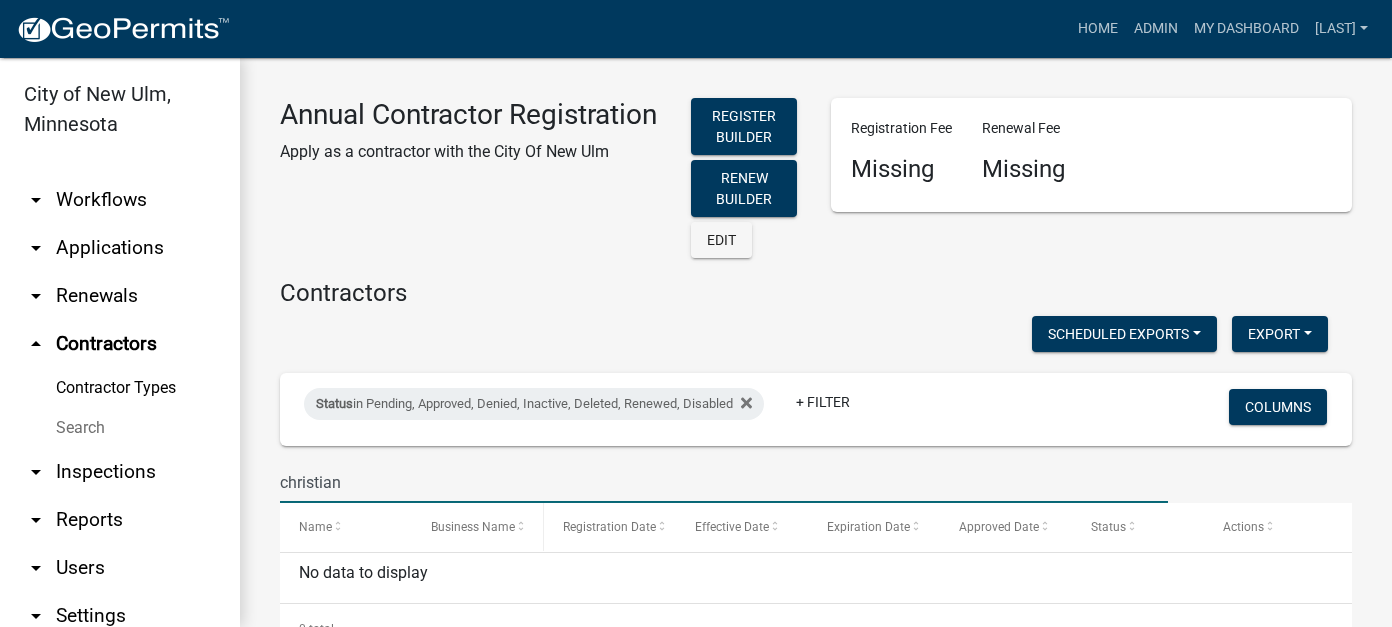 scroll, scrollTop: 23, scrollLeft: 0, axis: vertical 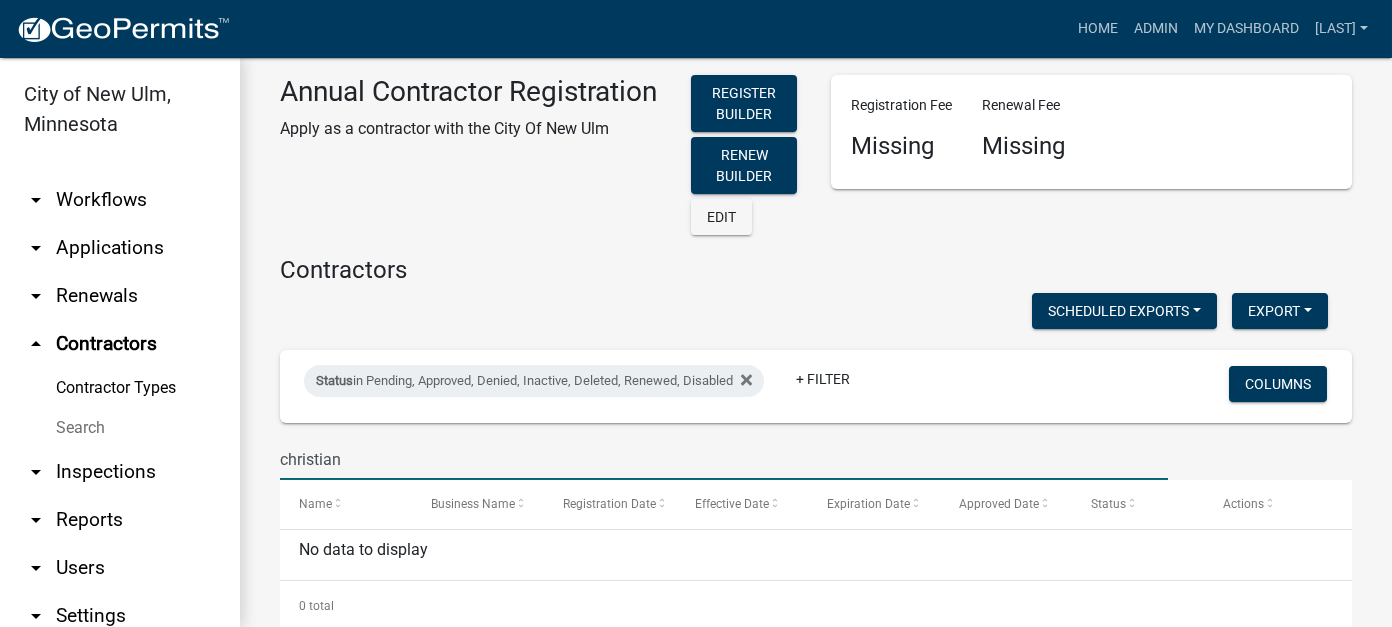 drag, startPoint x: 352, startPoint y: 413, endPoint x: 181, endPoint y: 405, distance: 171.18703 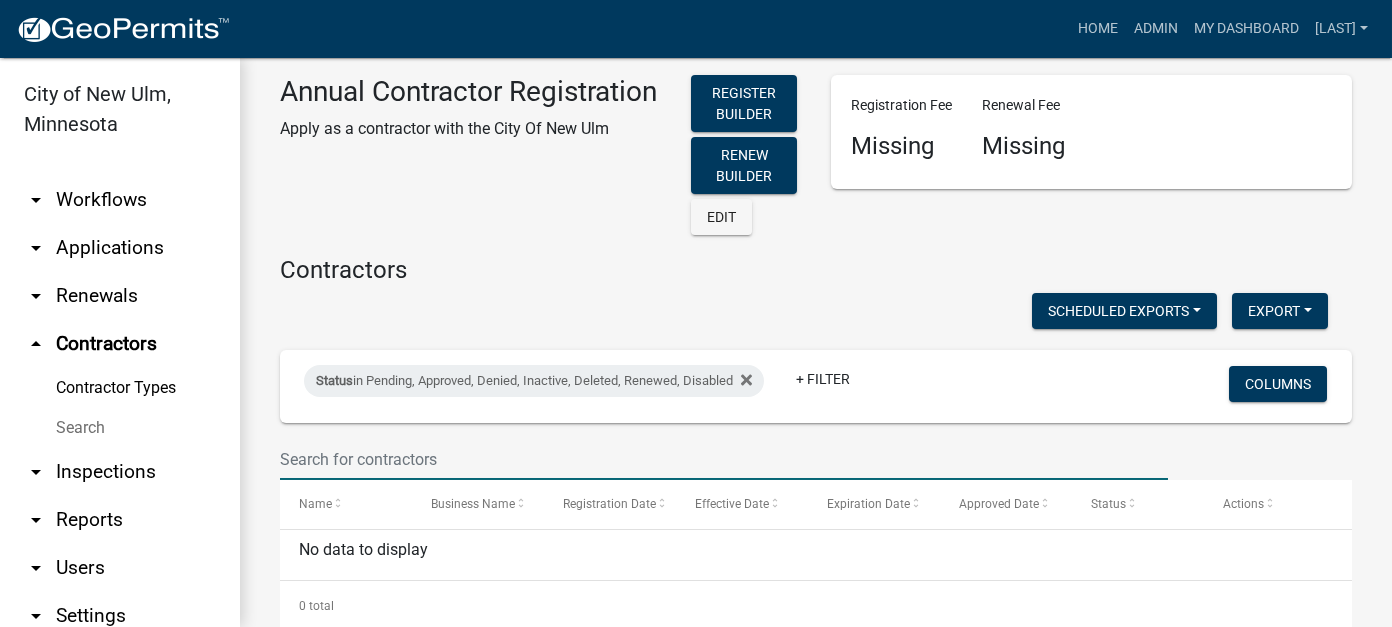 scroll, scrollTop: 0, scrollLeft: 0, axis: both 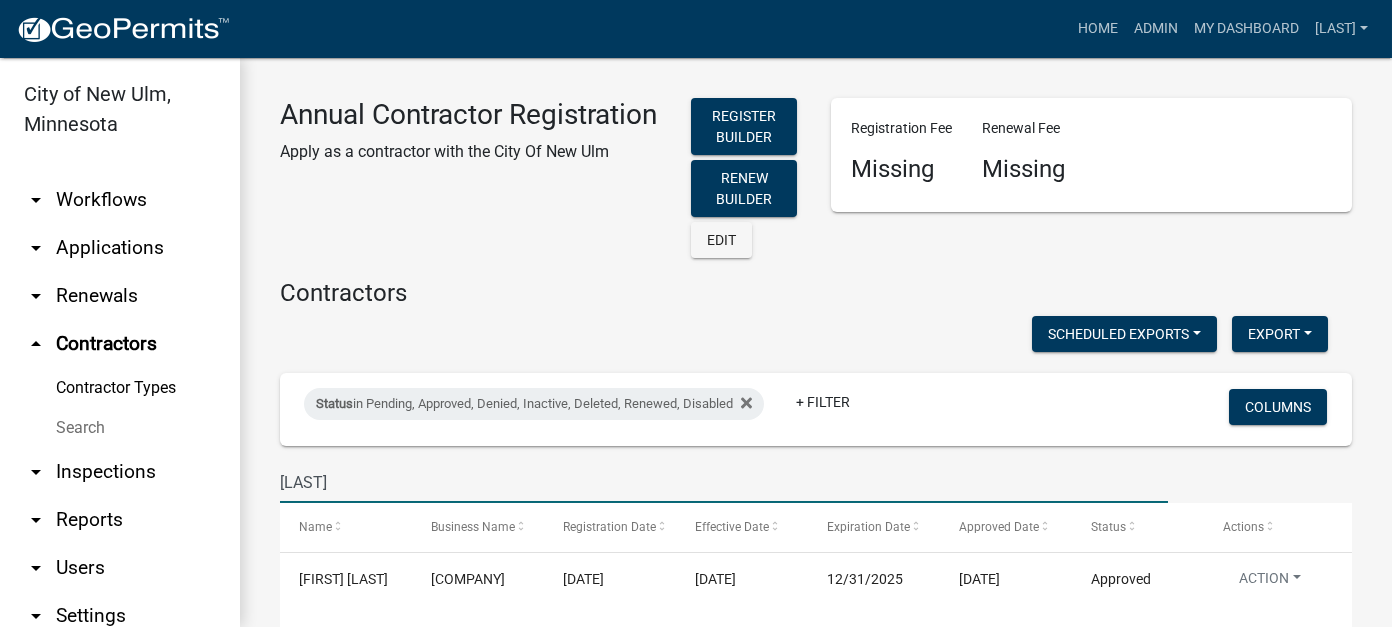 type on "[LAST]" 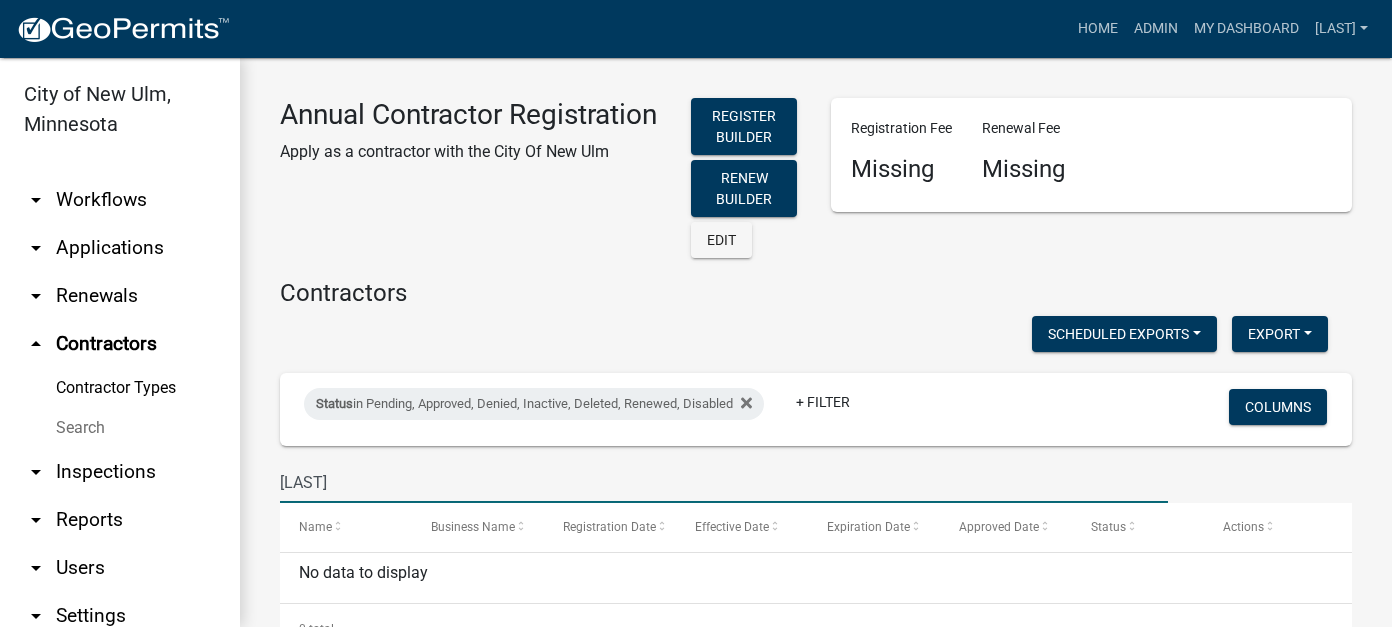 drag, startPoint x: 364, startPoint y: 442, endPoint x: 76, endPoint y: 429, distance: 288.29324 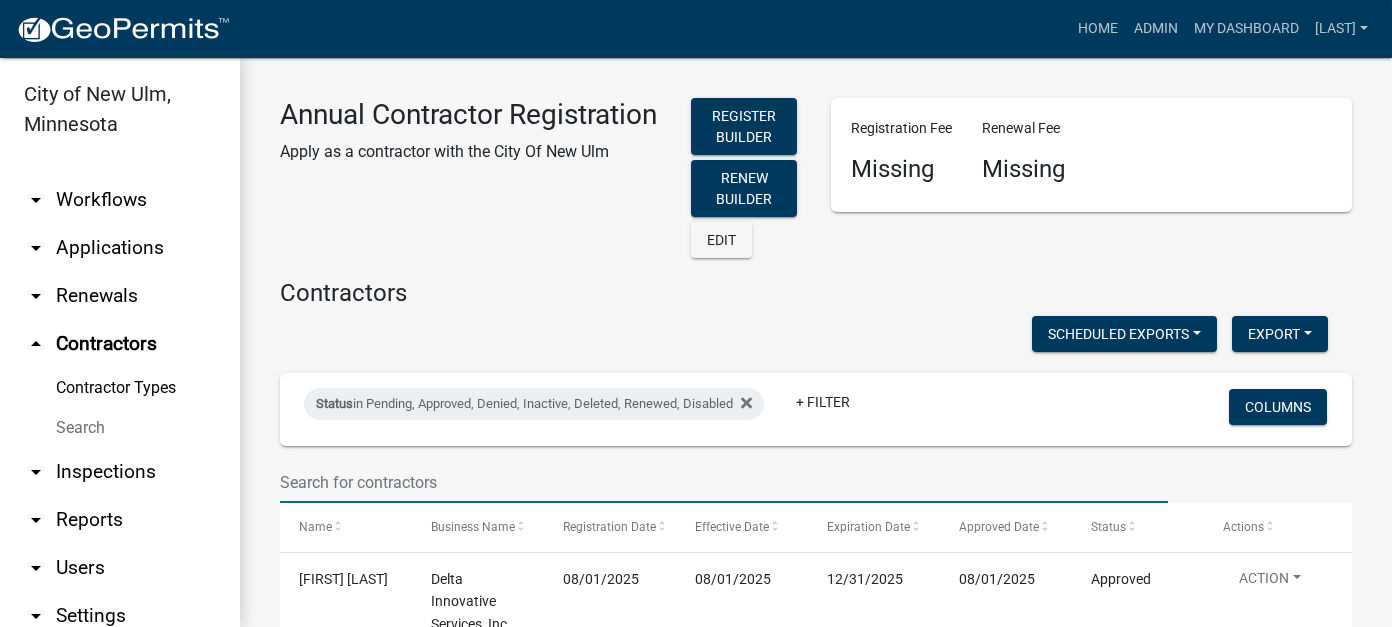 type 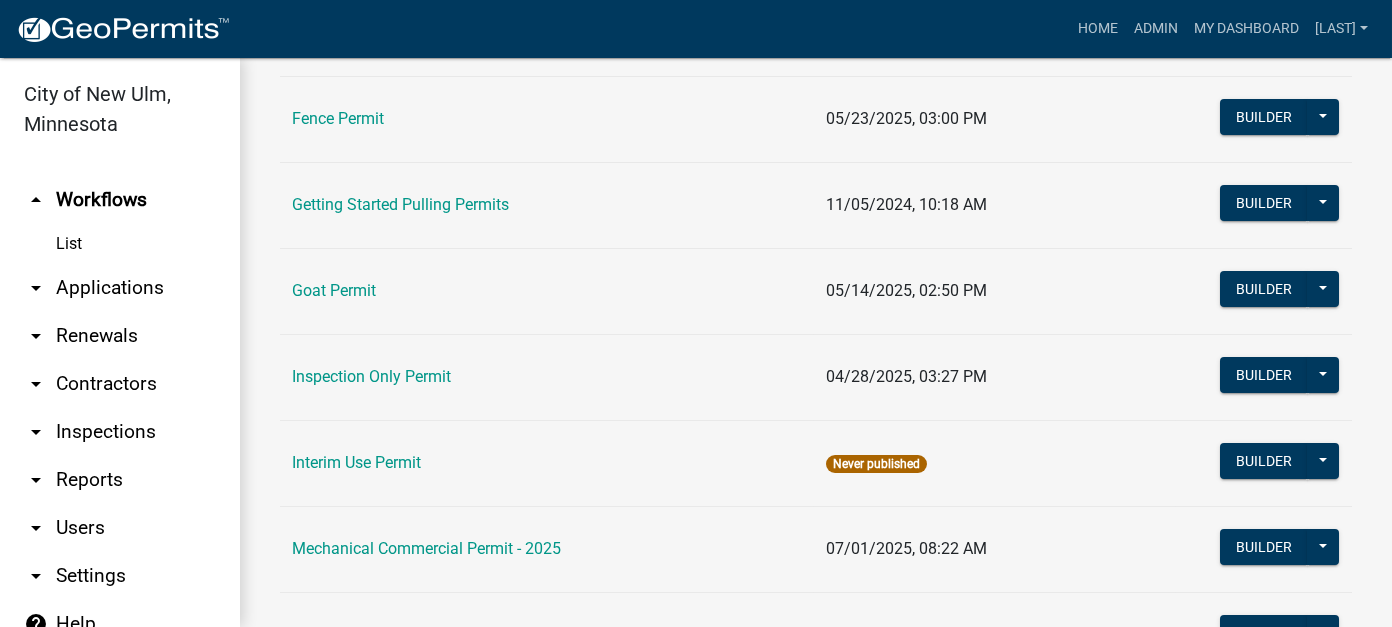 scroll, scrollTop: 0, scrollLeft: 0, axis: both 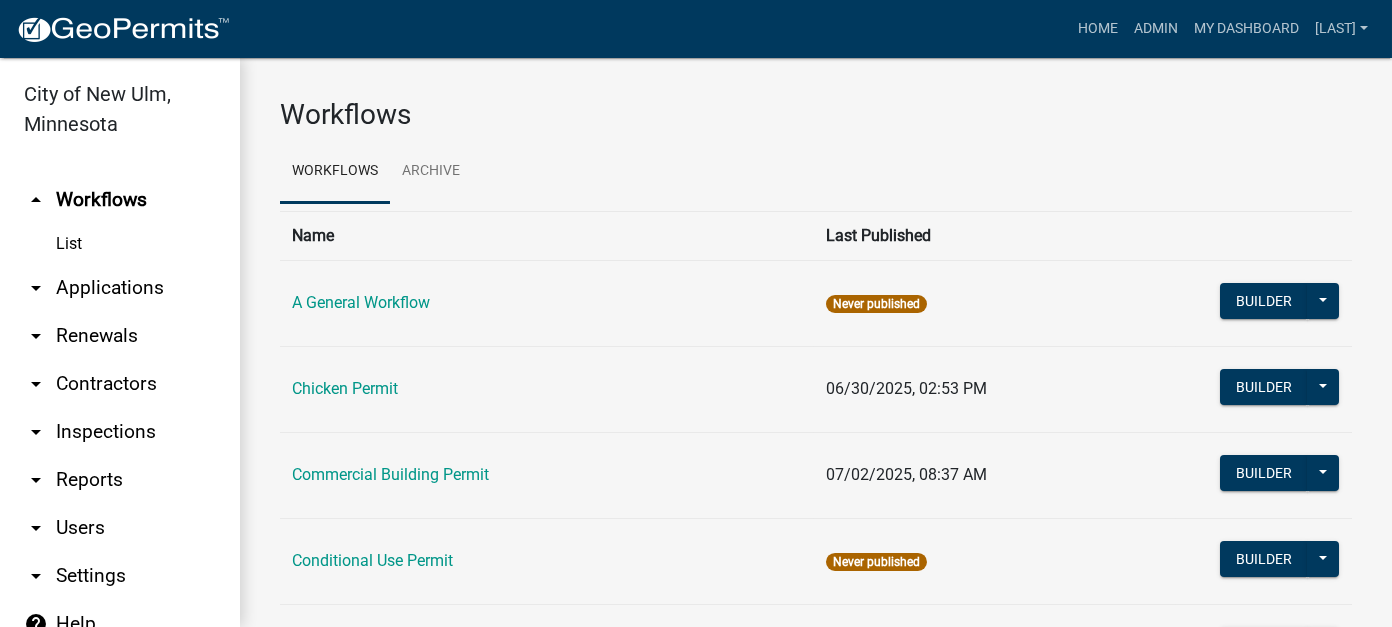 click on "arrow_drop_down   Inspections" at bounding box center [120, 432] 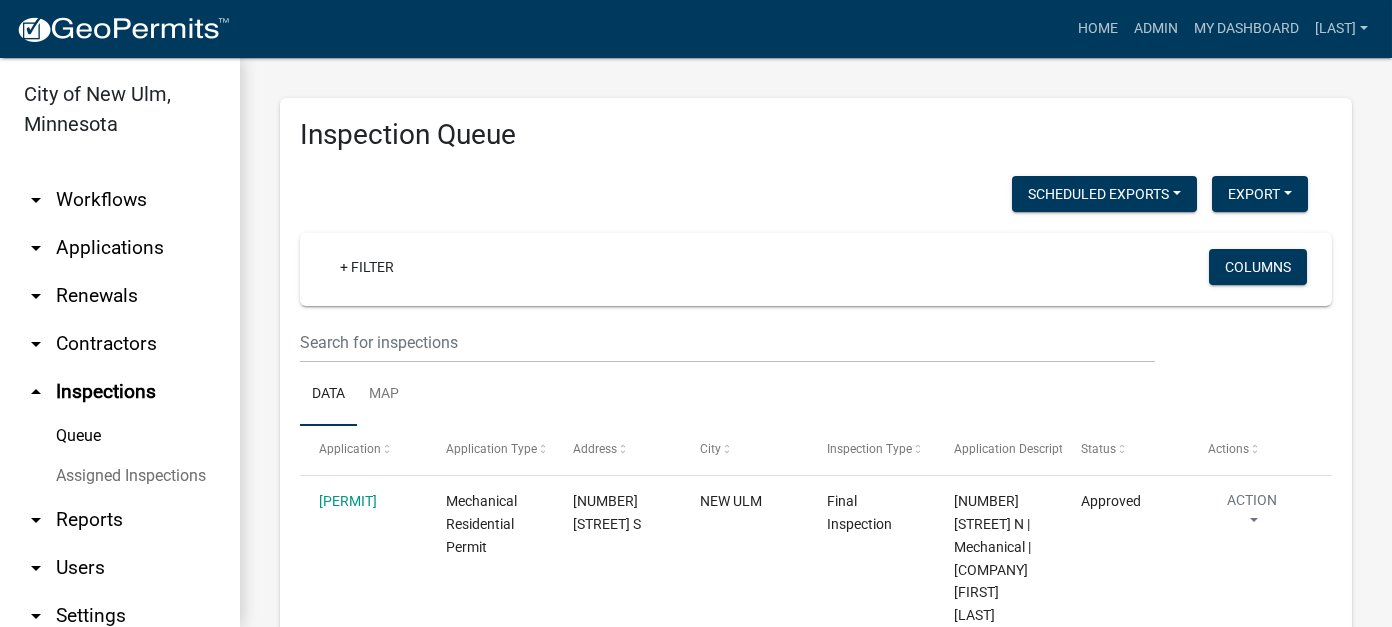 click on "Data Map" 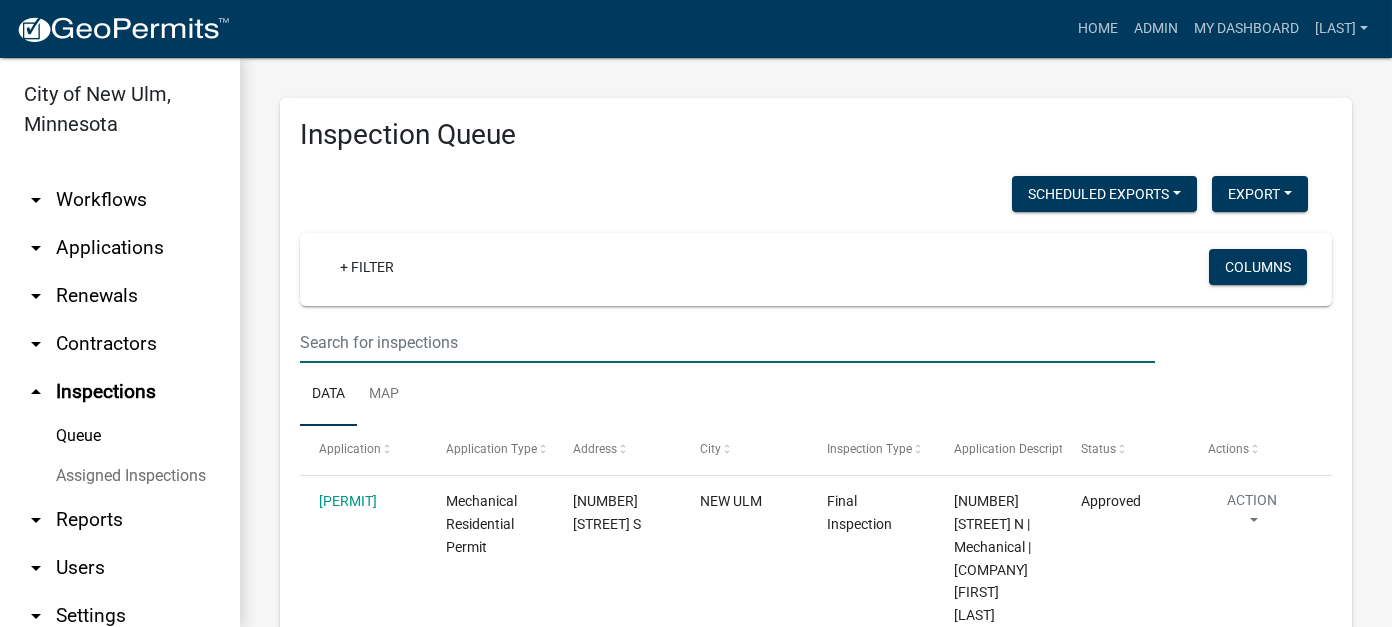 click at bounding box center (727, 342) 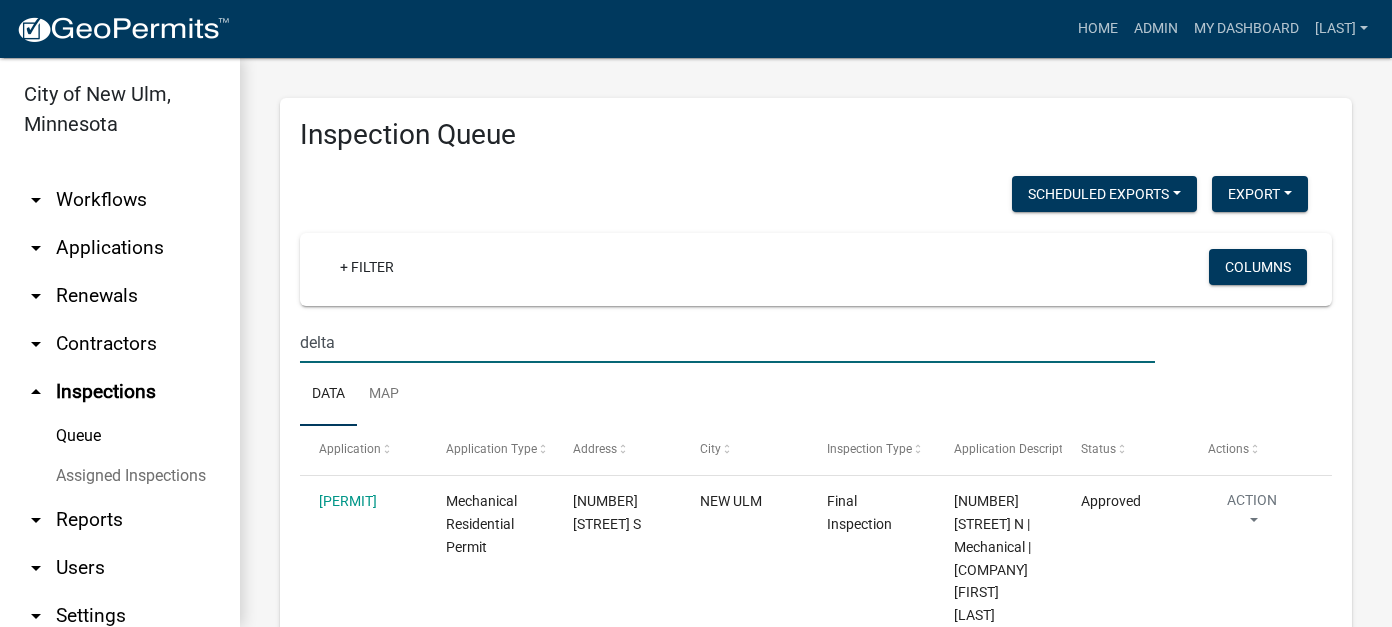 type on "delta" 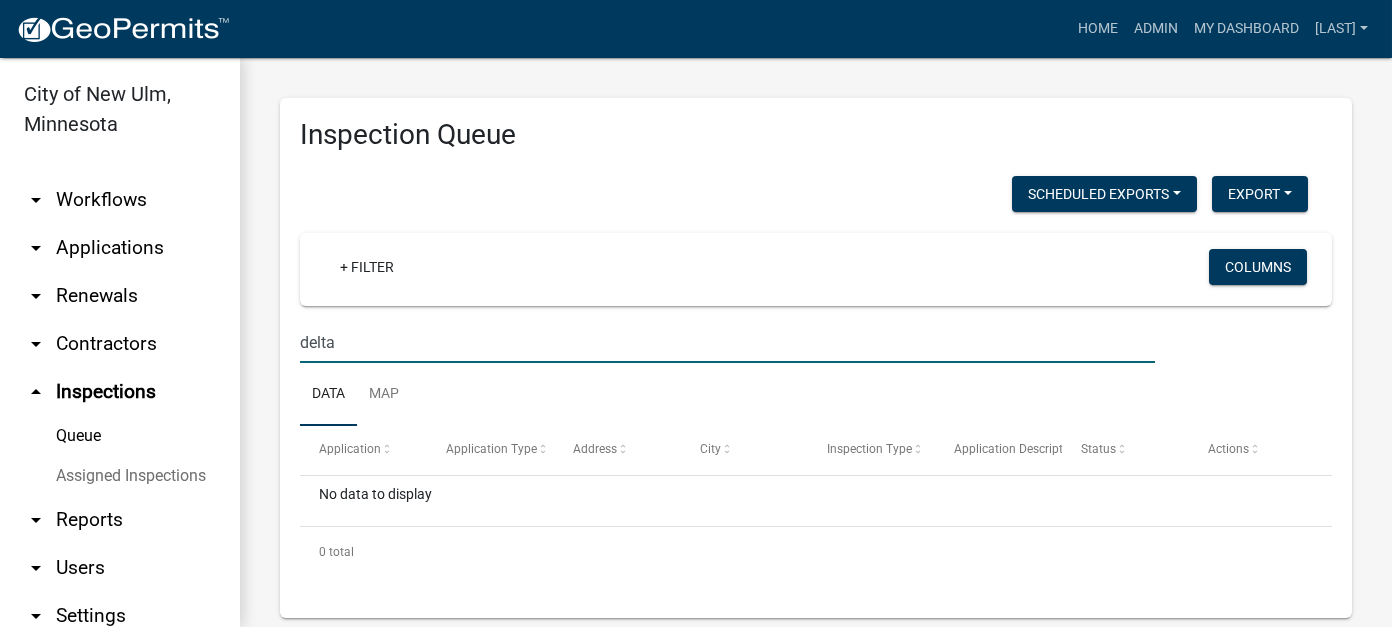 click on "arrow_drop_down   Contractors" at bounding box center [120, 344] 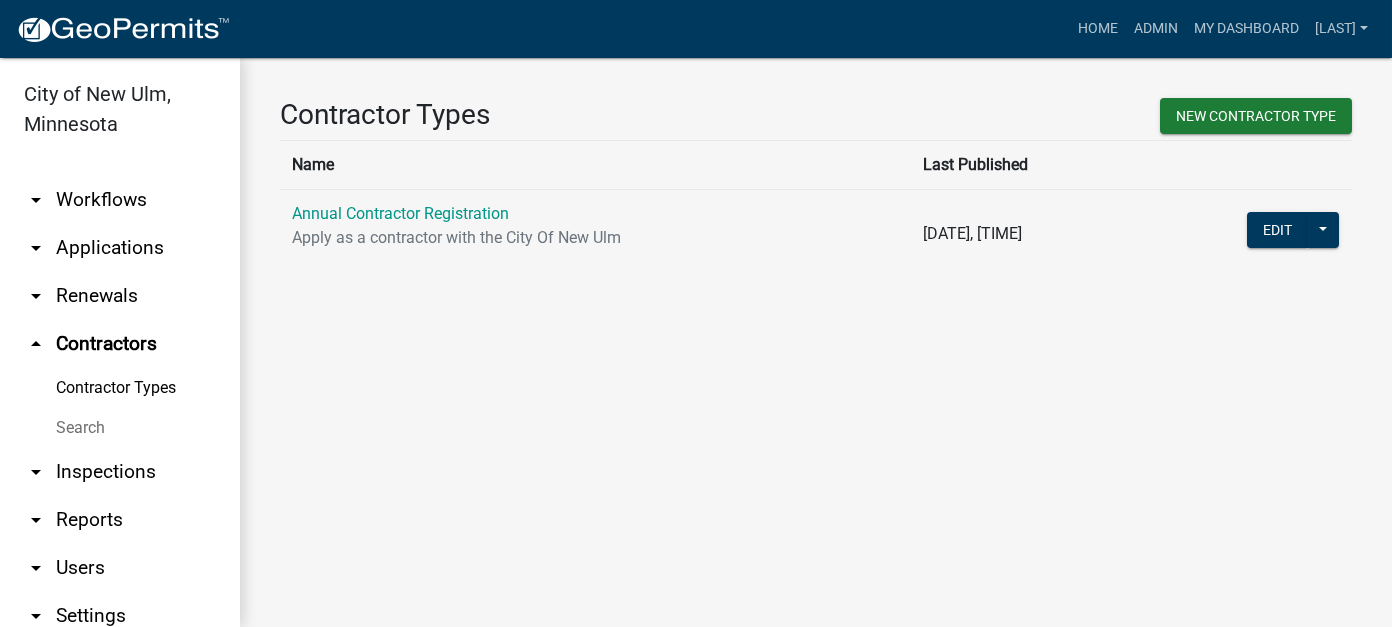 click on "Search" at bounding box center [120, 428] 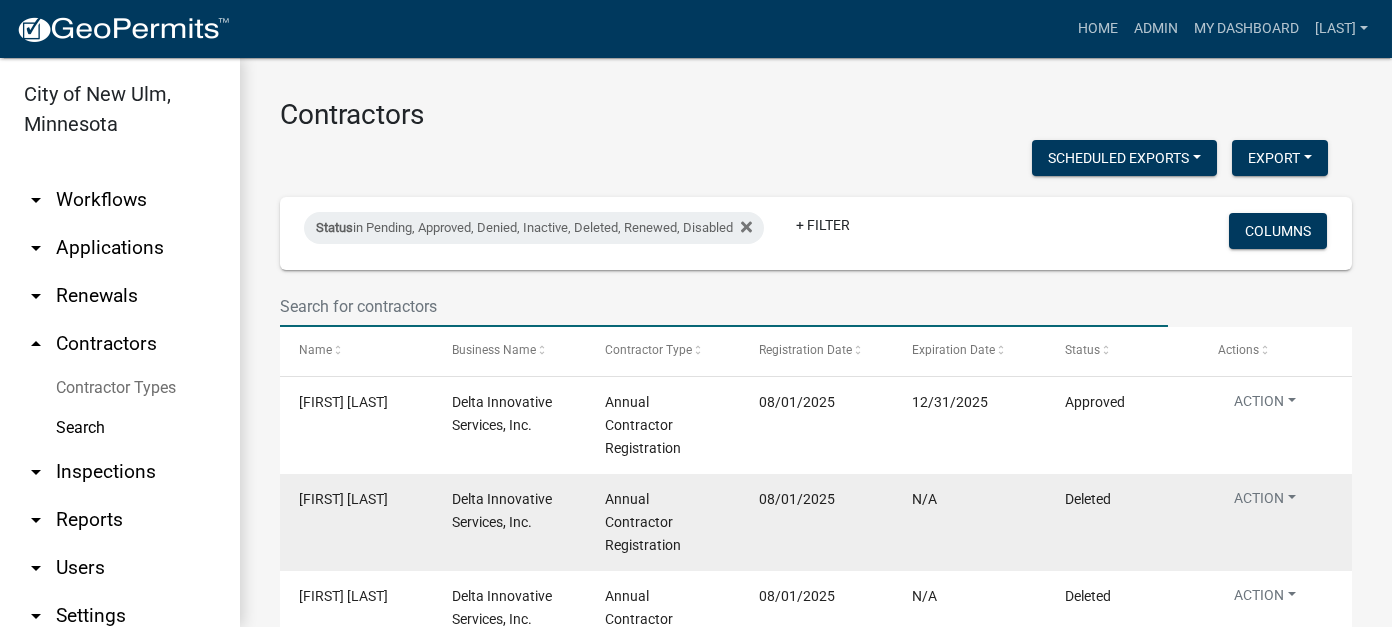 drag, startPoint x: 534, startPoint y: 310, endPoint x: 577, endPoint y: 500, distance: 194.80502 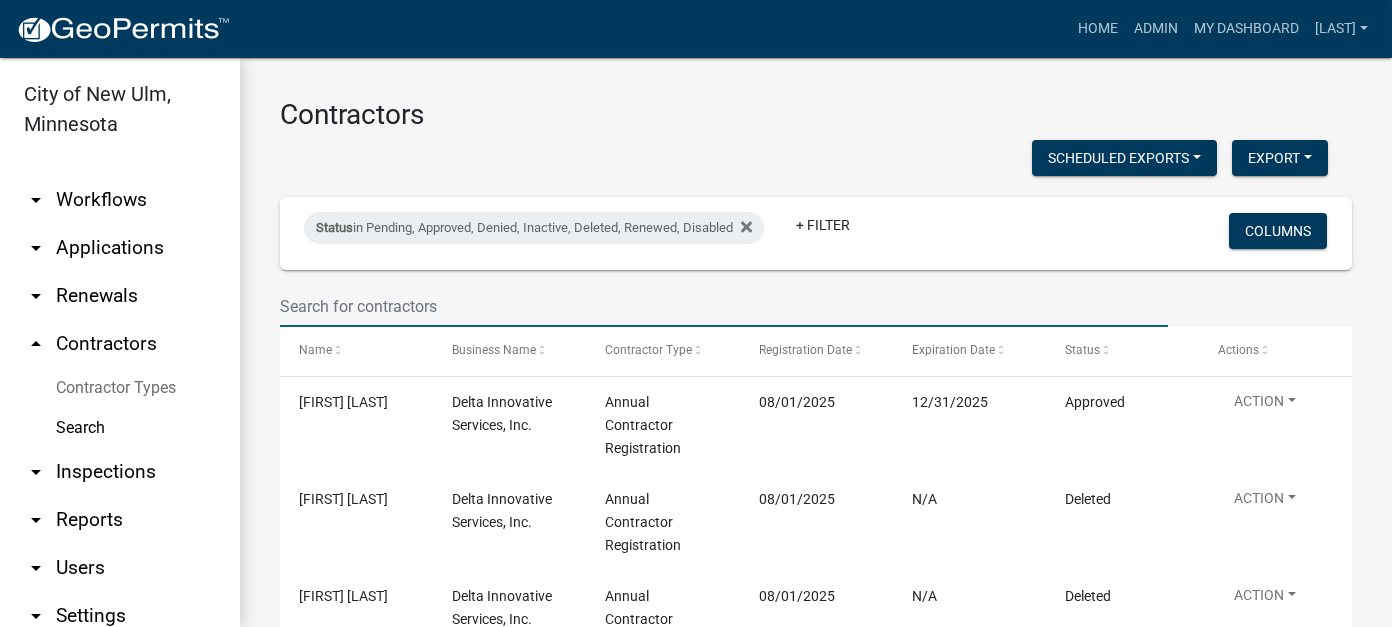 click at bounding box center [724, 306] 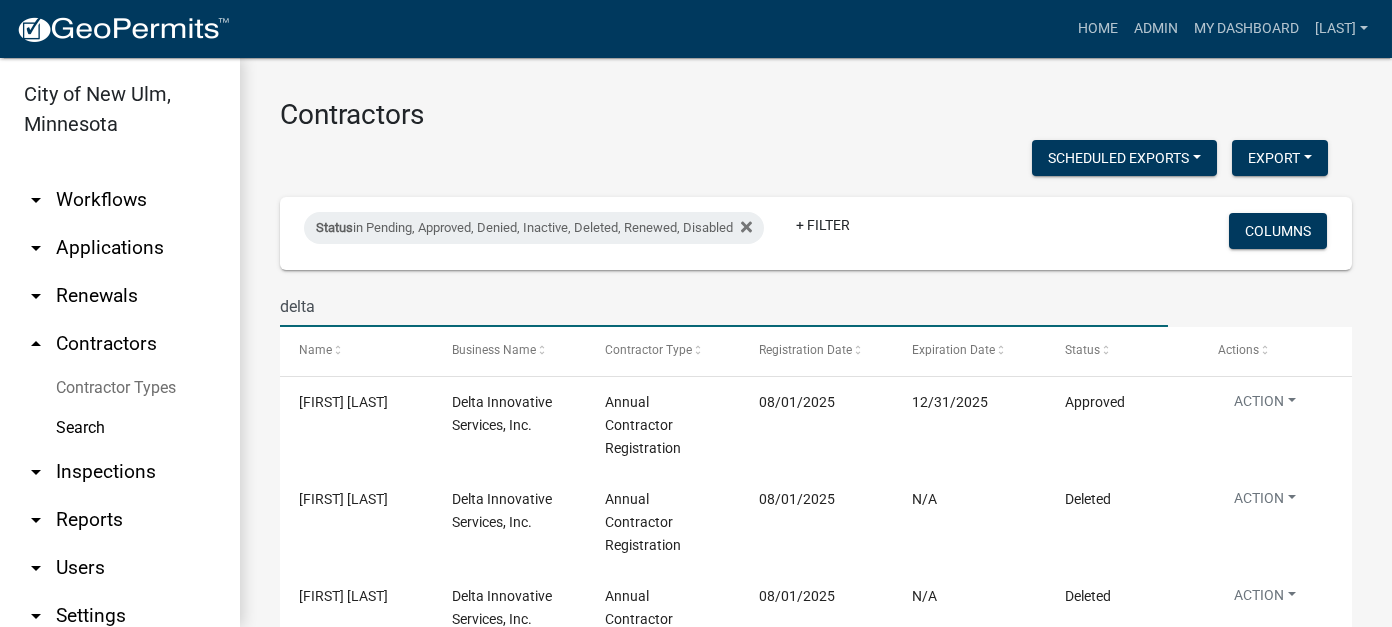 type on "delta" 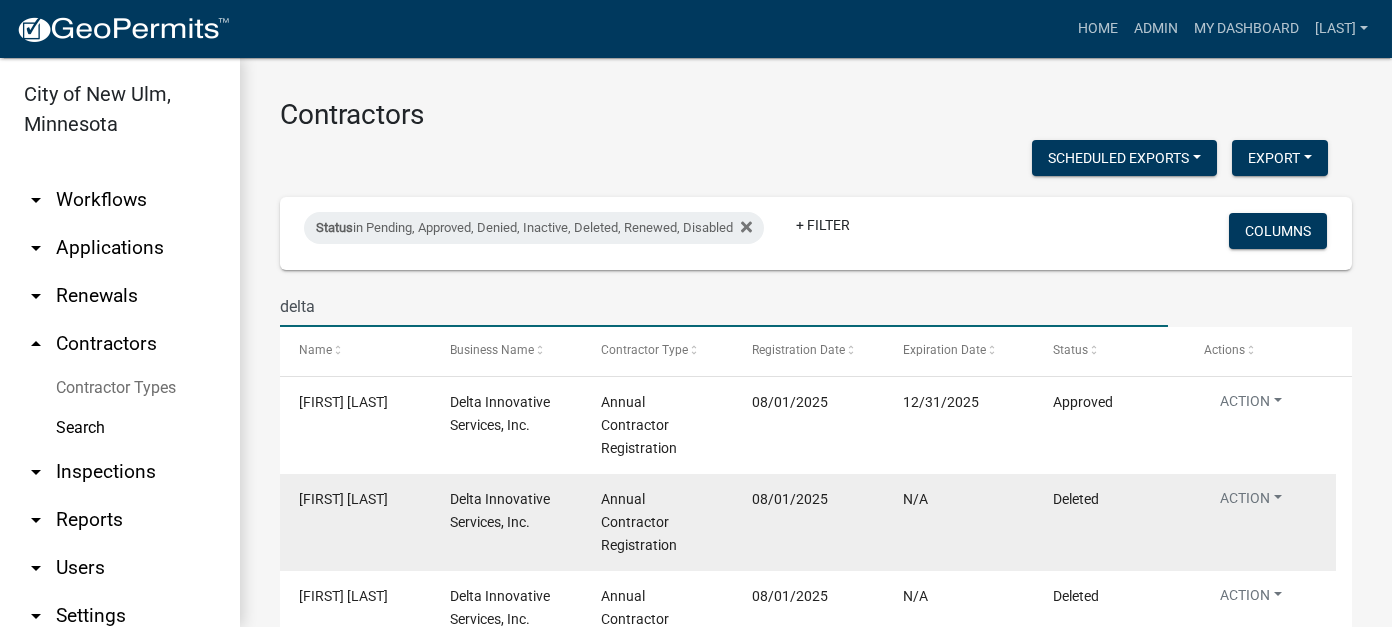 click on "[FIRST] [LAST]" 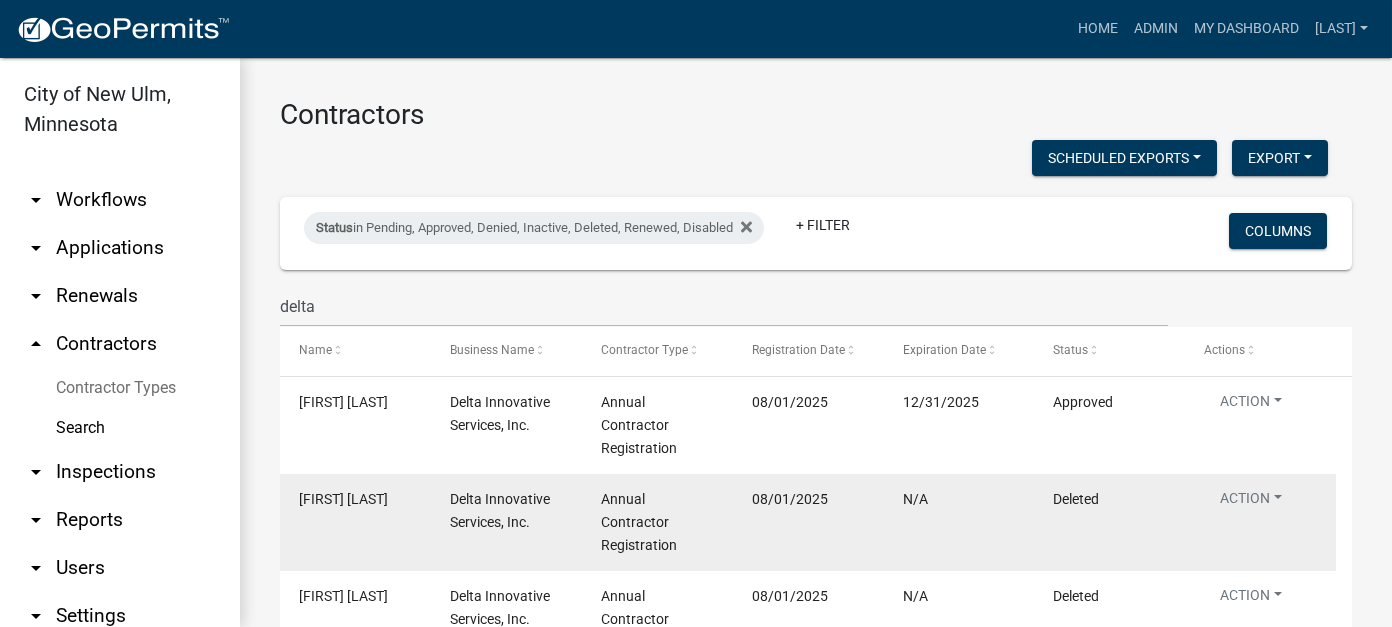 click on "[FIRST] [LAST]" 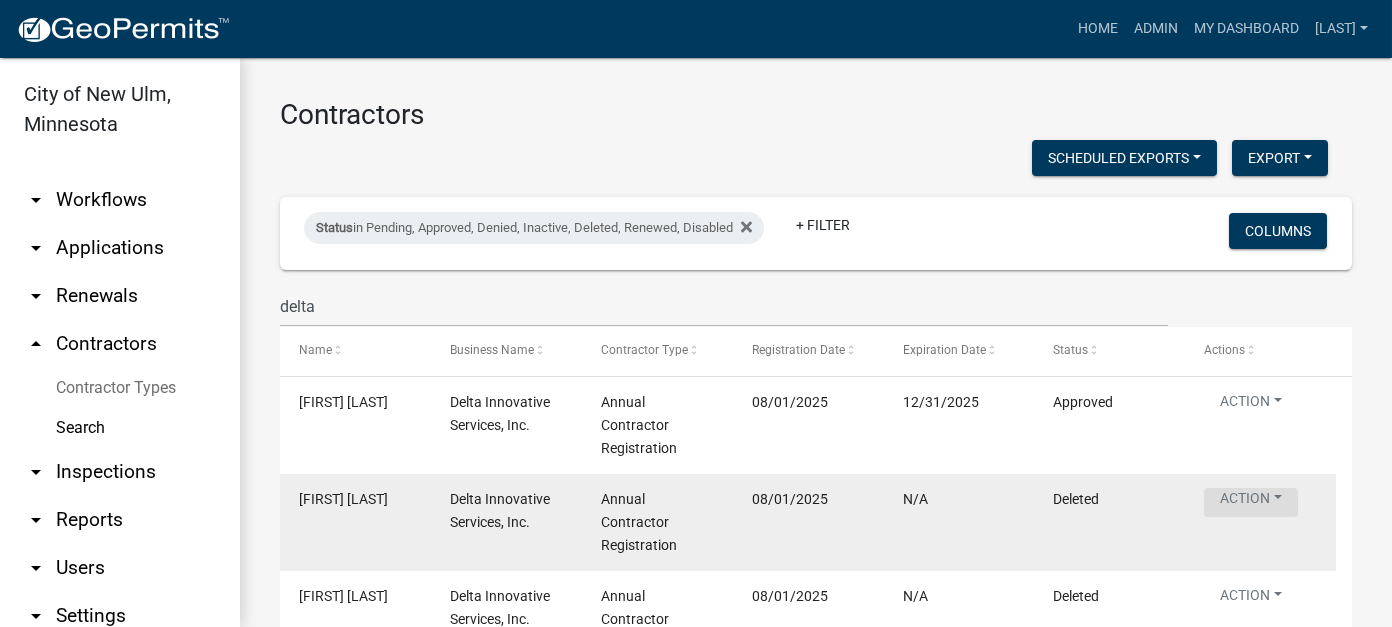 click on "Action" at bounding box center (1251, 502) 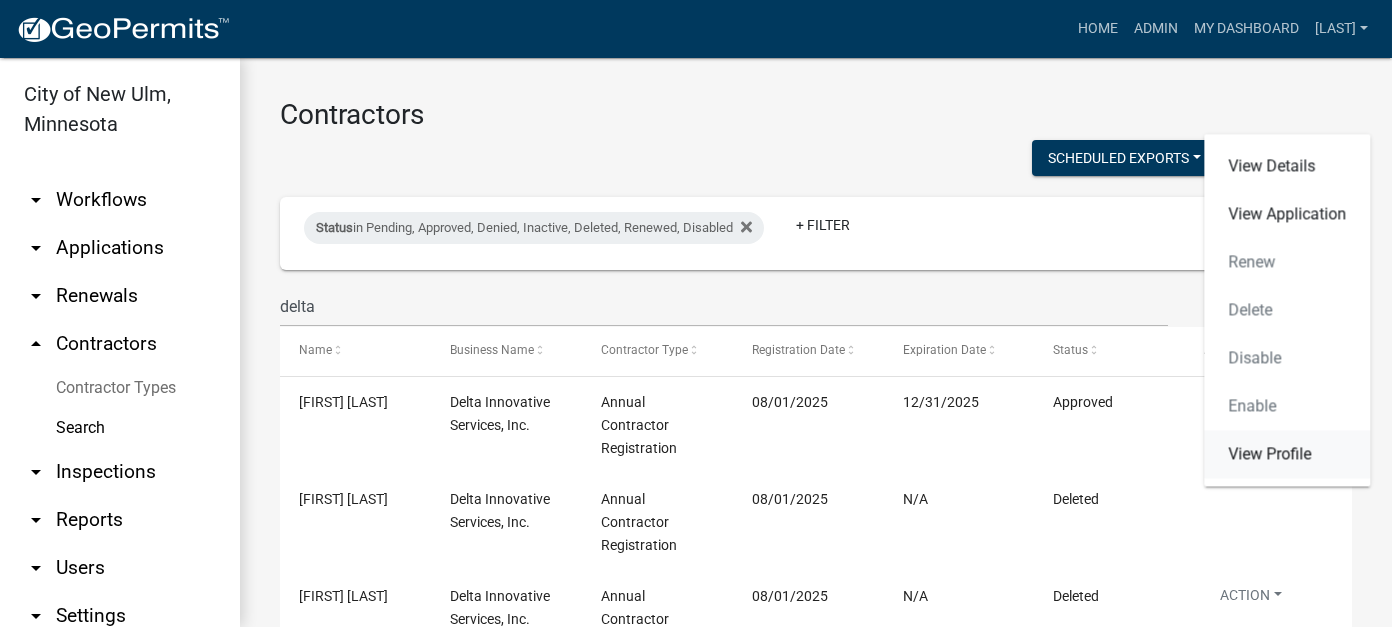 click on "View Profile" at bounding box center [1287, 454] 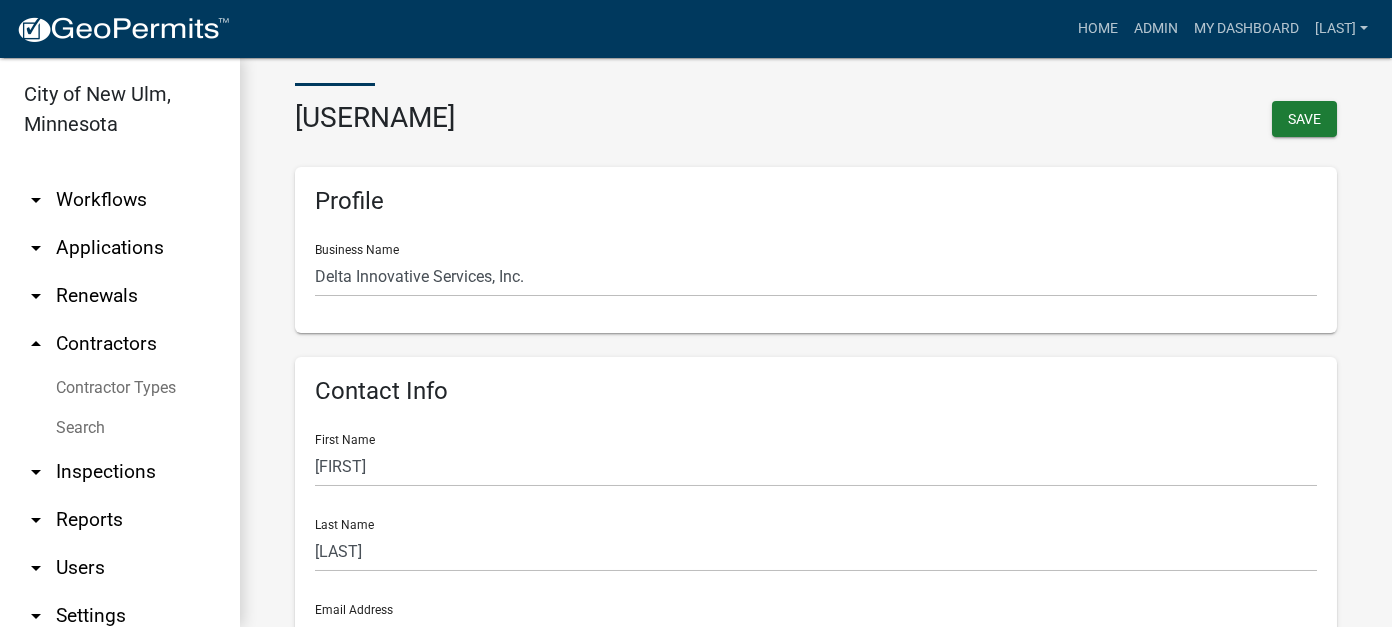 scroll, scrollTop: 0, scrollLeft: 0, axis: both 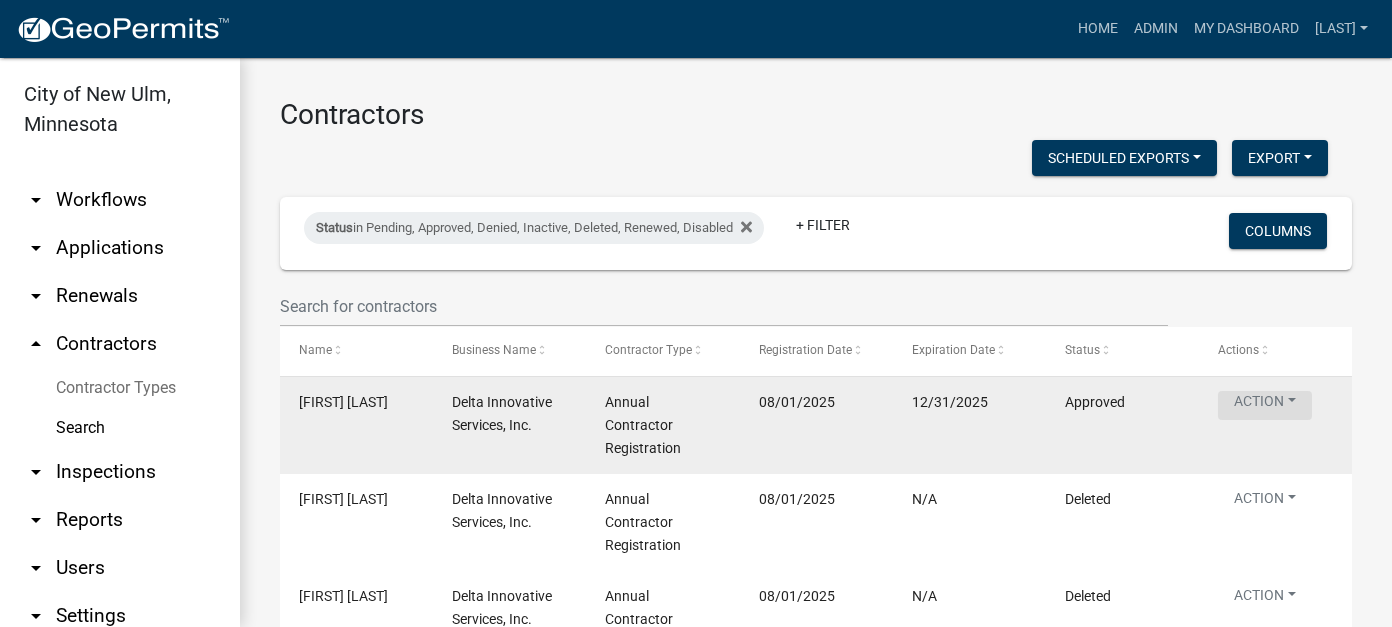 click on "Action" at bounding box center (1265, 405) 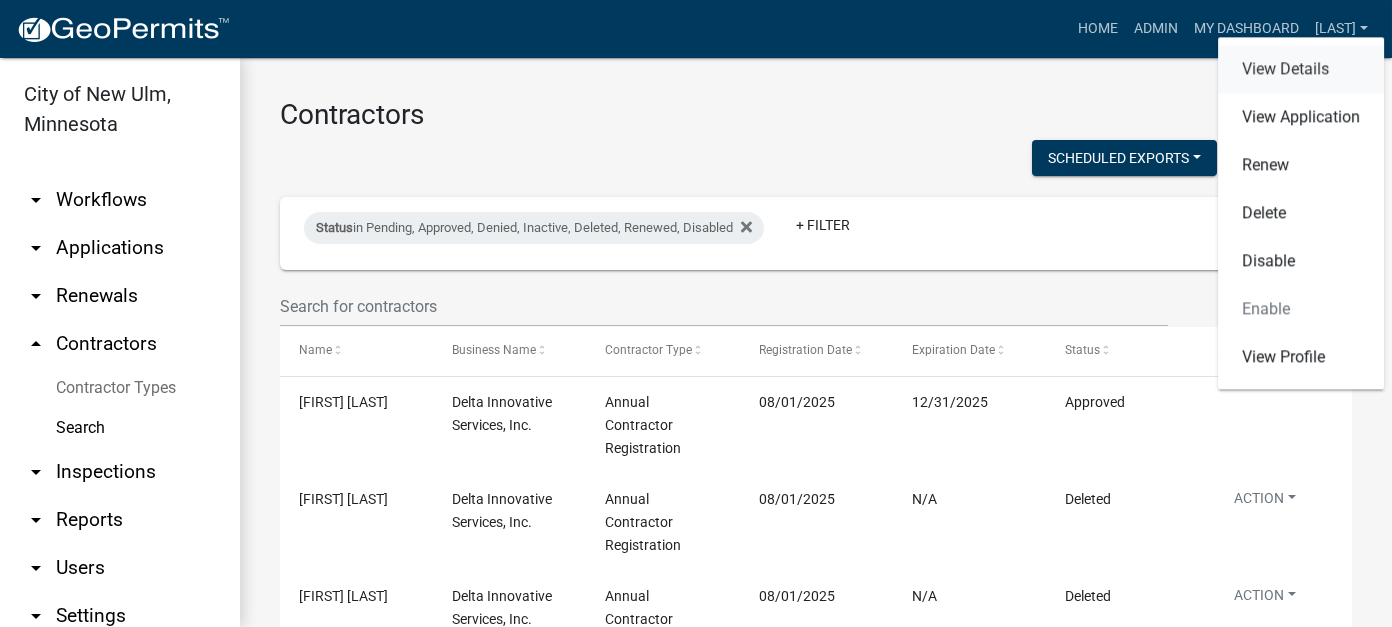 click on "View Details" at bounding box center [1301, 69] 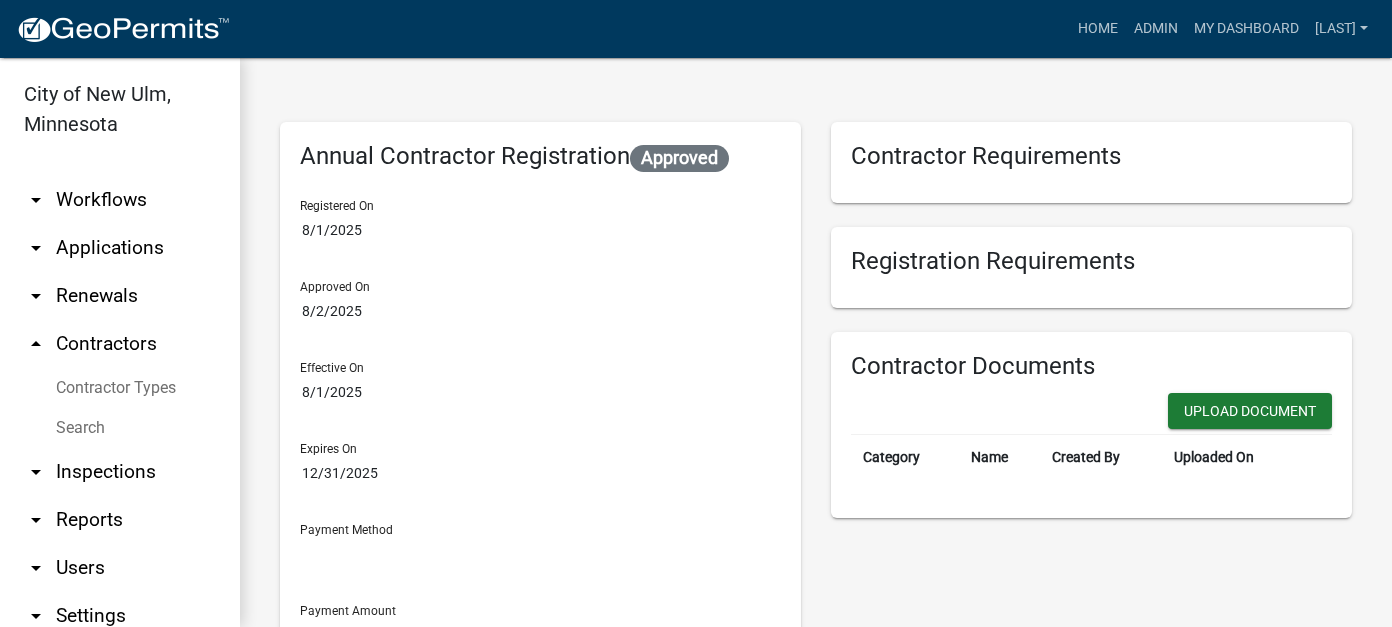 scroll, scrollTop: 585, scrollLeft: 0, axis: vertical 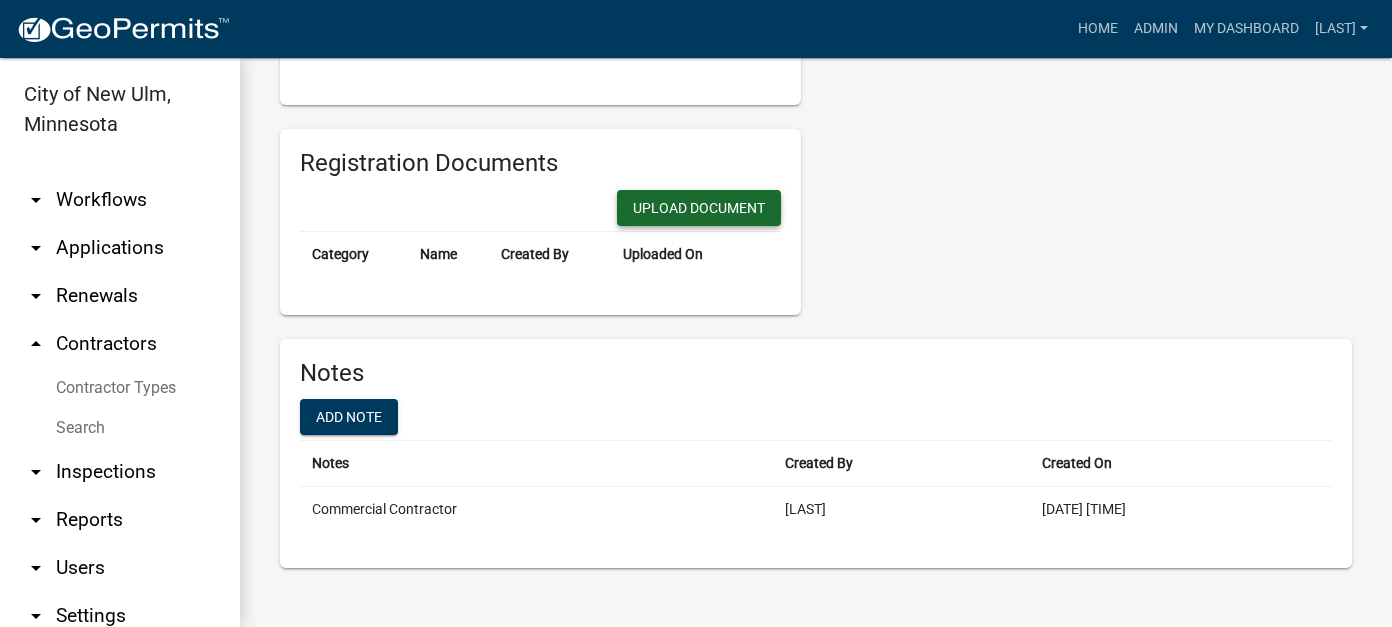 click on "Upload Document" at bounding box center [699, 208] 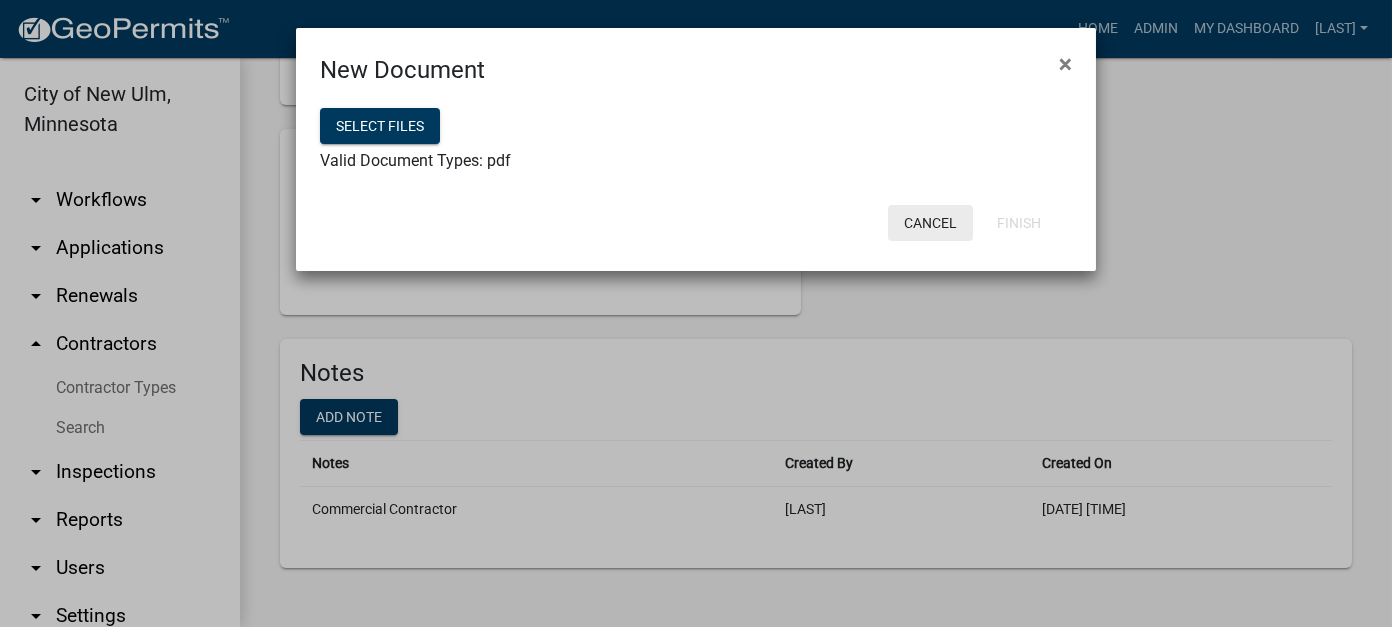 click on "Cancel" 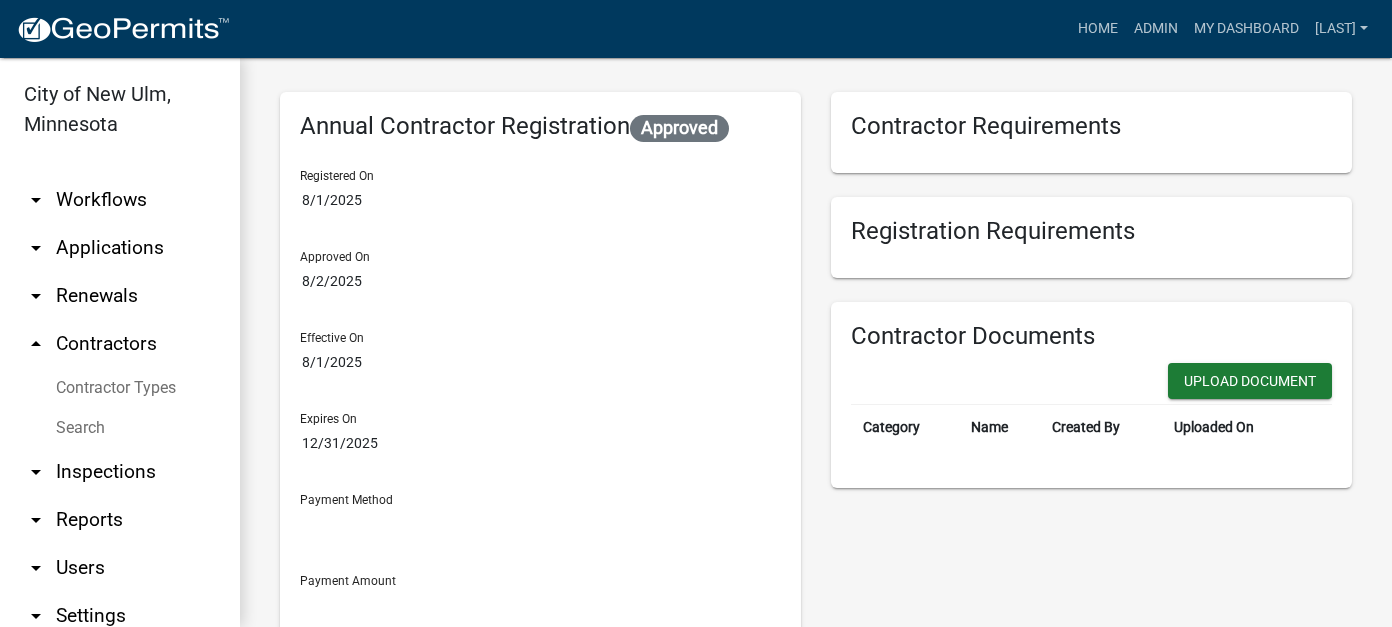 scroll, scrollTop: 0, scrollLeft: 0, axis: both 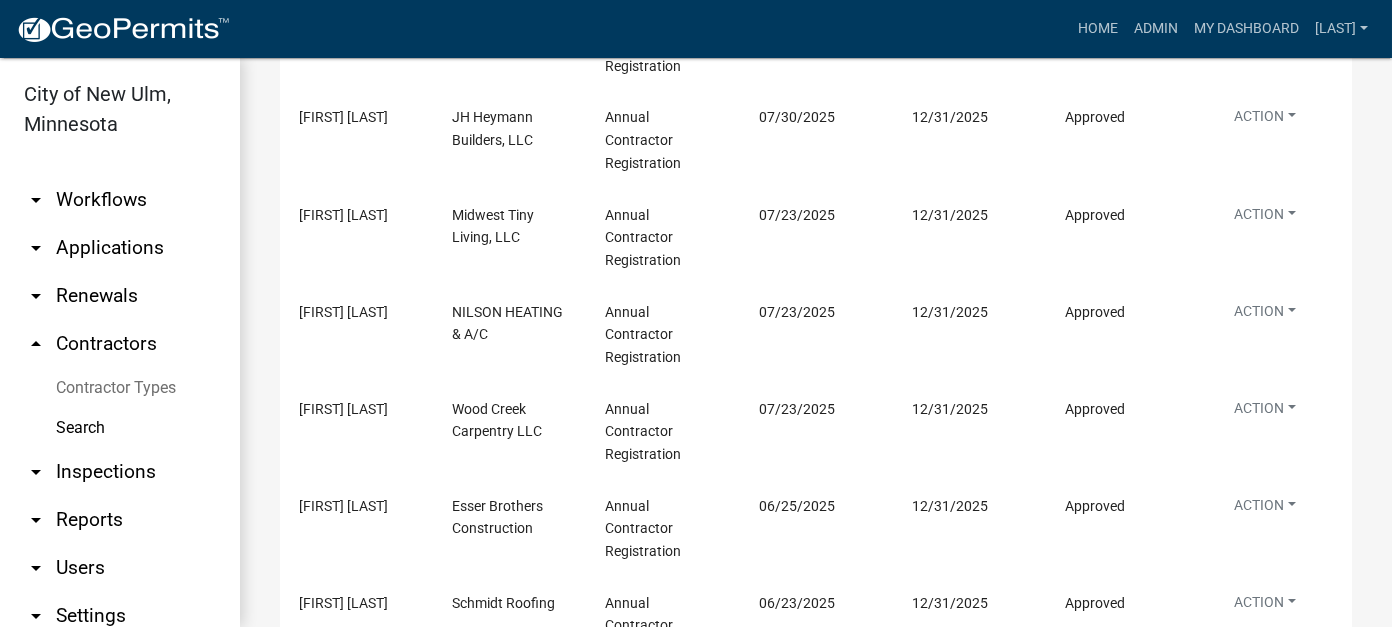 click on "2" 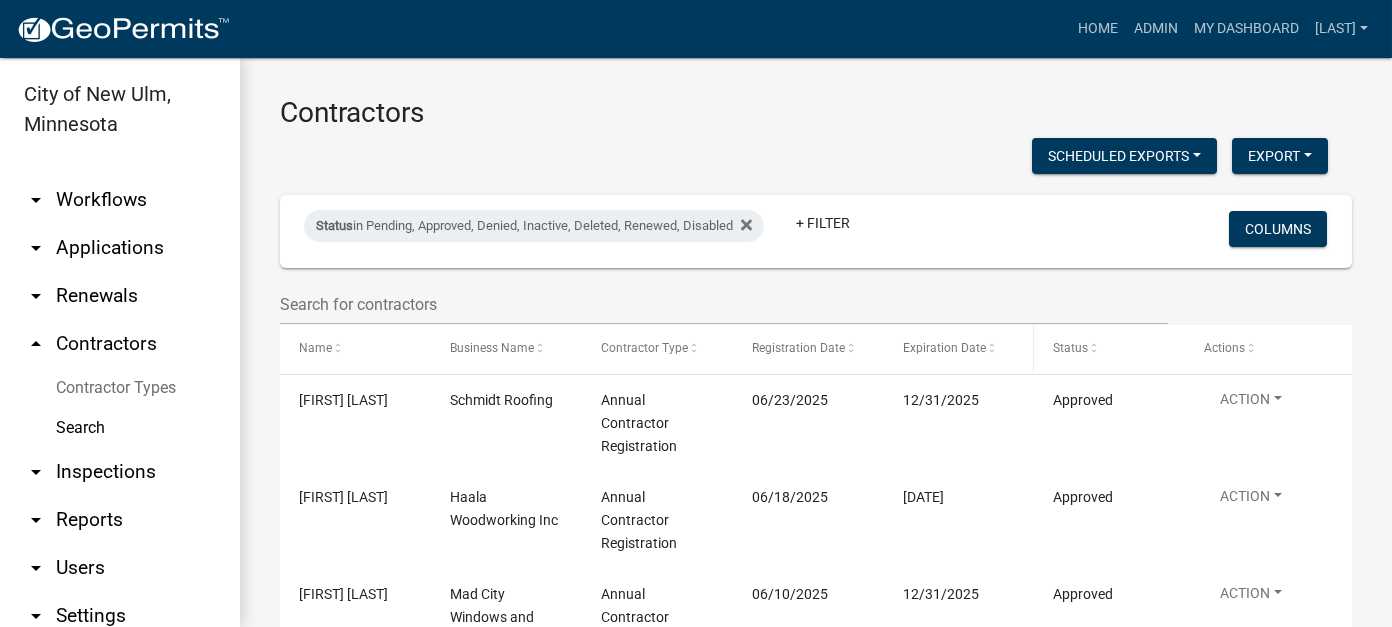 scroll, scrollTop: 0, scrollLeft: 0, axis: both 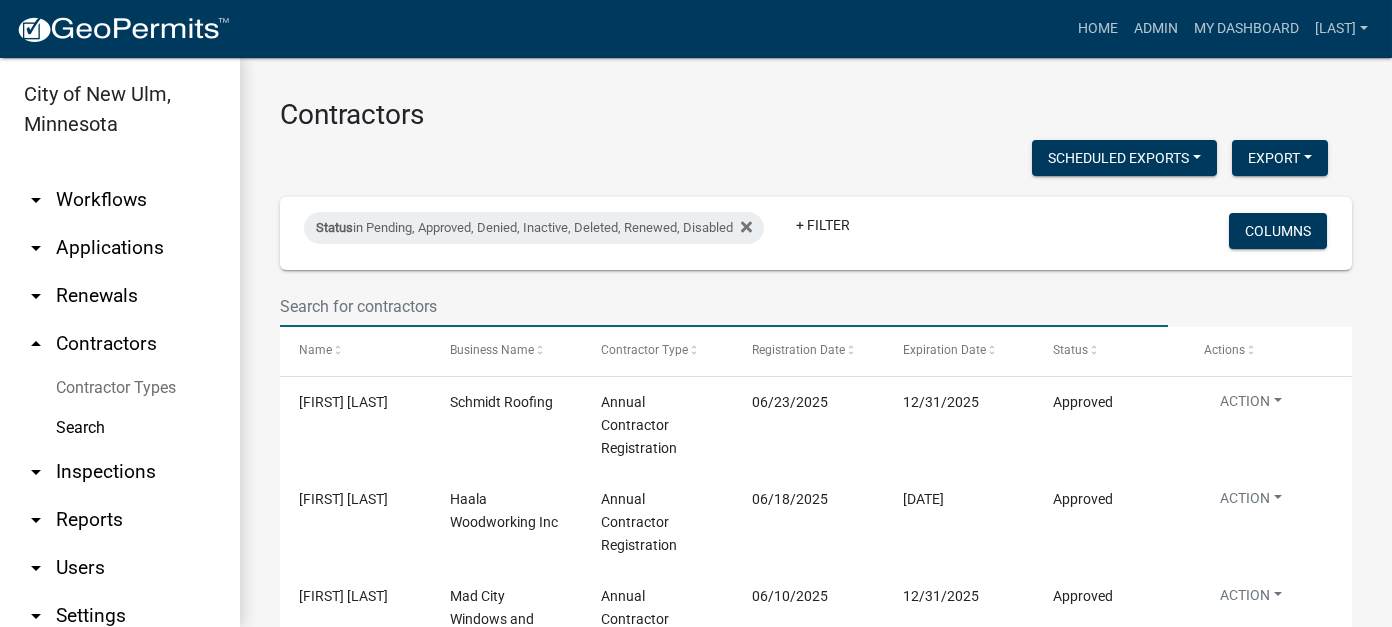 click at bounding box center (724, 306) 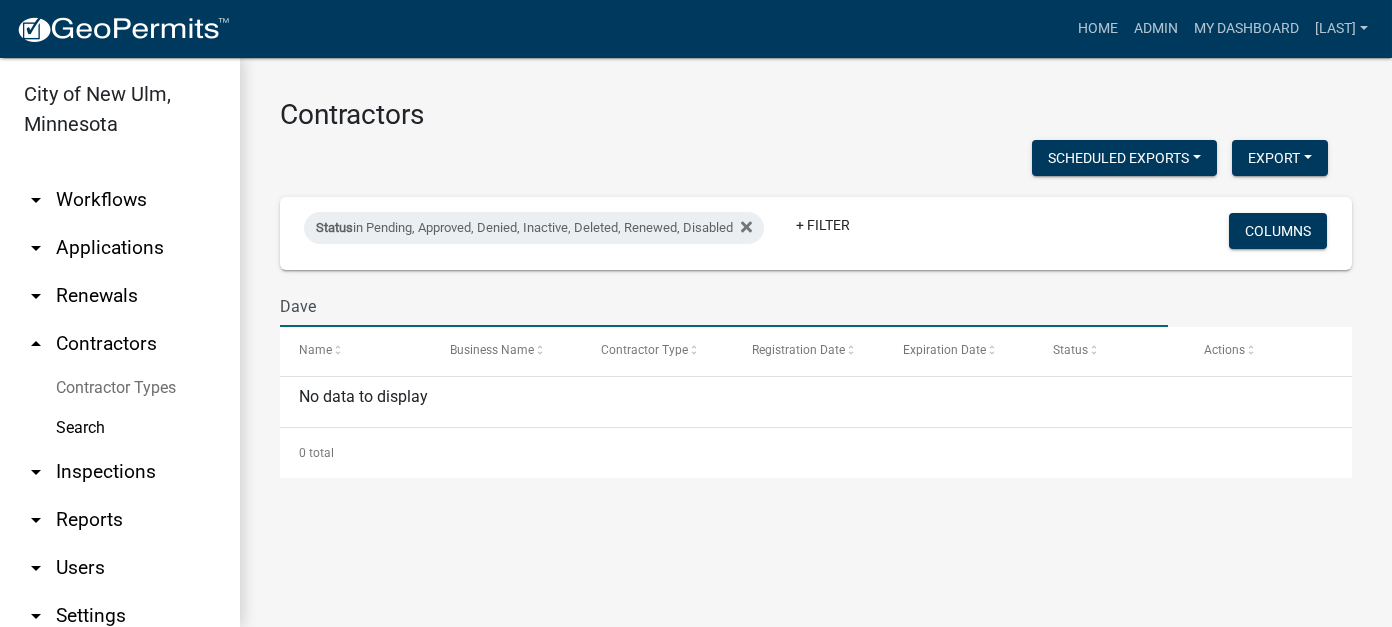 drag, startPoint x: 340, startPoint y: 292, endPoint x: 330, endPoint y: 294, distance: 10.198039 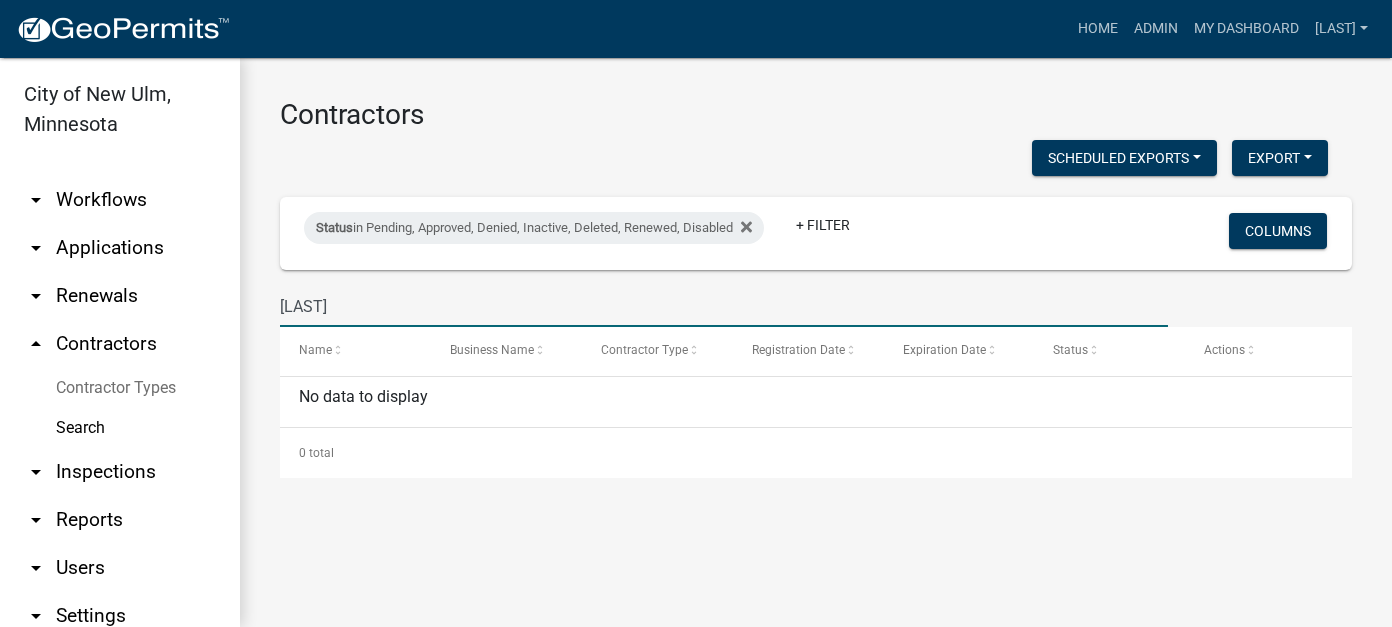 type on "[FIRST]" 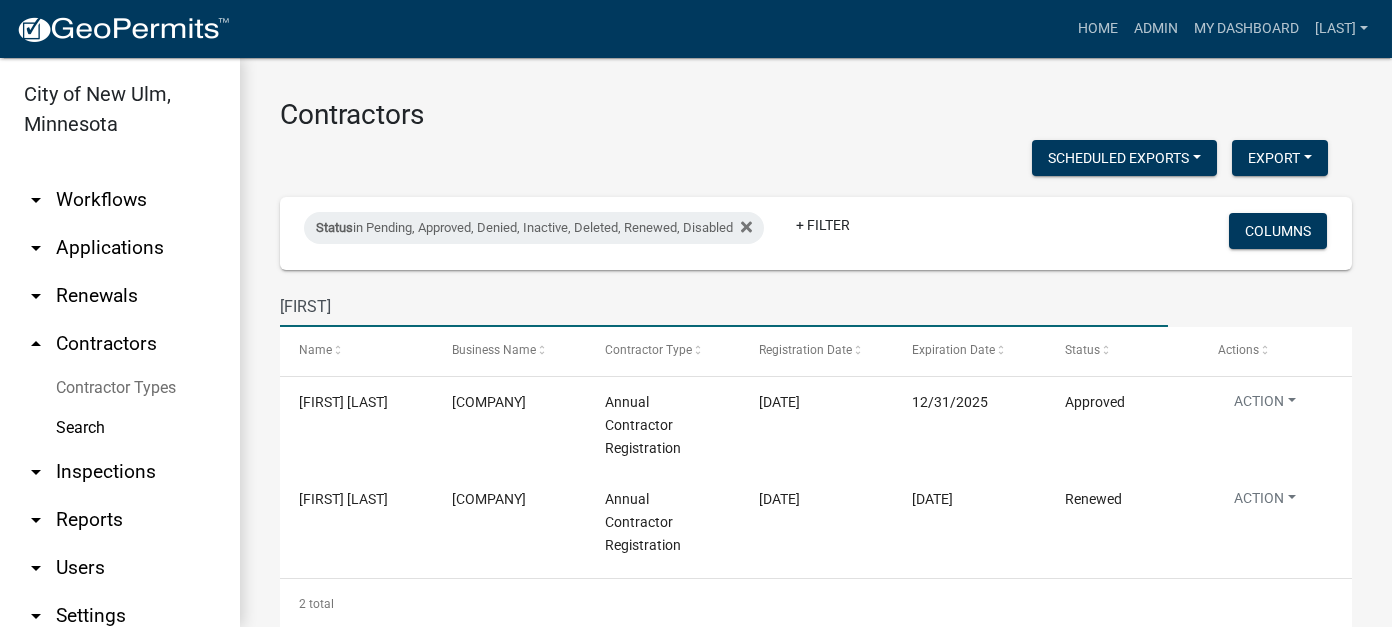 drag, startPoint x: 345, startPoint y: 302, endPoint x: 267, endPoint y: 301, distance: 78.00641 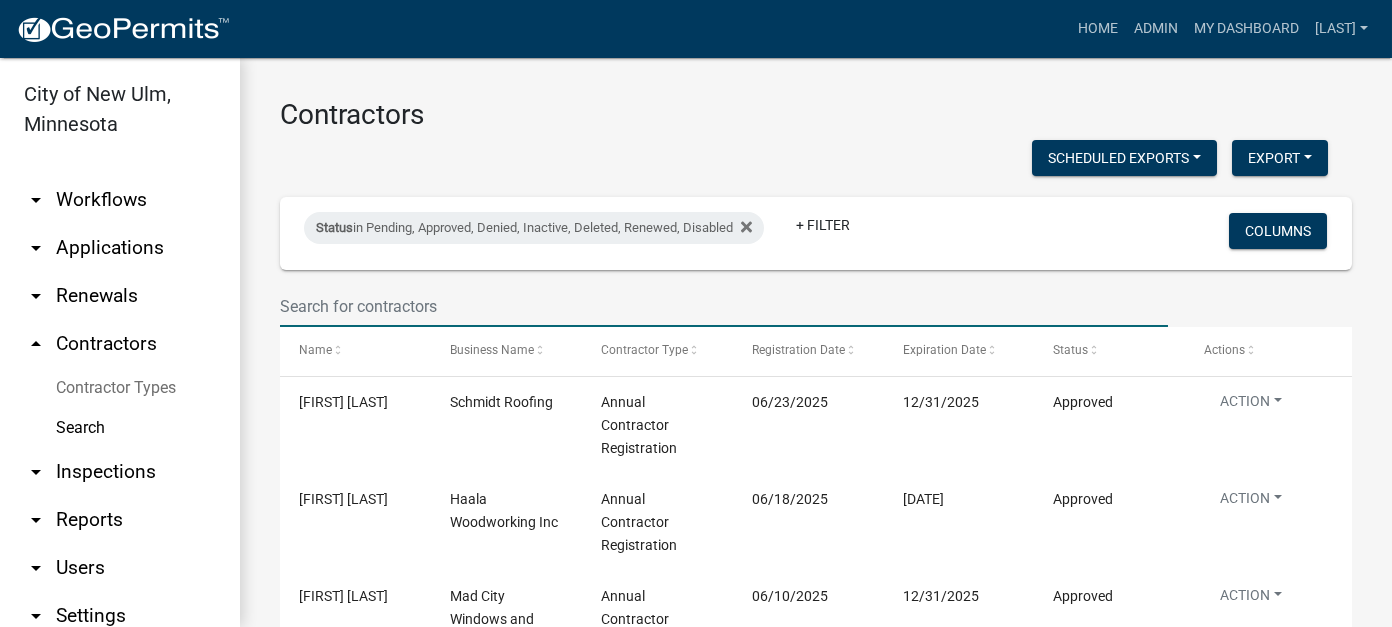 click at bounding box center [724, 306] 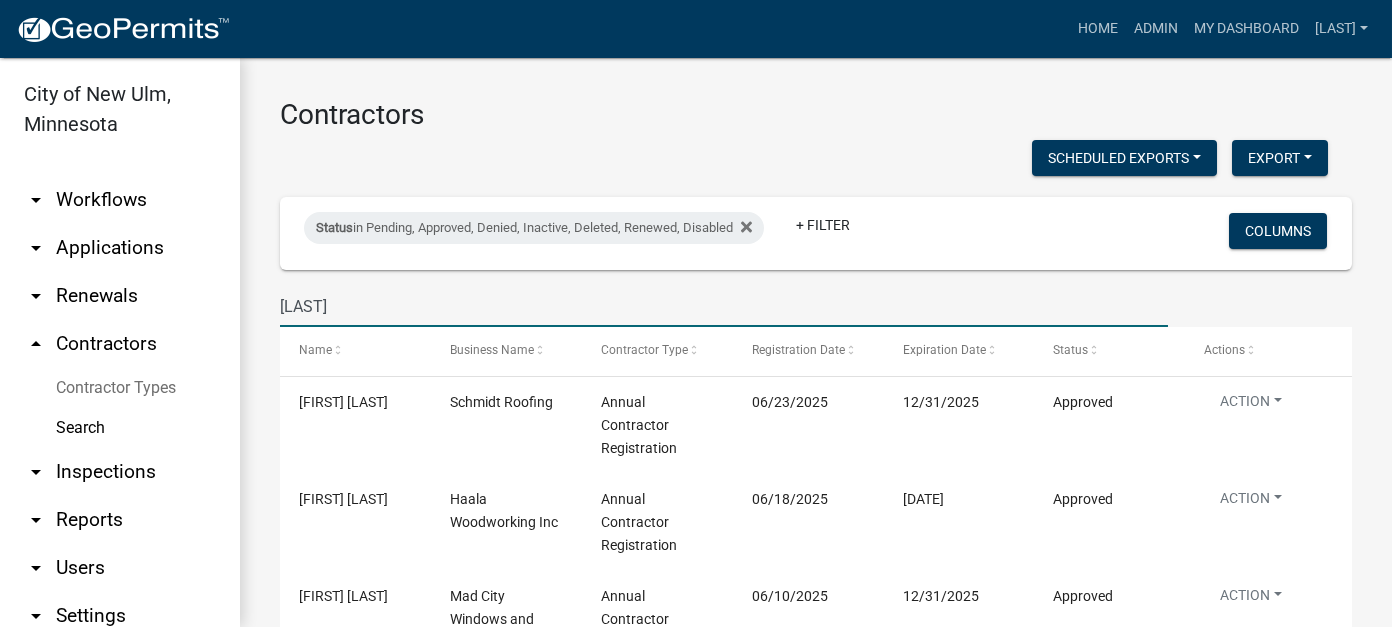 type on "[LAST]" 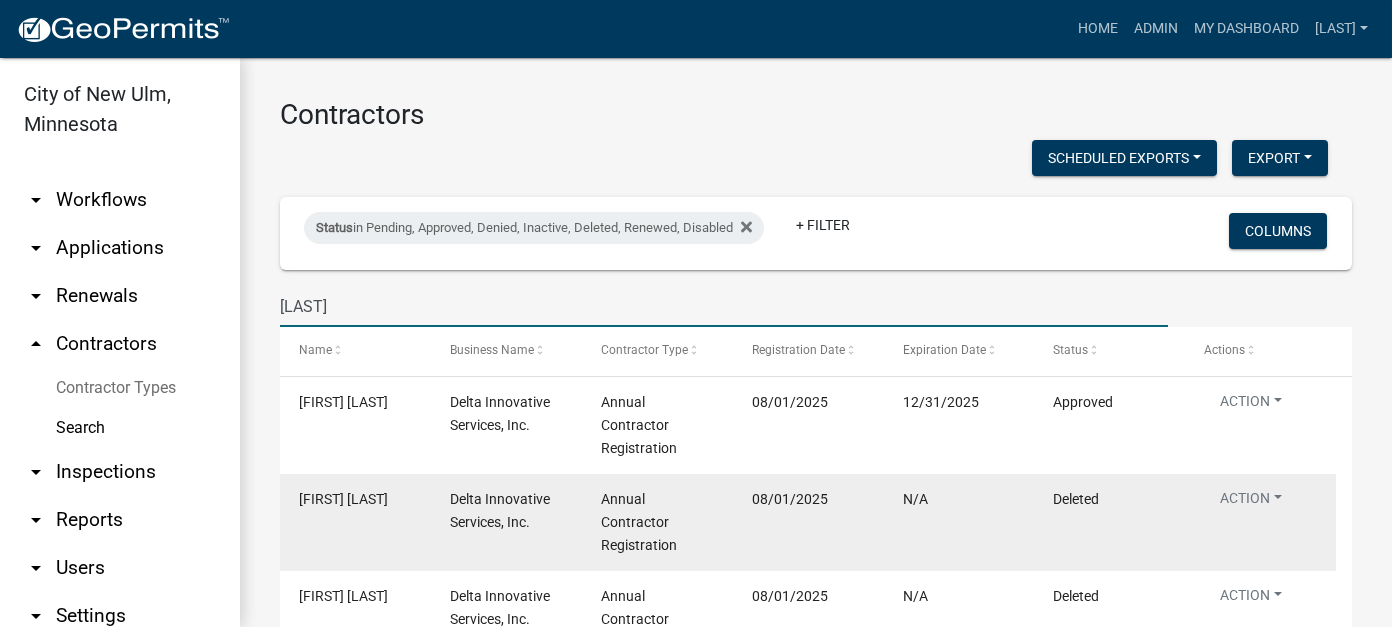 scroll, scrollTop: 100, scrollLeft: 0, axis: vertical 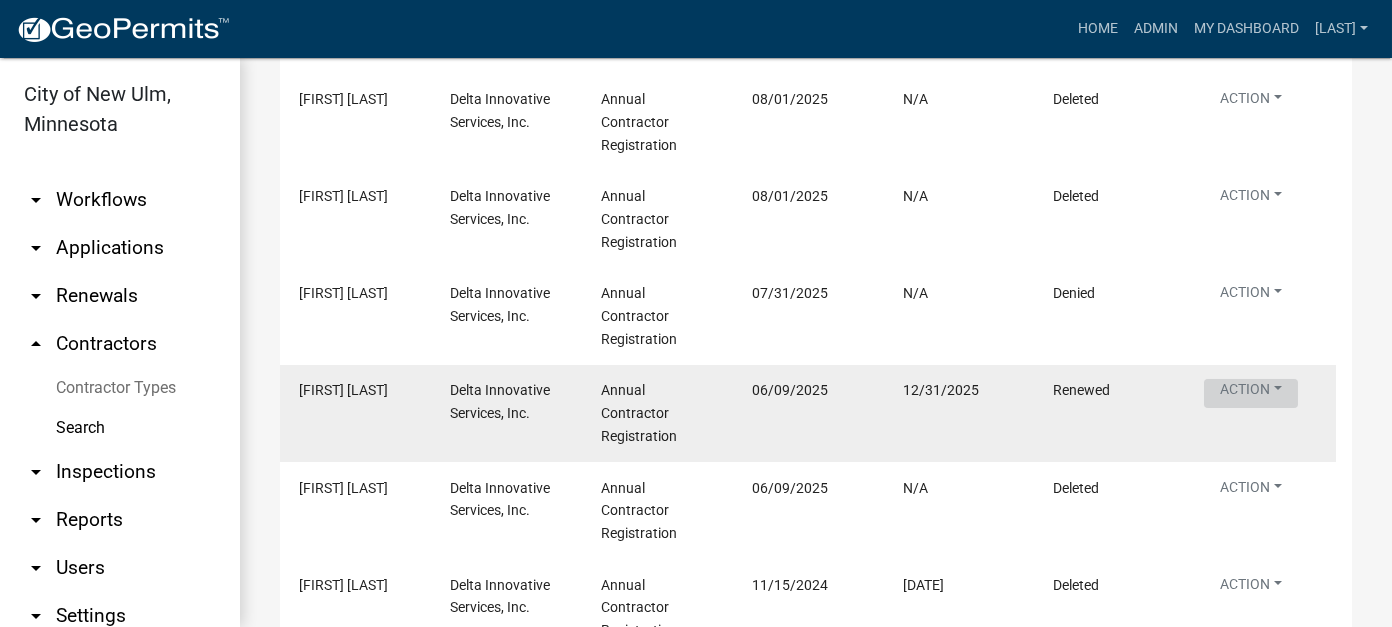 click on "Action" at bounding box center (1251, 5) 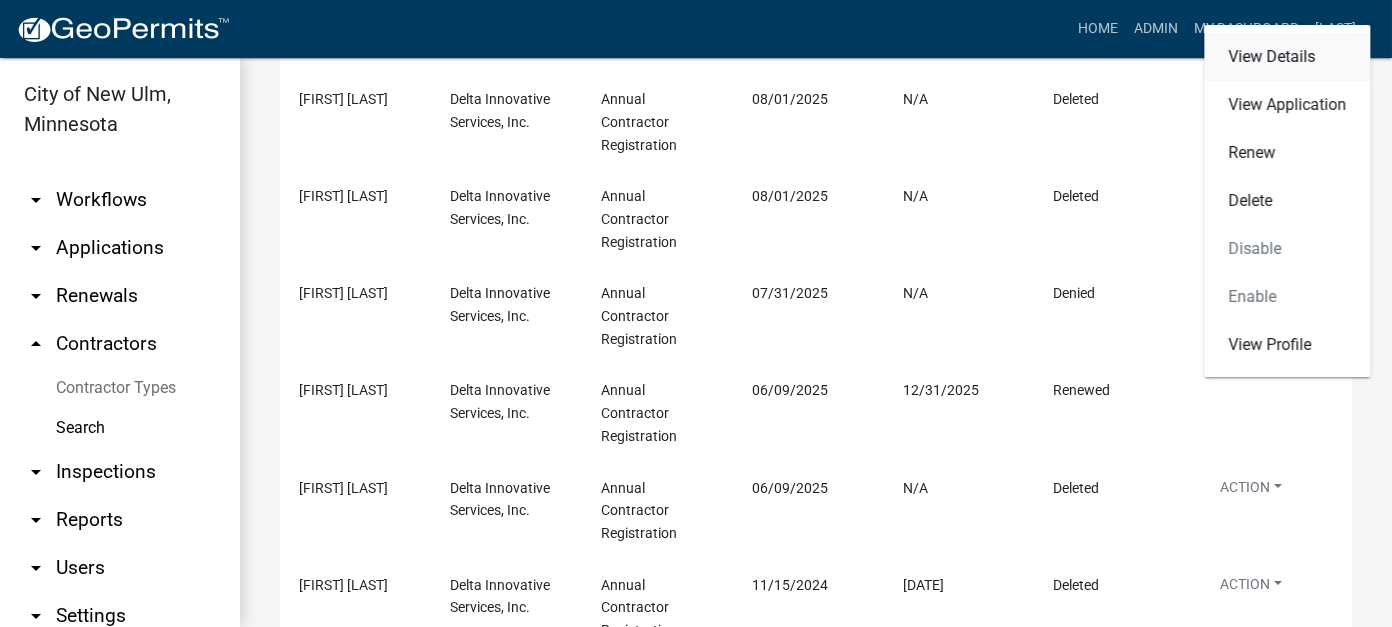 click on "View Details" at bounding box center [1287, 57] 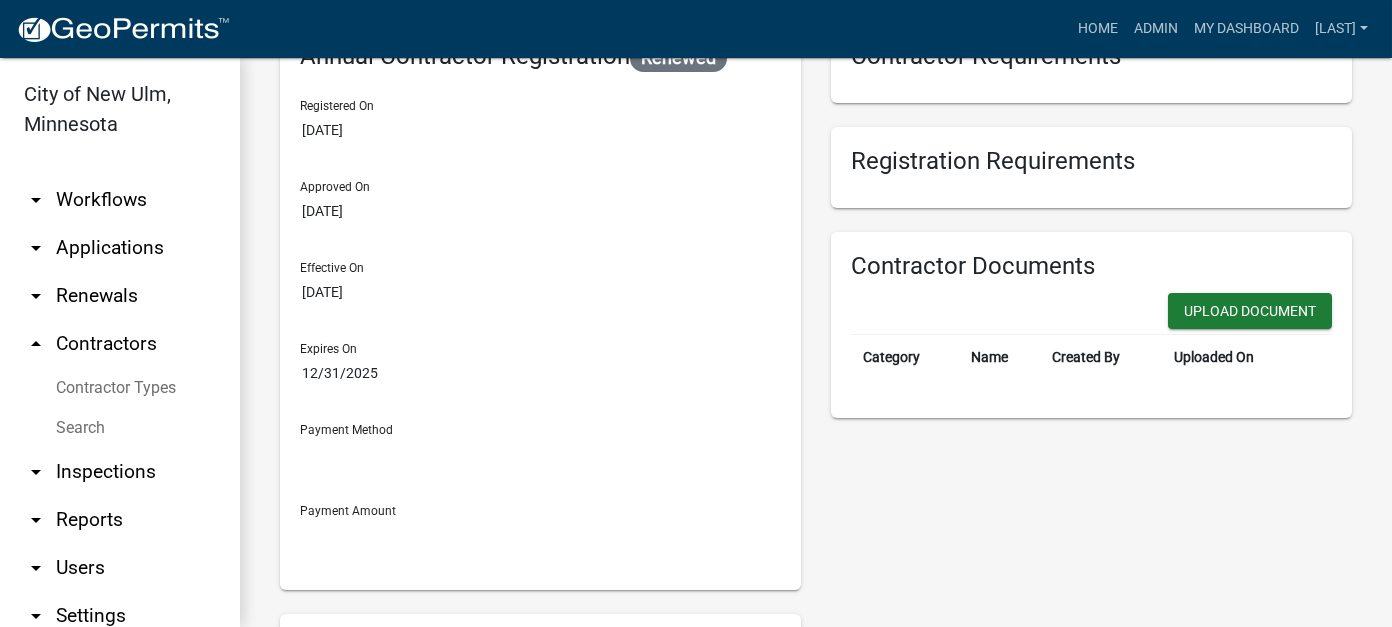 scroll, scrollTop: 0, scrollLeft: 0, axis: both 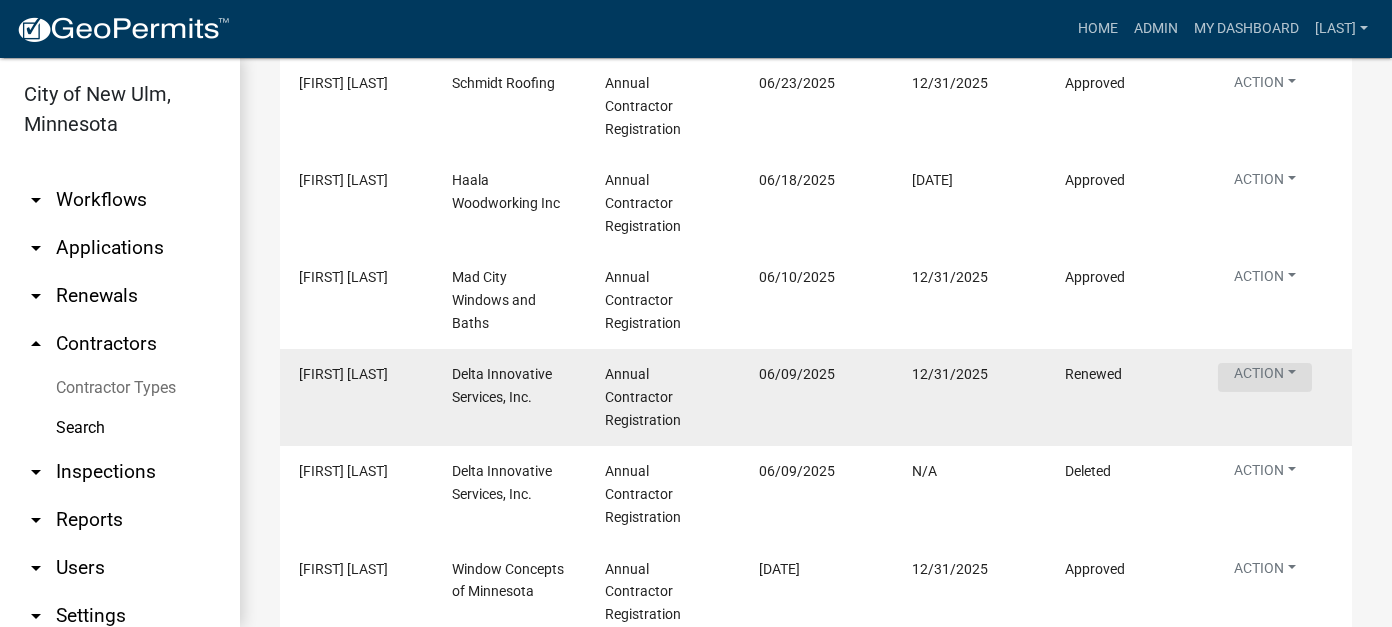 click on "Action" at bounding box center (1265, 183) 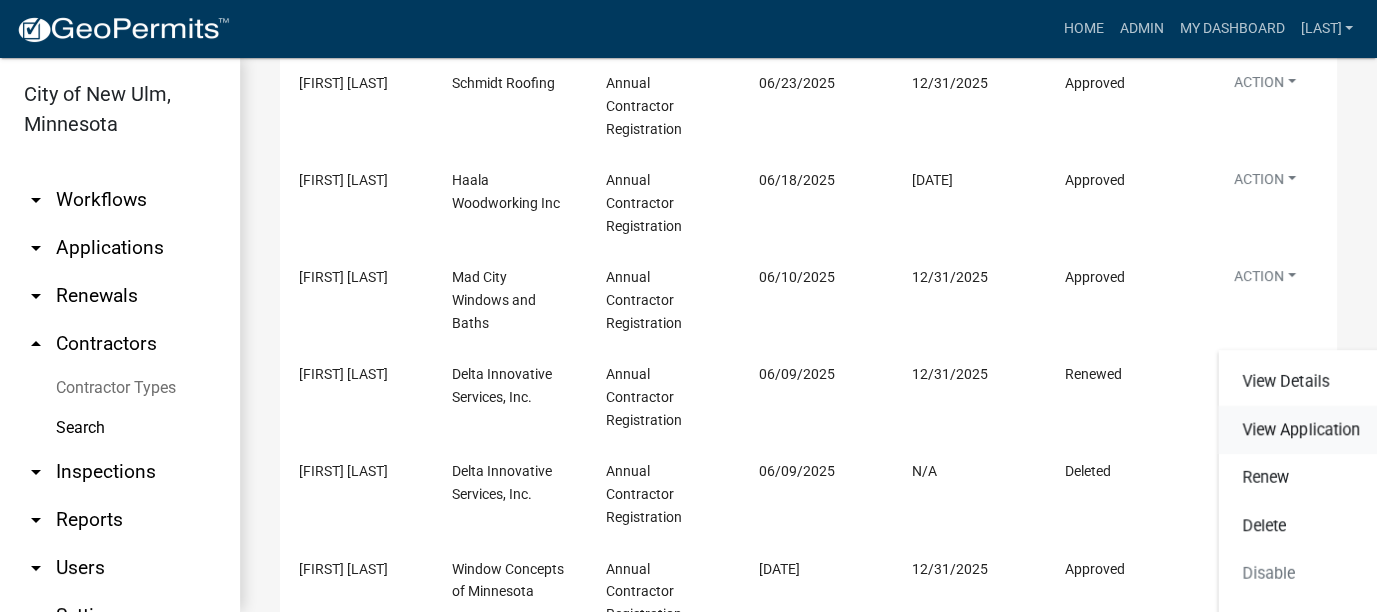 click on "View Application" at bounding box center [1301, 430] 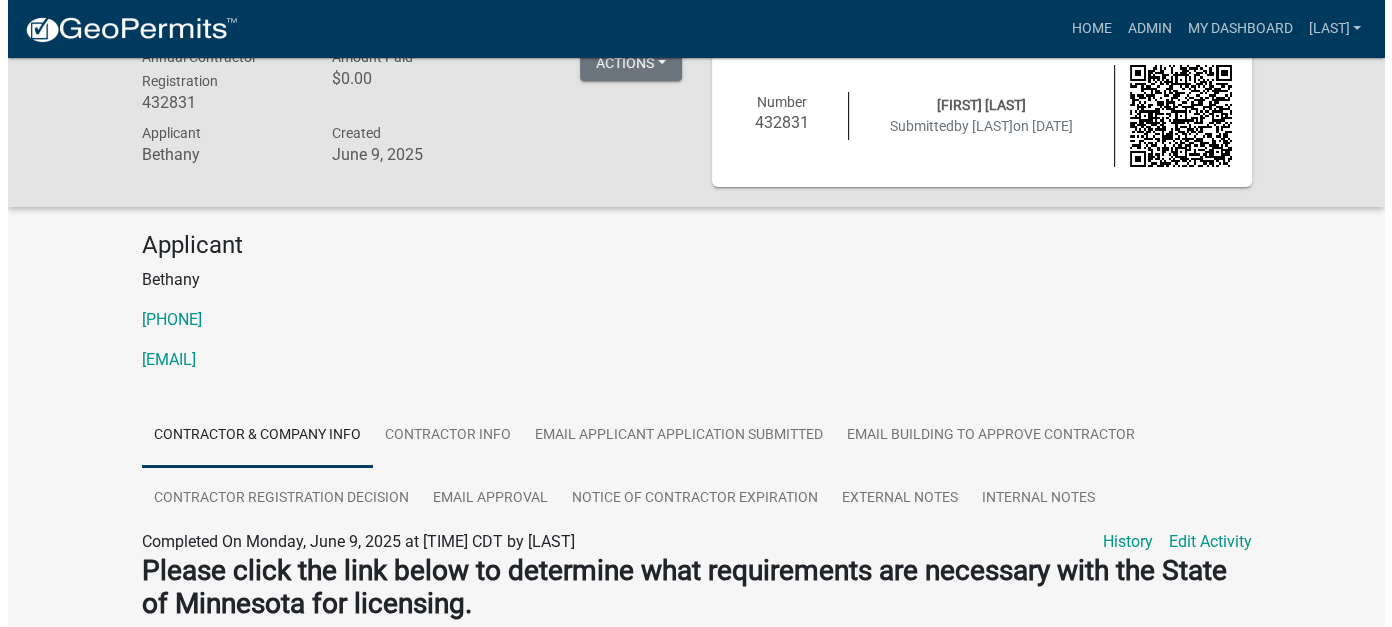 scroll, scrollTop: 0, scrollLeft: 0, axis: both 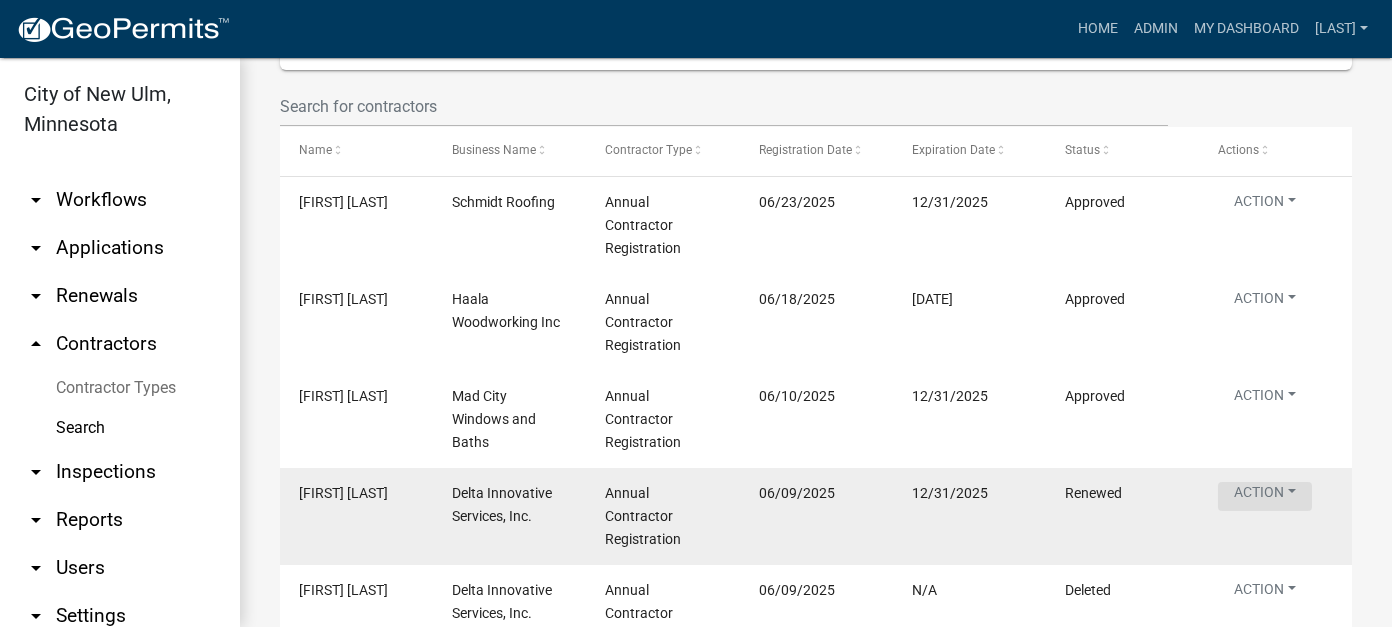 click on "Action" at bounding box center (1265, 302) 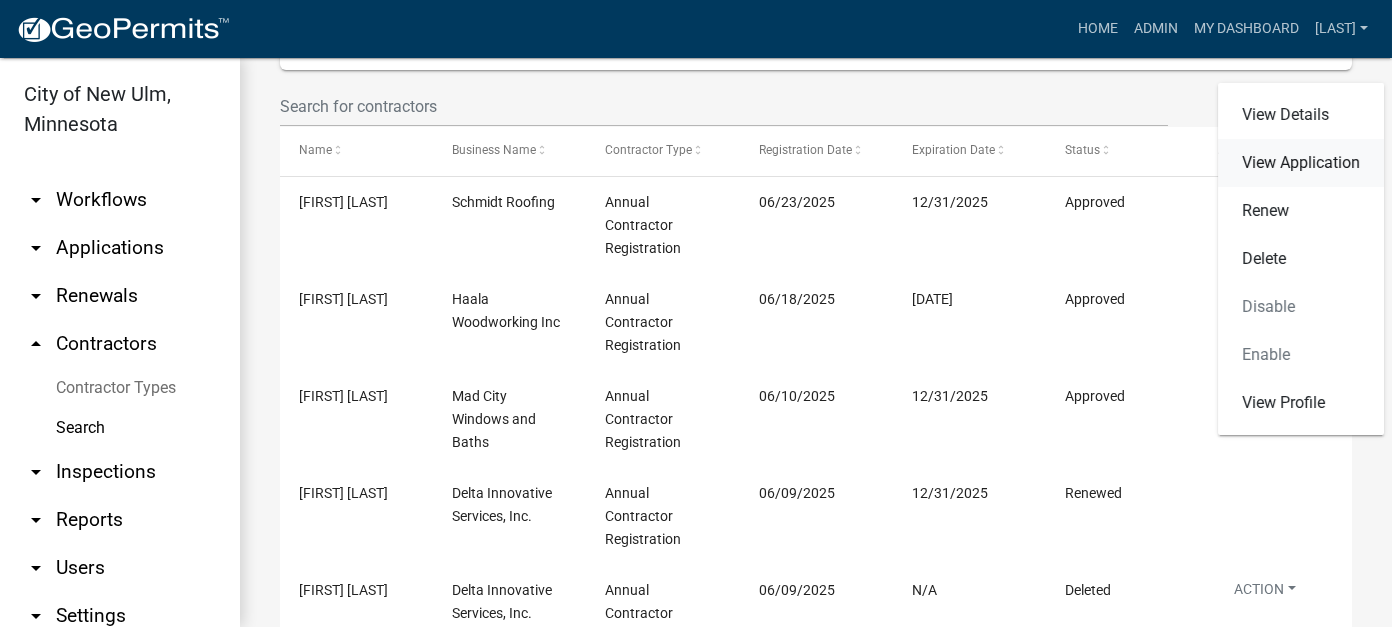 click on "View Application" at bounding box center [1301, 163] 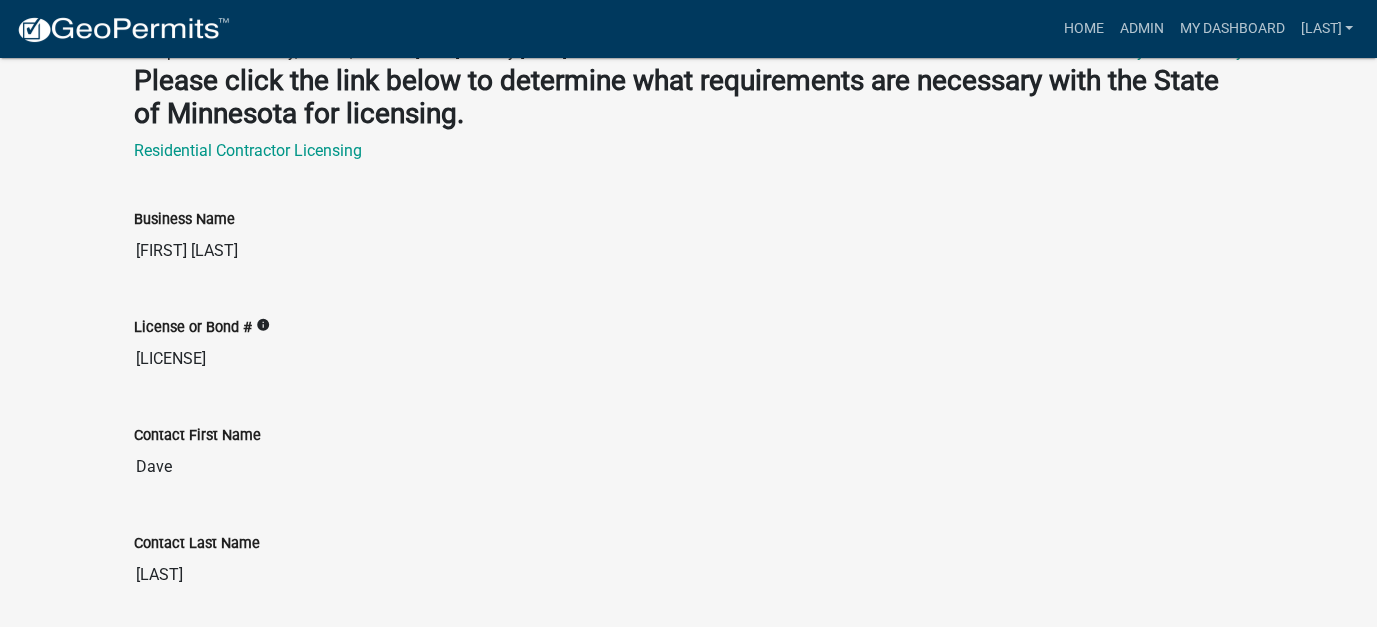 scroll, scrollTop: 362, scrollLeft: 0, axis: vertical 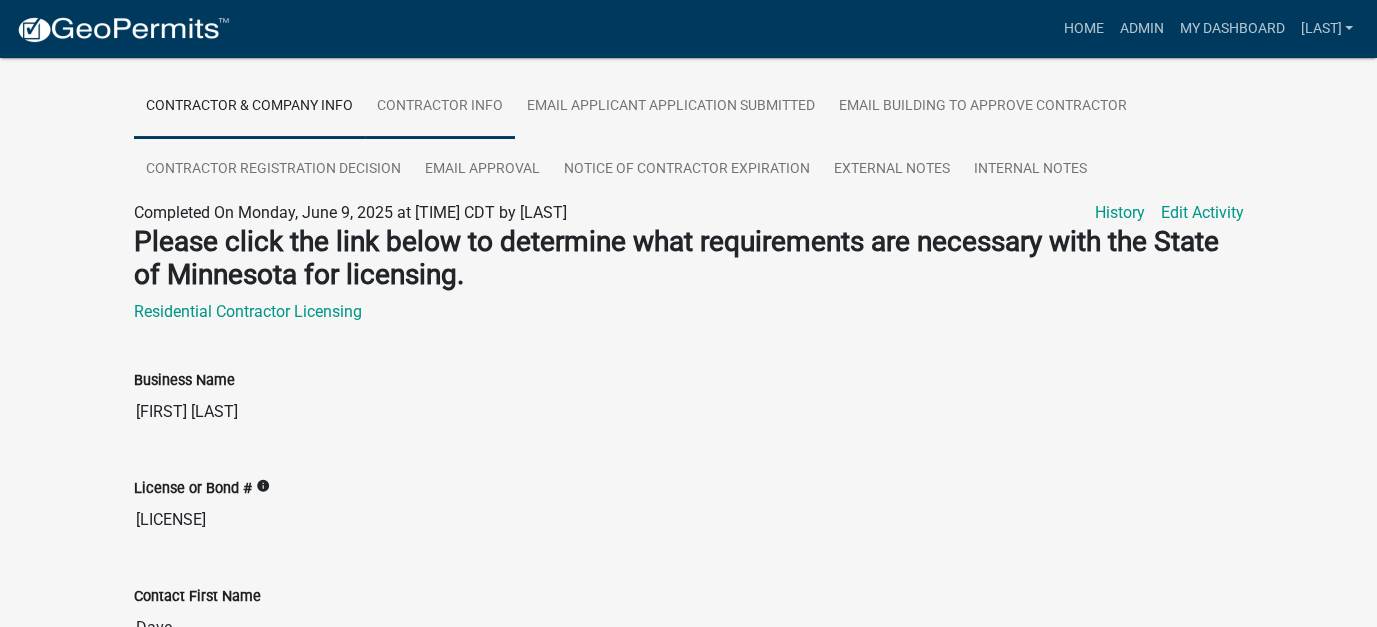click on "Contractor Info" at bounding box center (440, 107) 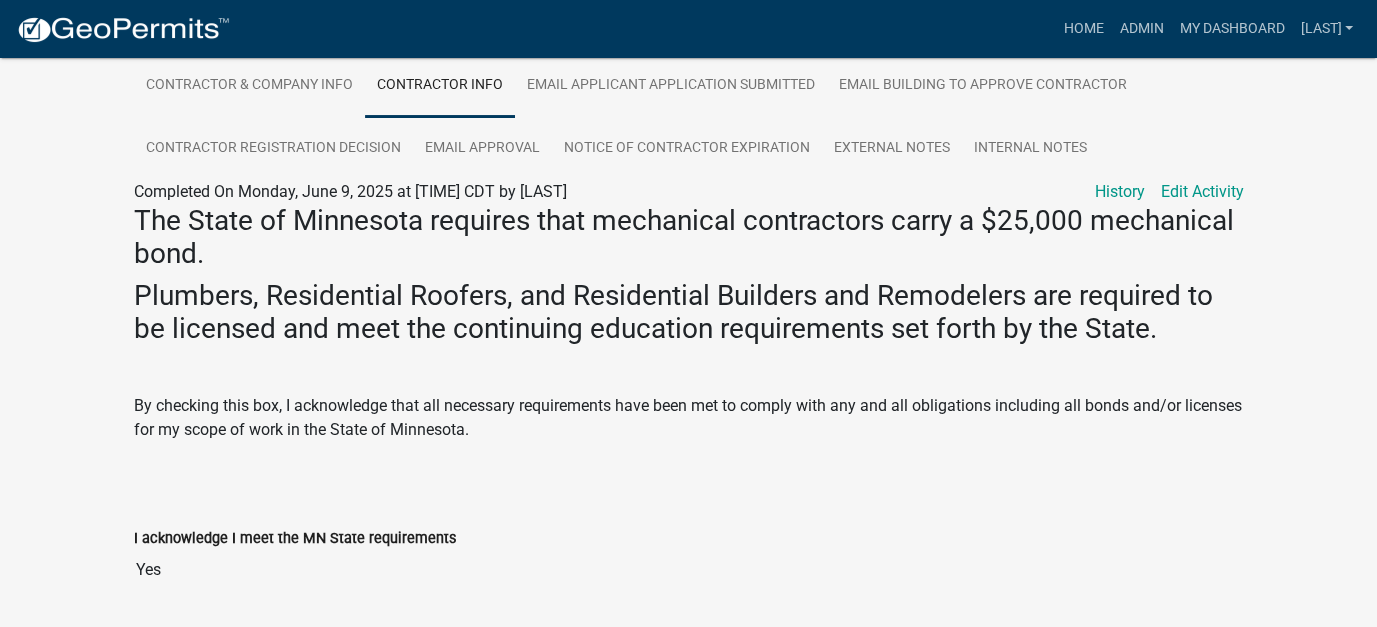 scroll, scrollTop: 0, scrollLeft: 0, axis: both 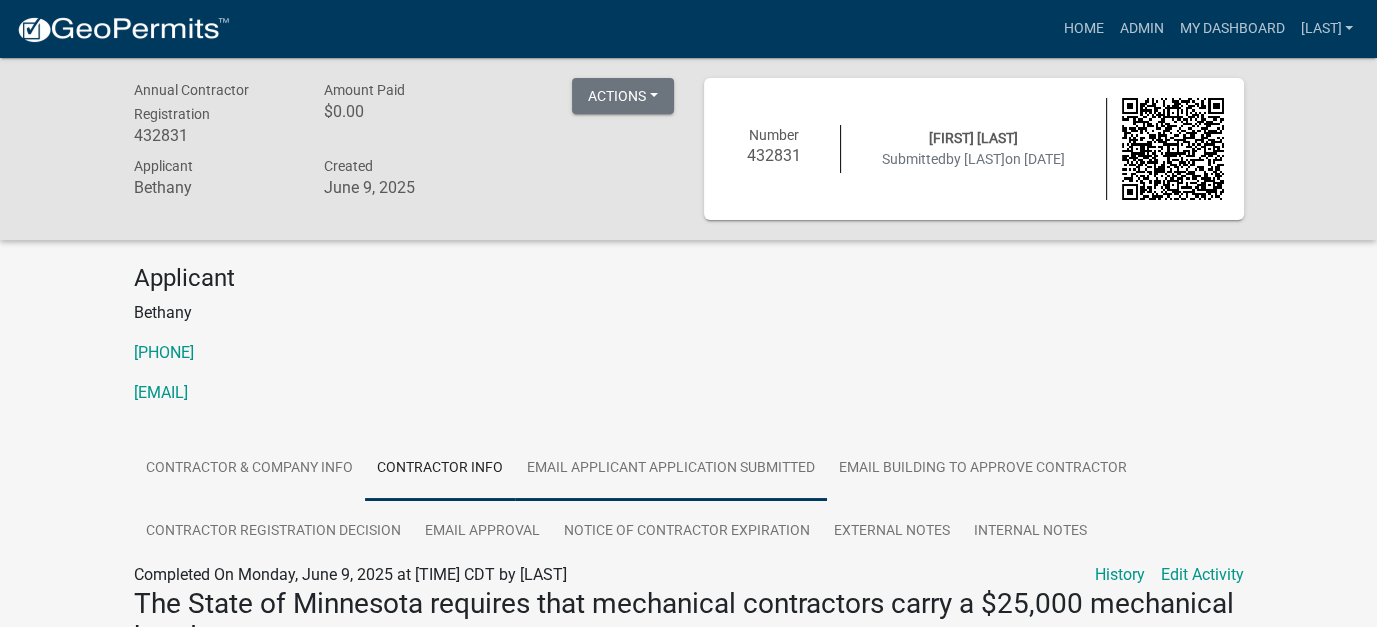 click on "Email Applicant Application Submitted" at bounding box center [671, 469] 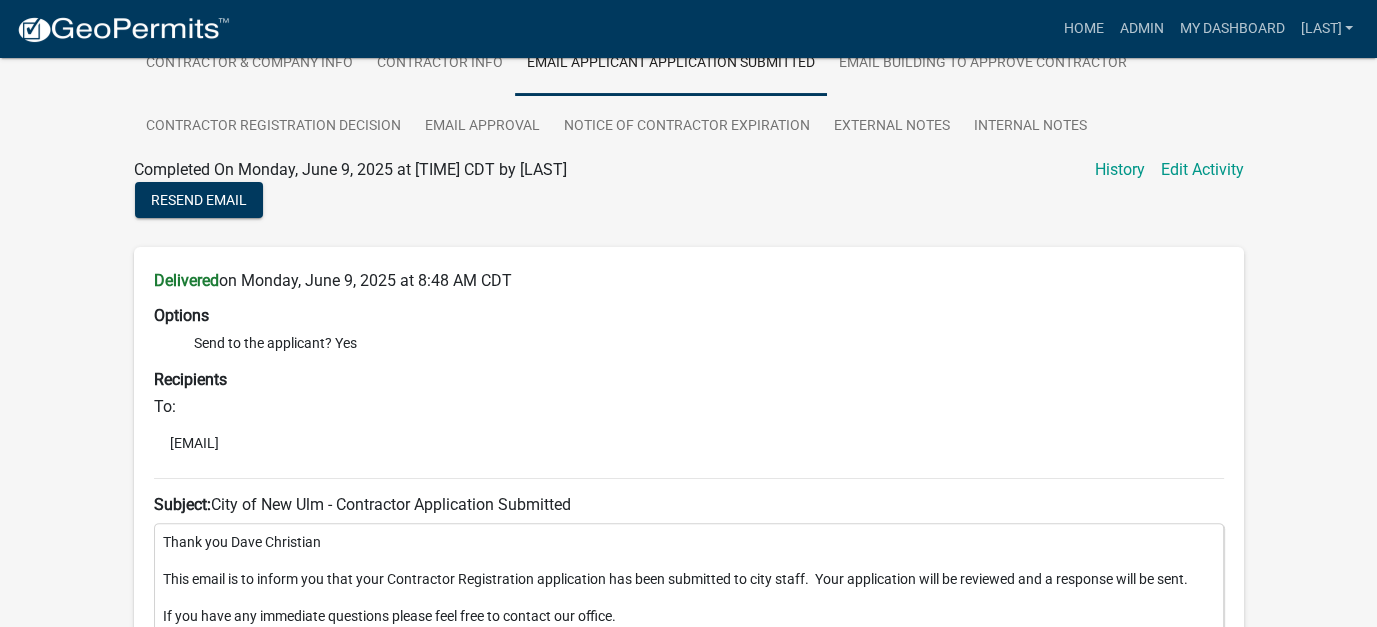 scroll, scrollTop: 305, scrollLeft: 0, axis: vertical 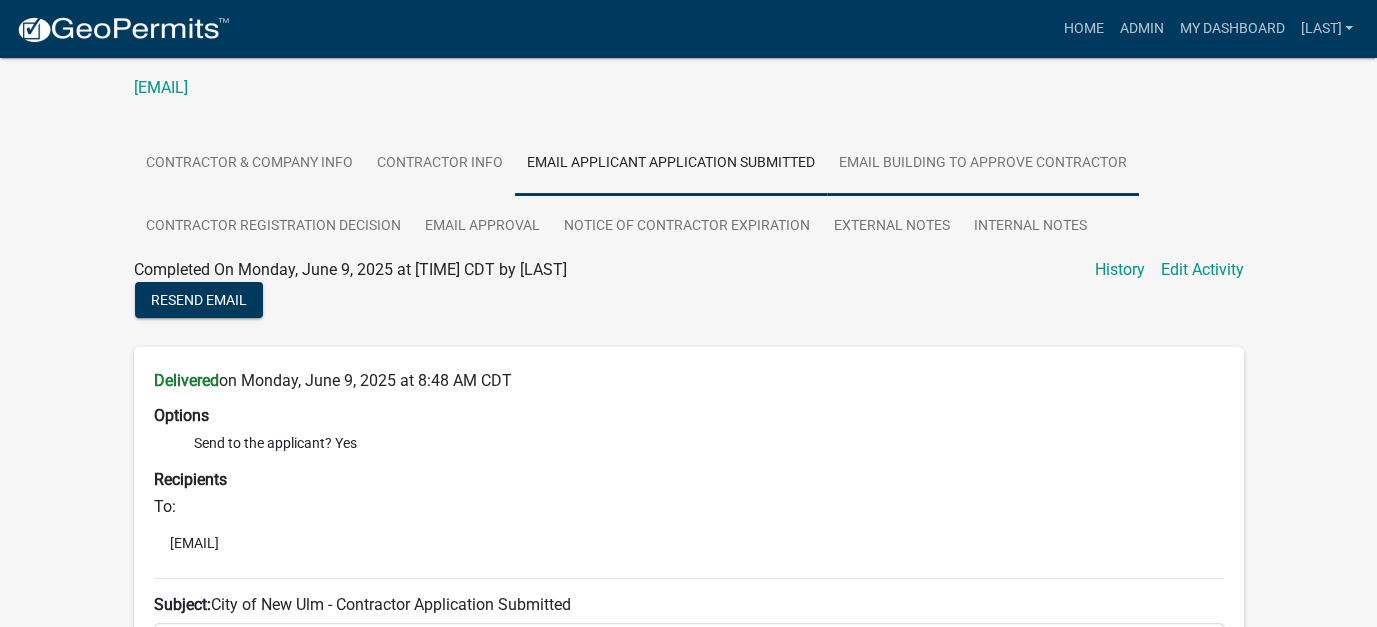 click on "Email Building to Approve Contractor" at bounding box center (983, 164) 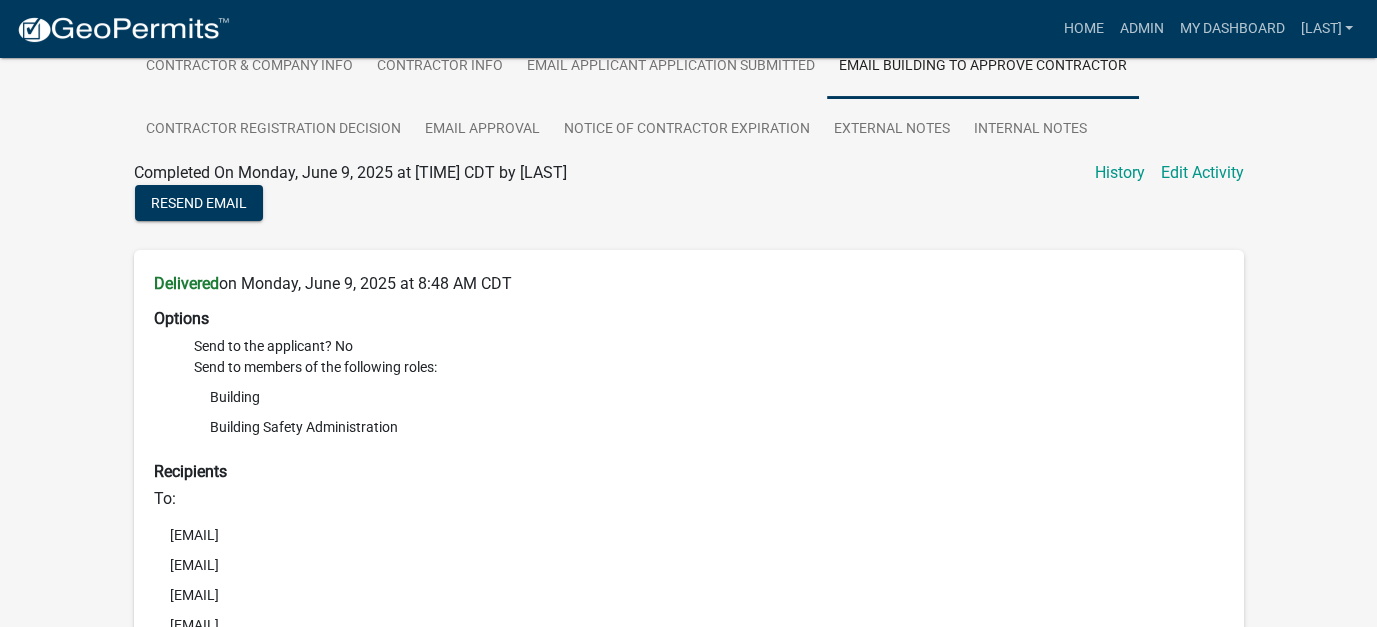 scroll, scrollTop: 305, scrollLeft: 0, axis: vertical 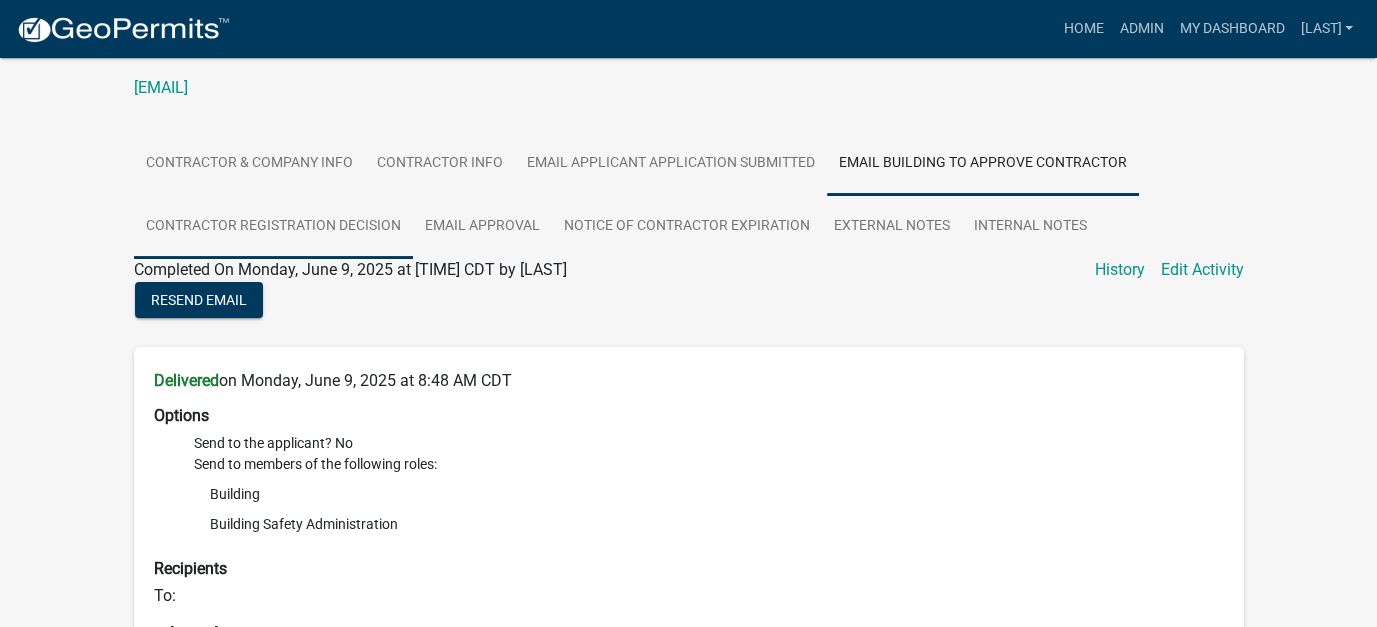 click on "Contractor Registration Decision" at bounding box center [273, 227] 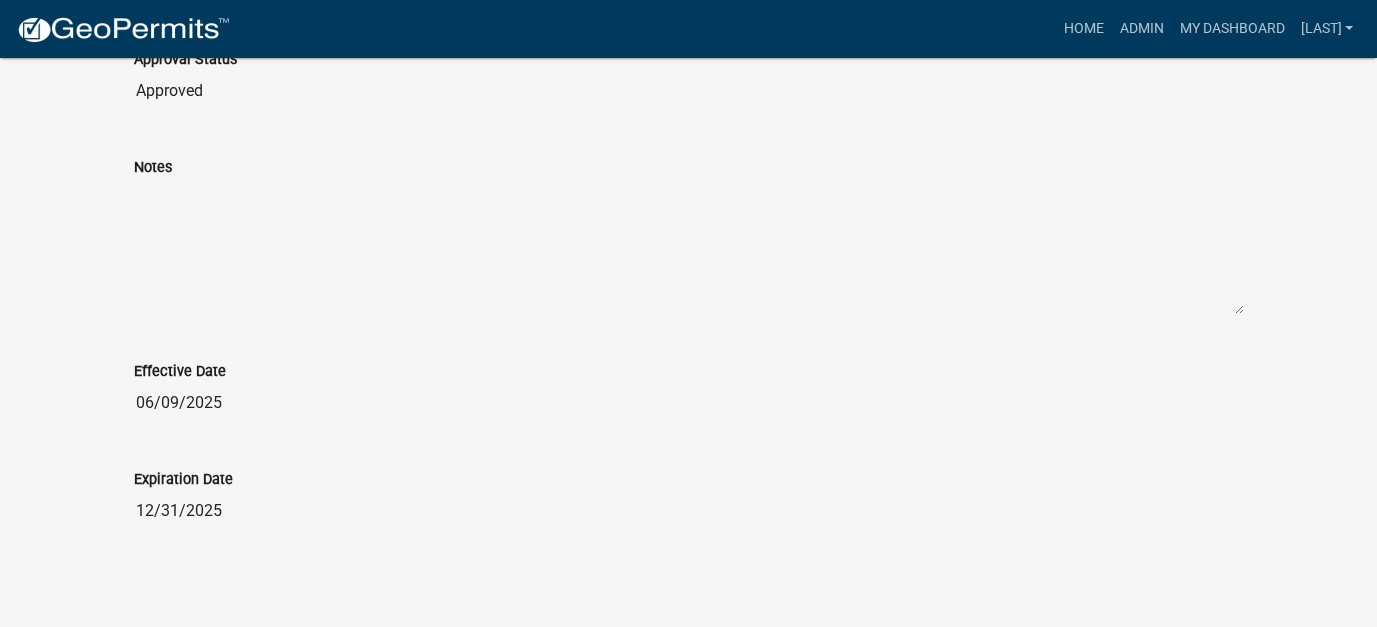 scroll, scrollTop: 168, scrollLeft: 0, axis: vertical 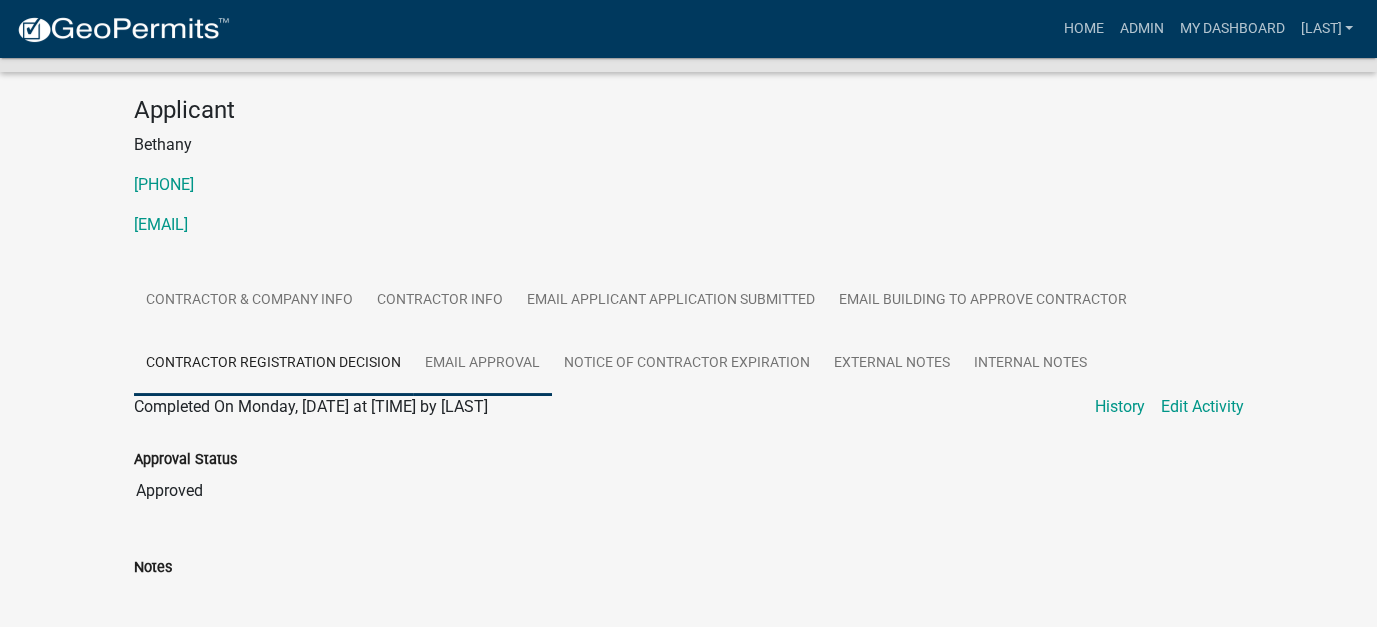 click on "Email Approval" at bounding box center [482, 364] 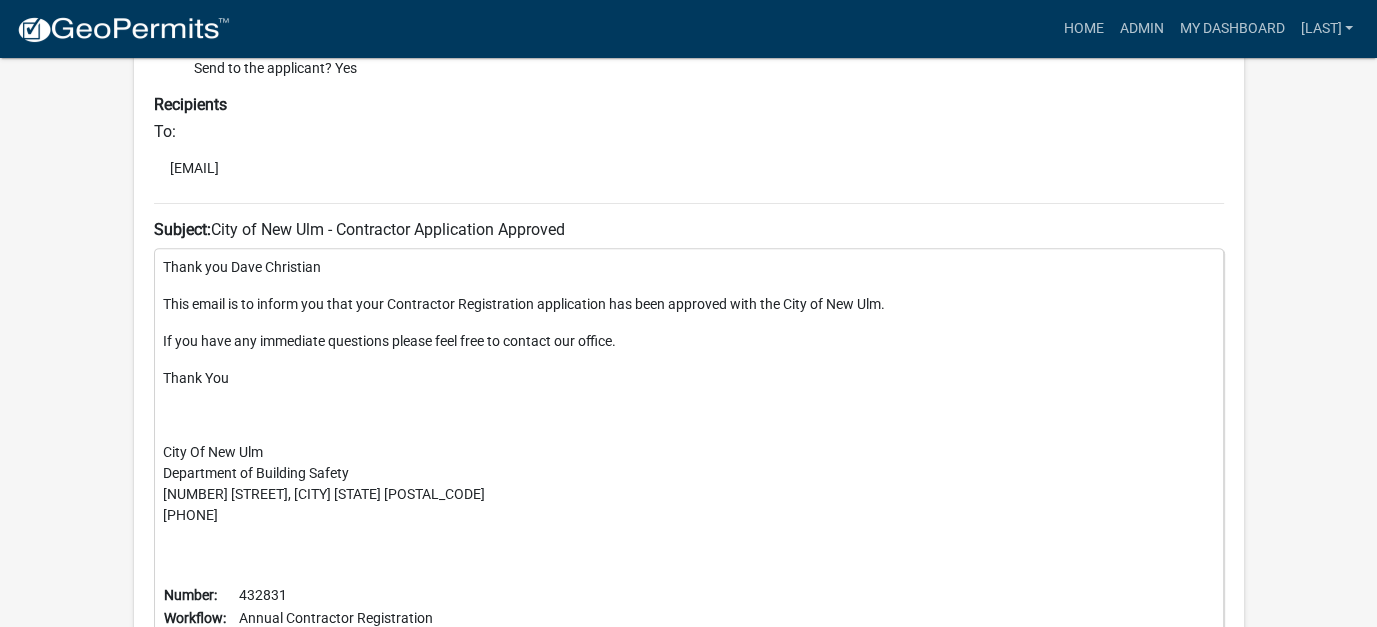 scroll, scrollTop: 305, scrollLeft: 0, axis: vertical 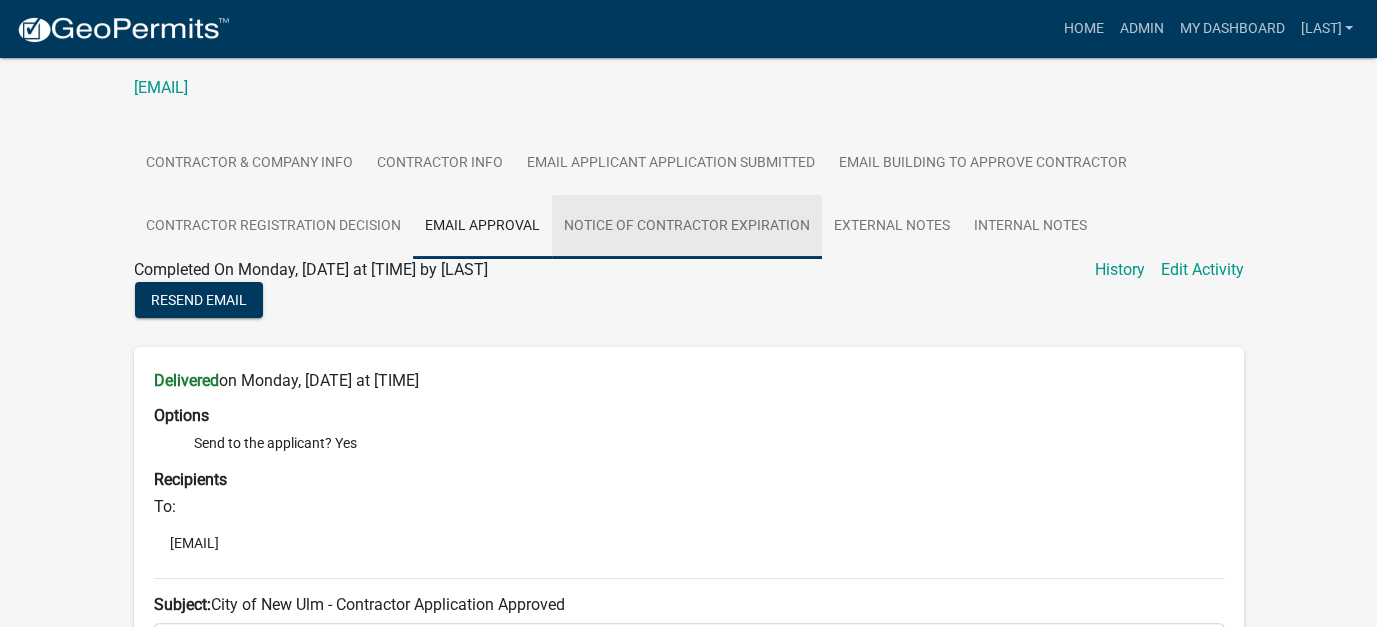 click on "Notice of Contractor Expiration" at bounding box center (687, 227) 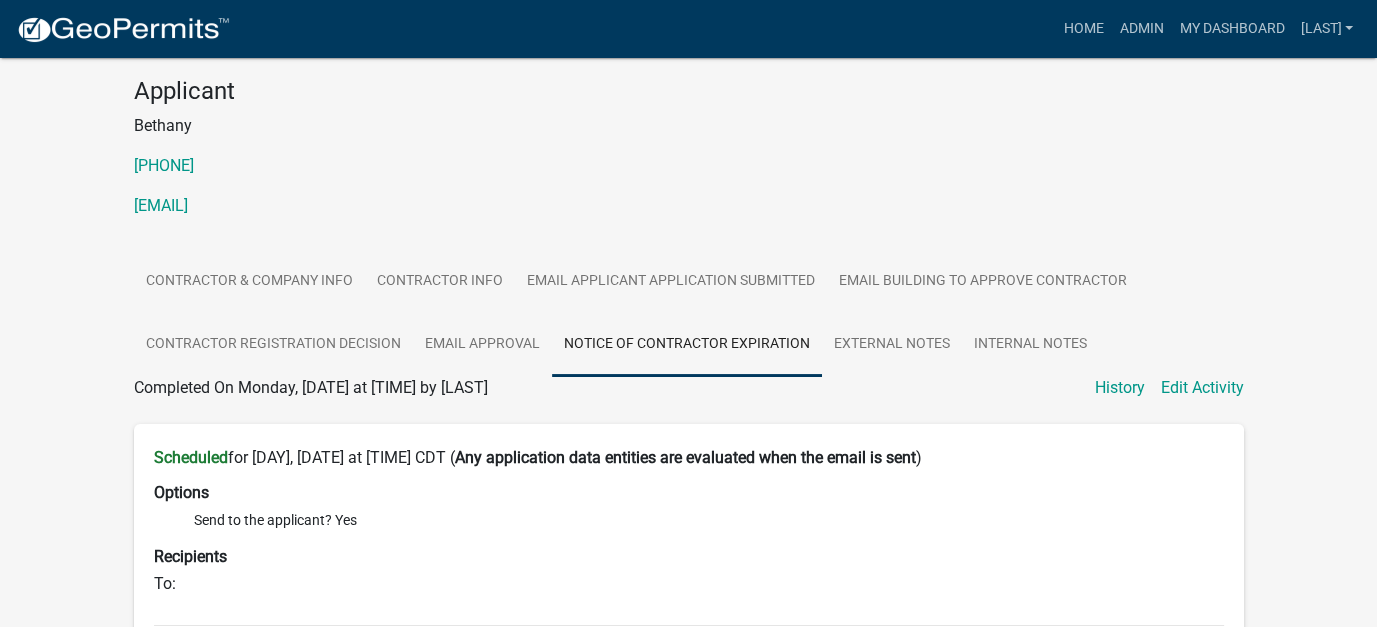 scroll, scrollTop: 147, scrollLeft: 0, axis: vertical 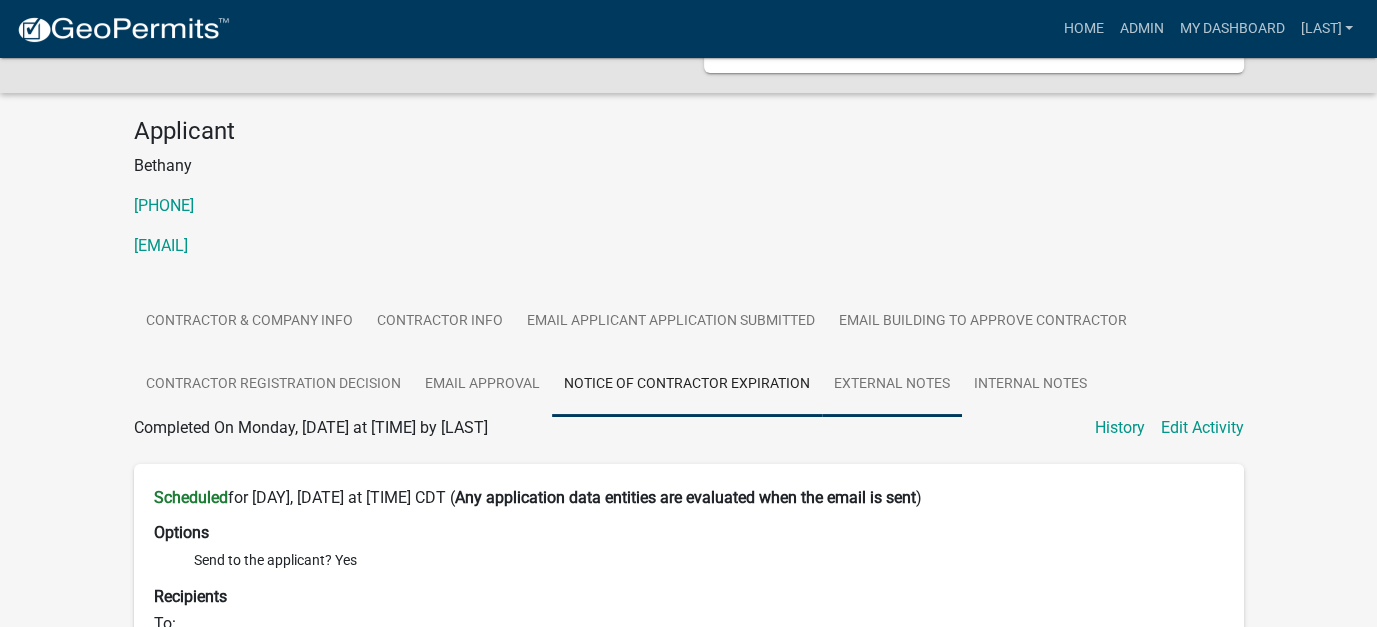 click on "External Notes" at bounding box center [892, 385] 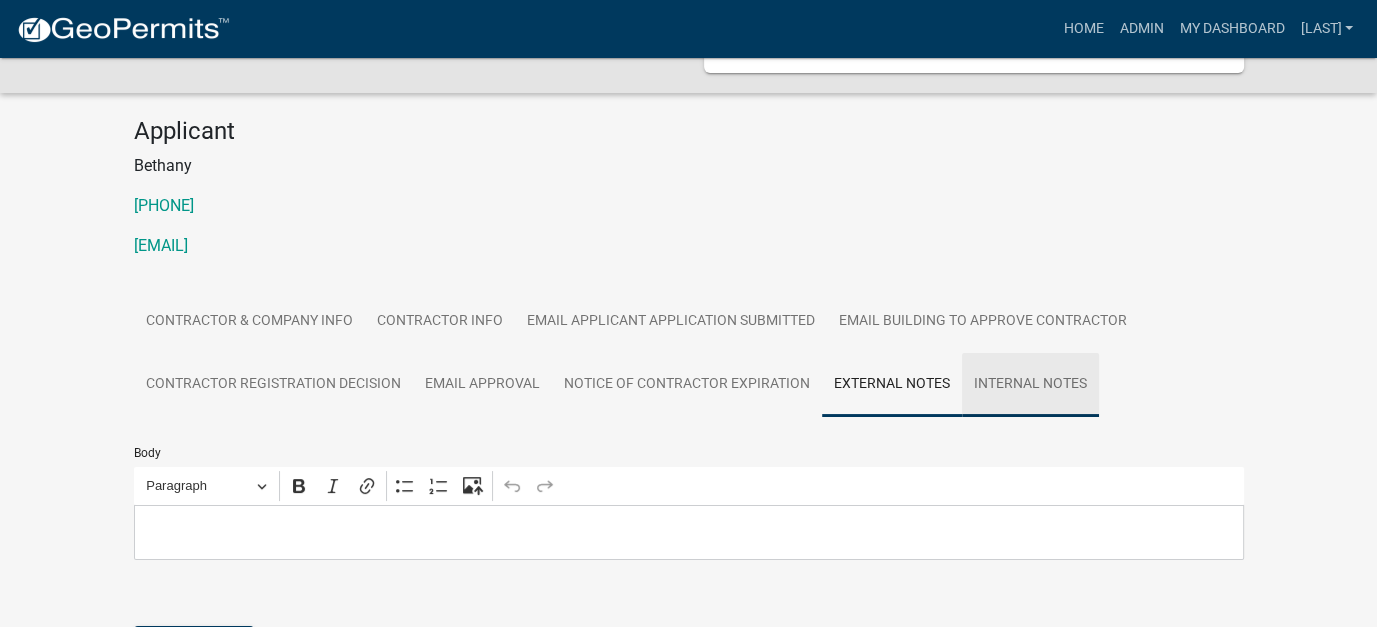 click on "Internal Notes" at bounding box center (1030, 385) 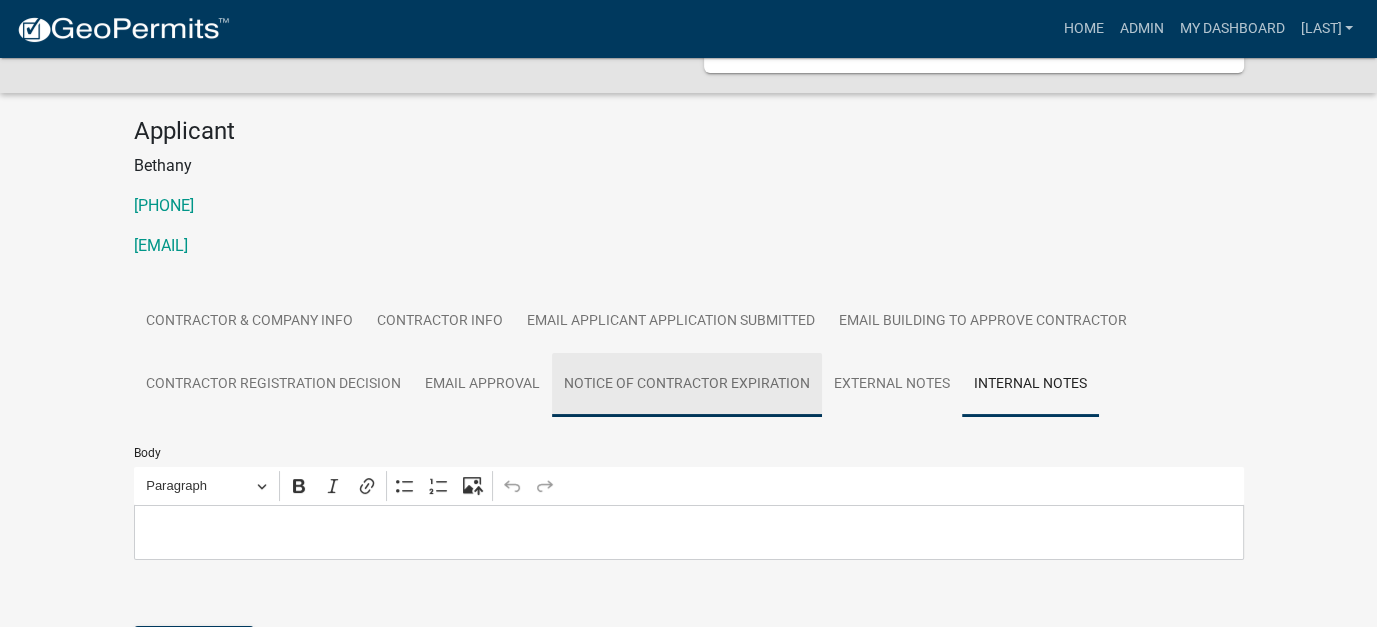 click on "Notice of Contractor Expiration" at bounding box center (687, 385) 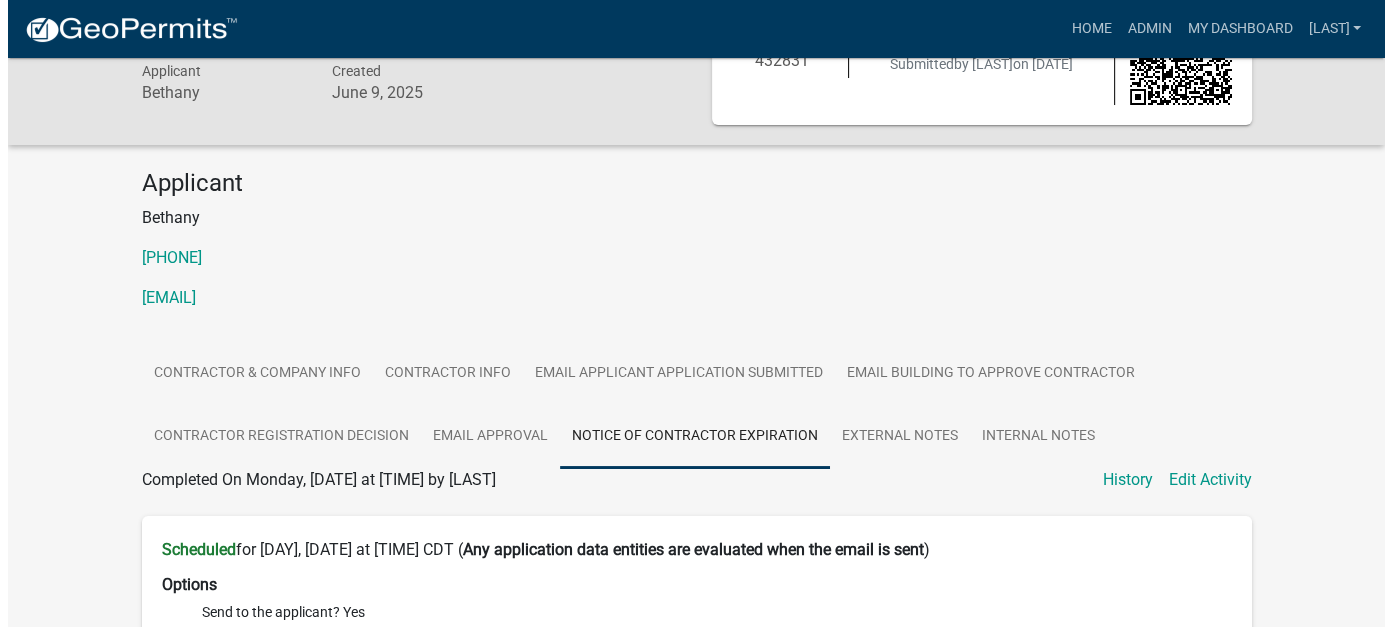 scroll, scrollTop: 0, scrollLeft: 0, axis: both 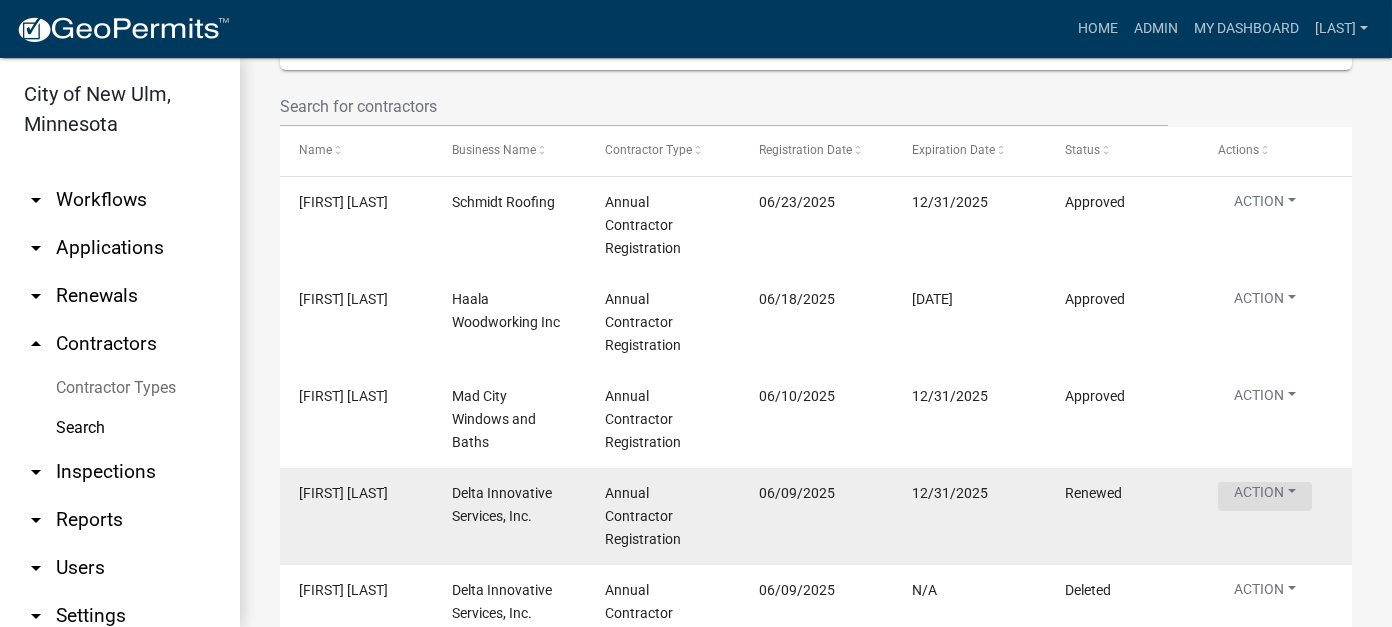 click on "Action" at bounding box center (1265, 302) 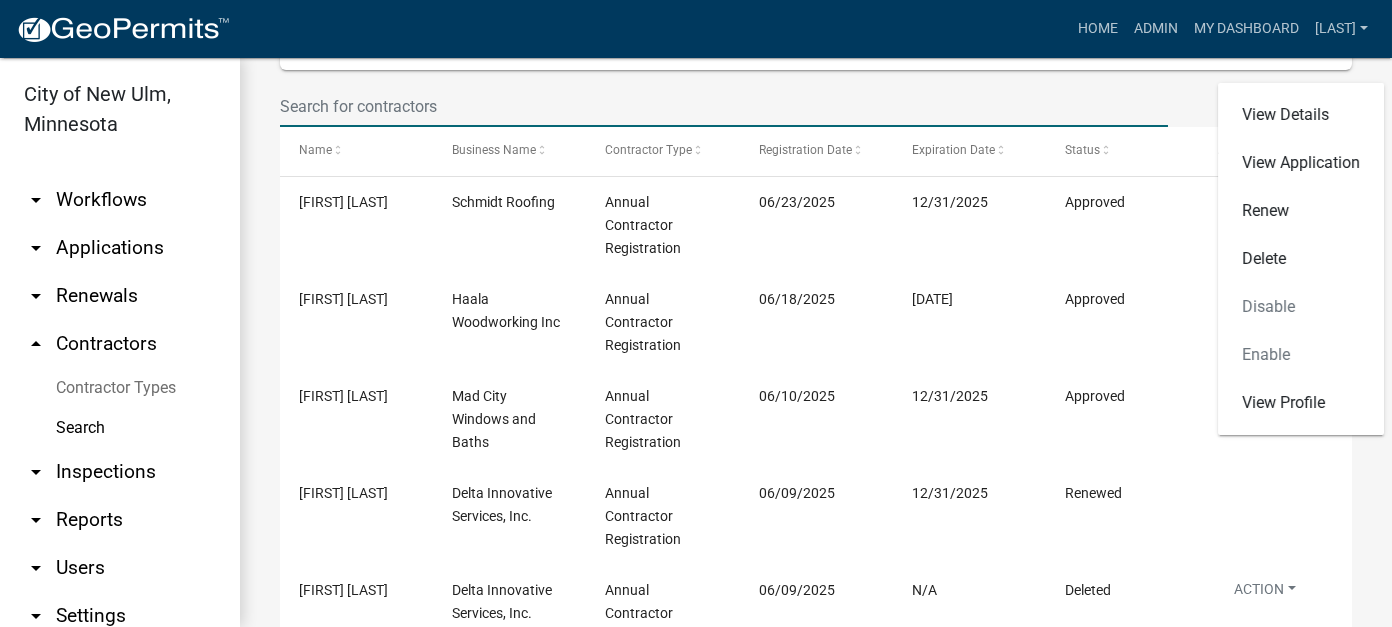 click at bounding box center [724, 106] 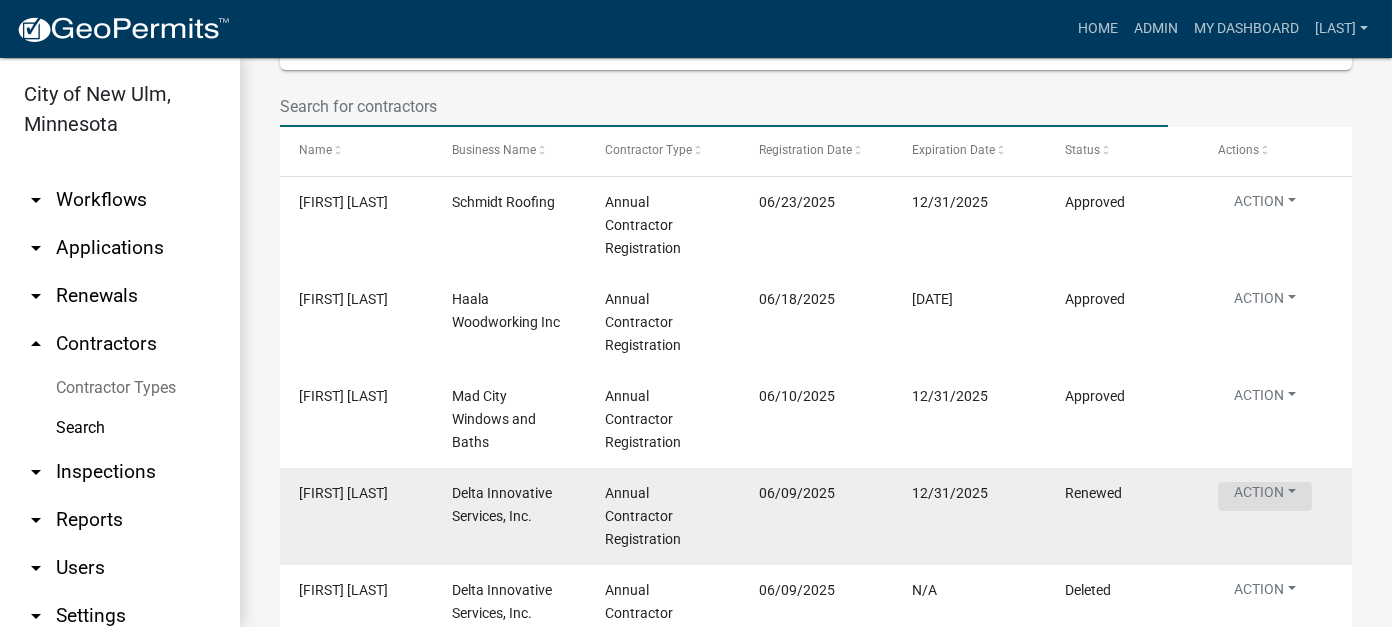 click on "Action" at bounding box center (1265, 302) 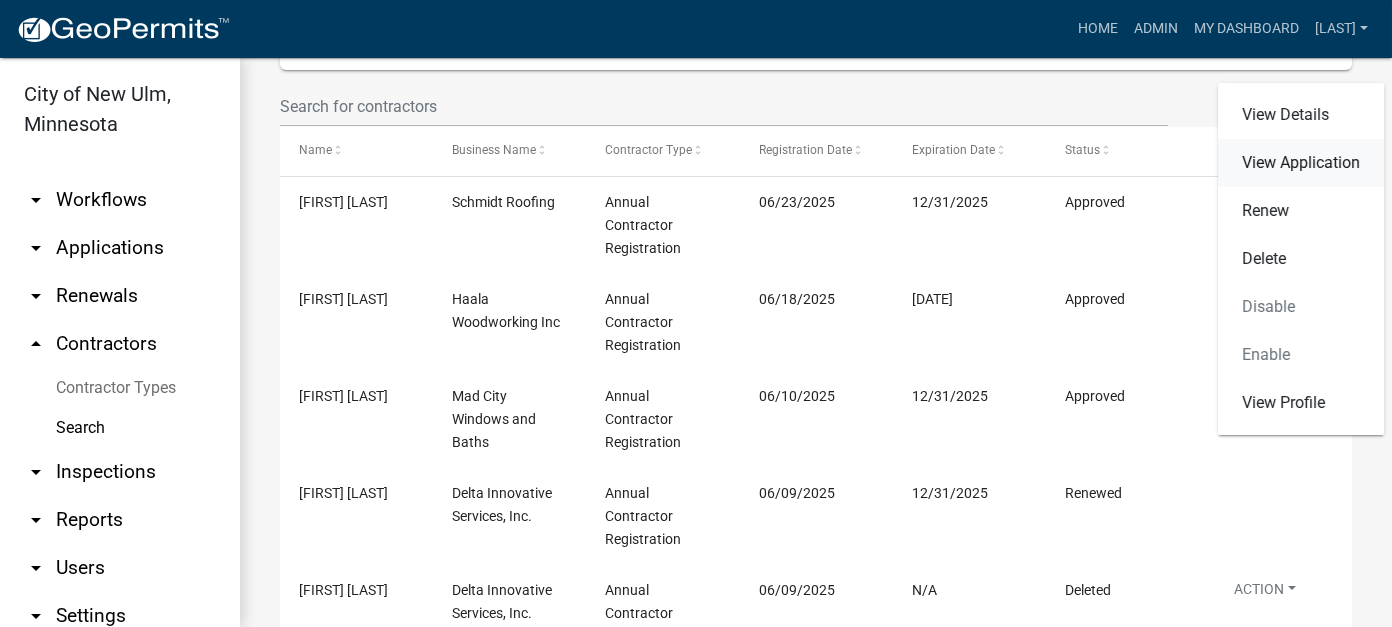 click on "View Application" at bounding box center (1301, 163) 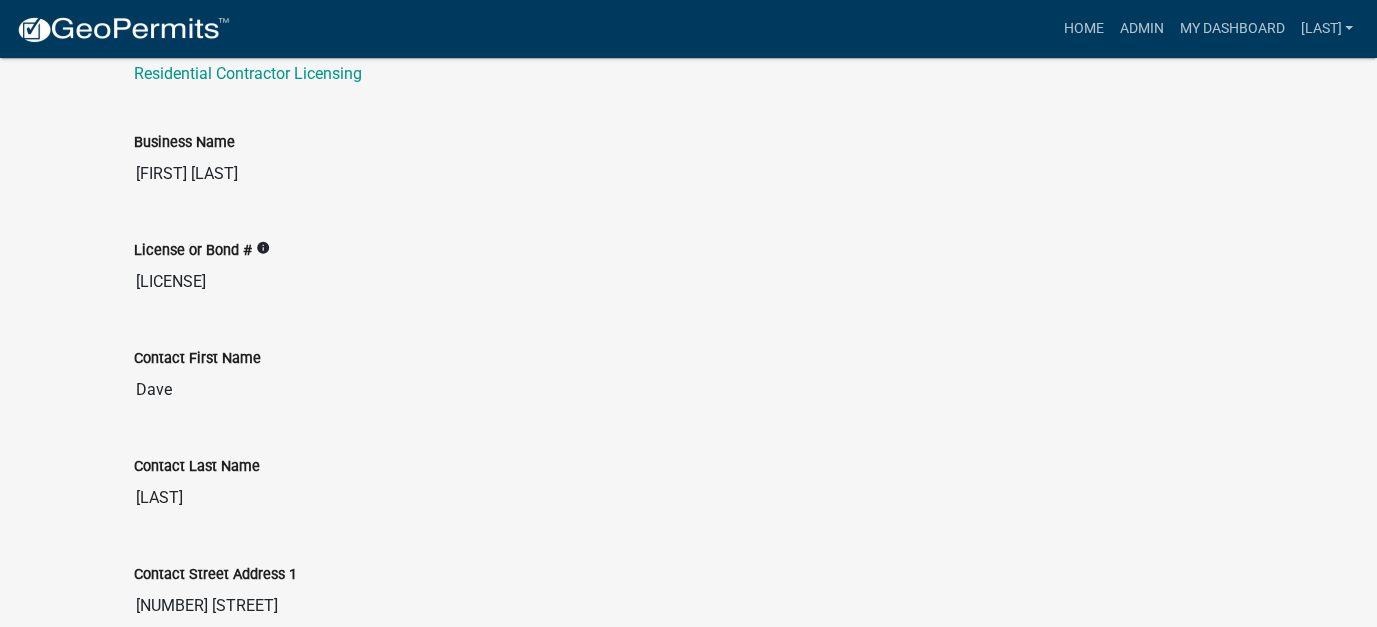 scroll, scrollTop: 0, scrollLeft: 0, axis: both 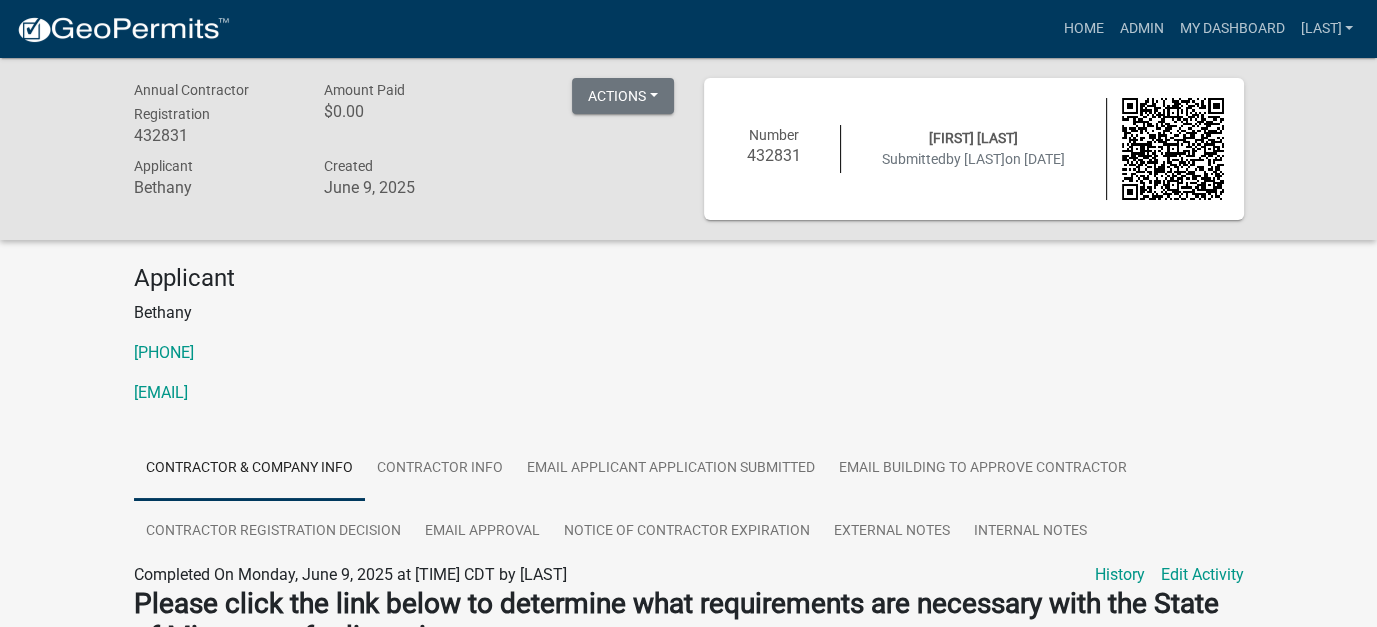 click on "Applicant [FIRST] [PHONE] [EMAIL]" 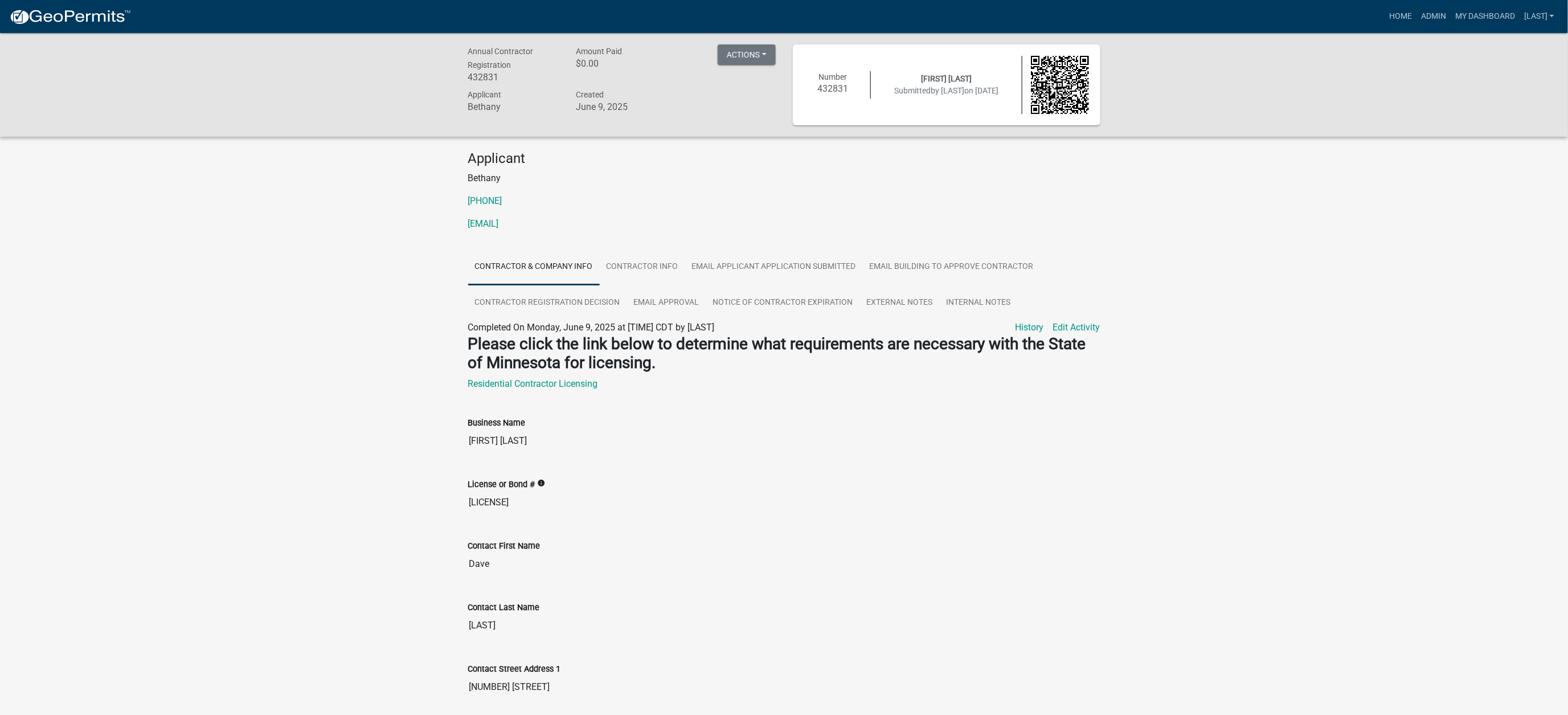 click on "Annual Contractor Registration 432831 Amount Paid $0.00  Actions  Printer Friendly Recalculate Application Description  Edit Application Number  Applicant Bethany Created [DATE] Number 432831 Dave Christian Submitted   by [LAST]   on [DATE]  Applicant Bethany  [PHONE]  [EMAIL] Contractor & Company Info Contractor Info Email Applicant Application Submitted Email Building to Approve Contractor Contractor Registration Decision Email Approval Notice of Contractor Expiration External Notes Internal Notes Completed On Monday, [DATE] at [TIME] by [LAST] Edit Activity History Please click the link below to determine what requirements are necessary with the State of Minnesota for licensing. Residential Contractor Licensing  Business Name  Dave Christian  License or Bond #   info
[LICENSE]  Contact First Name  Dave  Contact Last Name  Christian  Contact Street Address 1  [NUMBER] [STREET]  Contact Street Address 2   Contact City  New Ulm  Contact State  Minnesota  Contact Zip" 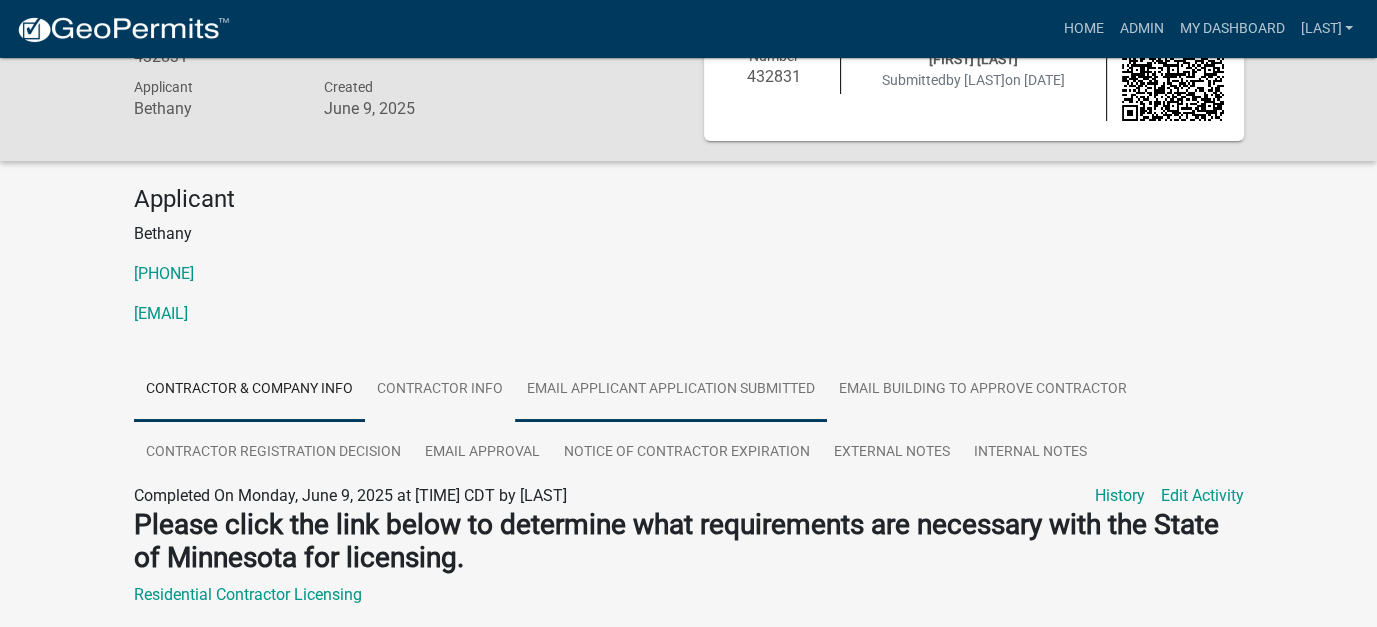 scroll, scrollTop: 0, scrollLeft: 0, axis: both 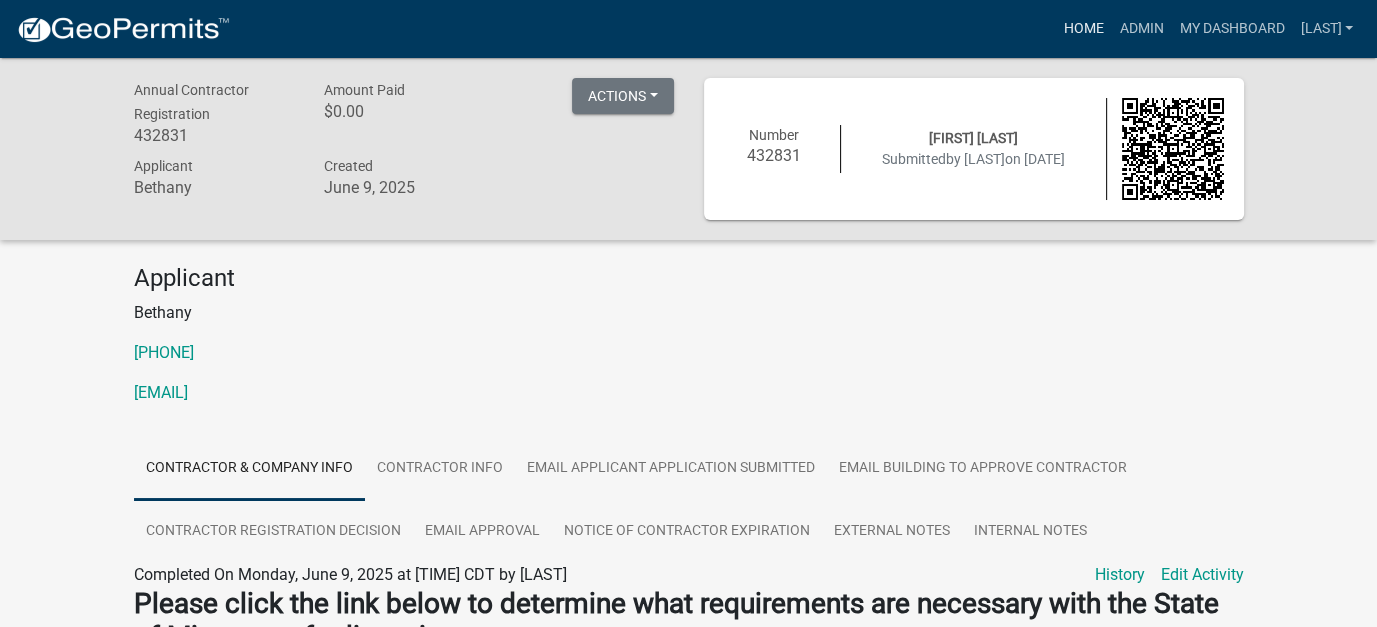 click on "Home" at bounding box center [1083, 29] 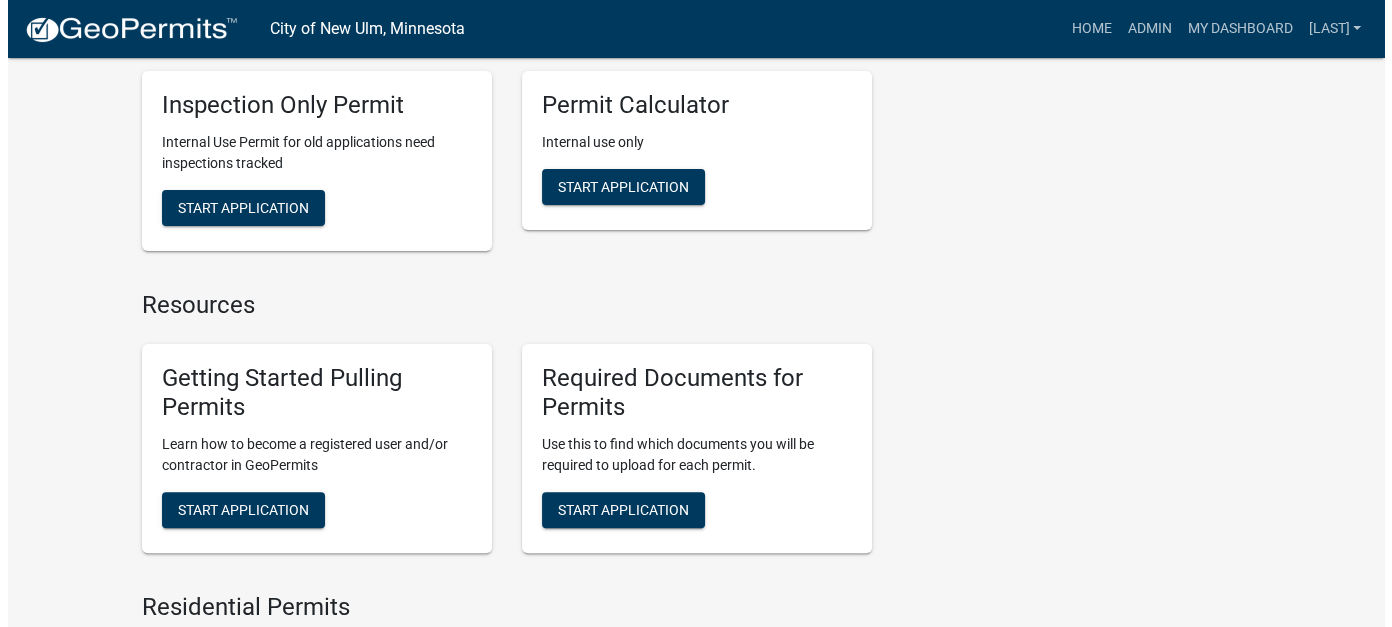 scroll, scrollTop: 0, scrollLeft: 0, axis: both 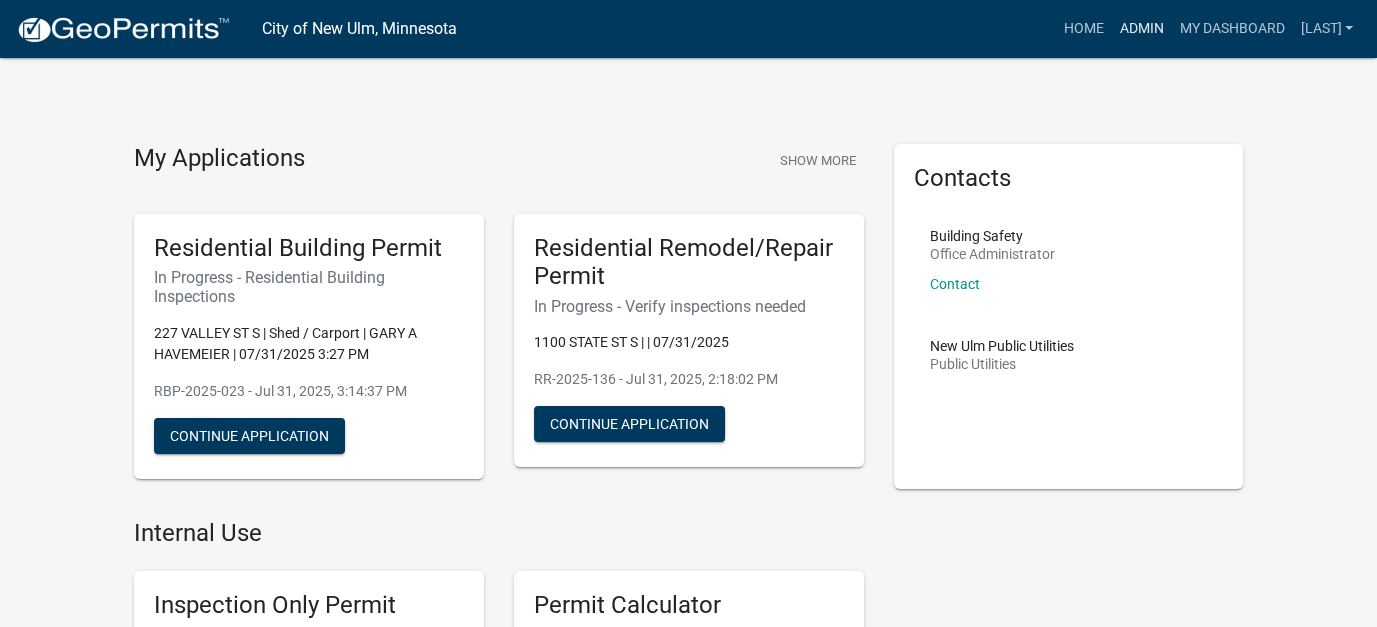 click on "Admin" at bounding box center [1141, 29] 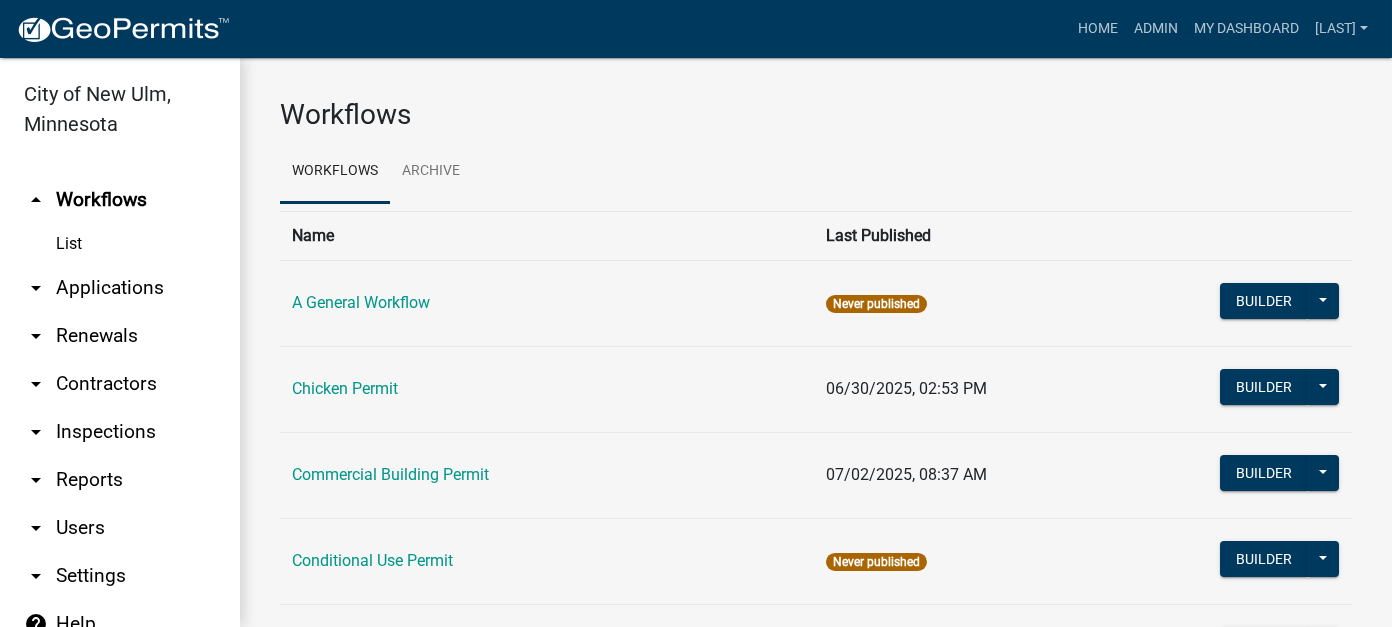 click on "arrow_drop_down   Applications" at bounding box center (120, 288) 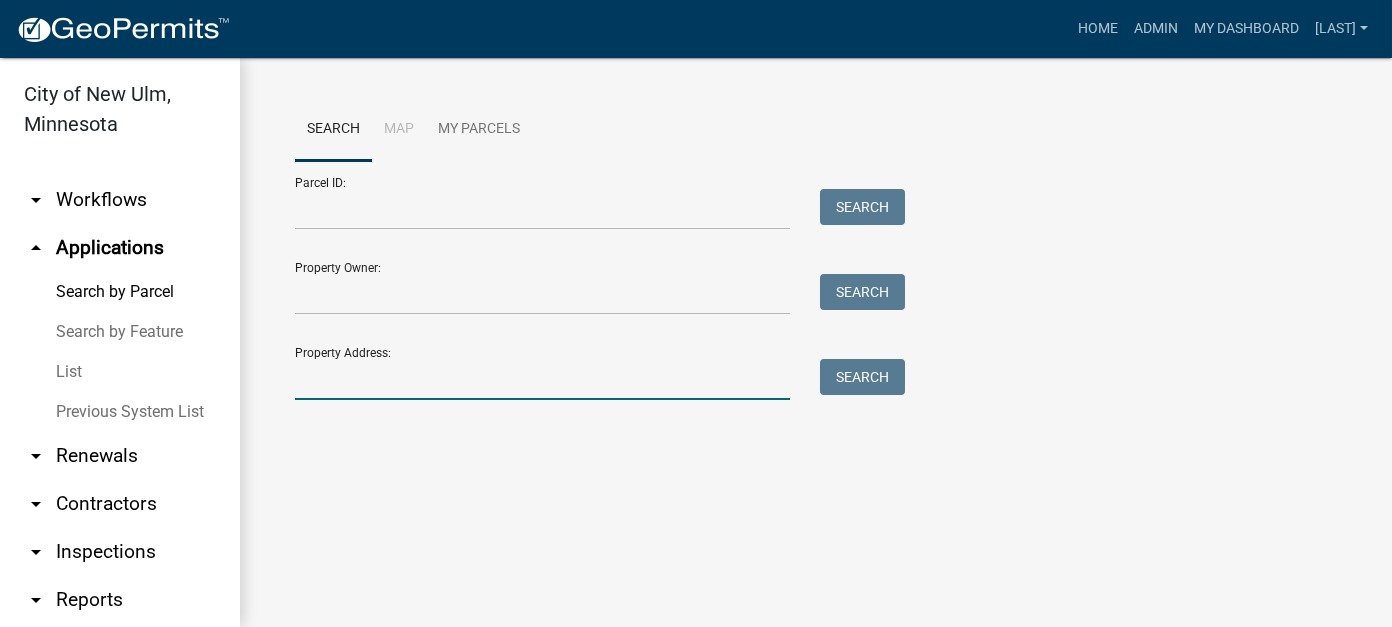 click on "Property Address:" at bounding box center [542, 379] 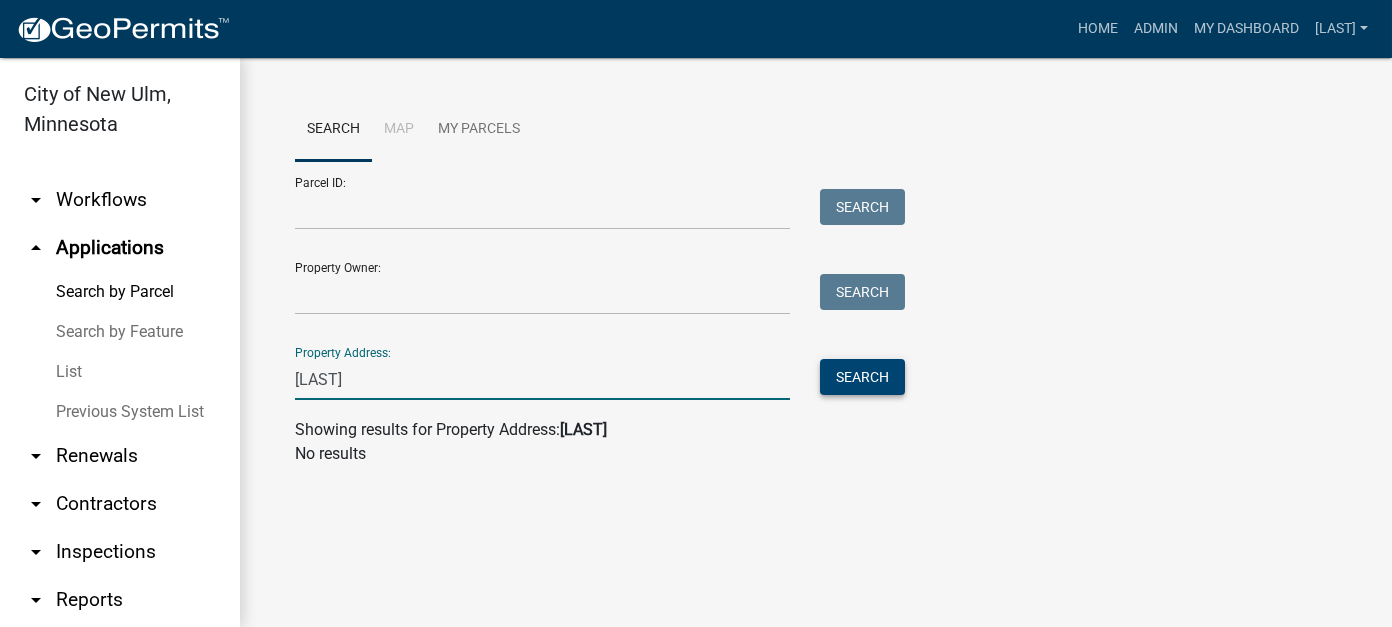 type on "[LAST]" 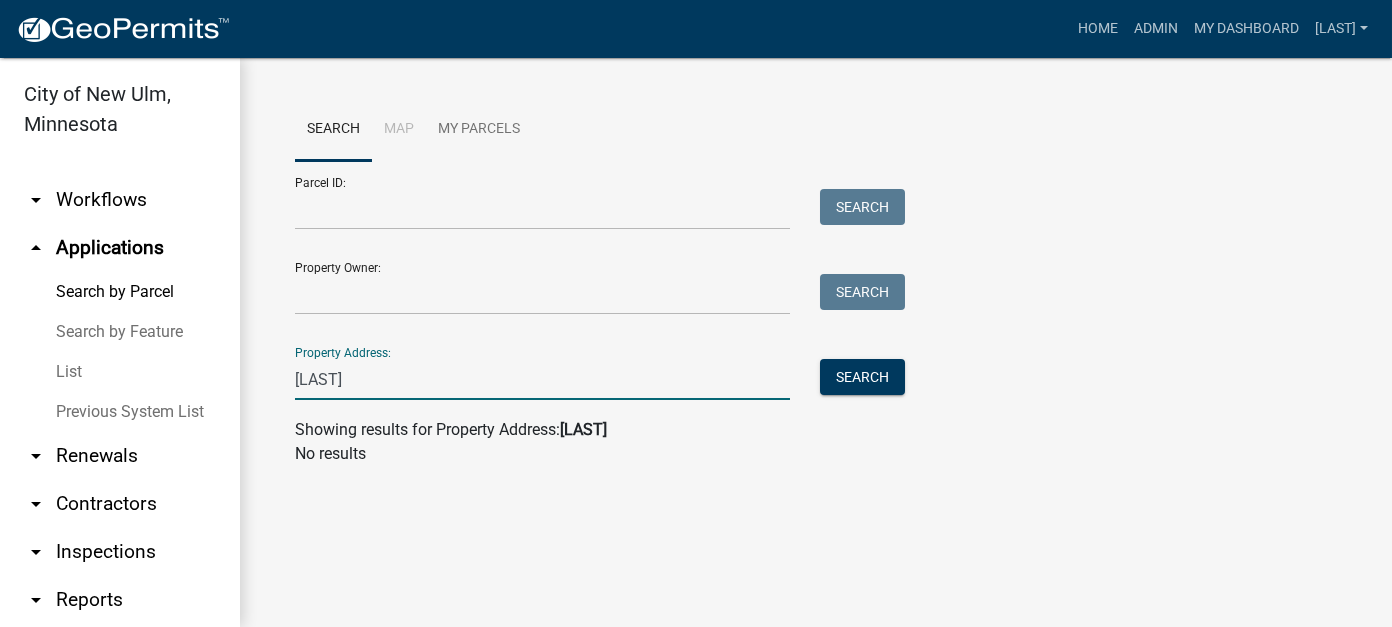 drag, startPoint x: 392, startPoint y: 383, endPoint x: 68, endPoint y: 352, distance: 325.47964 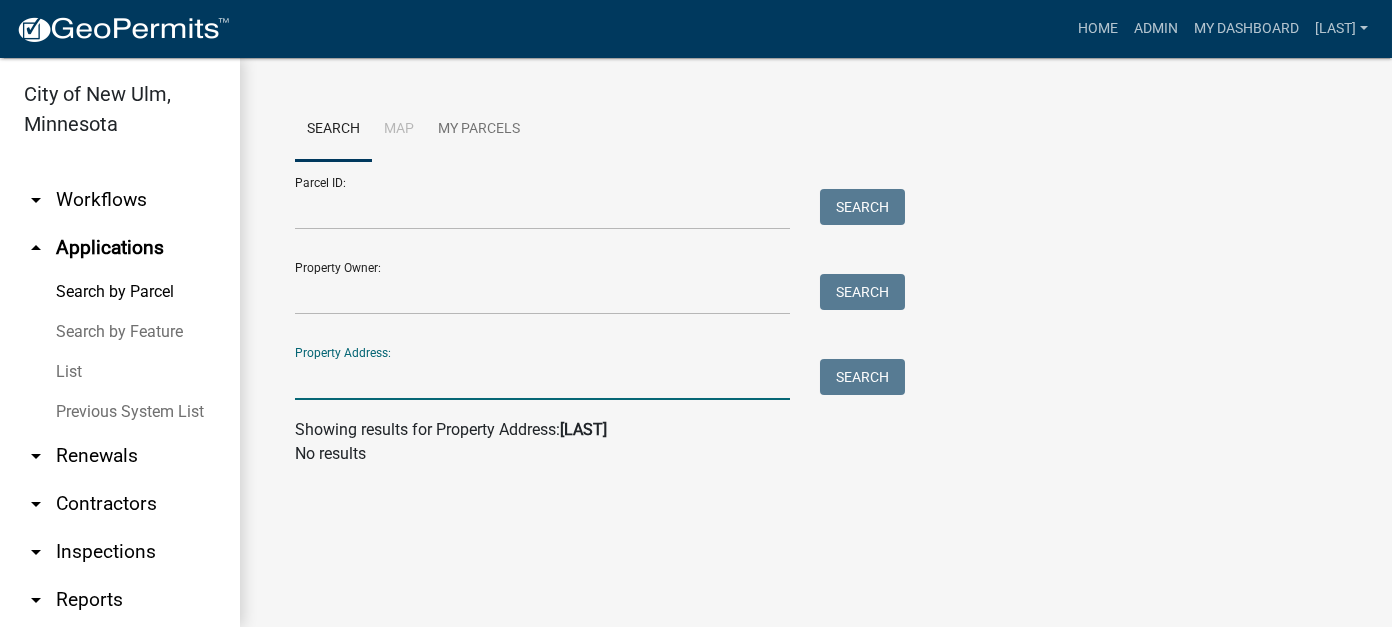 type 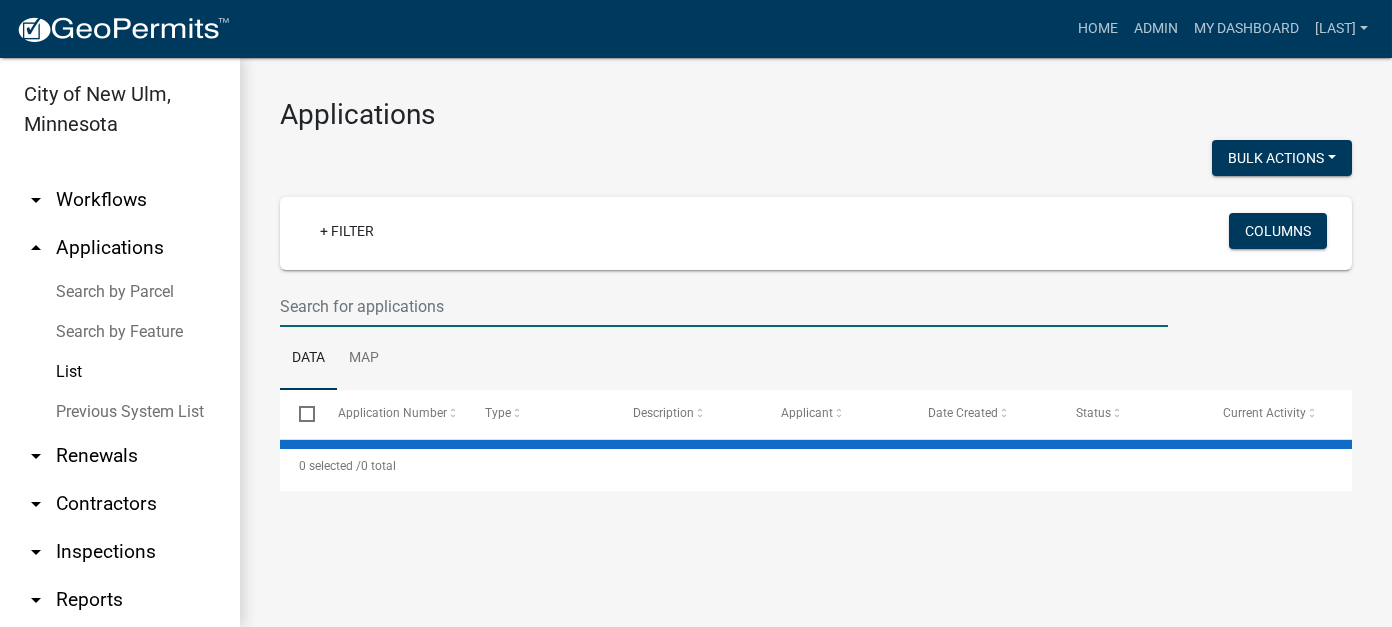 click at bounding box center (724, 306) 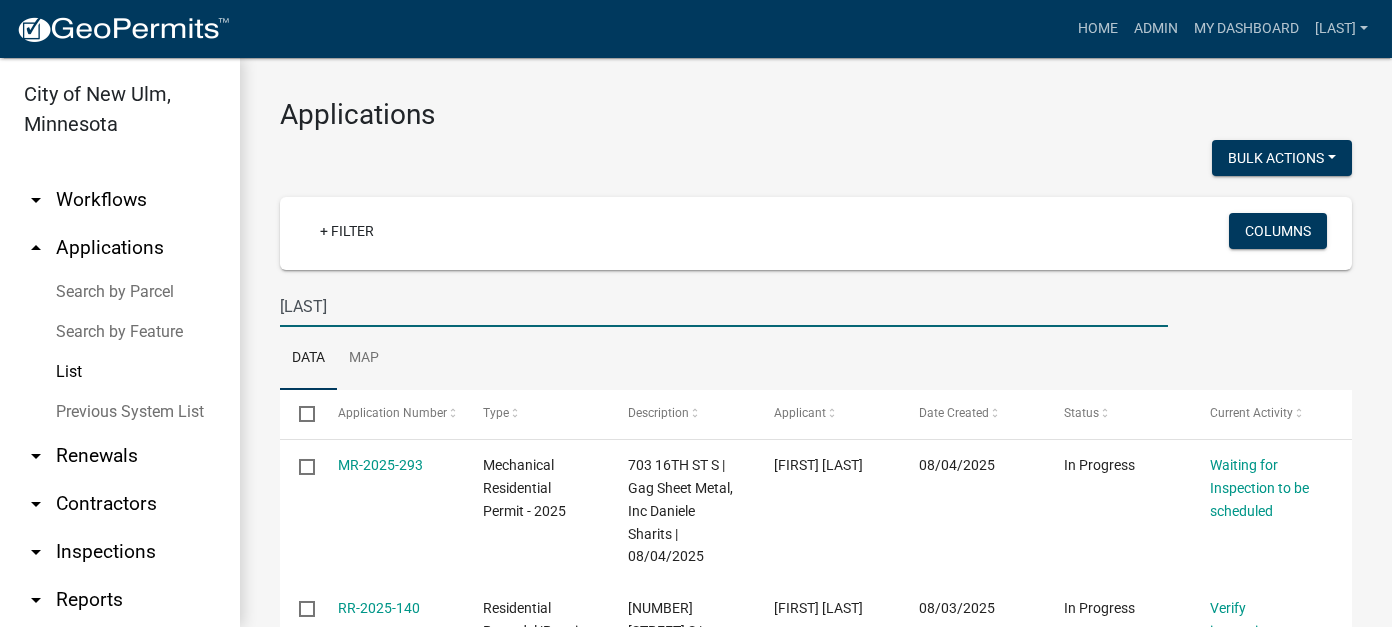 type on "[LAST]" 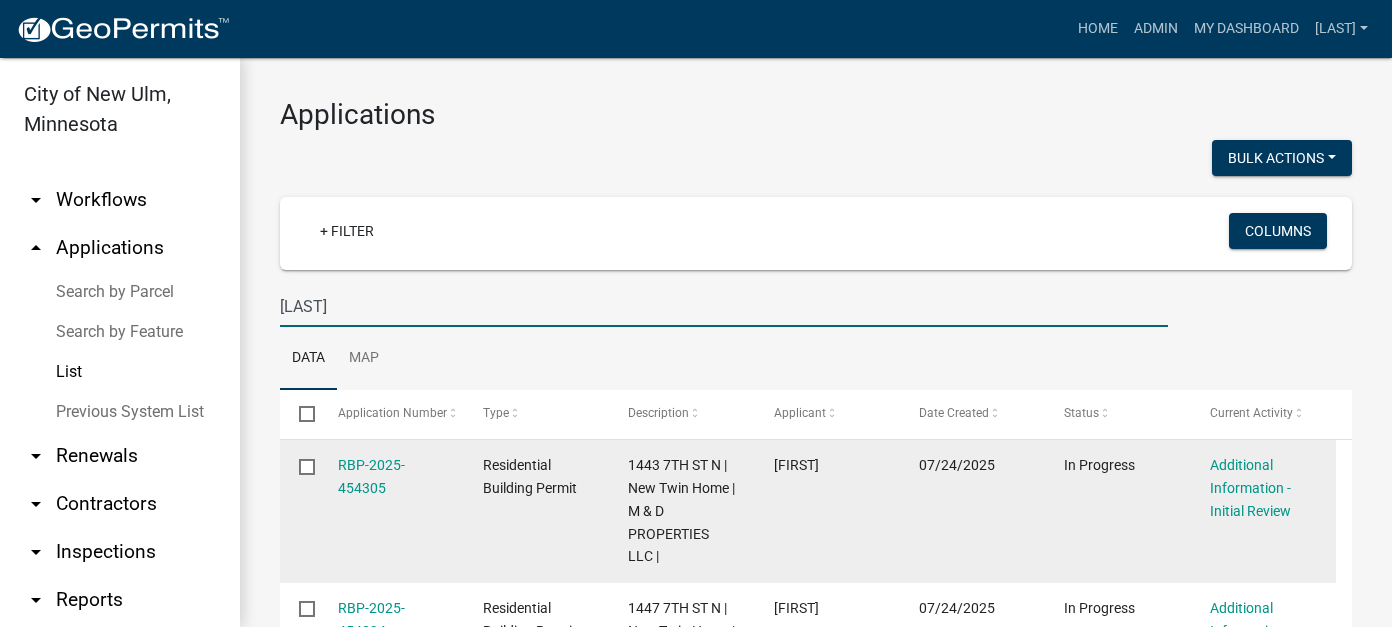 scroll, scrollTop: 100, scrollLeft: 0, axis: vertical 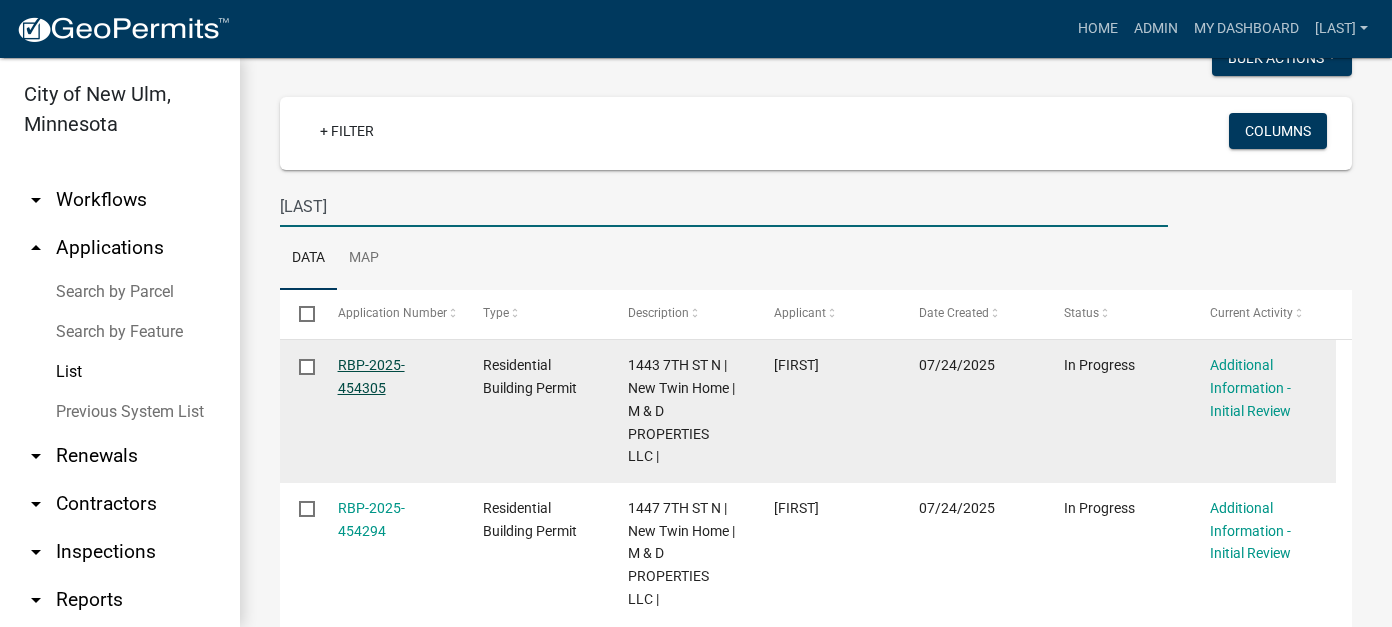 click on "RBP-2025-454305" 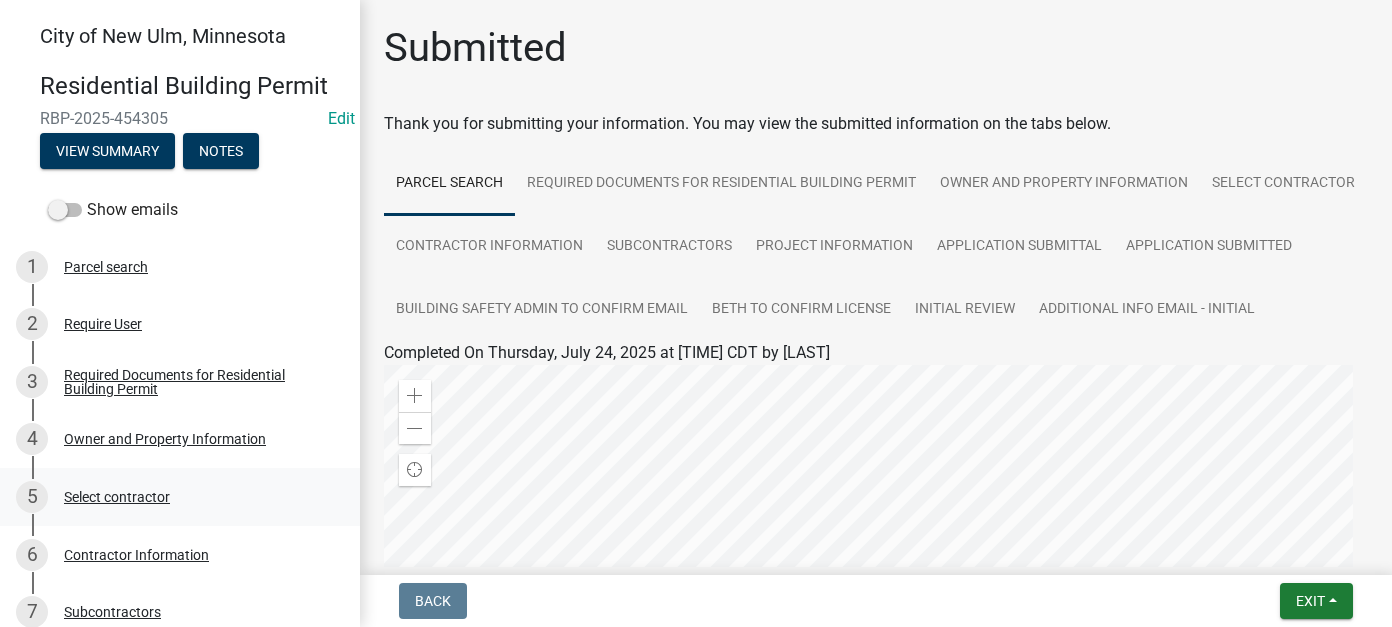 scroll, scrollTop: 100, scrollLeft: 0, axis: vertical 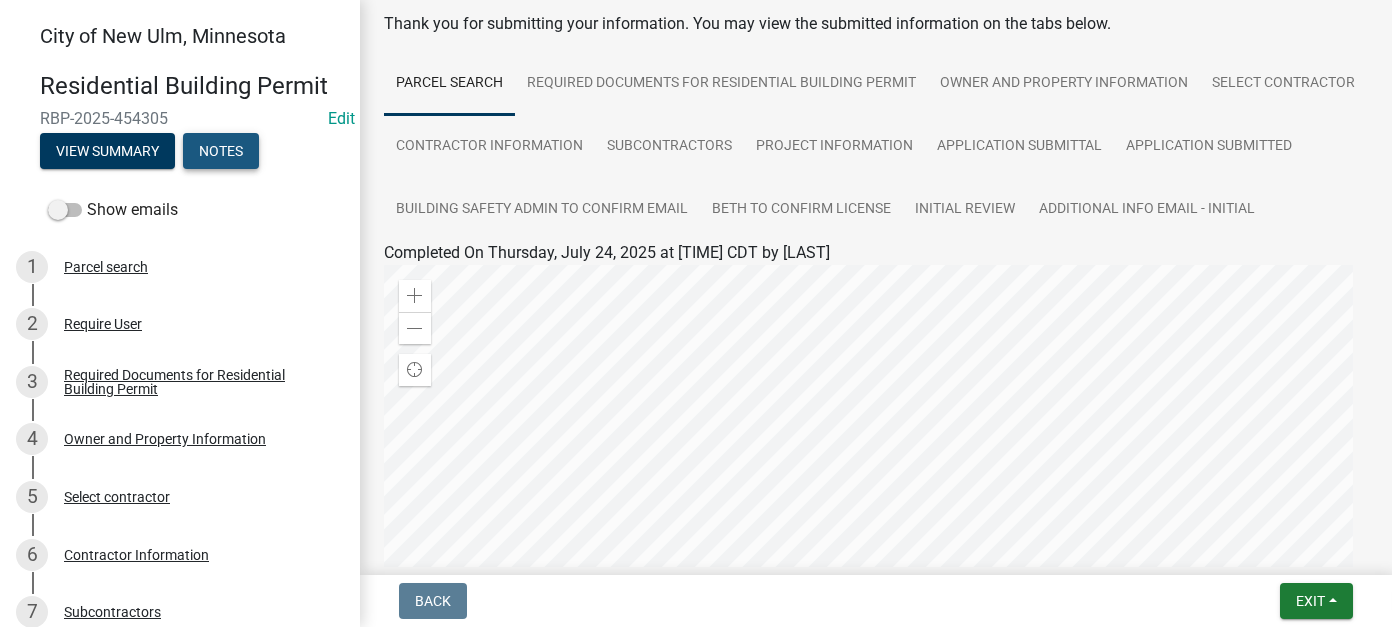 click on "Notes" at bounding box center (221, 151) 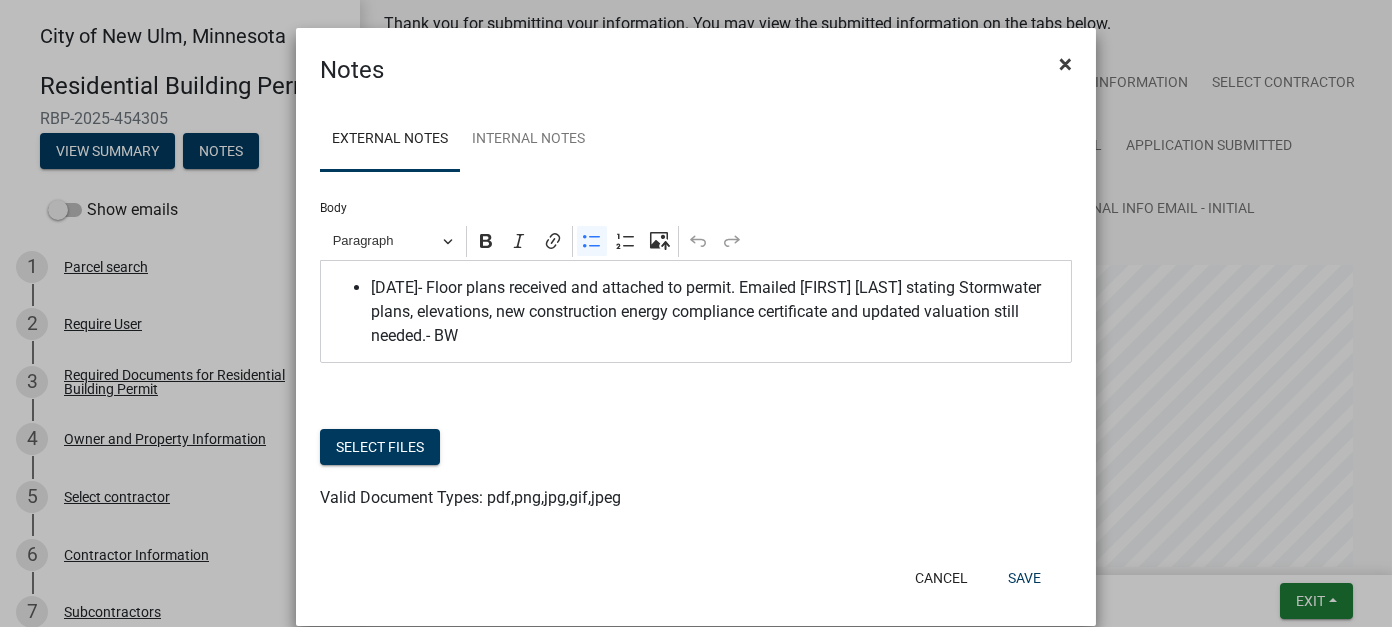 click on "×" 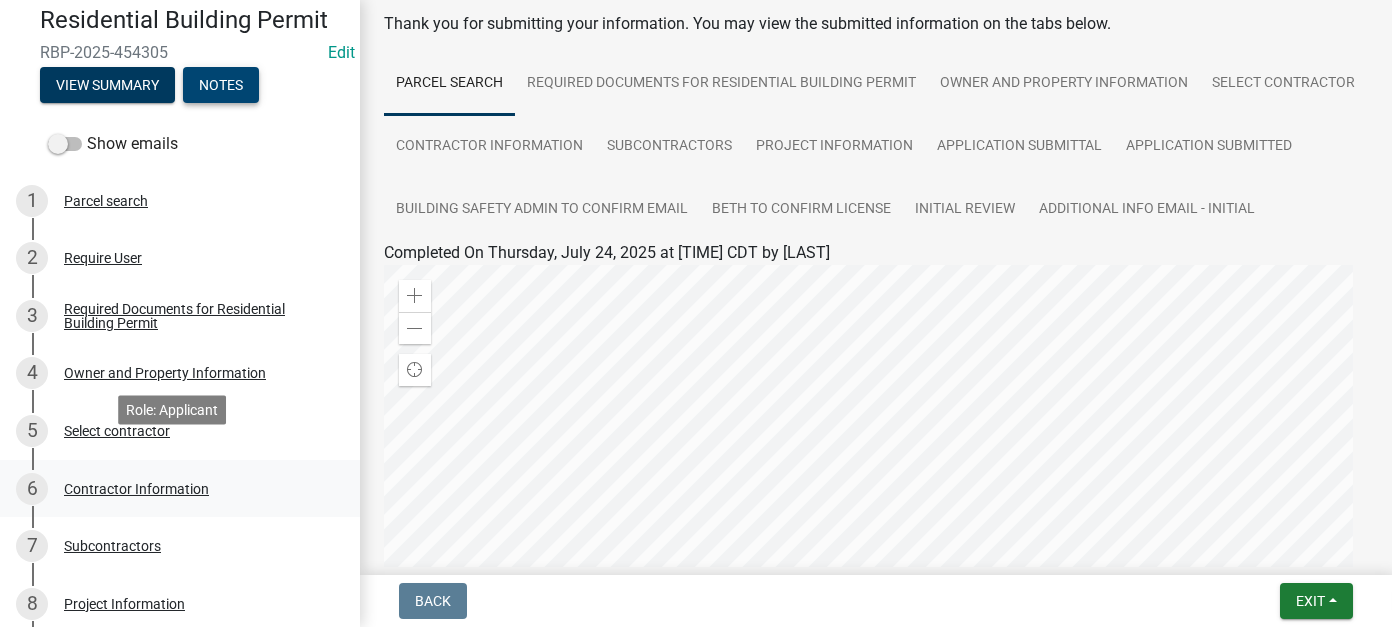 scroll, scrollTop: 100, scrollLeft: 0, axis: vertical 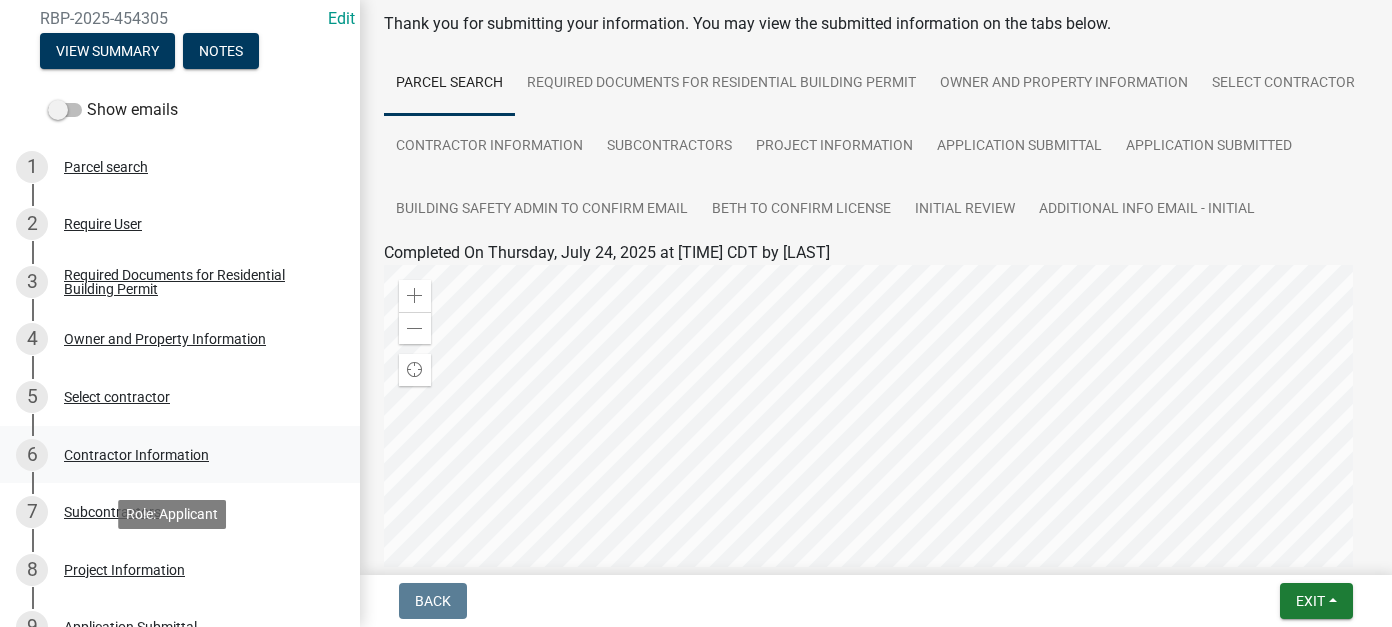click on "8     Project Information" at bounding box center [172, 570] 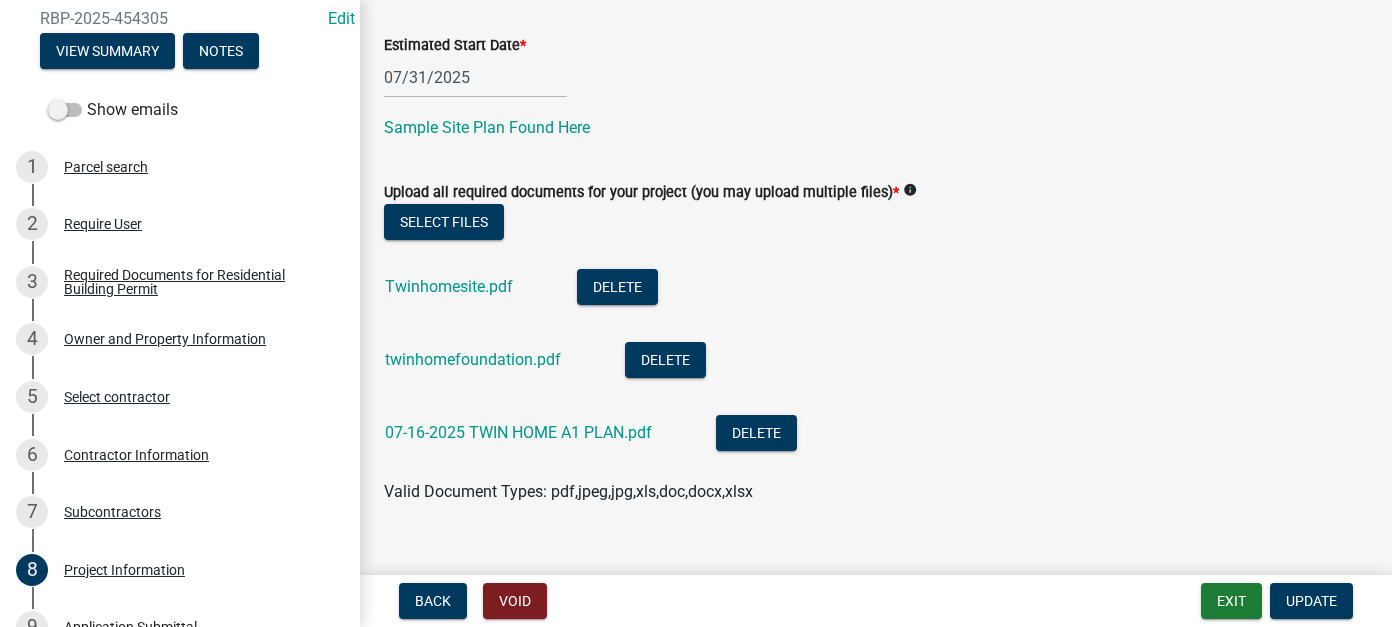 scroll, scrollTop: 893, scrollLeft: 0, axis: vertical 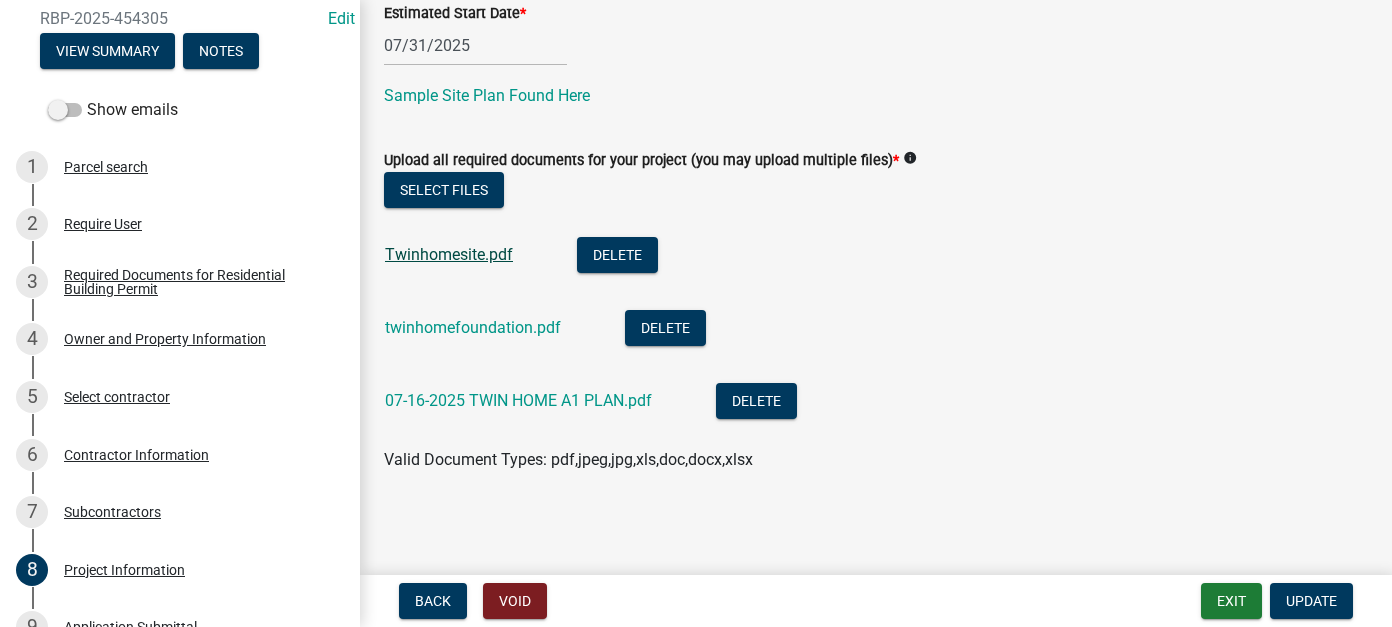 click on "Twinhomesite.pdf" 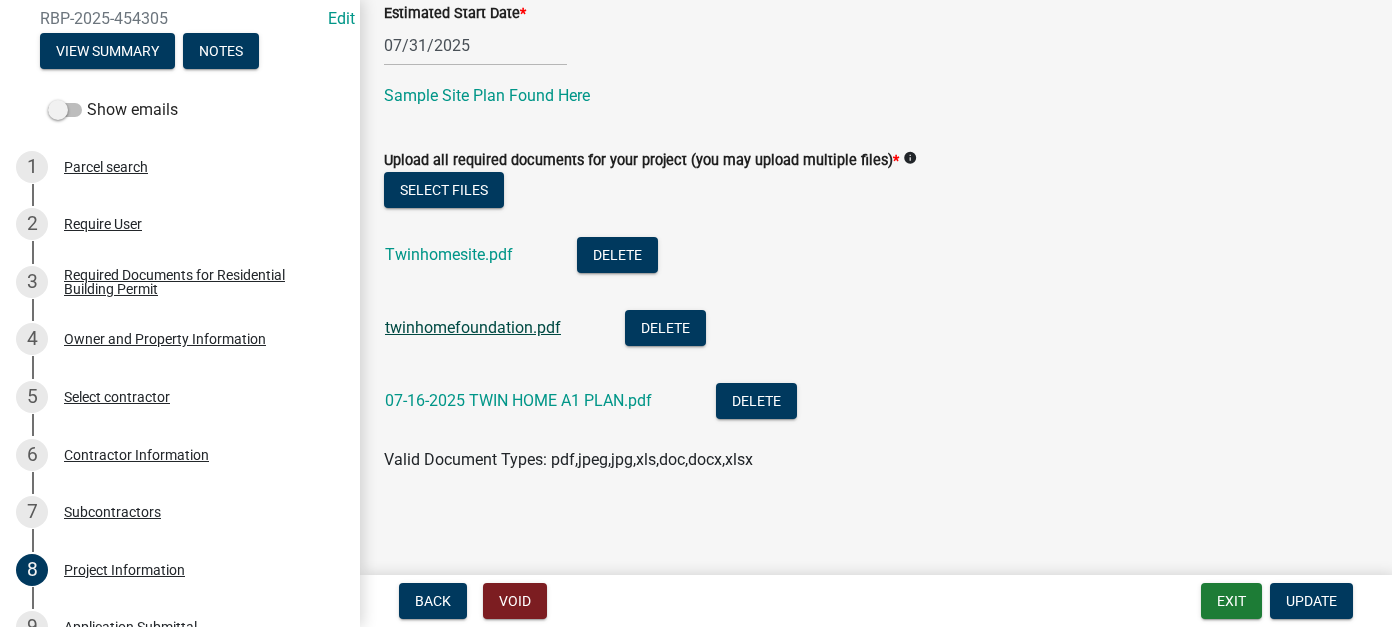 click on "twinhomefoundation.pdf" 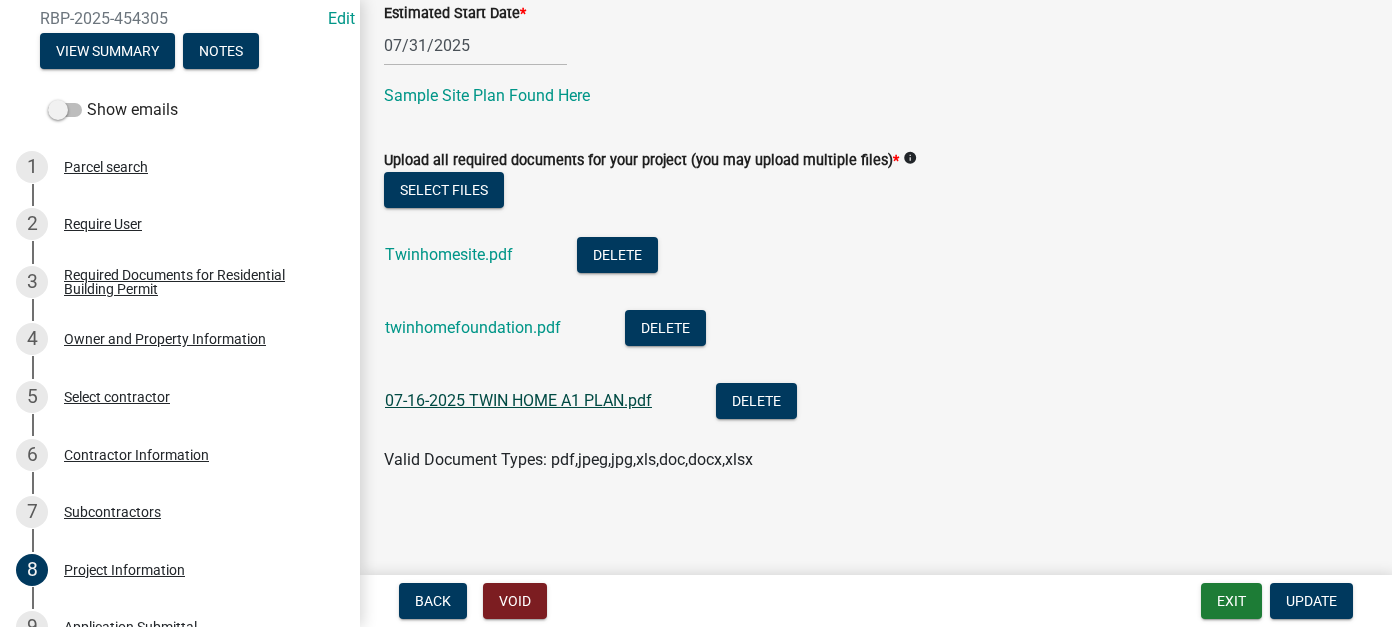 click on "07-16-2025 TWIN HOME A1 PLAN.pdf" 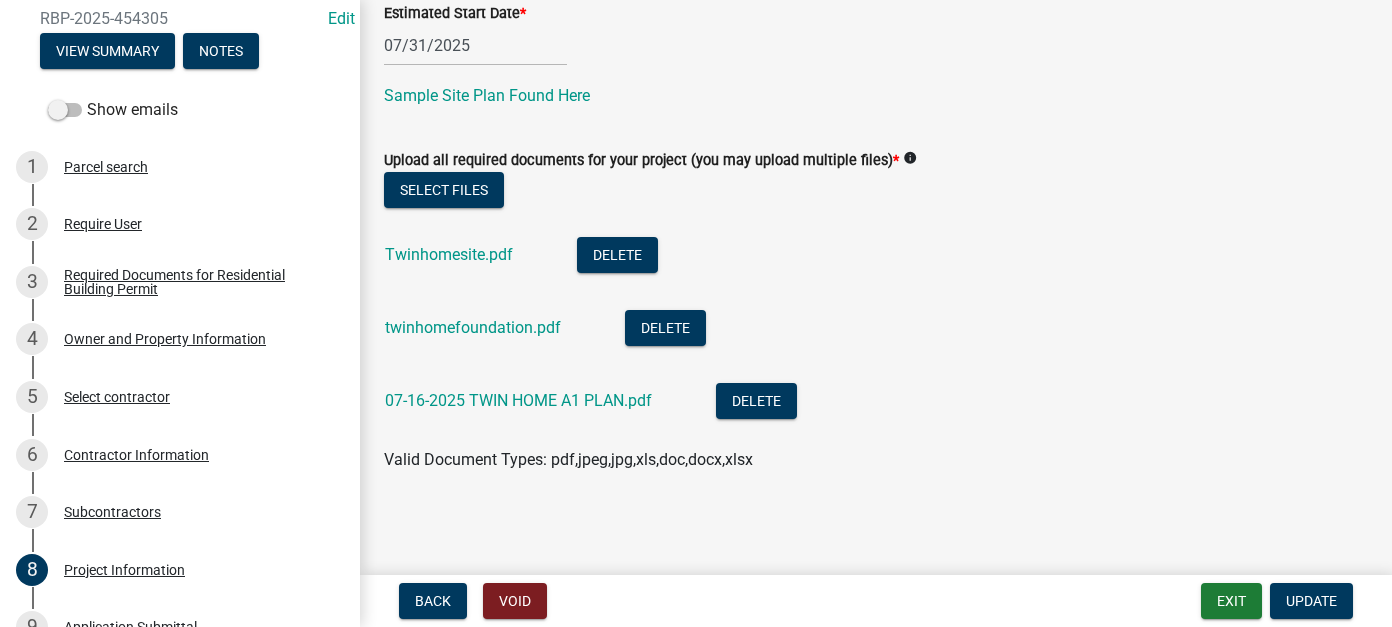 scroll, scrollTop: 93, scrollLeft: 0, axis: vertical 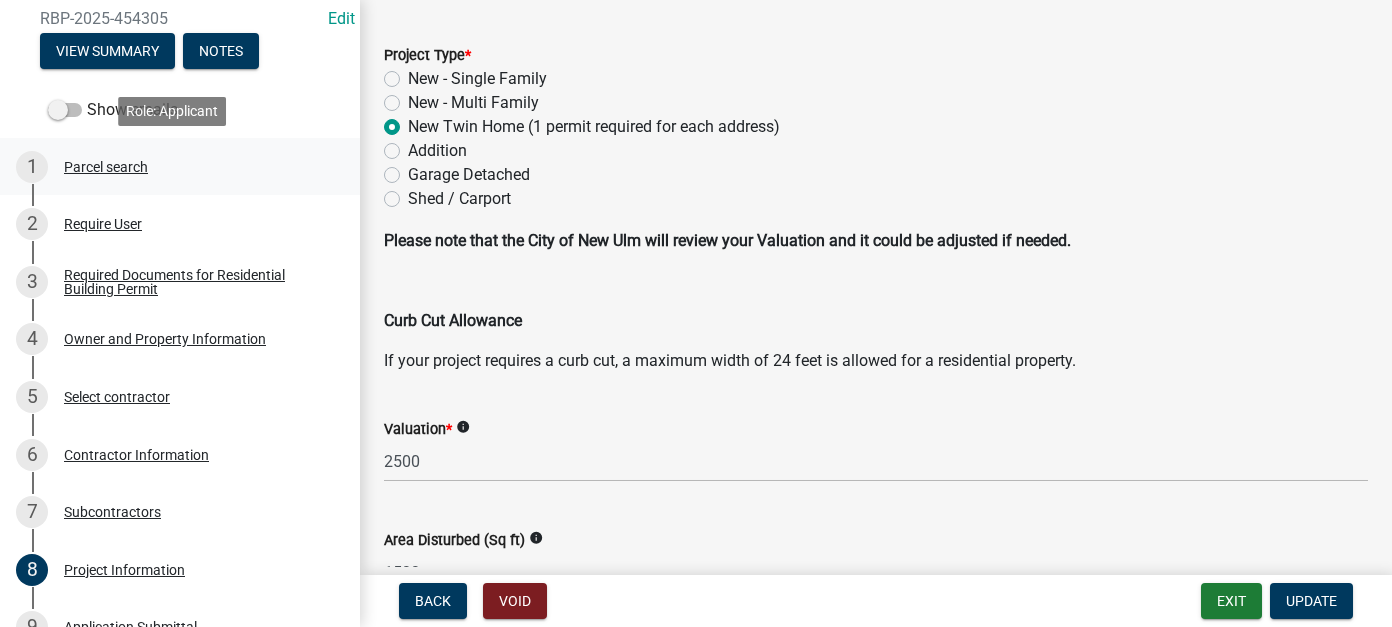 click on "1     Parcel search" at bounding box center [172, 167] 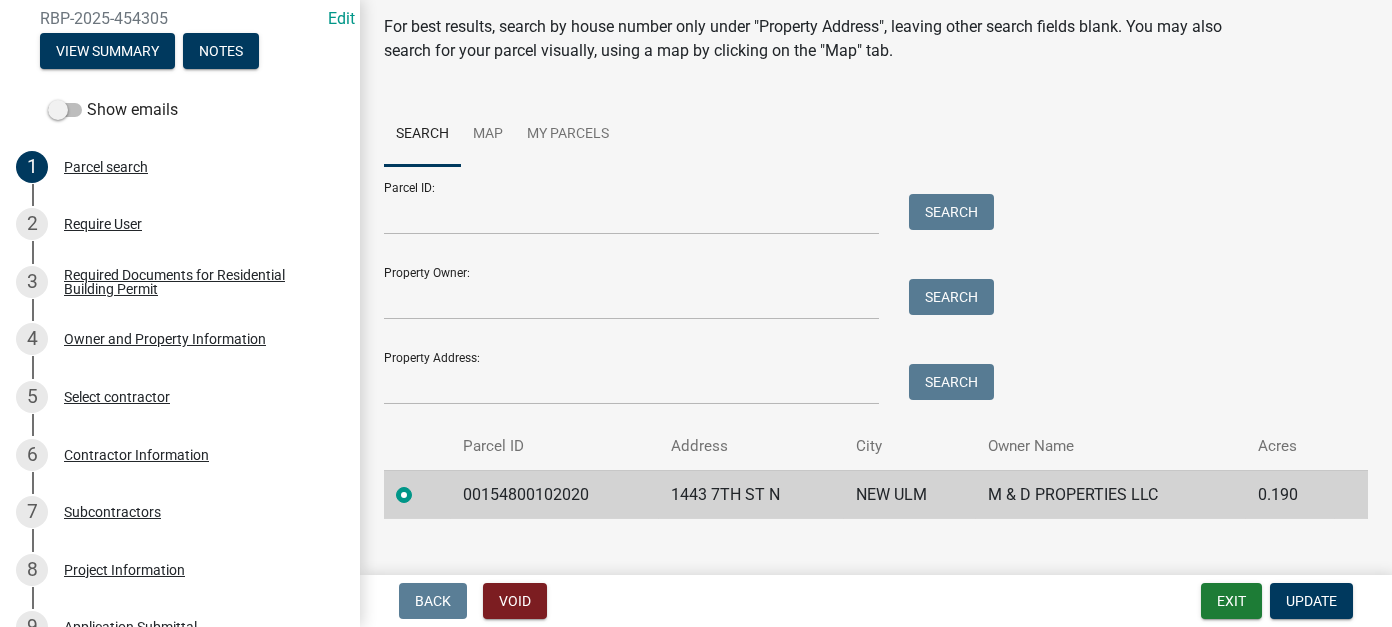 scroll, scrollTop: 94, scrollLeft: 0, axis: vertical 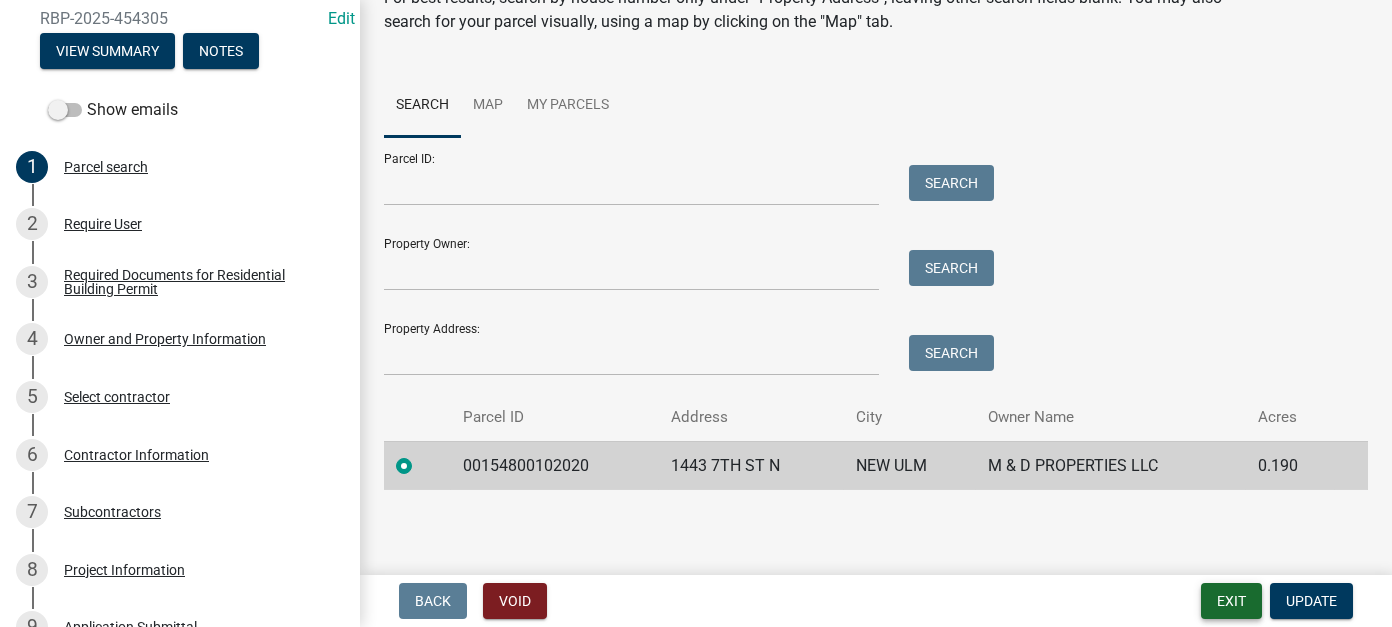 click on "Exit" at bounding box center (1231, 601) 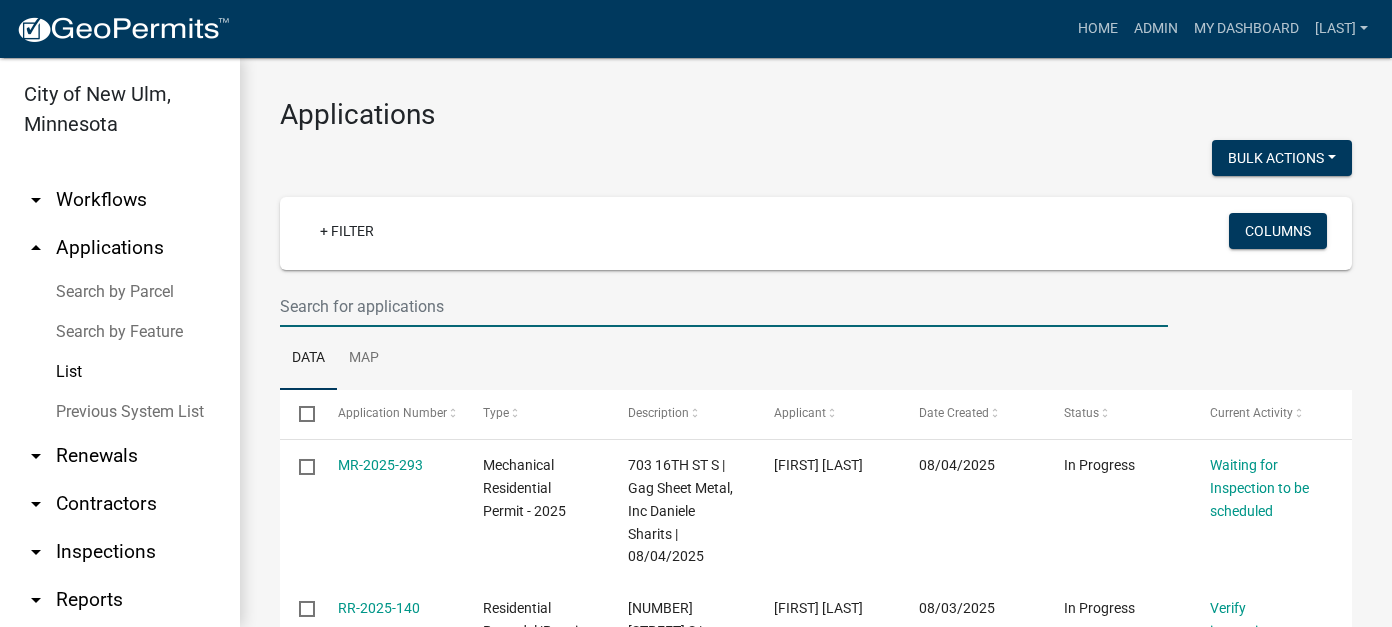 click at bounding box center (724, 306) 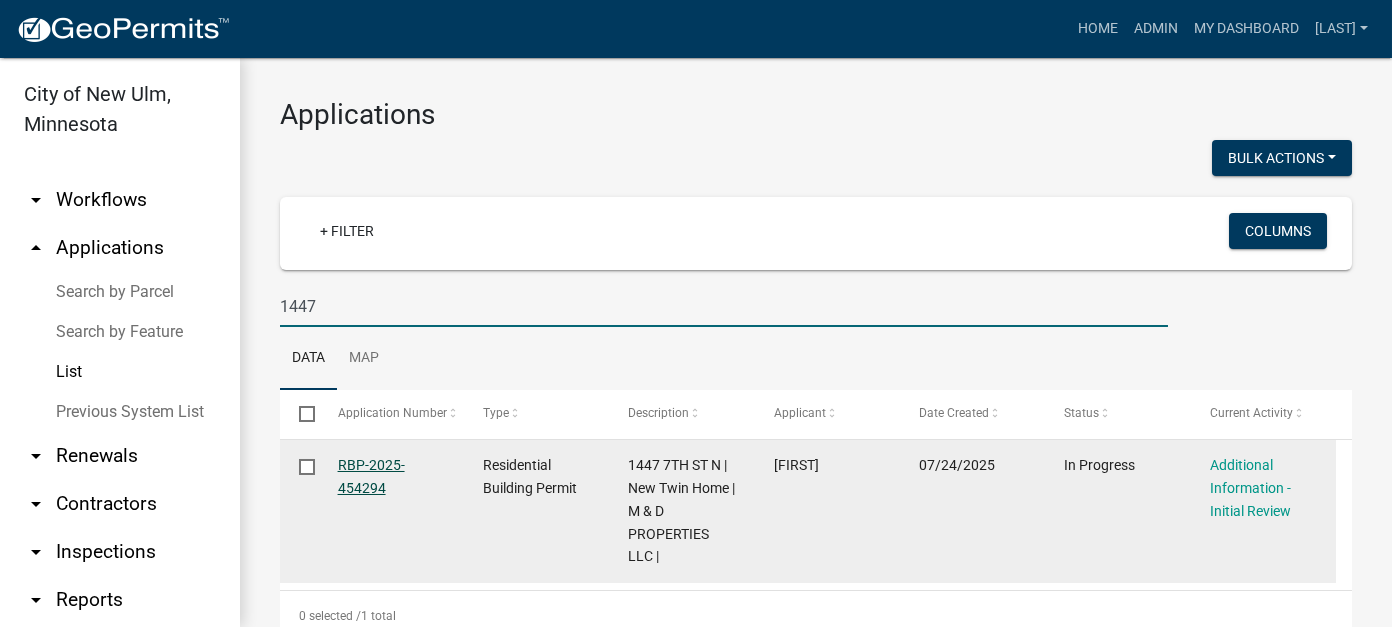 type on "1447" 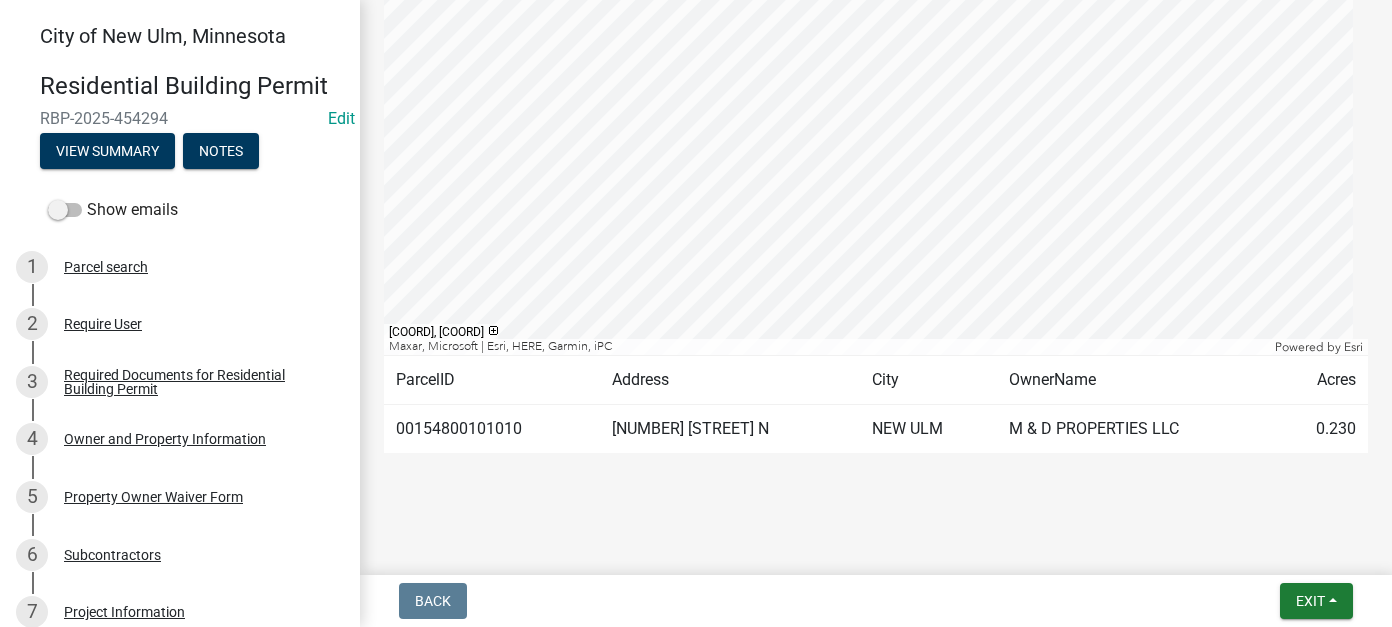 scroll, scrollTop: 512, scrollLeft: 0, axis: vertical 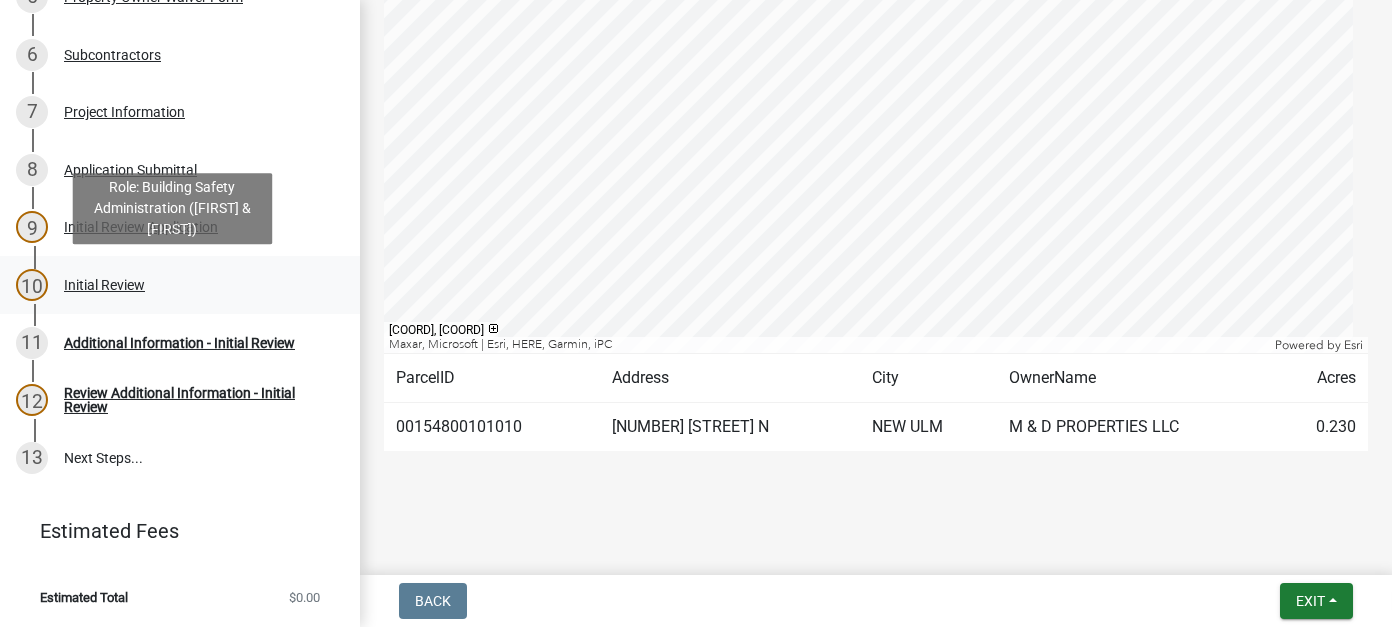 click on "Initial Review" at bounding box center (104, 285) 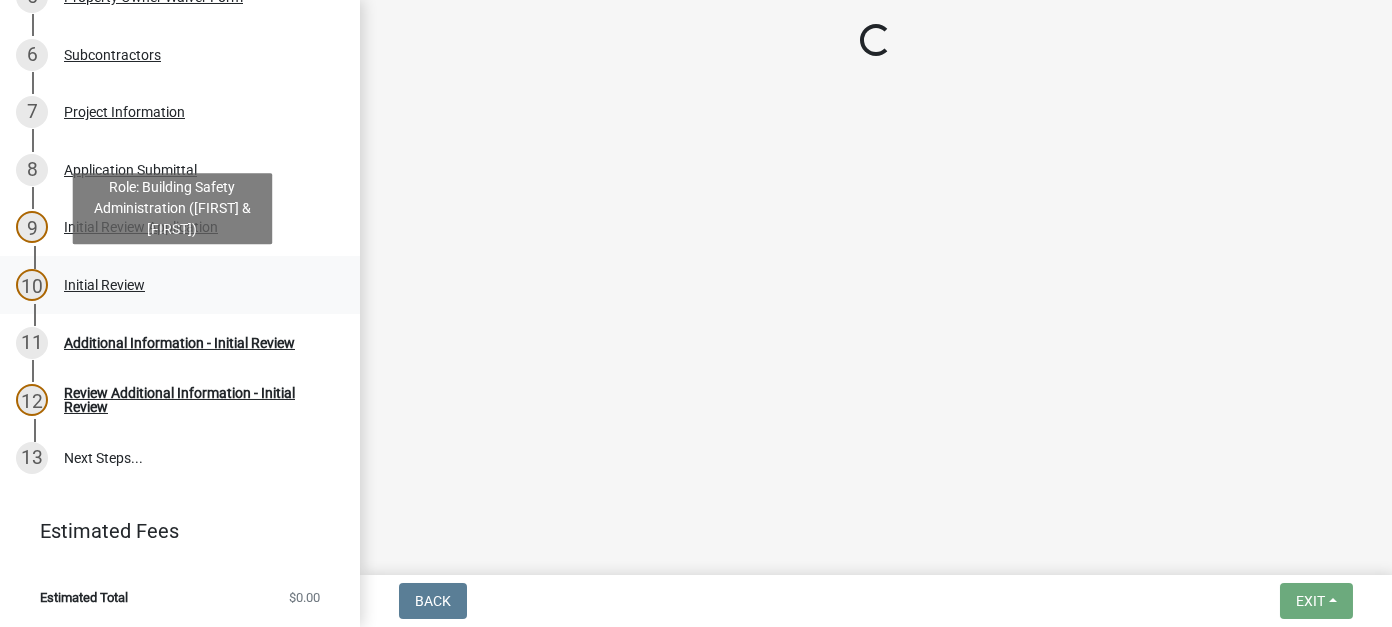 scroll, scrollTop: 0, scrollLeft: 0, axis: both 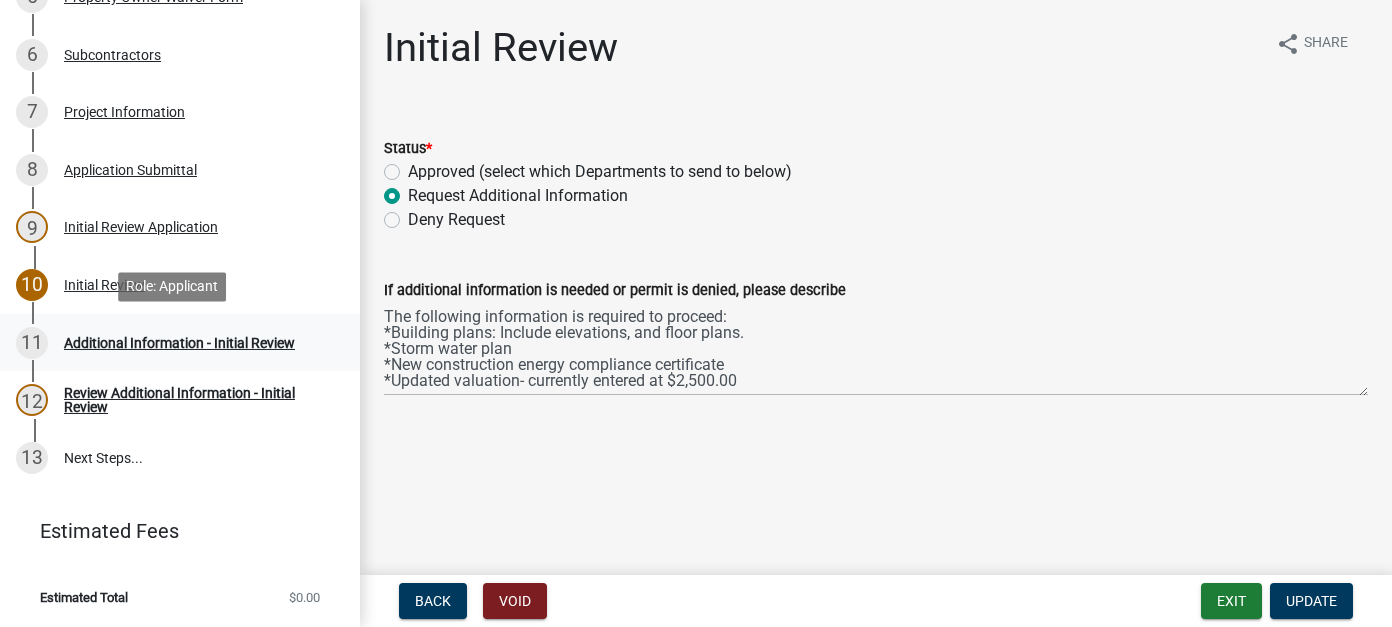 click on "Additional Information - Initial Review" at bounding box center [179, 343] 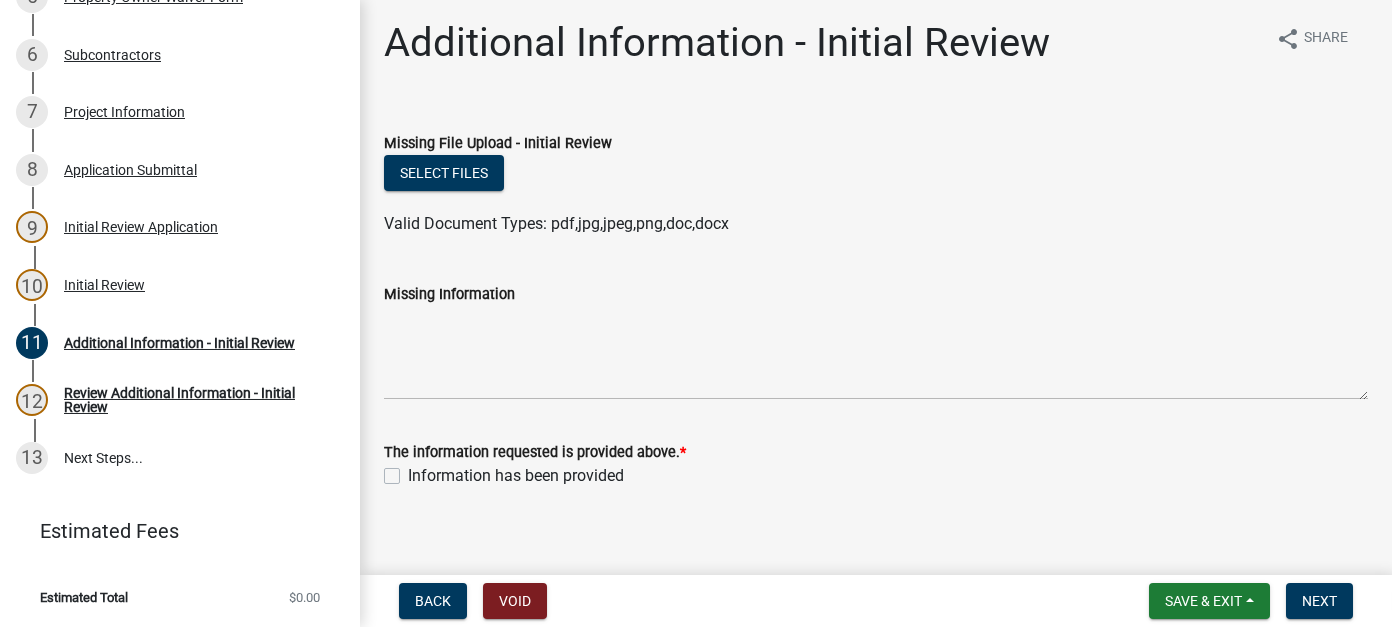 scroll, scrollTop: 0, scrollLeft: 0, axis: both 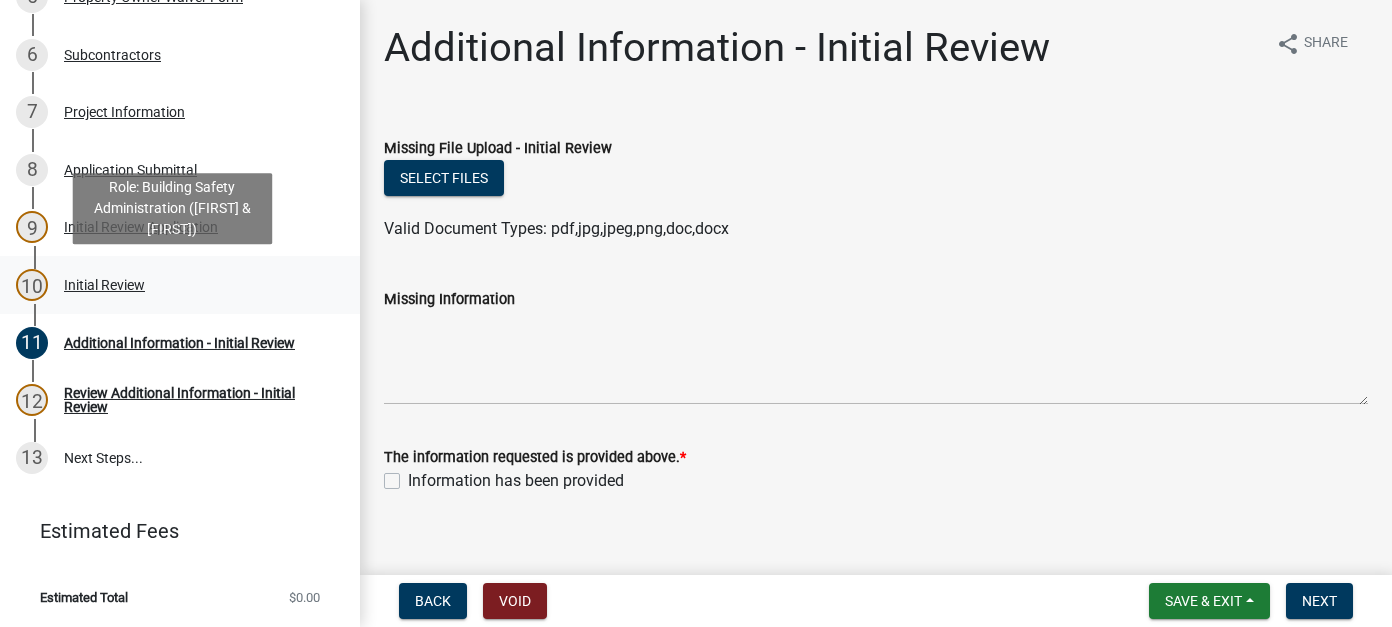click on "Initial Review" at bounding box center (104, 285) 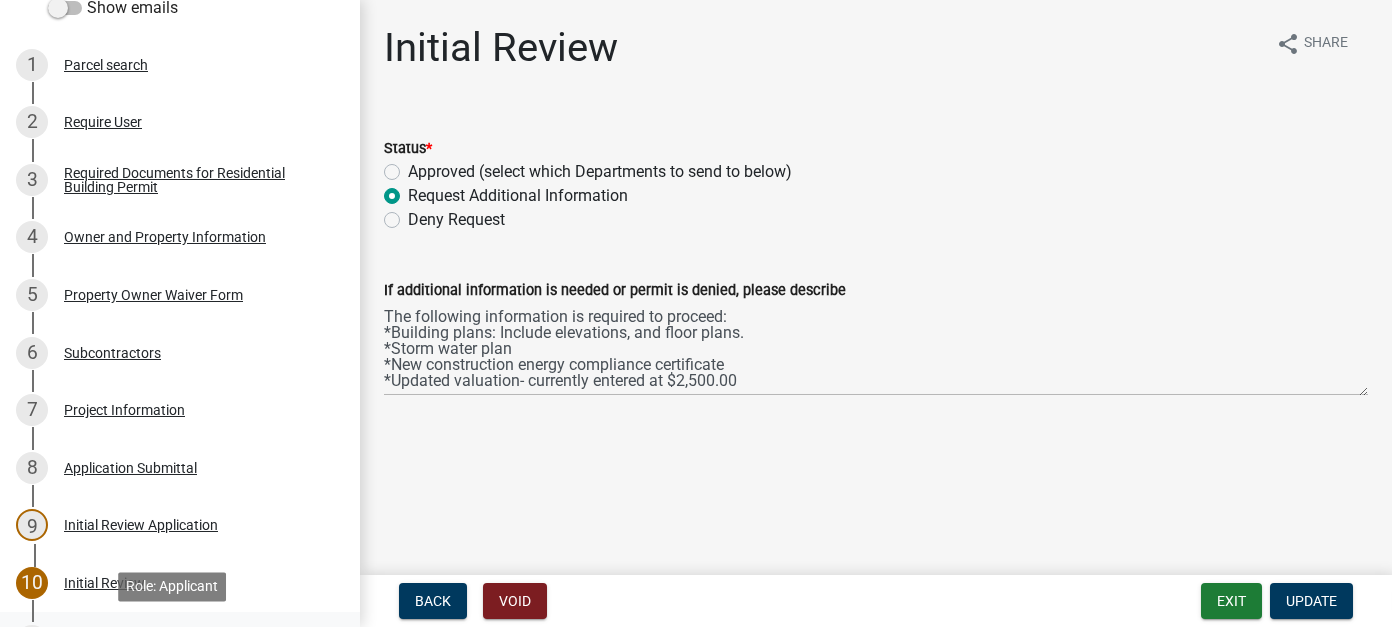 scroll, scrollTop: 200, scrollLeft: 0, axis: vertical 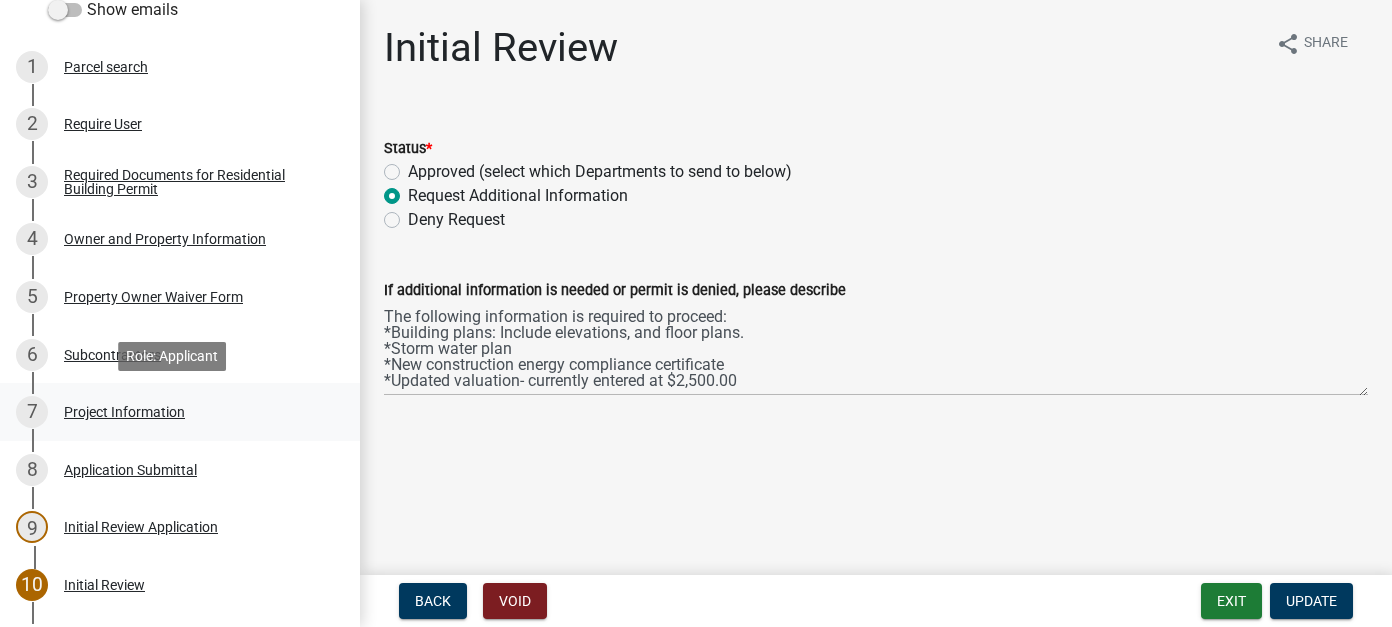 click on "Project Information" at bounding box center [124, 412] 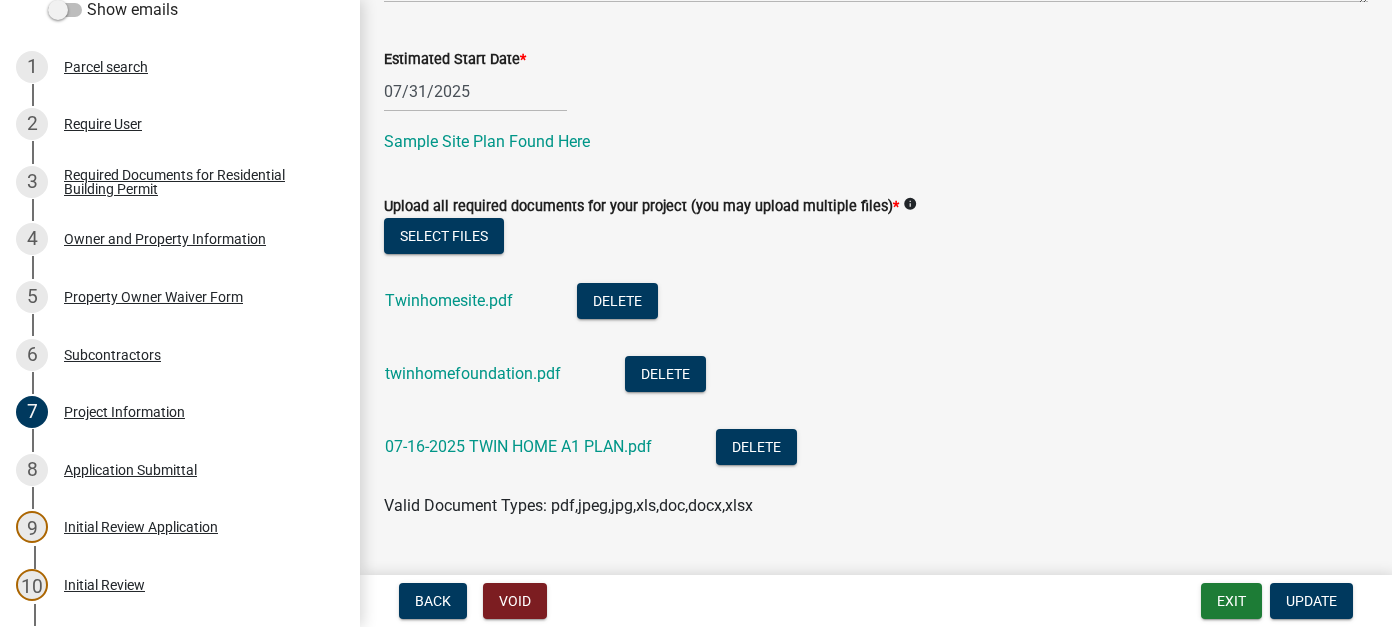 scroll, scrollTop: 893, scrollLeft: 0, axis: vertical 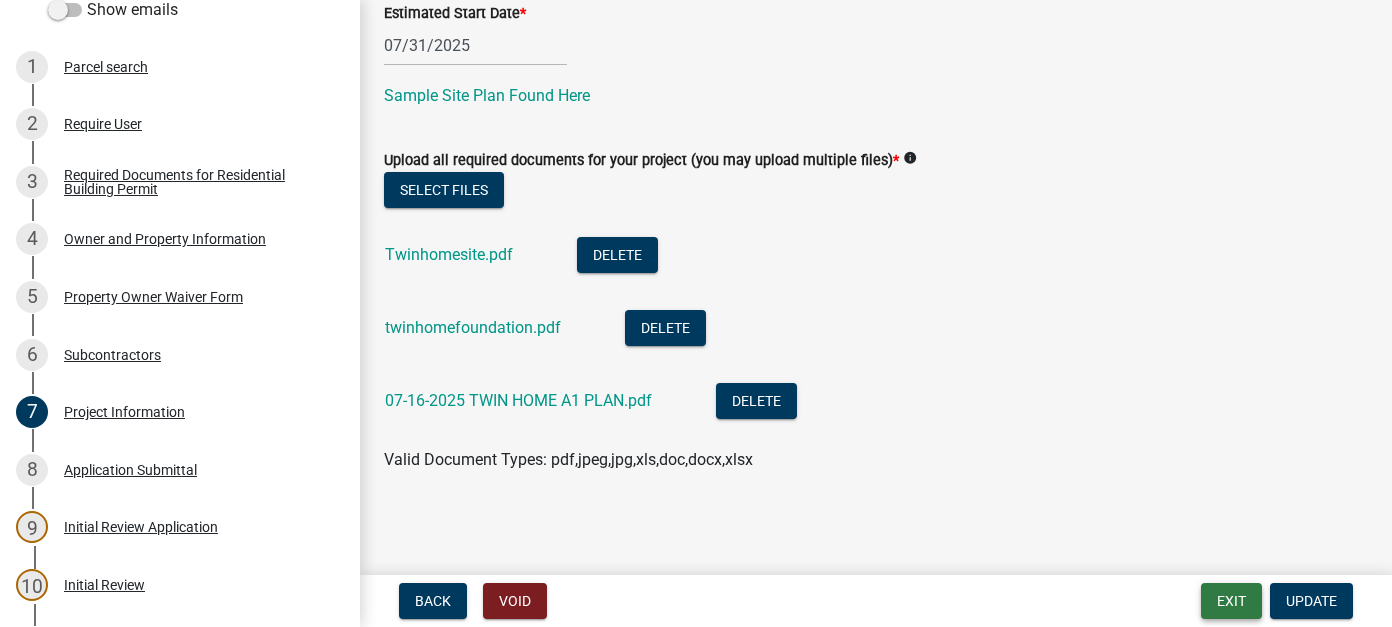 click on "Exit" at bounding box center (1231, 601) 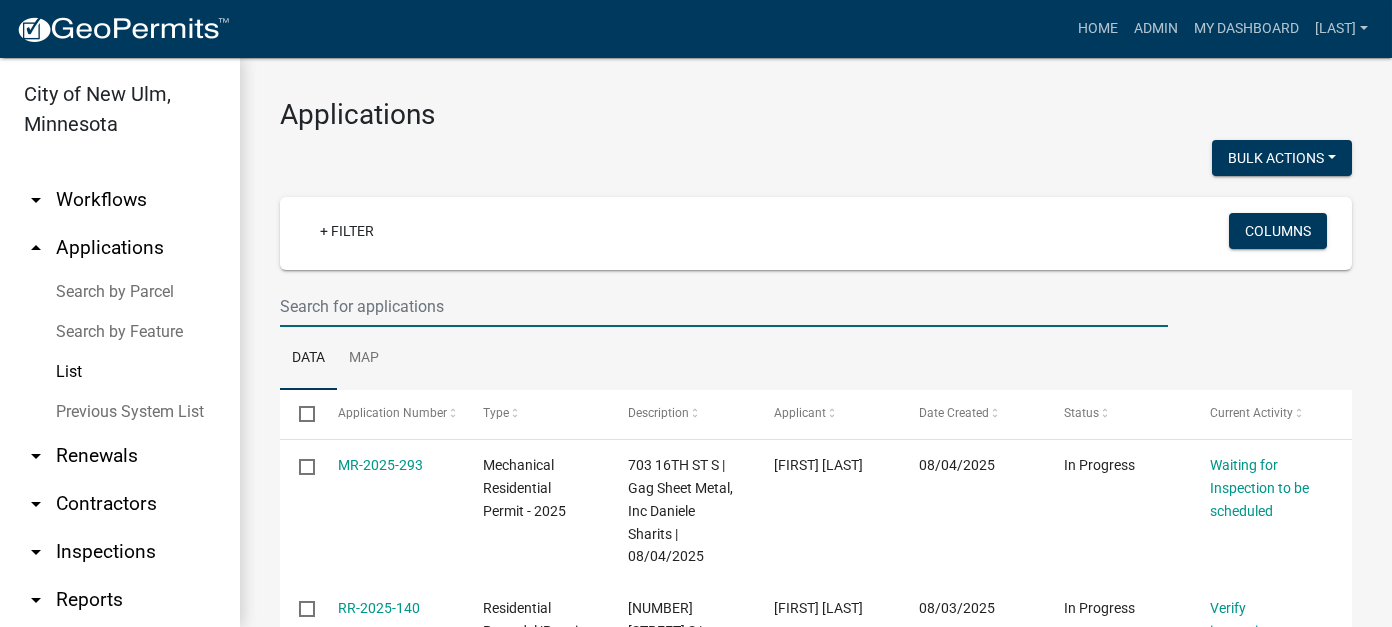 click at bounding box center [724, 306] 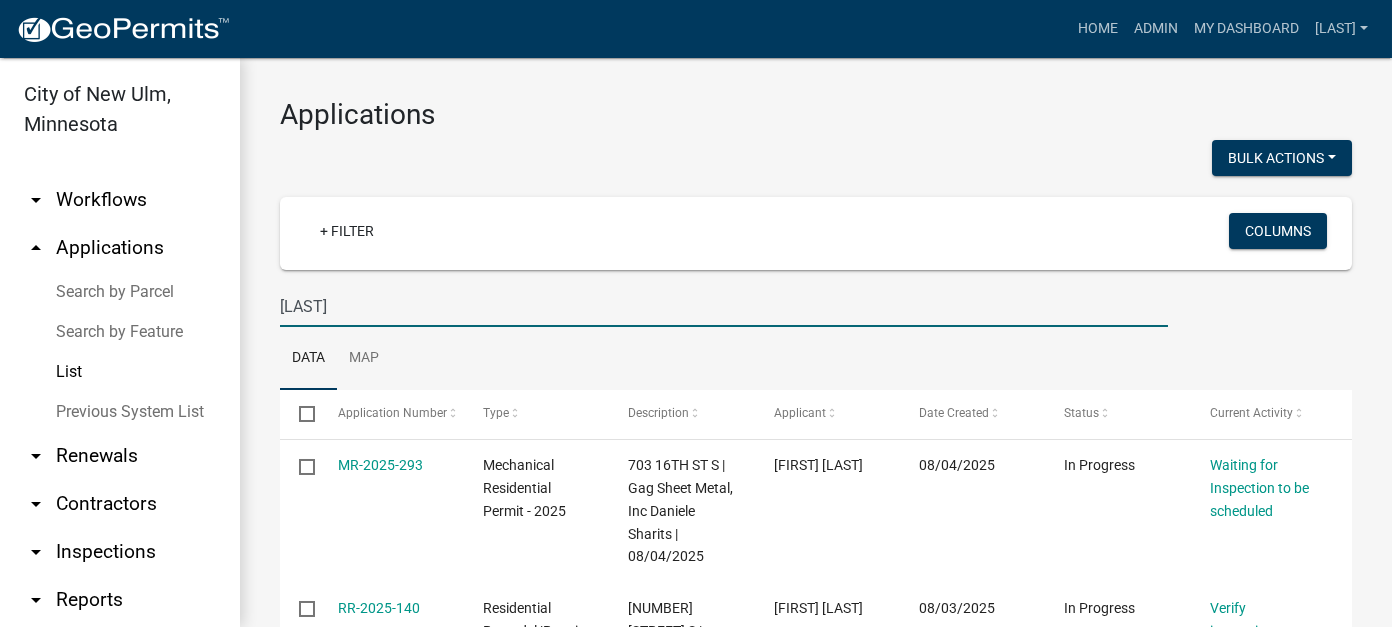 type on "[LAST]" 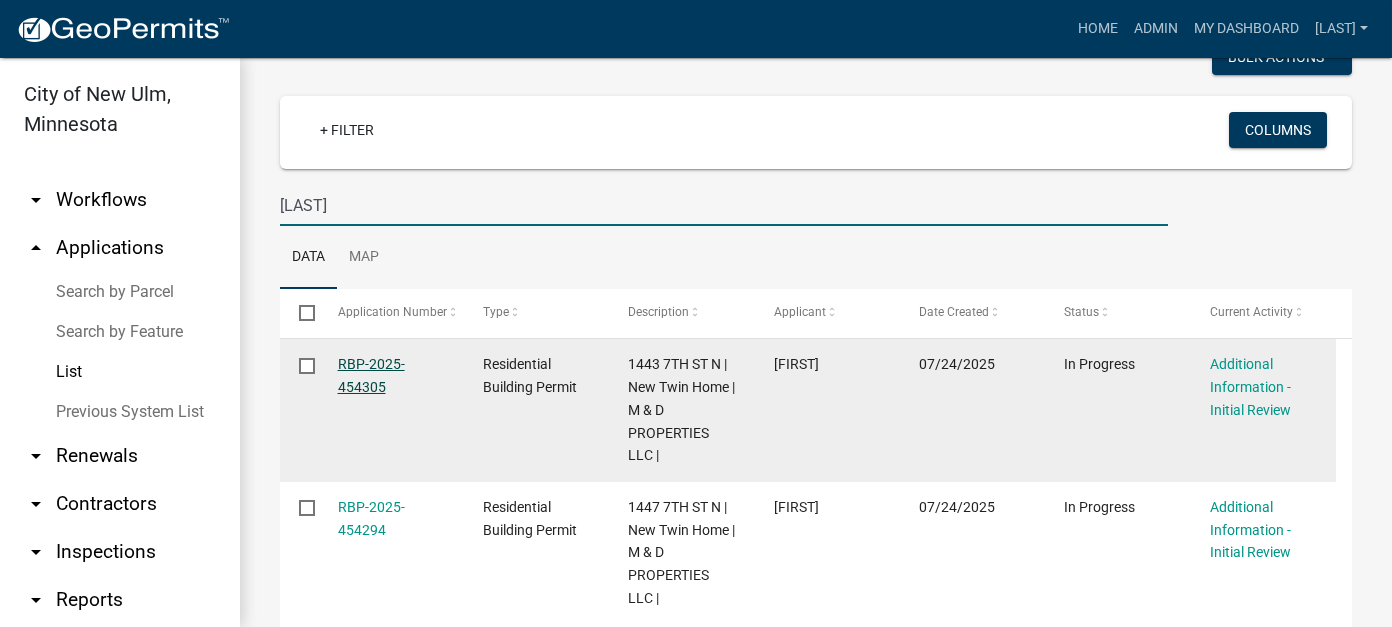 scroll, scrollTop: 200, scrollLeft: 0, axis: vertical 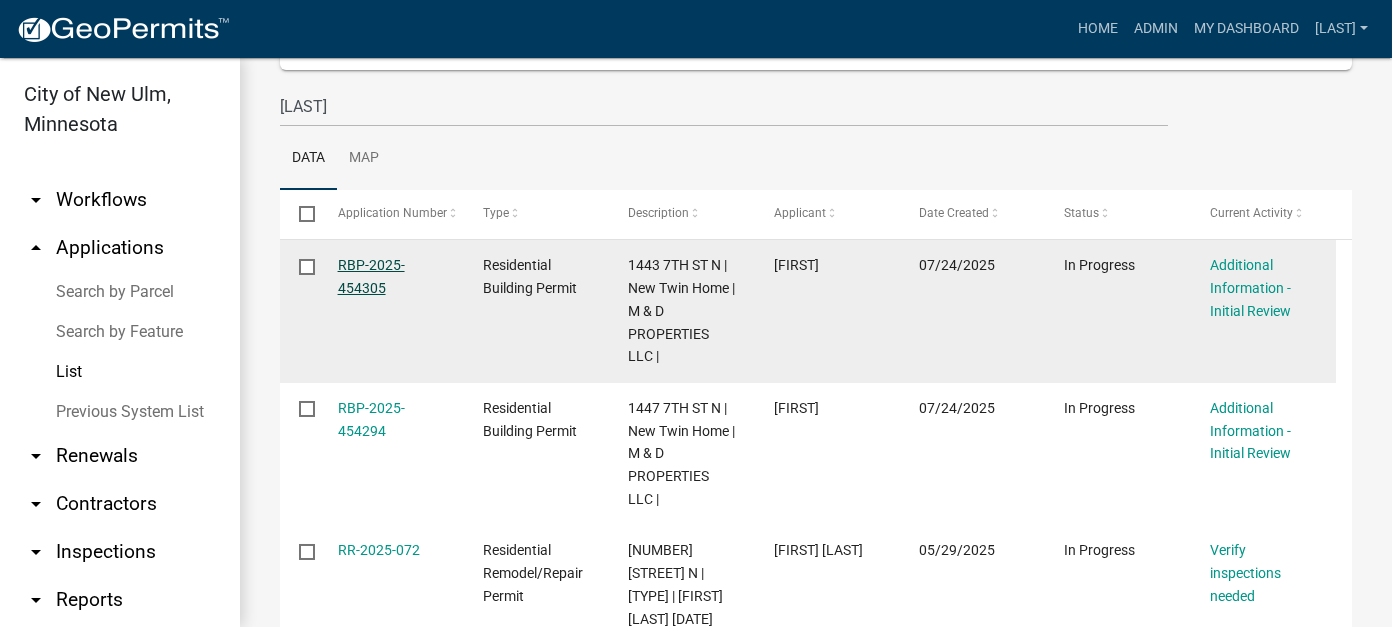 click on "RBP-2025-454305" 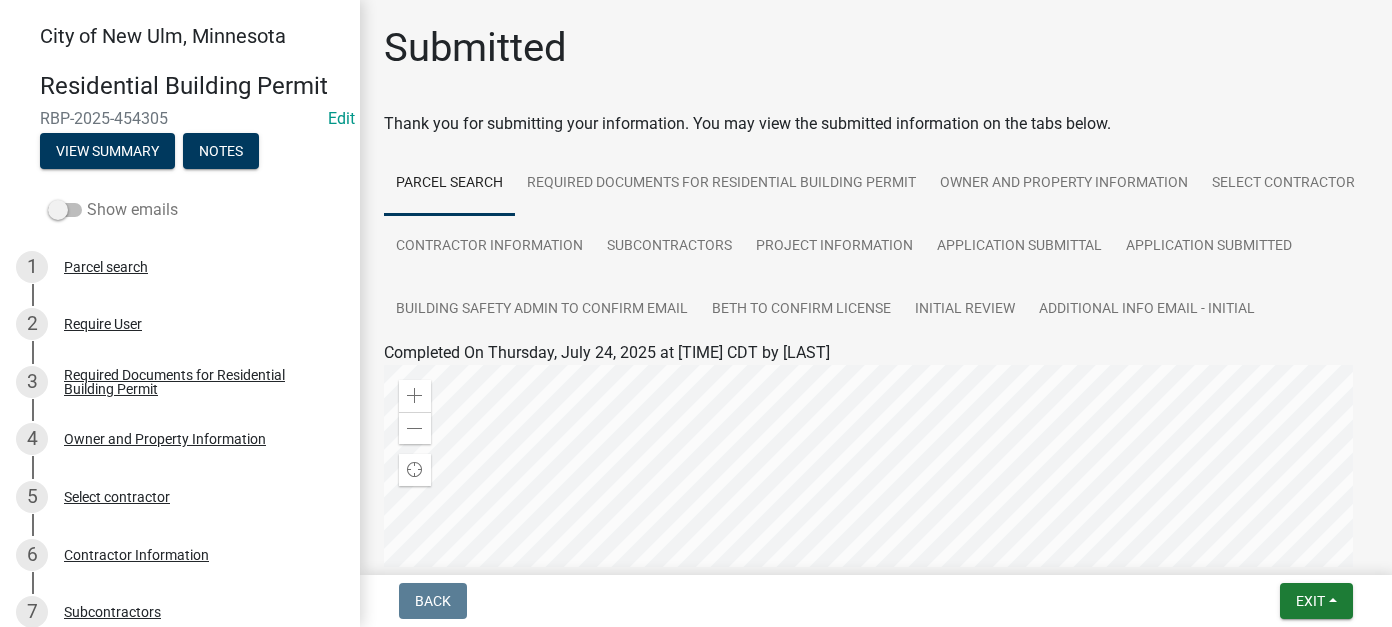 click on "Show emails" at bounding box center [113, 210] 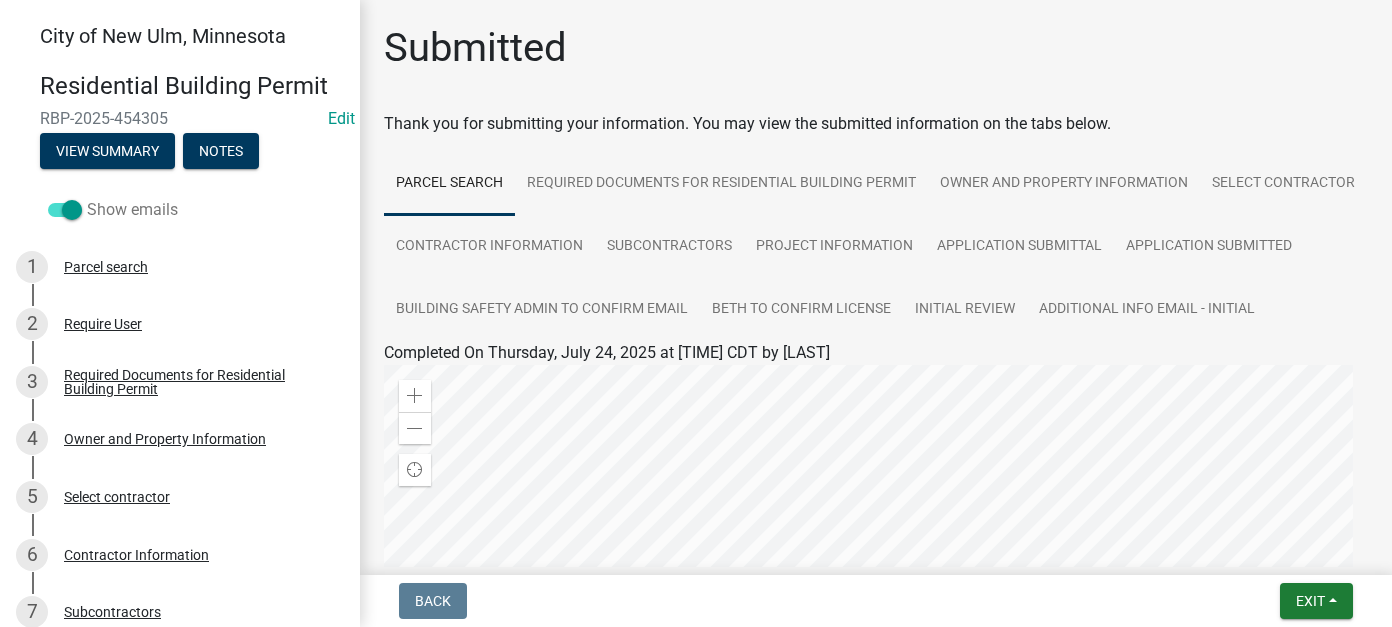 click at bounding box center [65, 210] 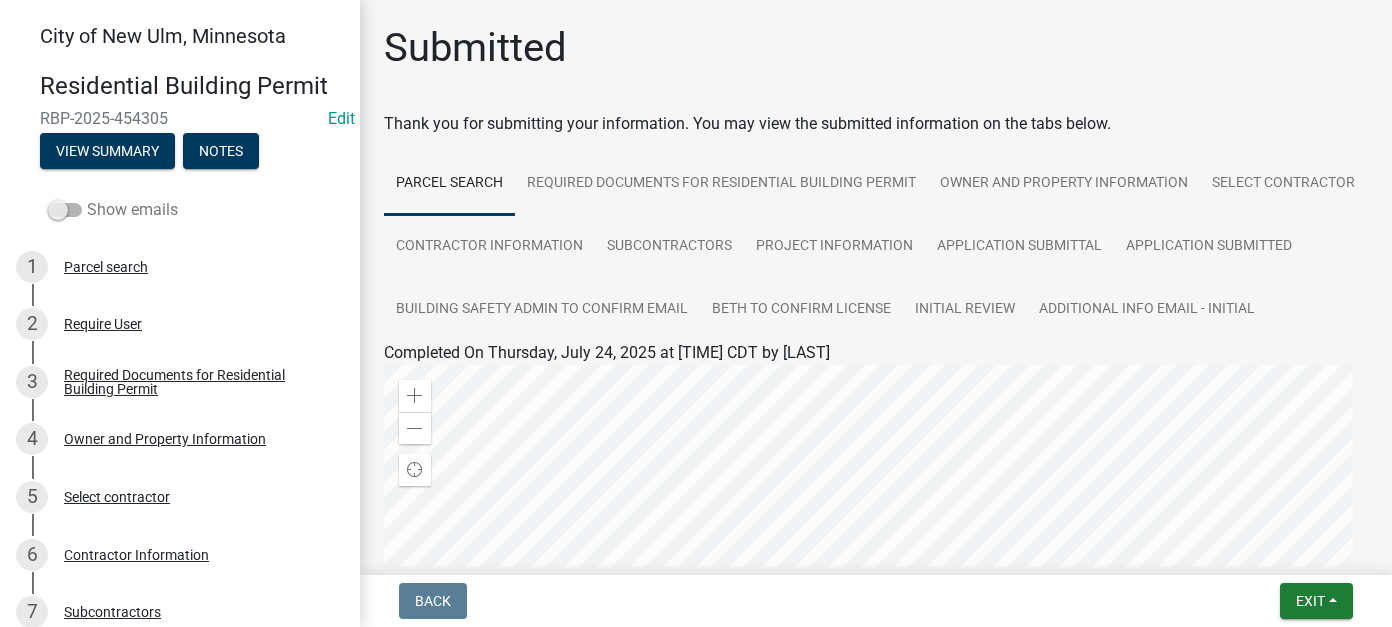 click at bounding box center [65, 210] 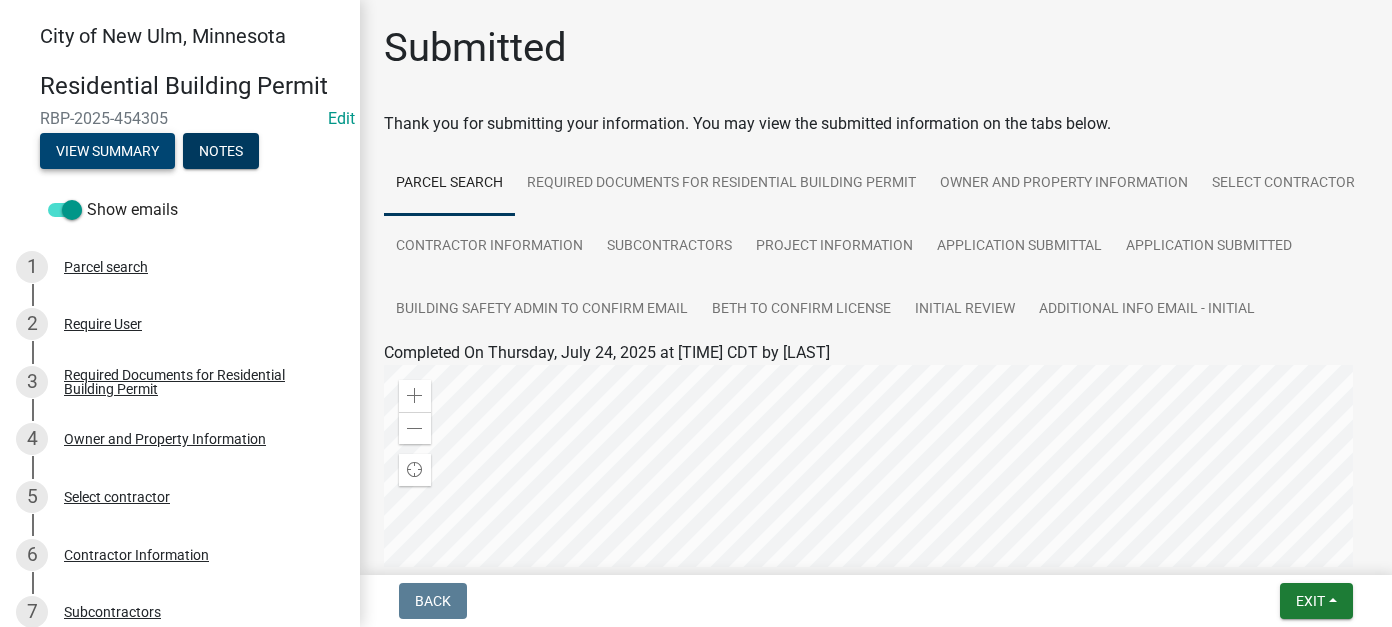 click on "View Summary" at bounding box center (107, 151) 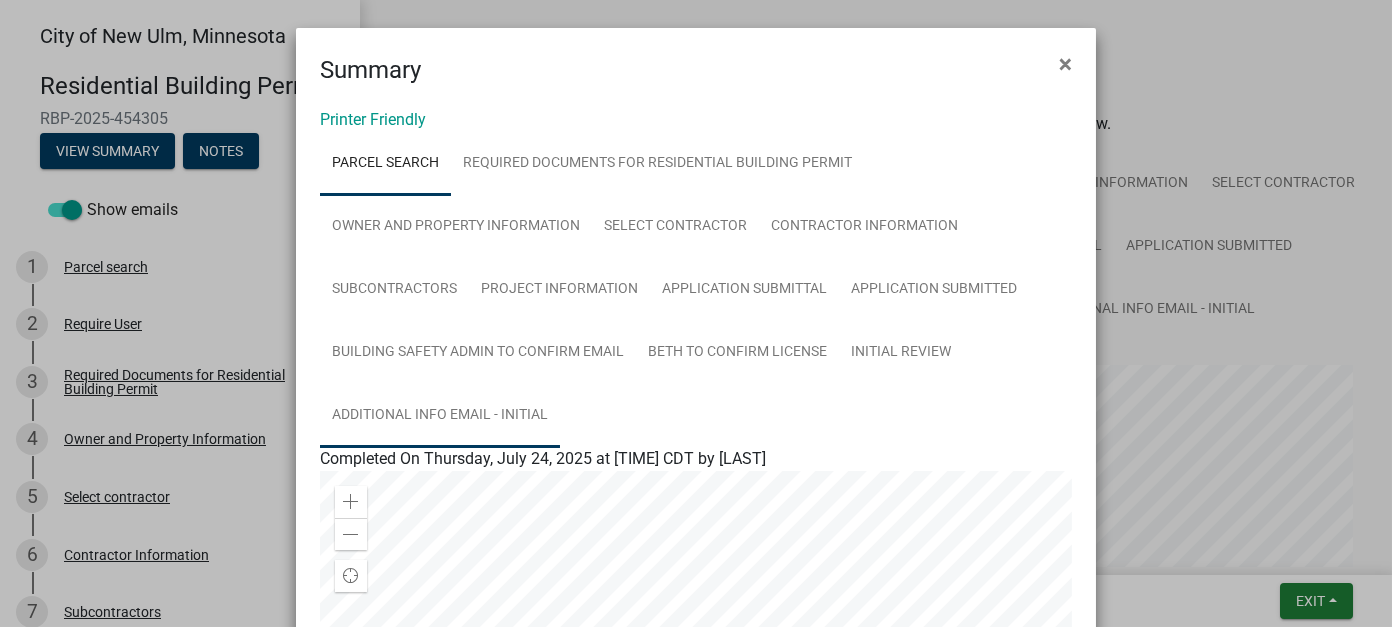 click on "Additional info email - Initial" at bounding box center (440, 416) 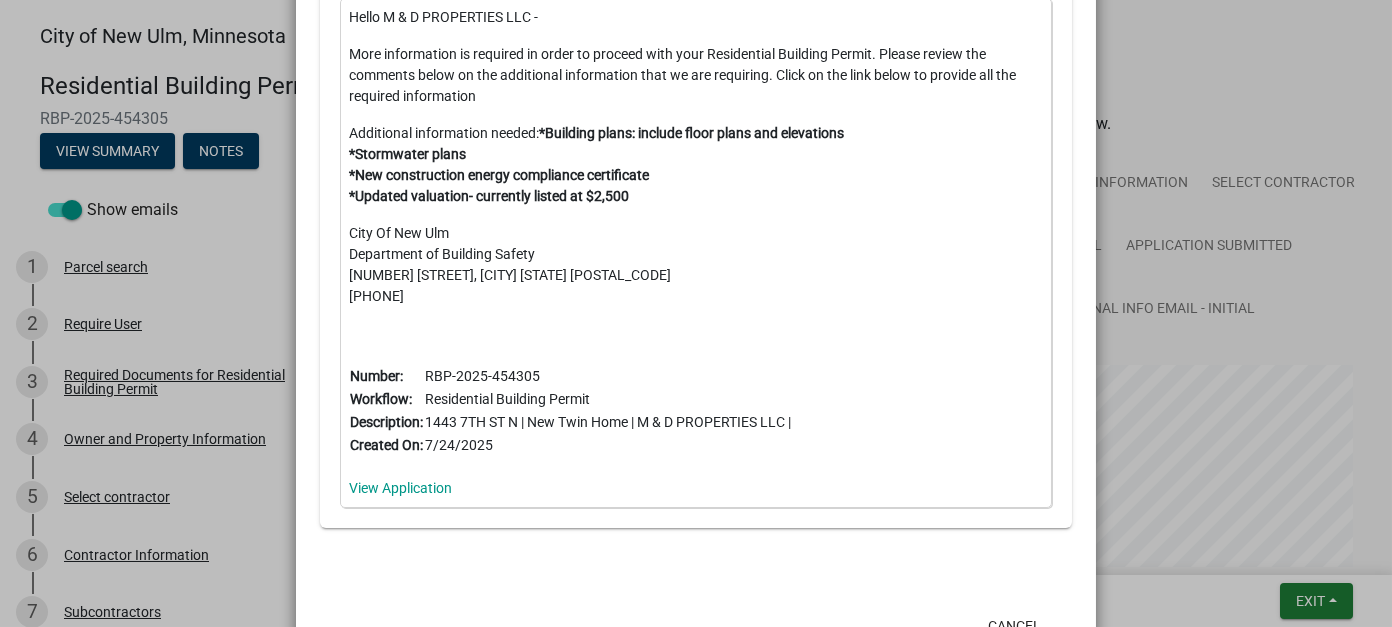scroll, scrollTop: 886, scrollLeft: 0, axis: vertical 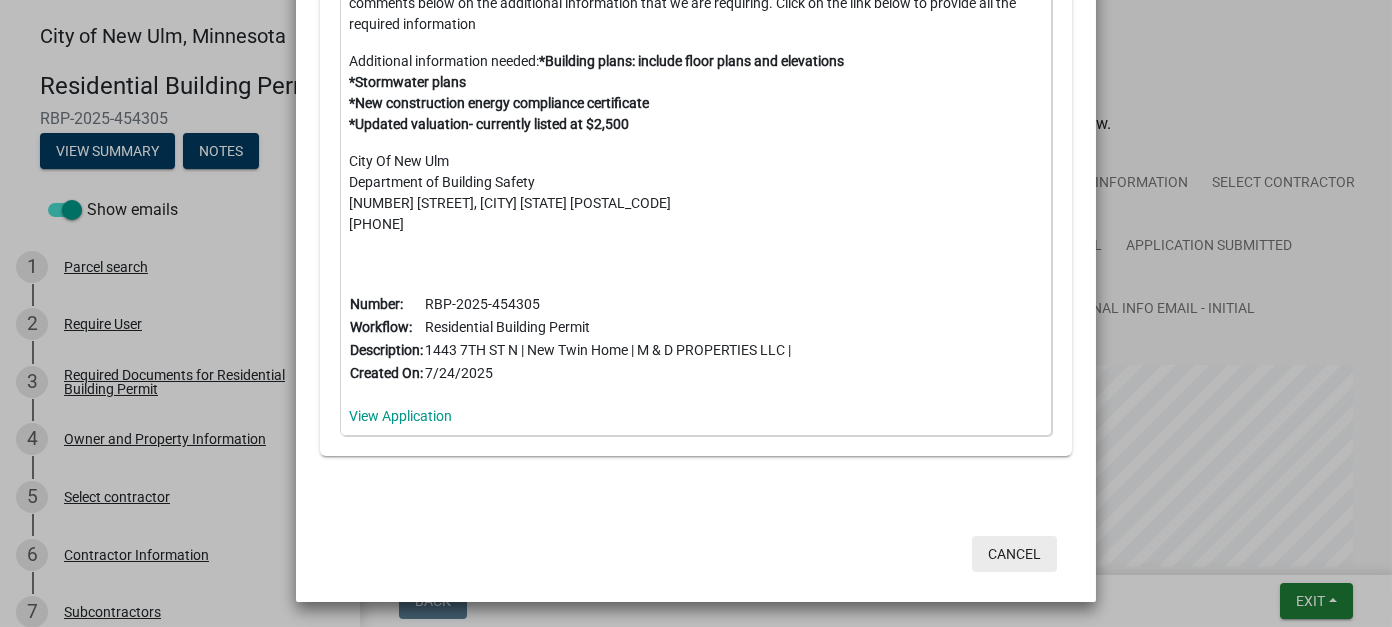 click on "Cancel" 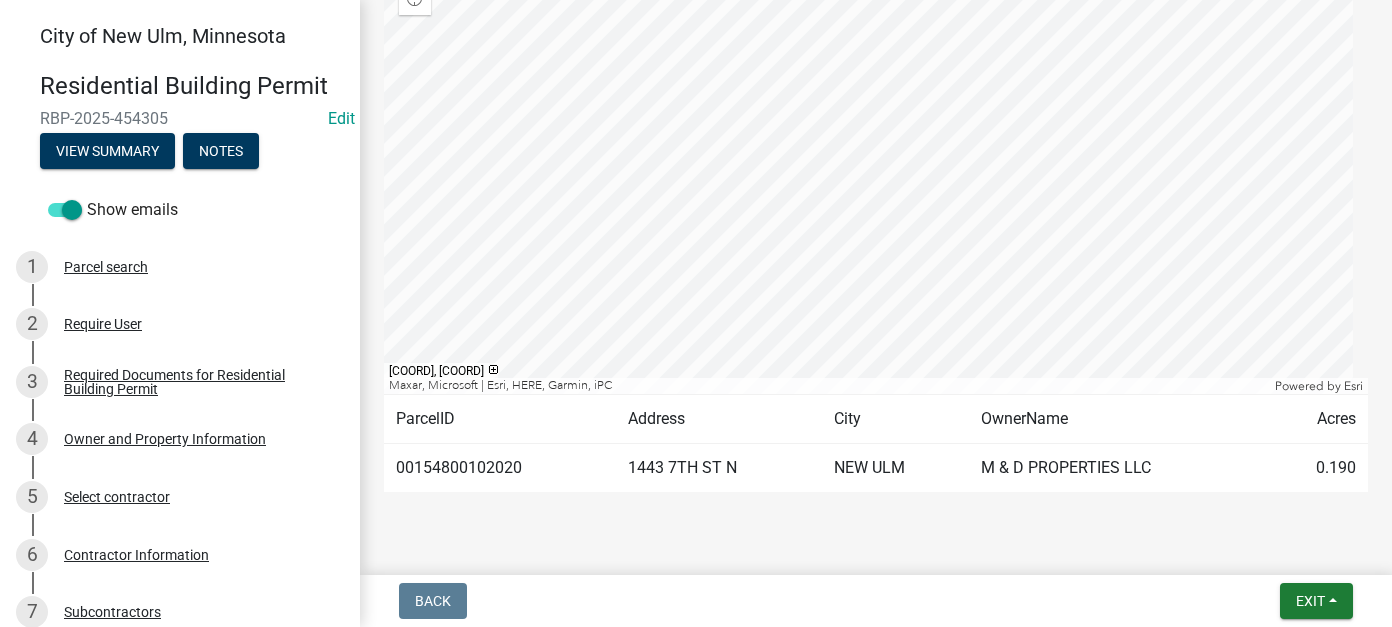 scroll, scrollTop: 500, scrollLeft: 0, axis: vertical 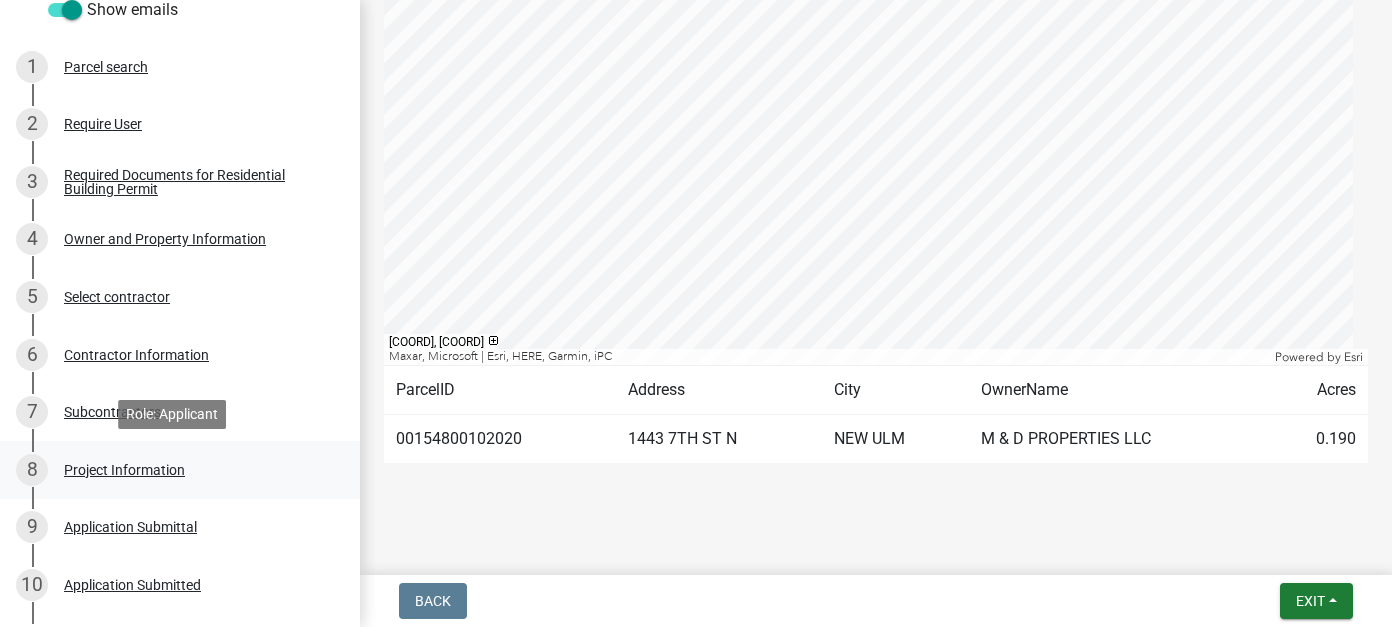 click on "Project Information" at bounding box center [124, 470] 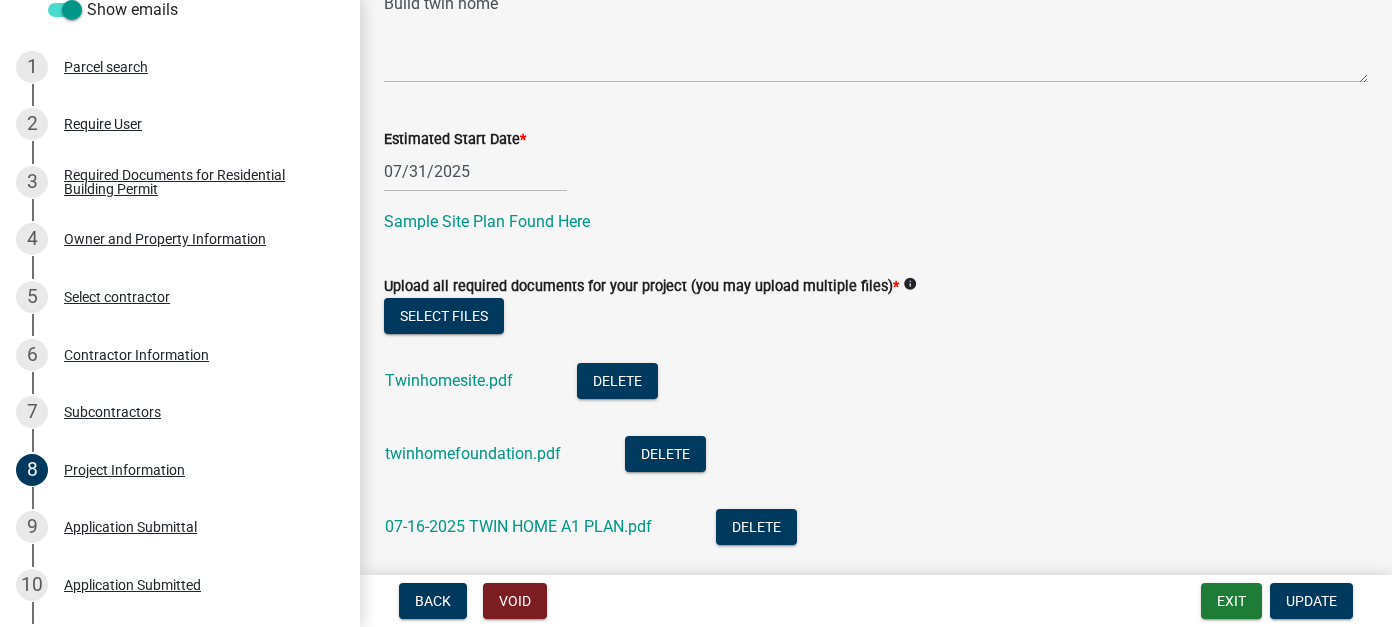 scroll, scrollTop: 800, scrollLeft: 0, axis: vertical 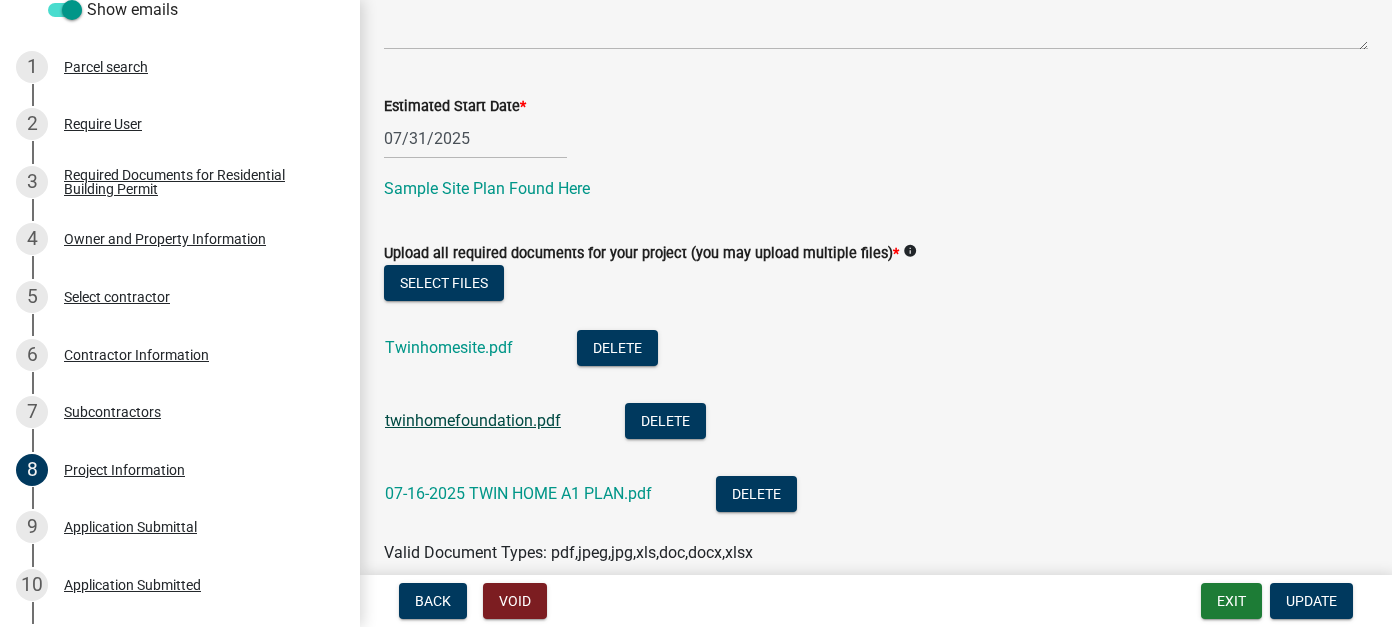 click on "twinhomefoundation.pdf" 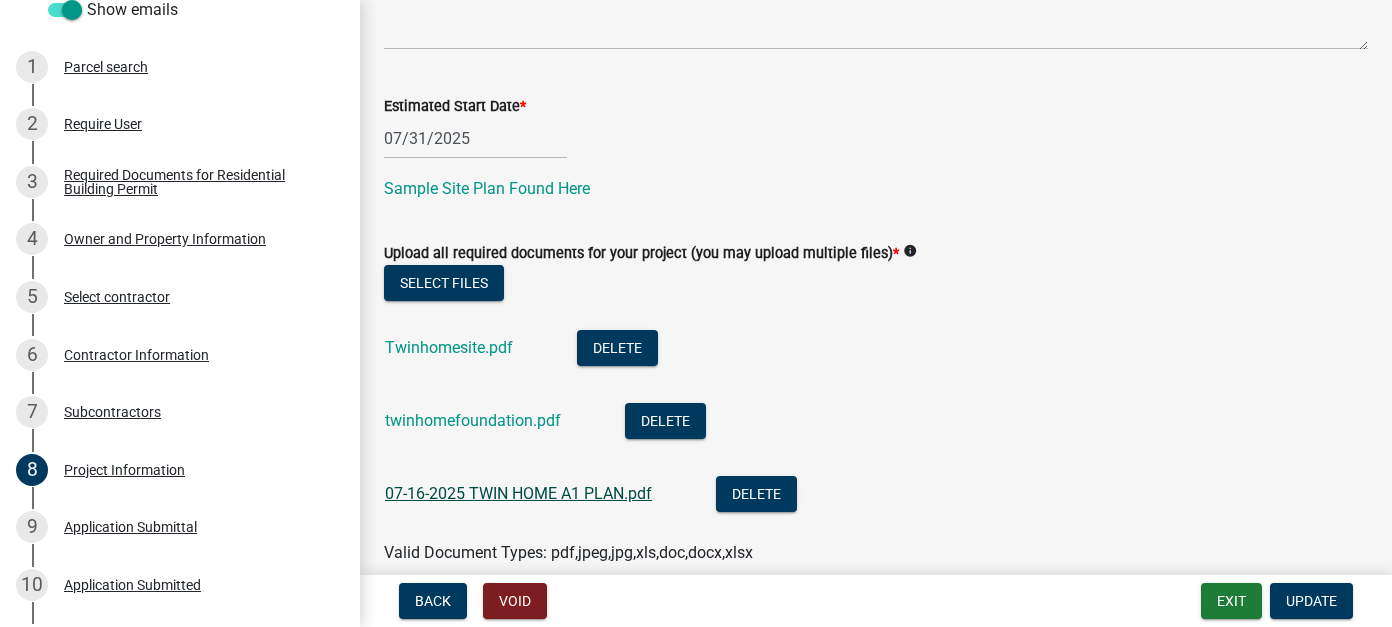 click on "07-16-2025 TWIN HOME A1 PLAN.pdf" 